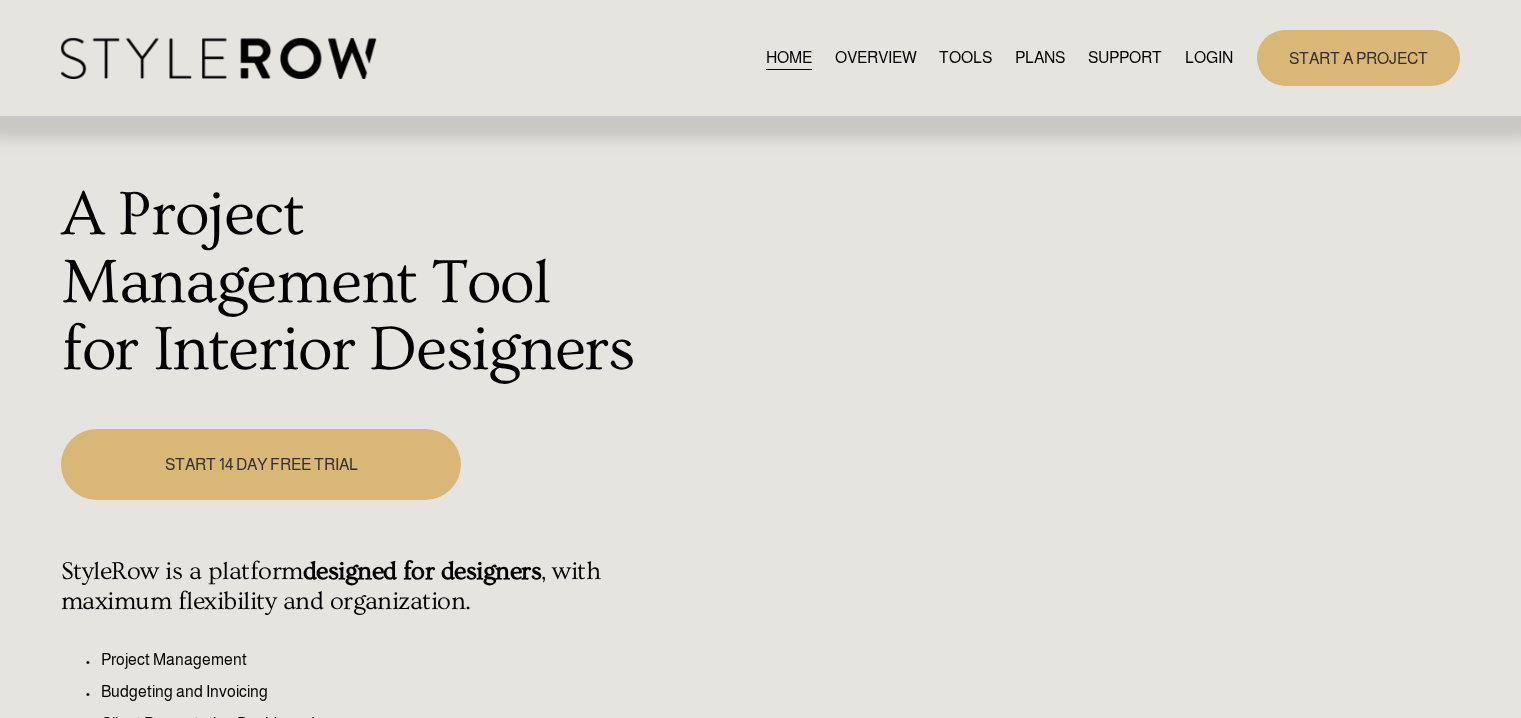 scroll, scrollTop: 0, scrollLeft: 0, axis: both 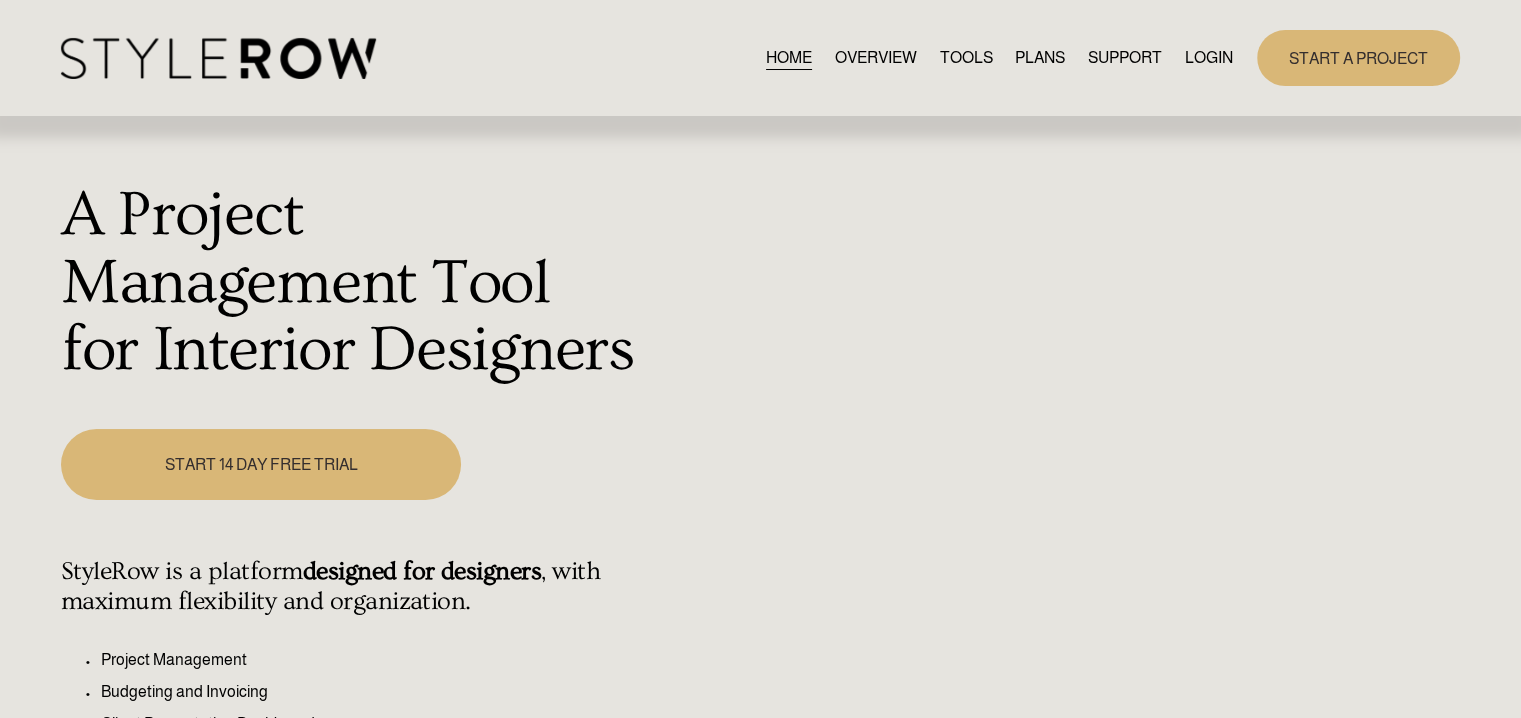 click on "LOGIN" at bounding box center (1209, 57) 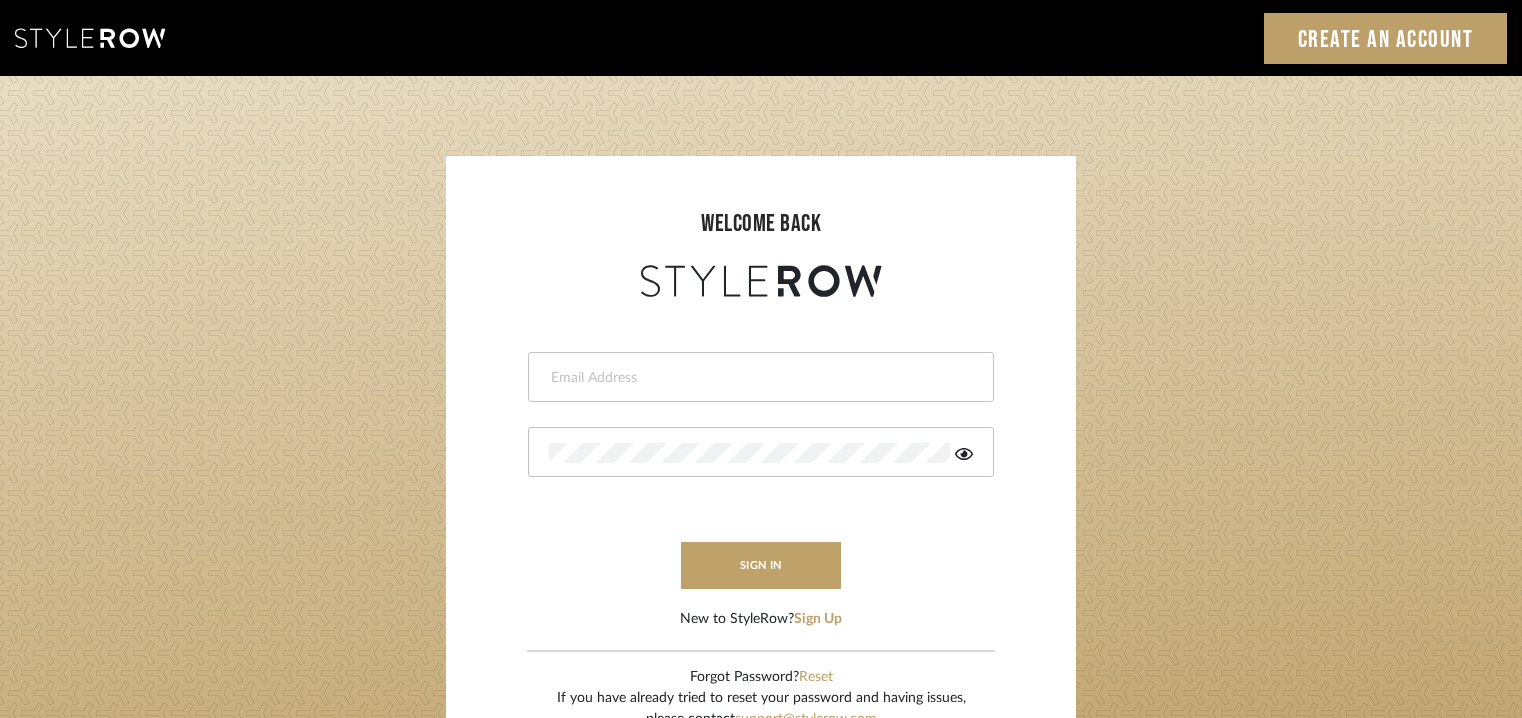 scroll, scrollTop: 0, scrollLeft: 0, axis: both 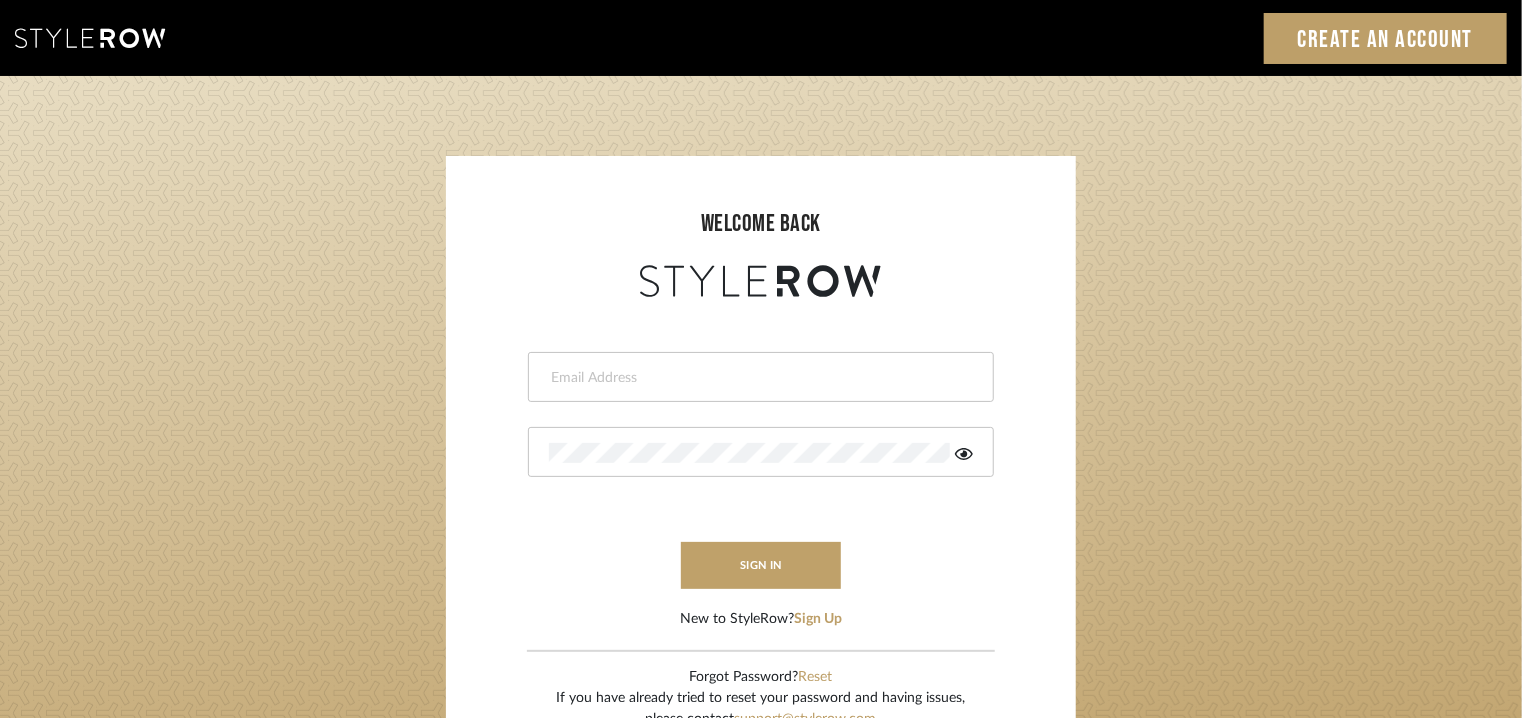 click at bounding box center (758, 378) 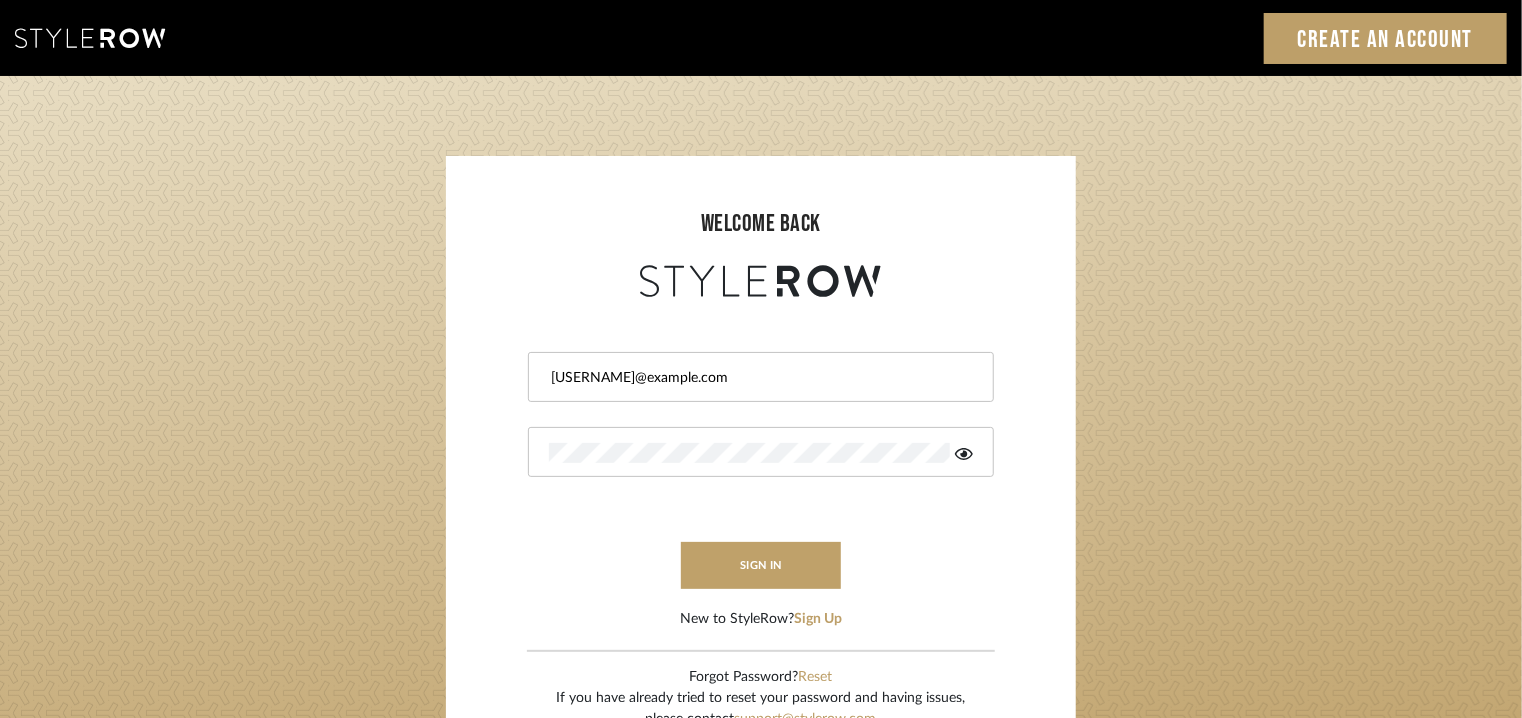 click at bounding box center (761, 452) 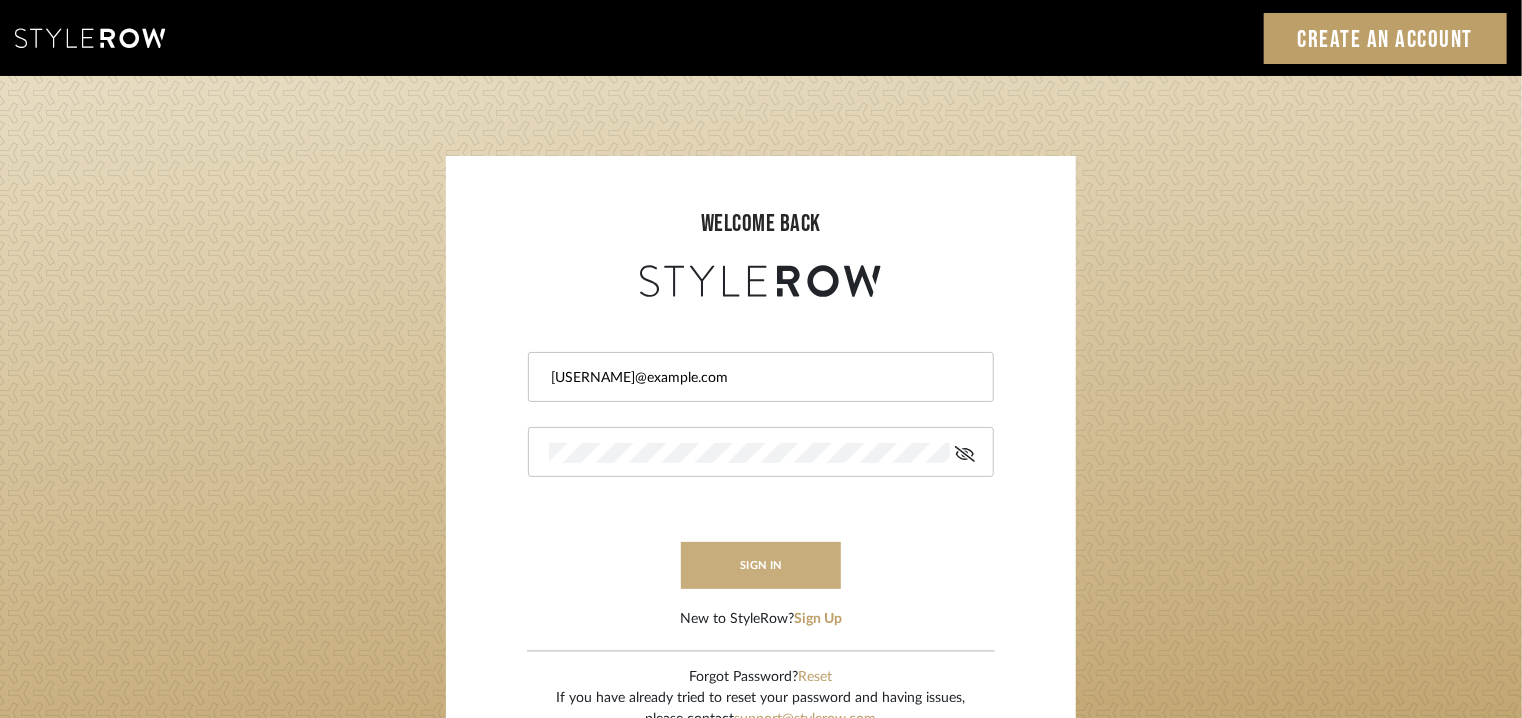 click on "sign in" at bounding box center (761, 565) 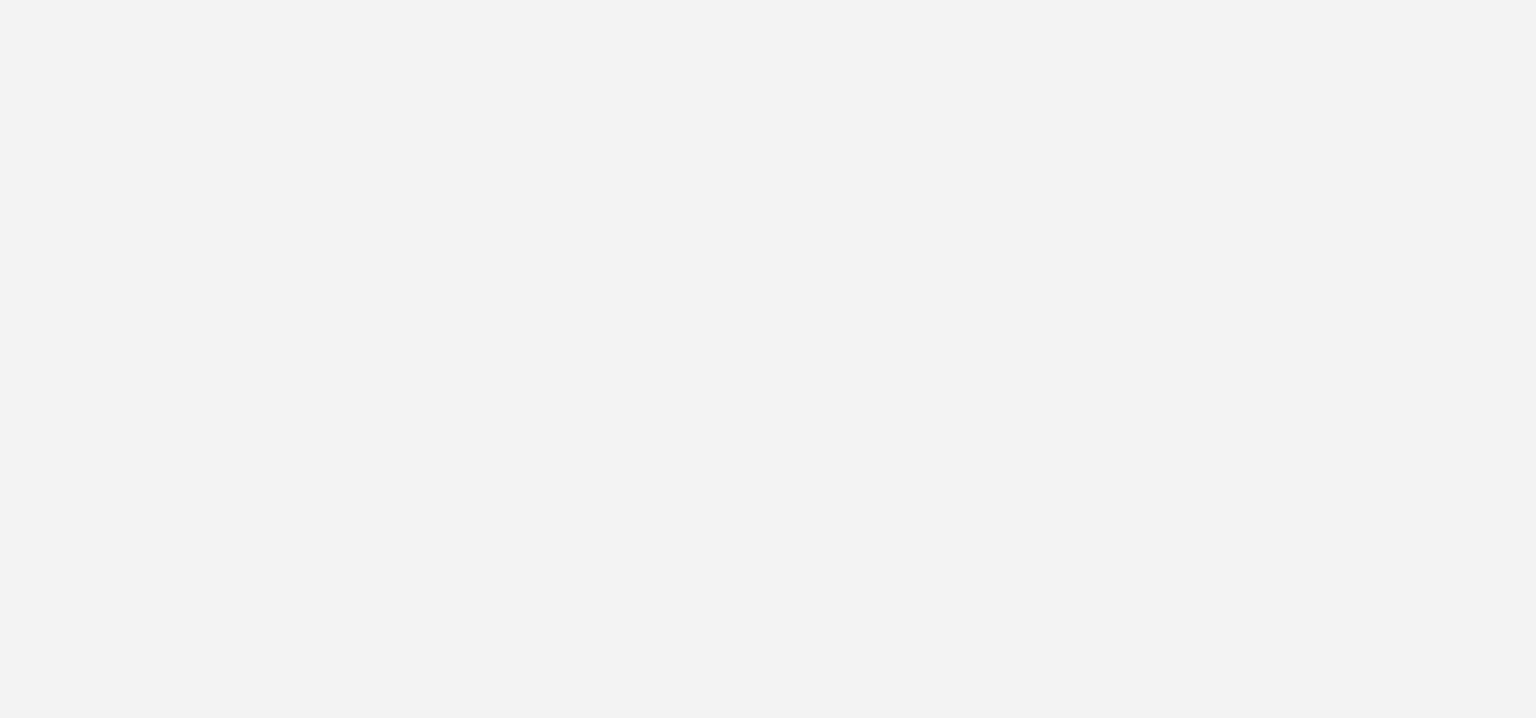 scroll, scrollTop: 0, scrollLeft: 0, axis: both 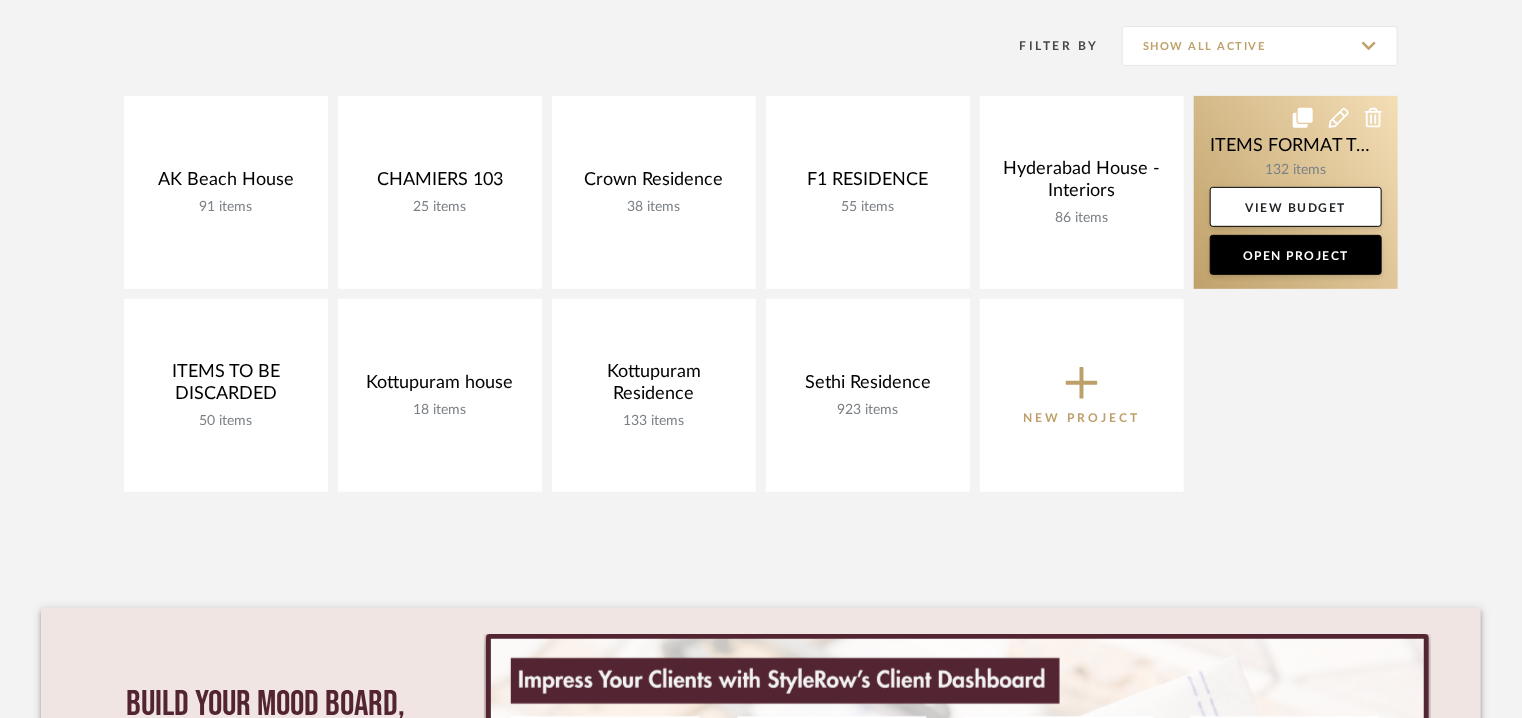 click 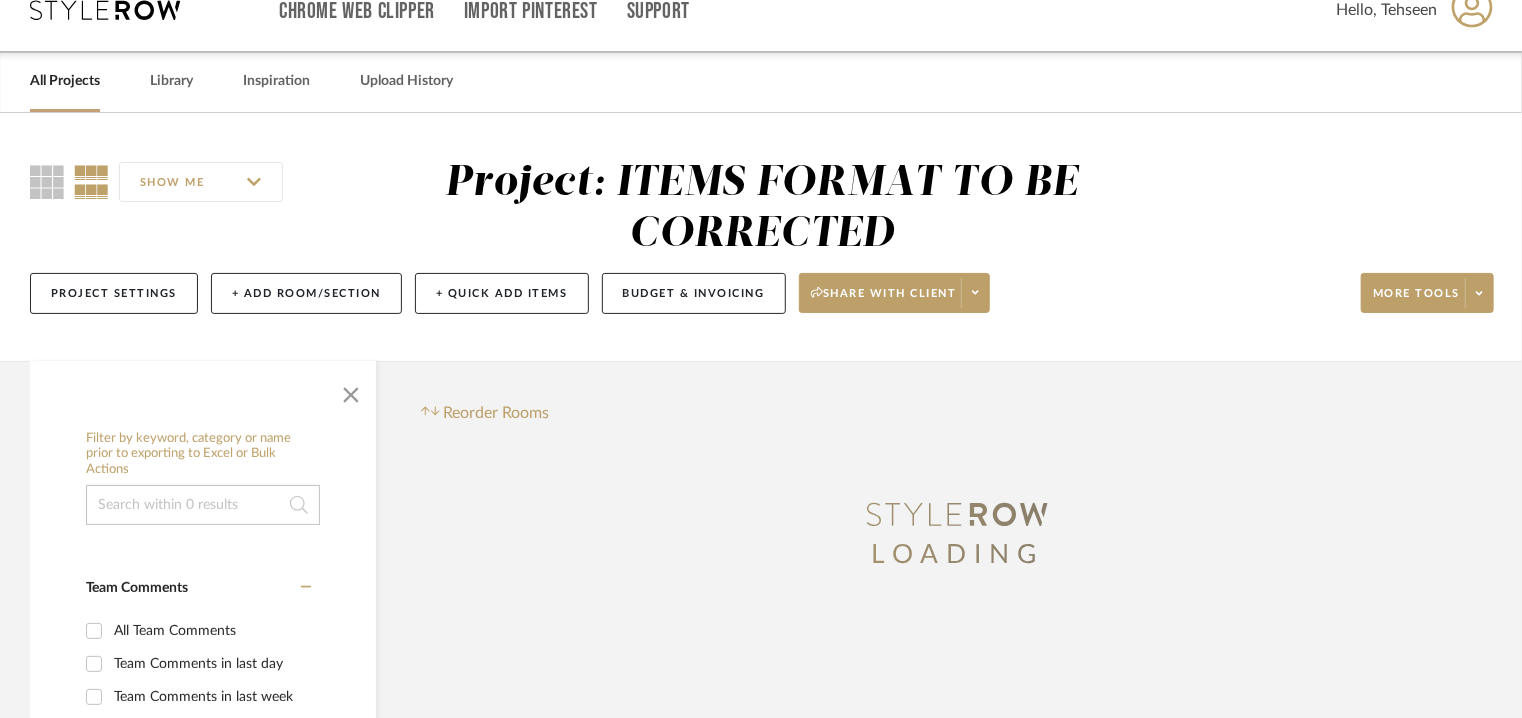 scroll, scrollTop: 0, scrollLeft: 0, axis: both 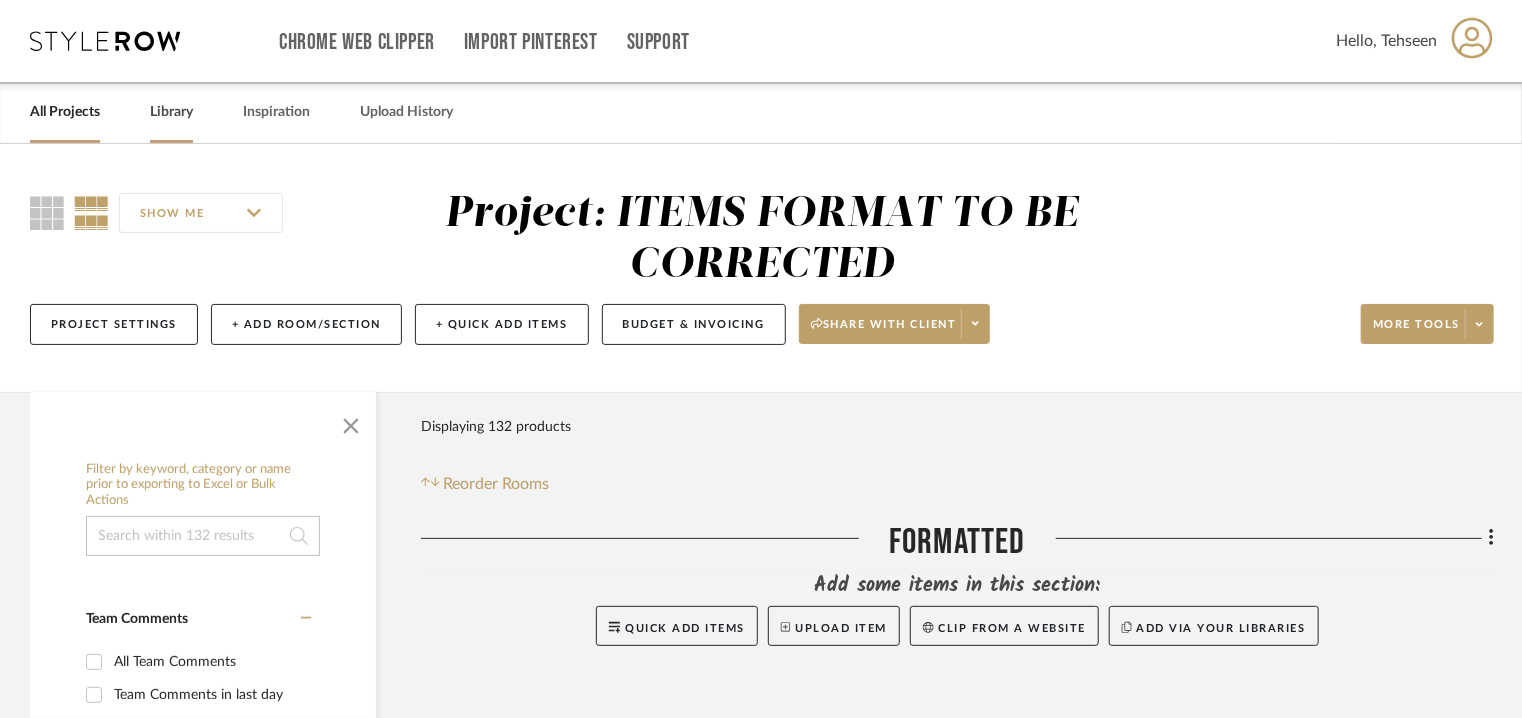 click on "Library" at bounding box center (171, 112) 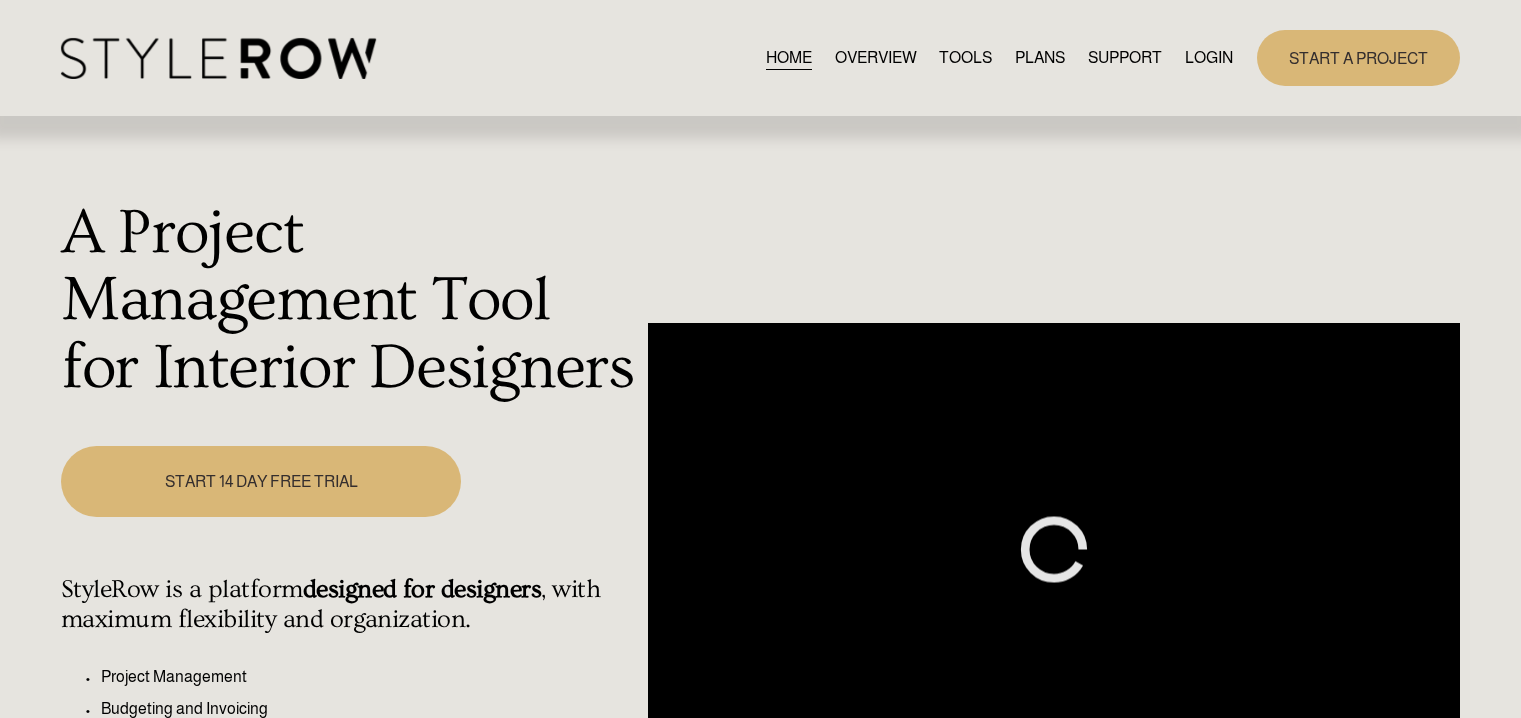 scroll, scrollTop: 0, scrollLeft: 0, axis: both 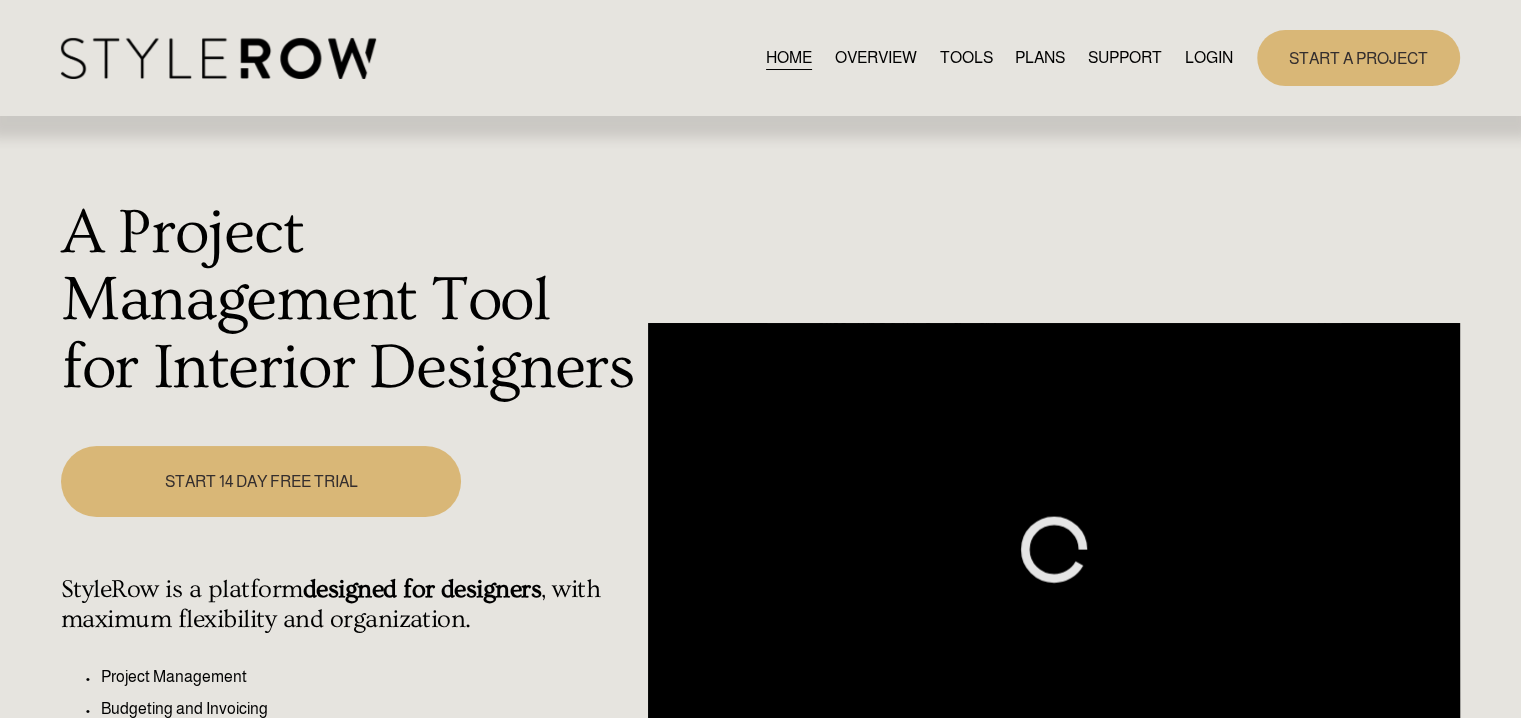 click on "LOGIN" at bounding box center [1209, 57] 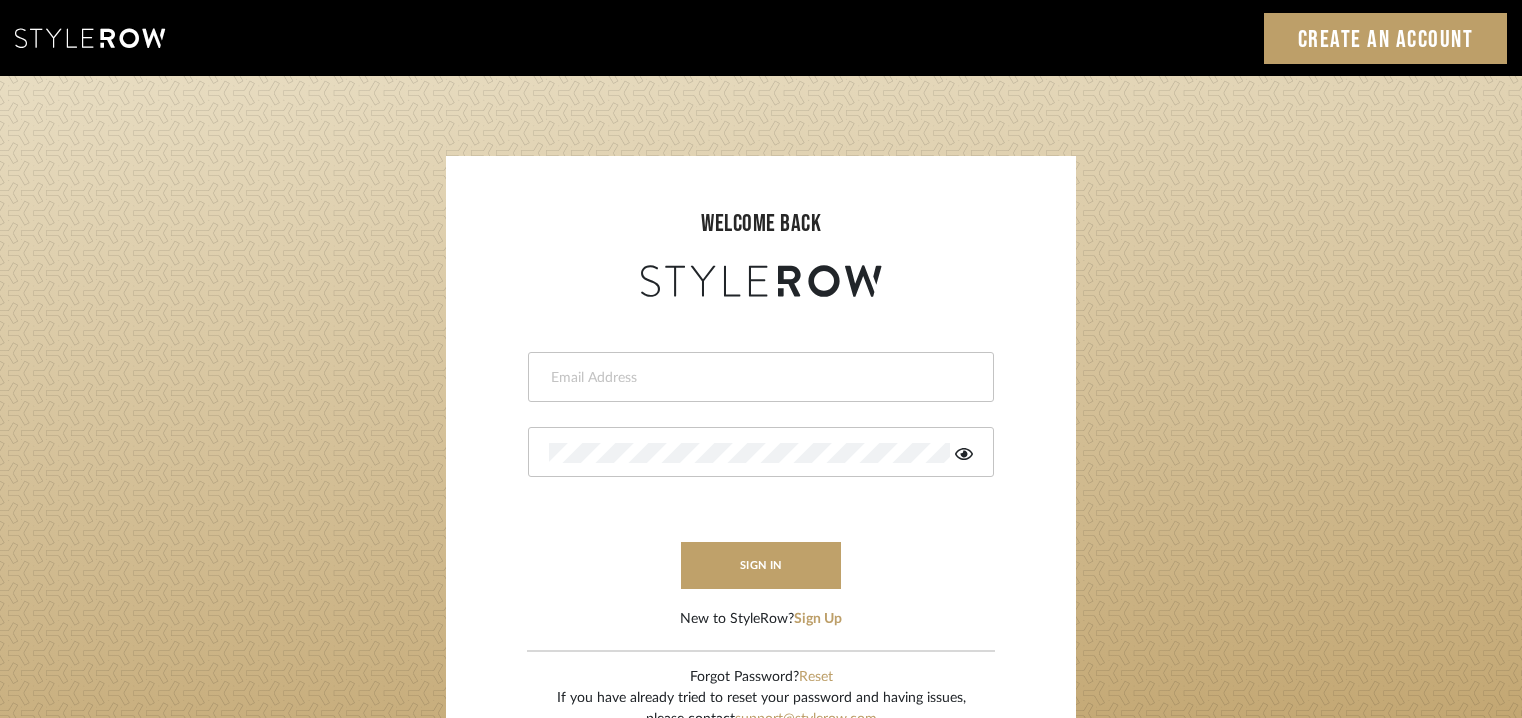 scroll, scrollTop: 0, scrollLeft: 0, axis: both 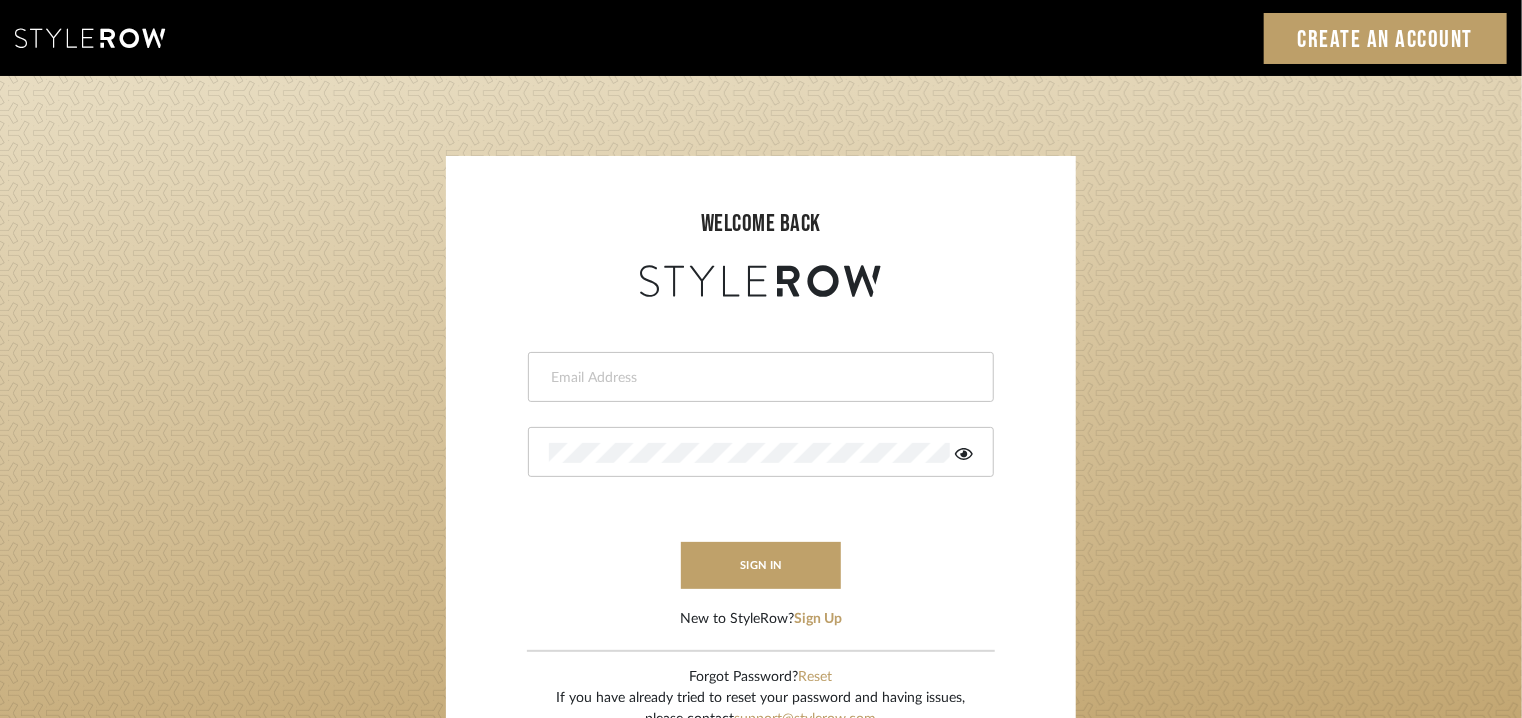 drag, startPoint x: 0, startPoint y: 0, endPoint x: 672, endPoint y: 380, distance: 772 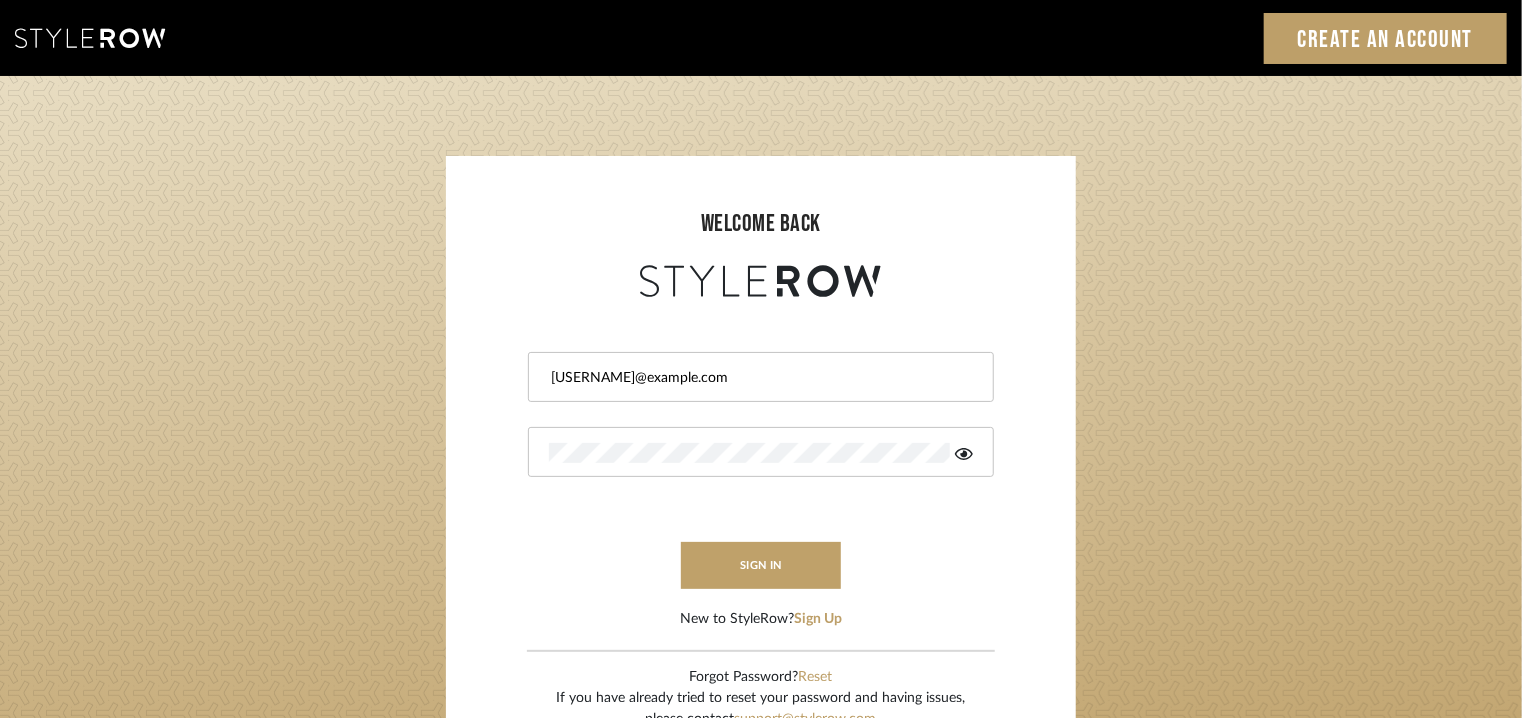 click at bounding box center [761, 452] 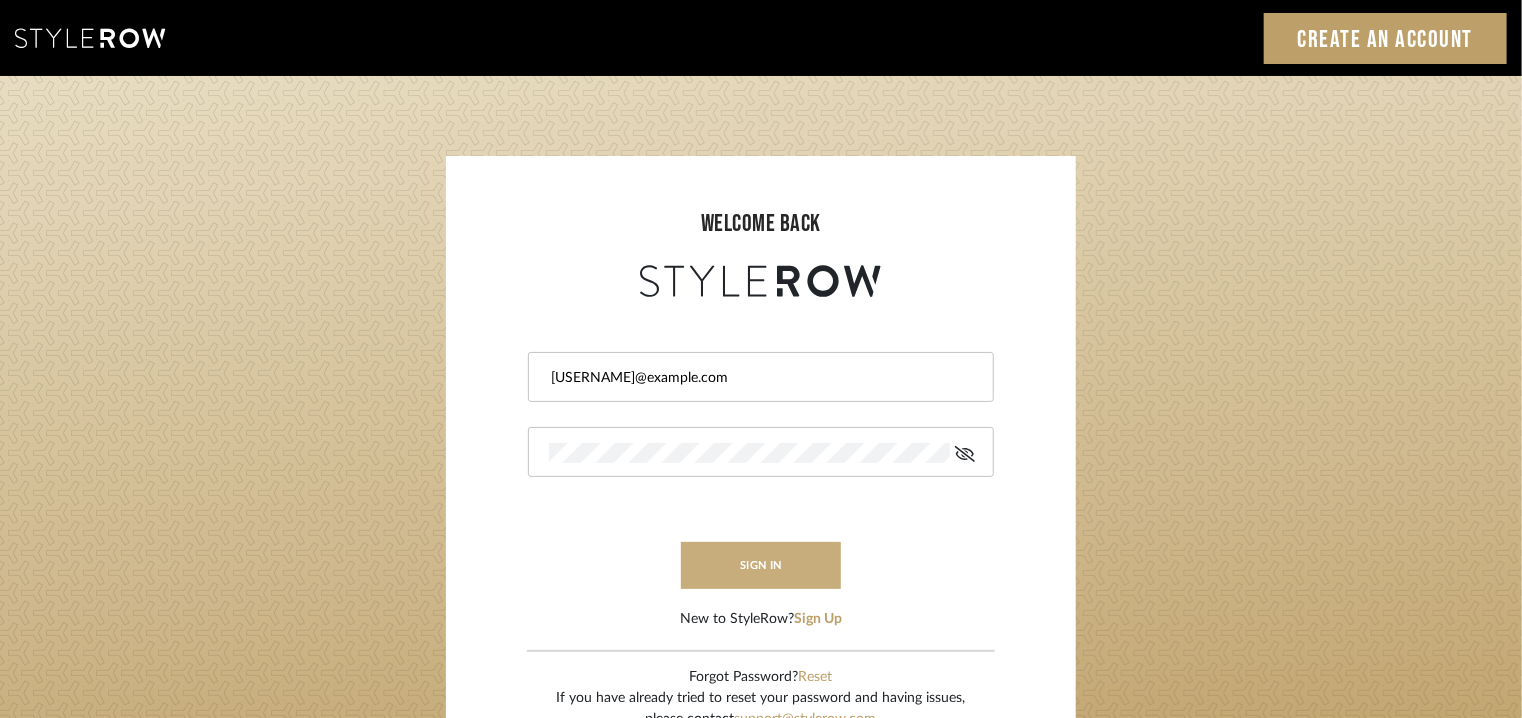 click on "sign in" at bounding box center (761, 565) 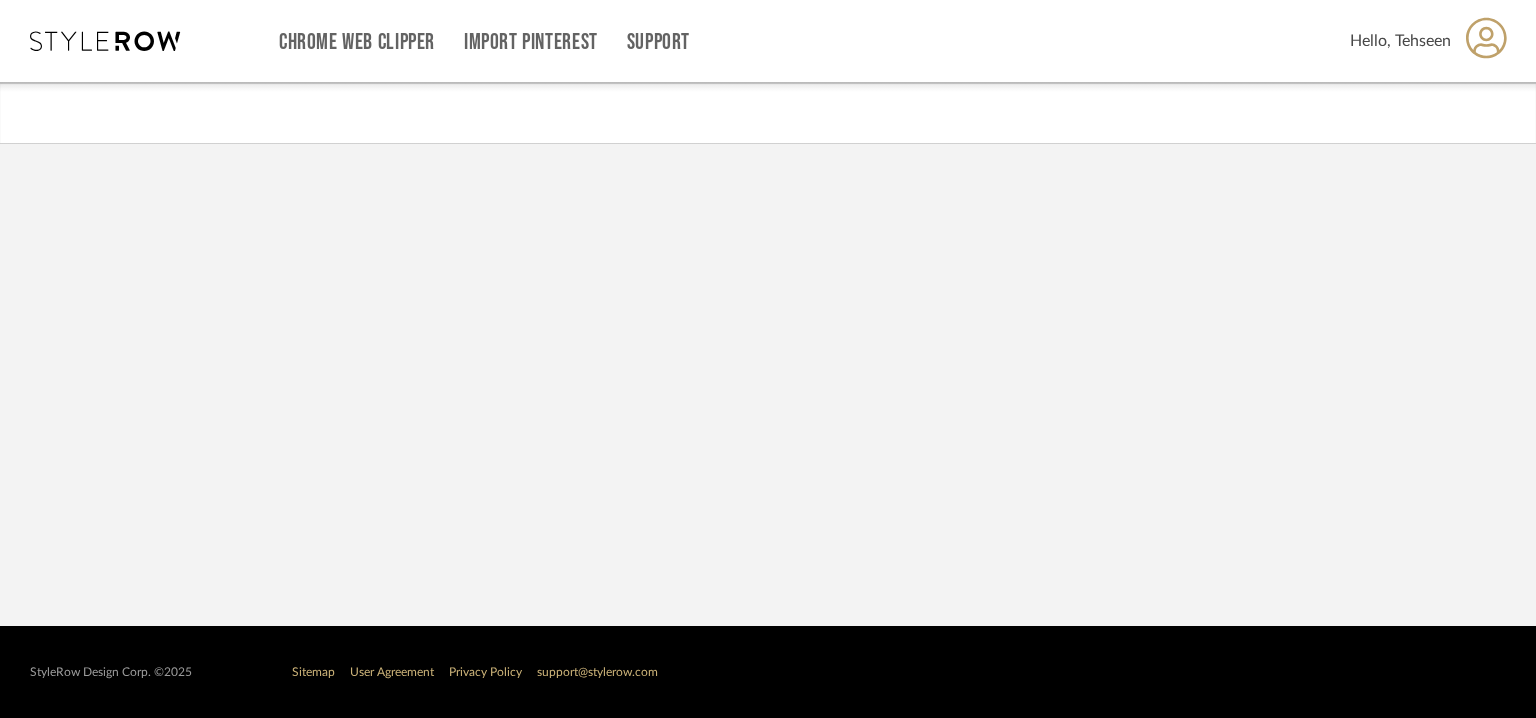 scroll, scrollTop: 0, scrollLeft: 0, axis: both 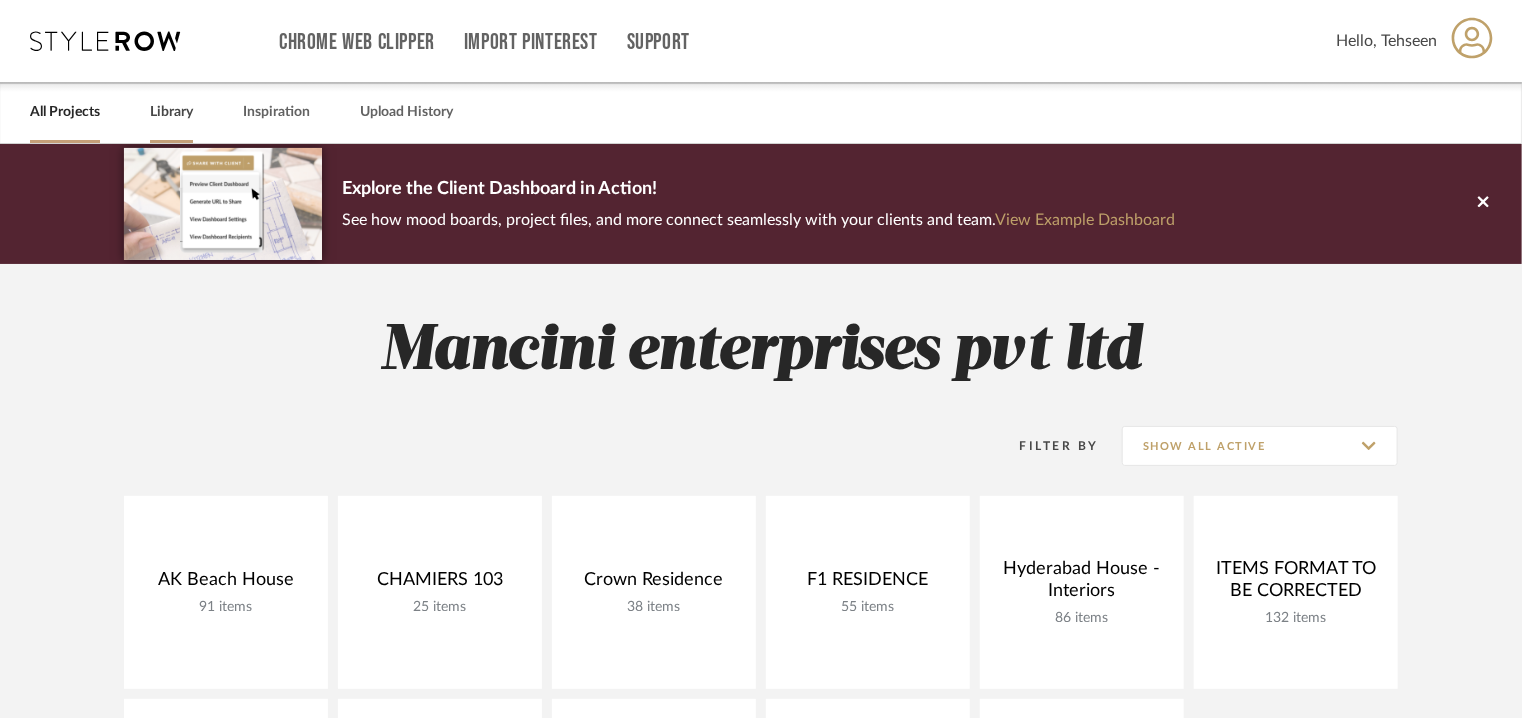 click on "Library" at bounding box center (171, 112) 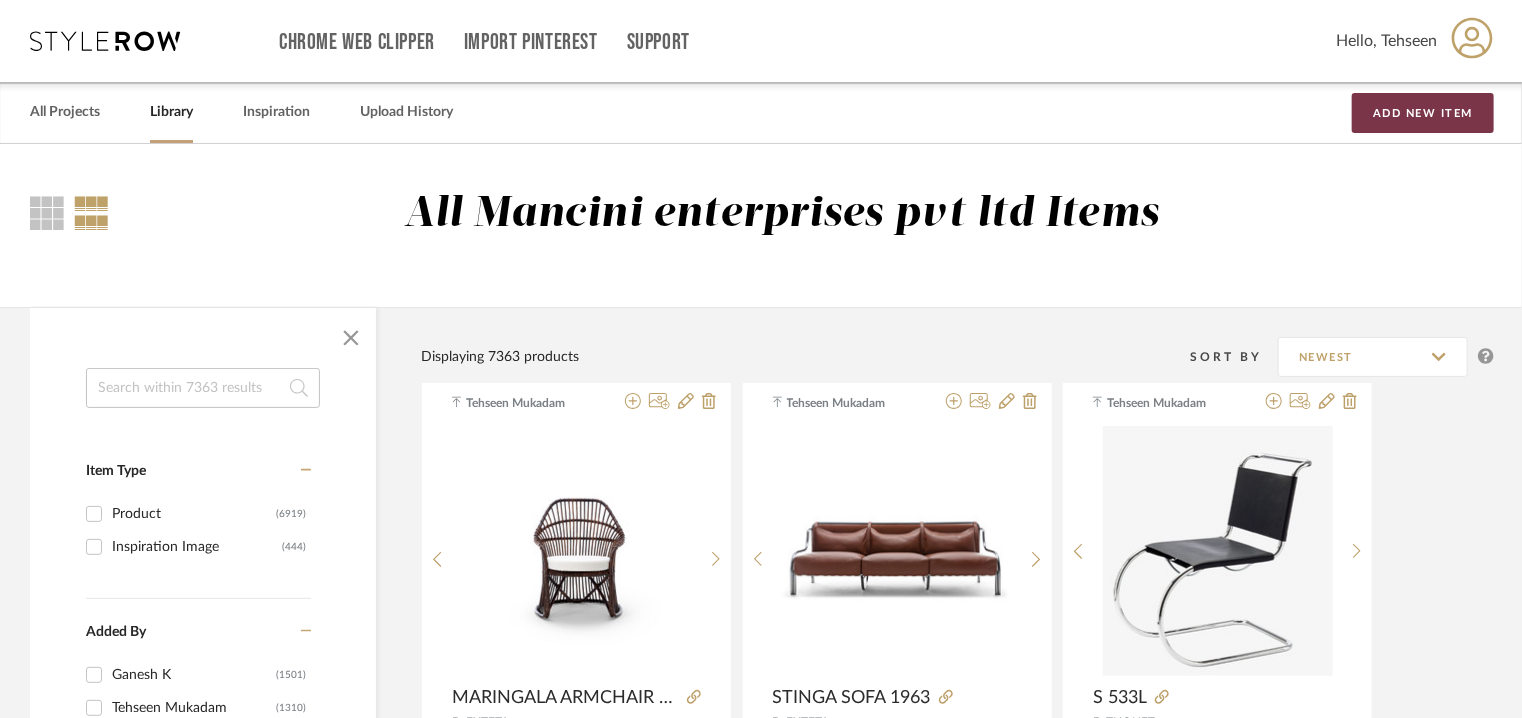 click on "Add New Item" at bounding box center [1423, 113] 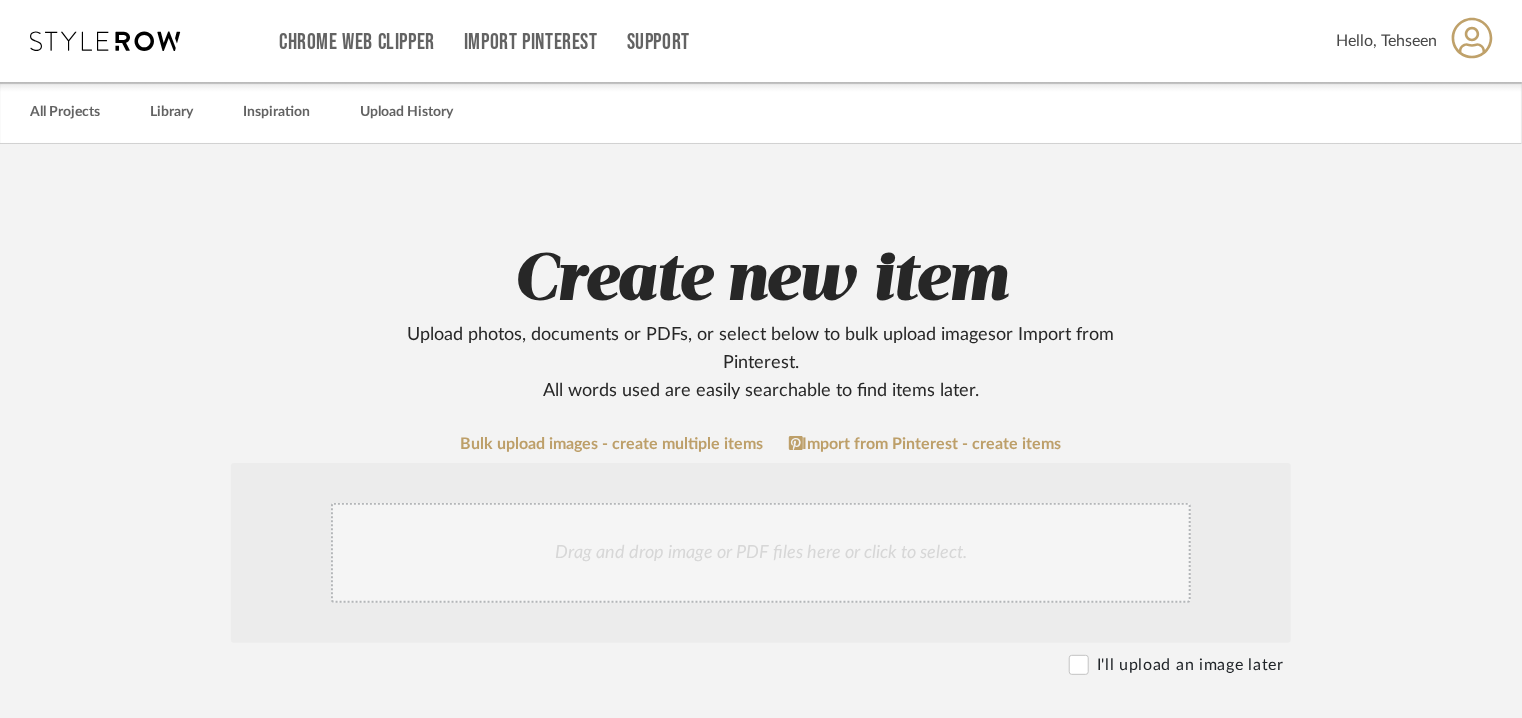 click on "Bulk upload images - create multiple items &nbsp;Import from Pinterest - create items Drag and drop image or PDF files here or click to select. I'll upload an image later  Item Type  required Product Inspiration Image  Site Photo or PDF   Upload JPG/PNG images or PDF drawings to create an item with maximum functionality in a Project. By default all items are added to Library.   ITEM CATEGORY  required (Searchable in Project & Library)  PRODUCT TYPE  Item name  required  Brand / Vendor   Lead Time  Weeks In Stock  Estimated Min   Estimated Max   Price   Price Type  DNET Retail  URL   Tags   Description   Dimensions   Product Specifications   Notes   Save To  Projects AK Beach House CHAMIERS 103 Crown Residence F1 RESIDENCE Hyderabad House - Interiors ITEMS FORMAT TO BE CORRECTED ITEMS TO BE DISCARDED Kottupuram house Kottupuram Residence Sethi Residence Inspiration libraries  Upload Item  Cancel" 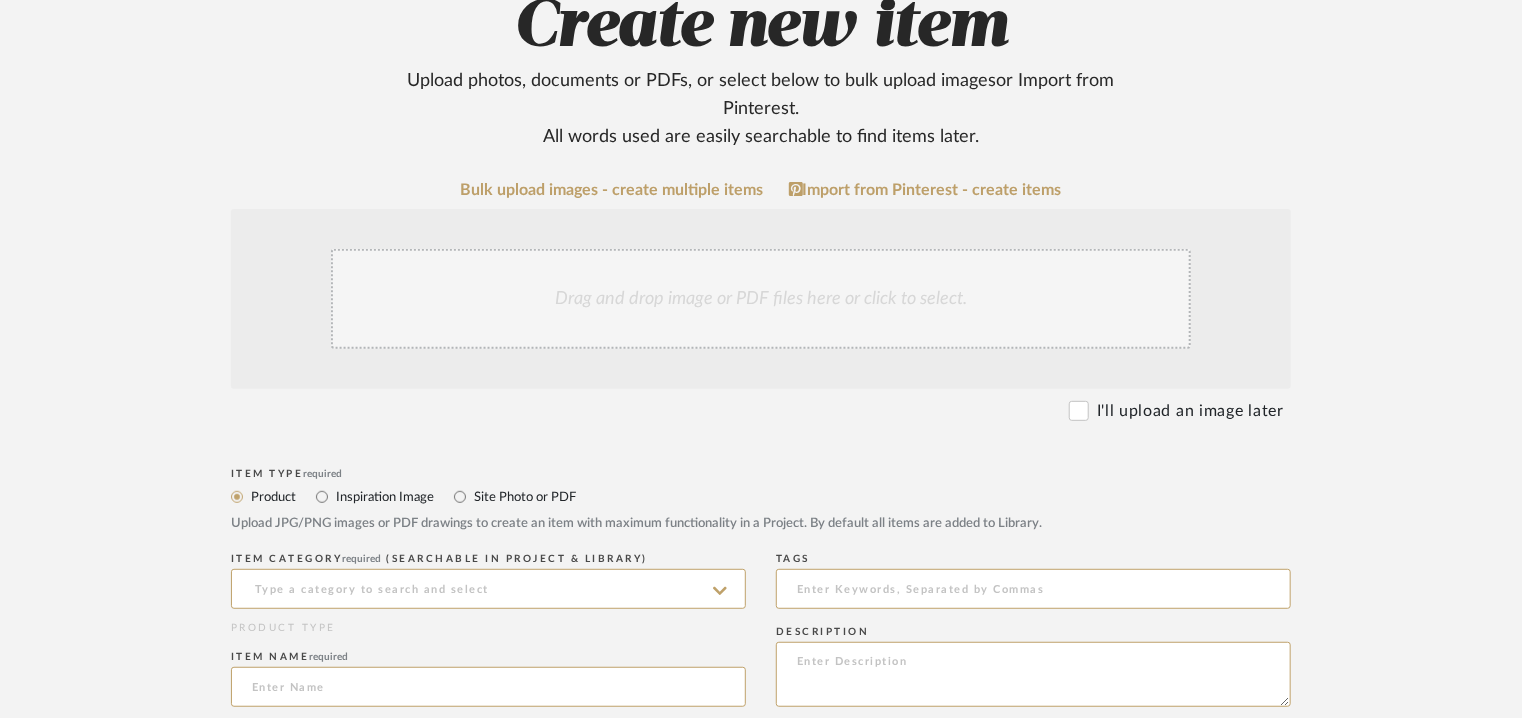 scroll, scrollTop: 800, scrollLeft: 0, axis: vertical 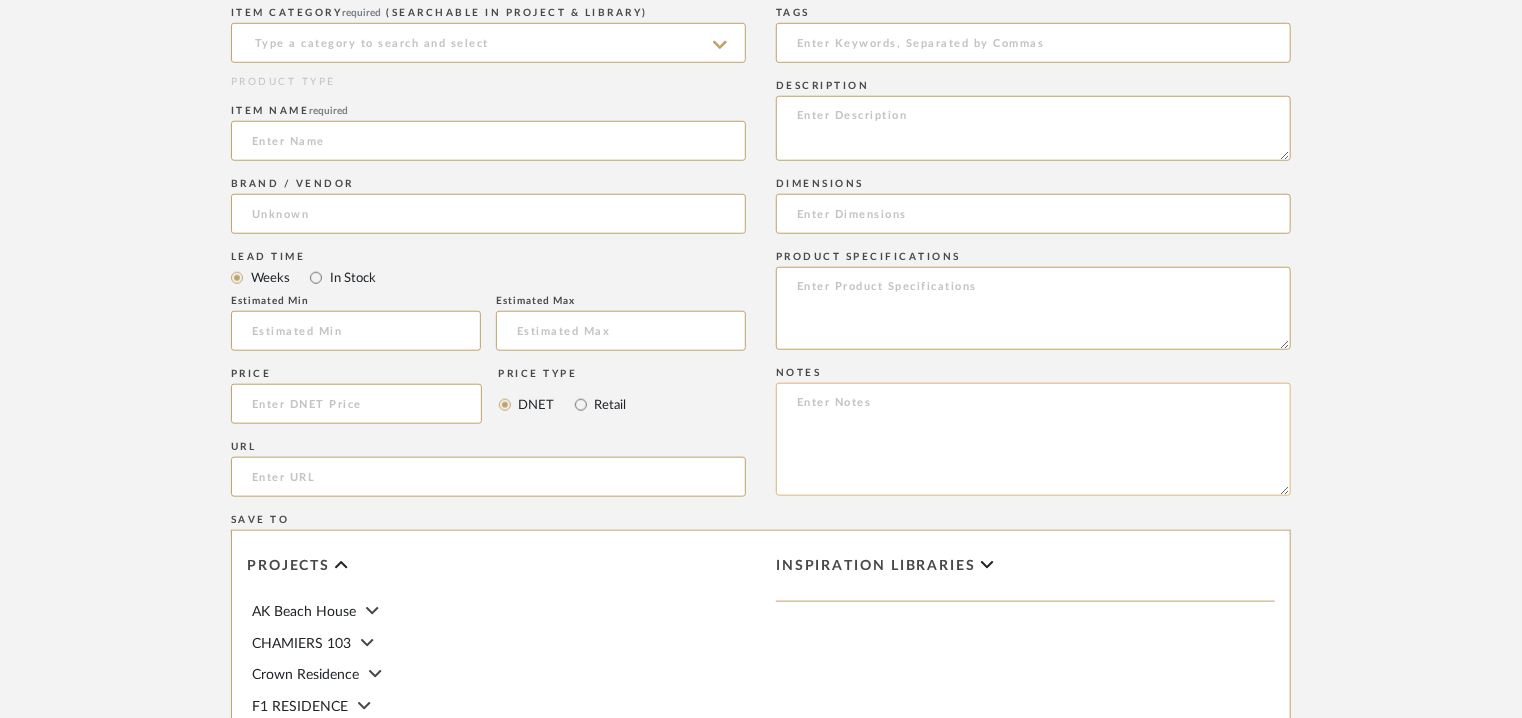 drag, startPoint x: 840, startPoint y: 404, endPoint x: 816, endPoint y: 421, distance: 29.410883 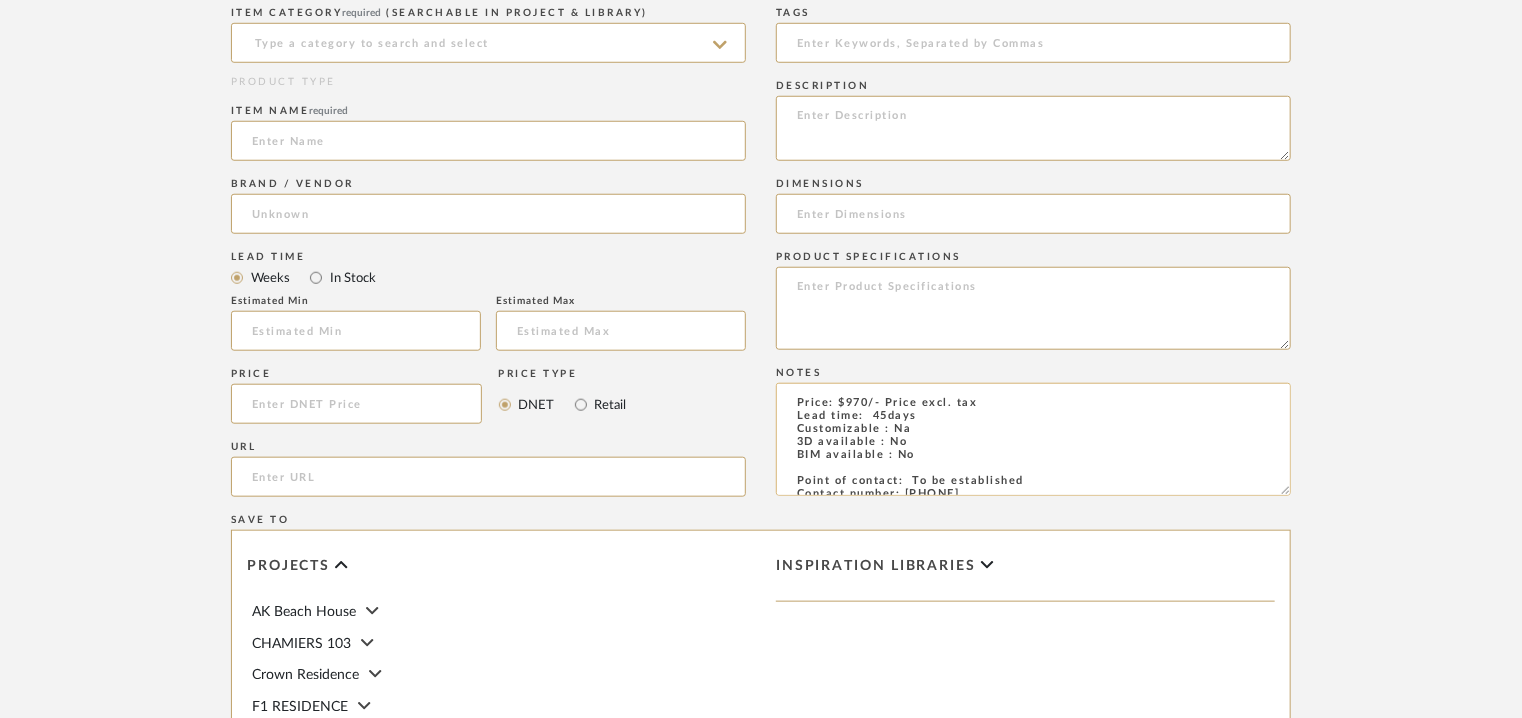 scroll, scrollTop: 89, scrollLeft: 0, axis: vertical 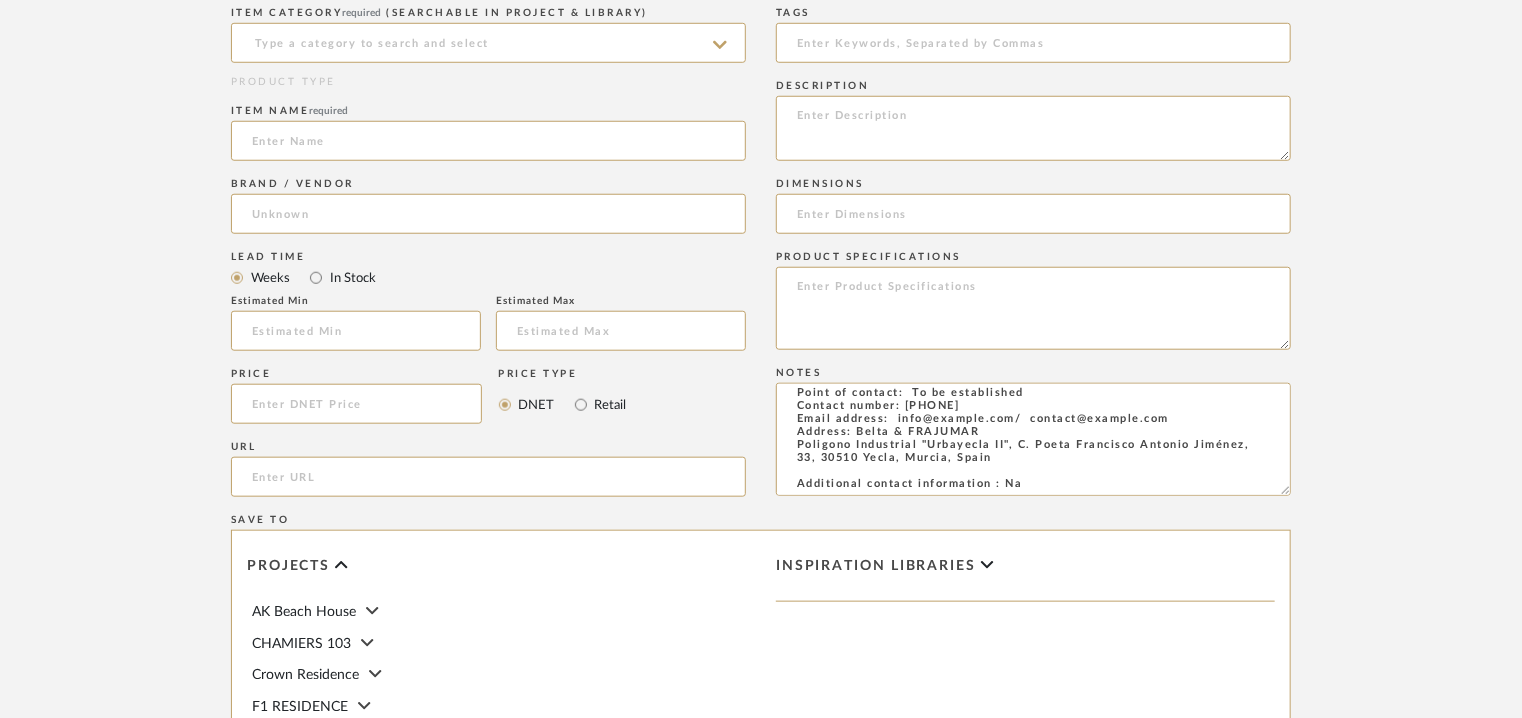 type on "Price: $970/- Price excl. tax
Lead time:  45days
Customizable : Na
3D available : No
BIM available : No
Point of contact:  To be established
Contact number: [PHONE]
Email address:  info@example.com/  contact@example.com
Address: Belta & FRAJUMAR
Poligono Industrial "Urbayecla II", C. Poeta Francisco Antonio Jiménez, 33, 30510 Yecla, Murcia, Spain
Additional contact information : Na" 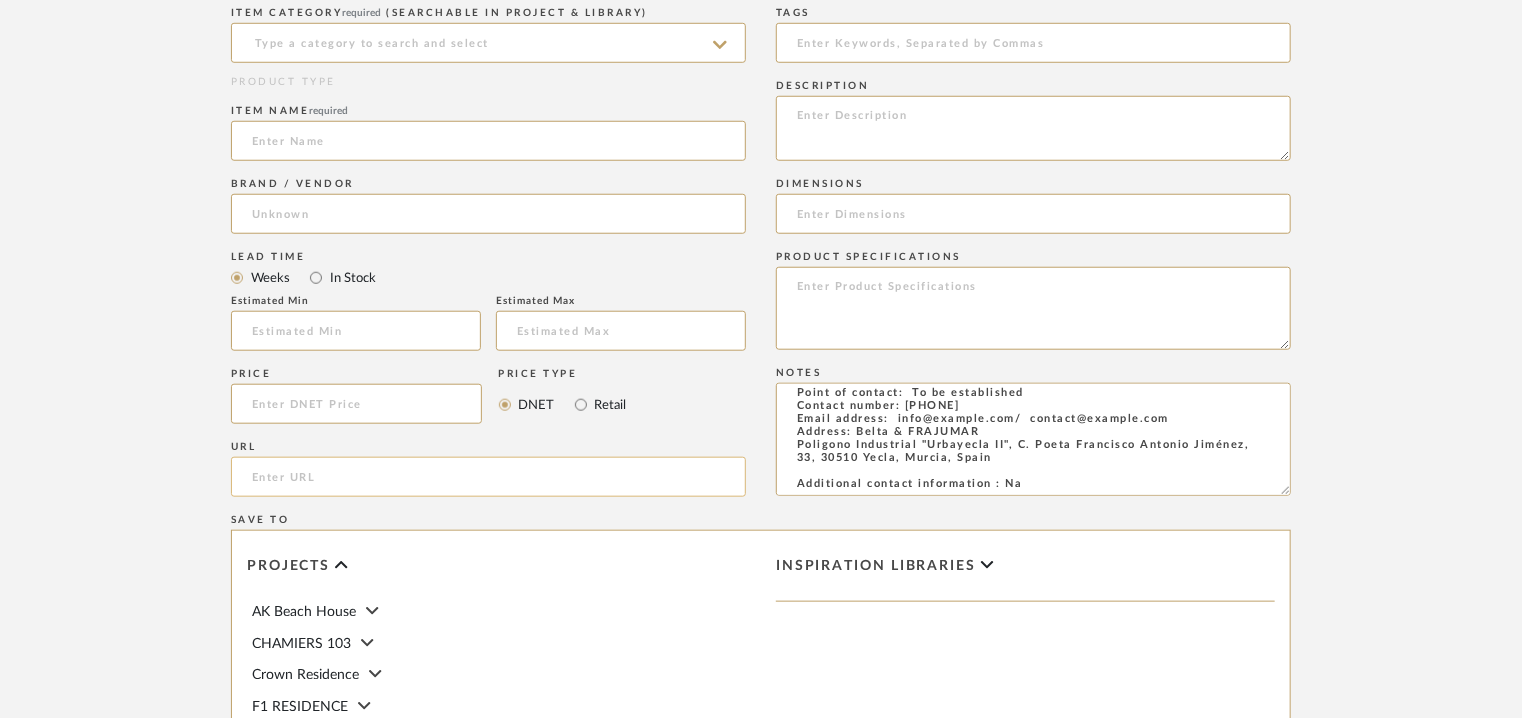 click 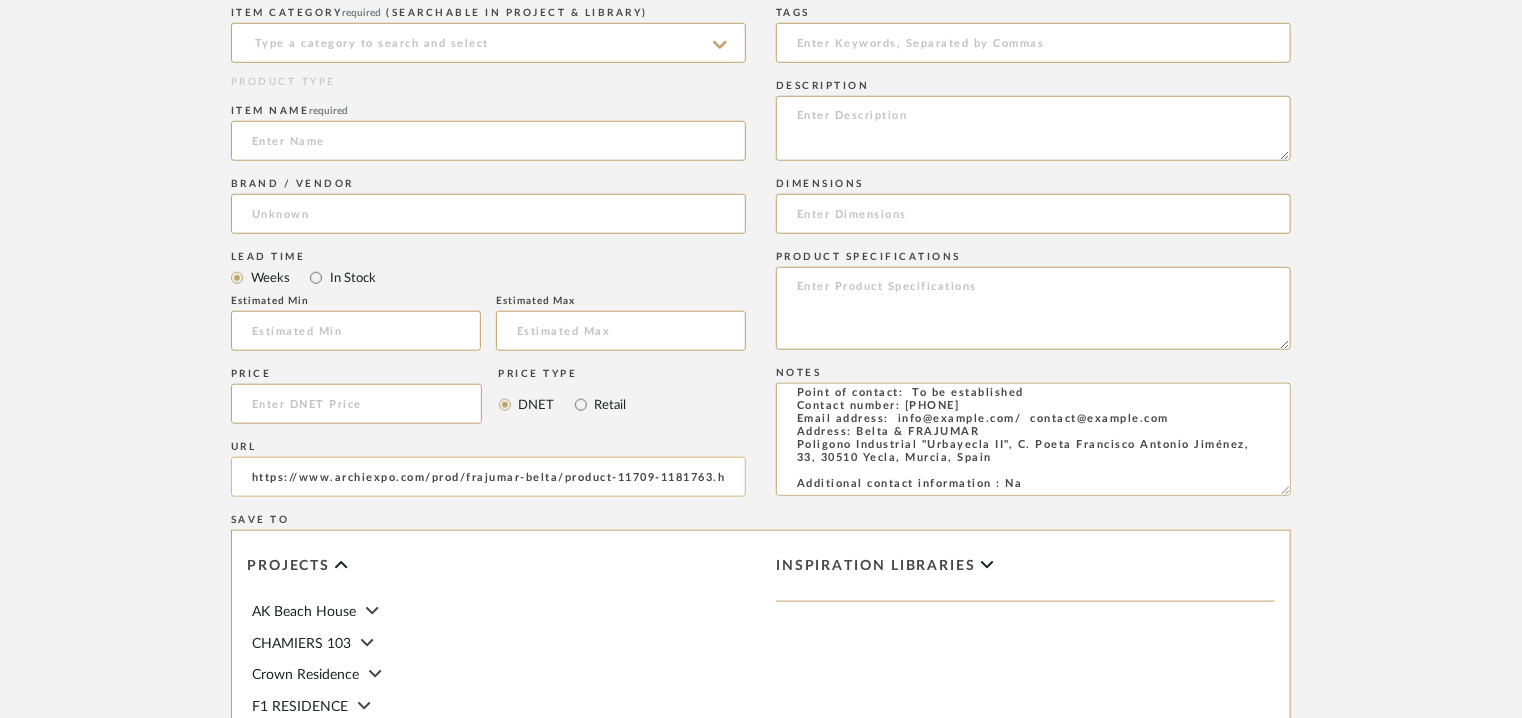 scroll, scrollTop: 0, scrollLeft: 25, axis: horizontal 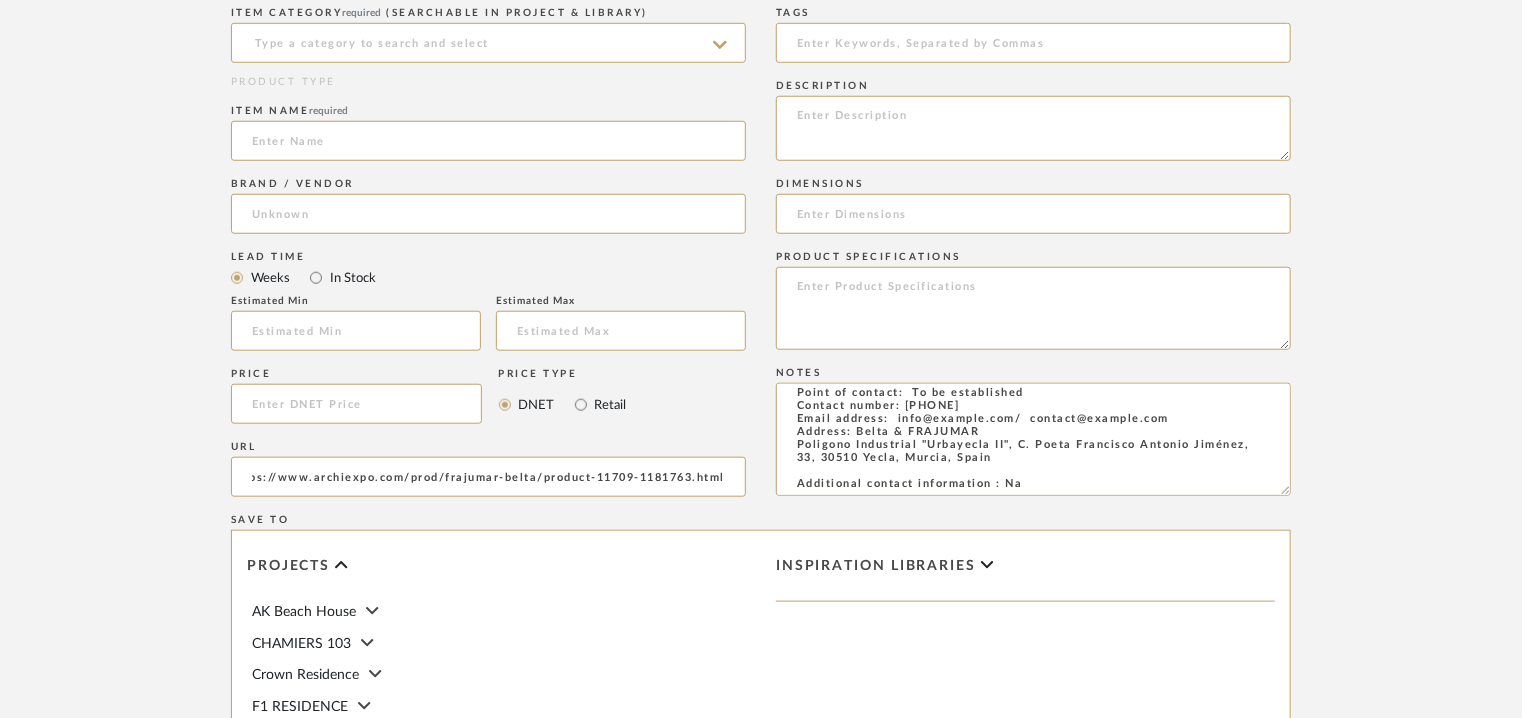 type on "https://www.archiexpo.com/prod/frajumar-belta/product-11709-1181763.html" 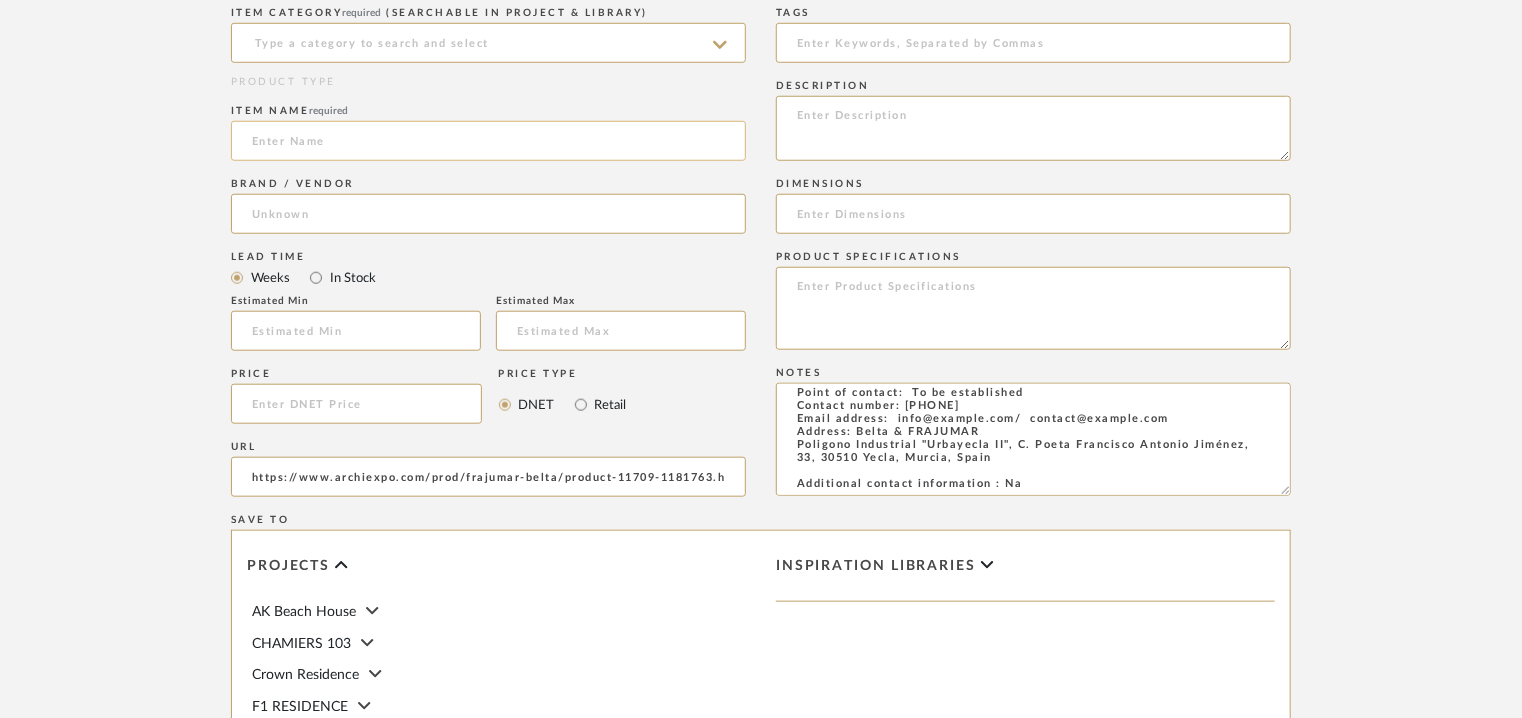 click 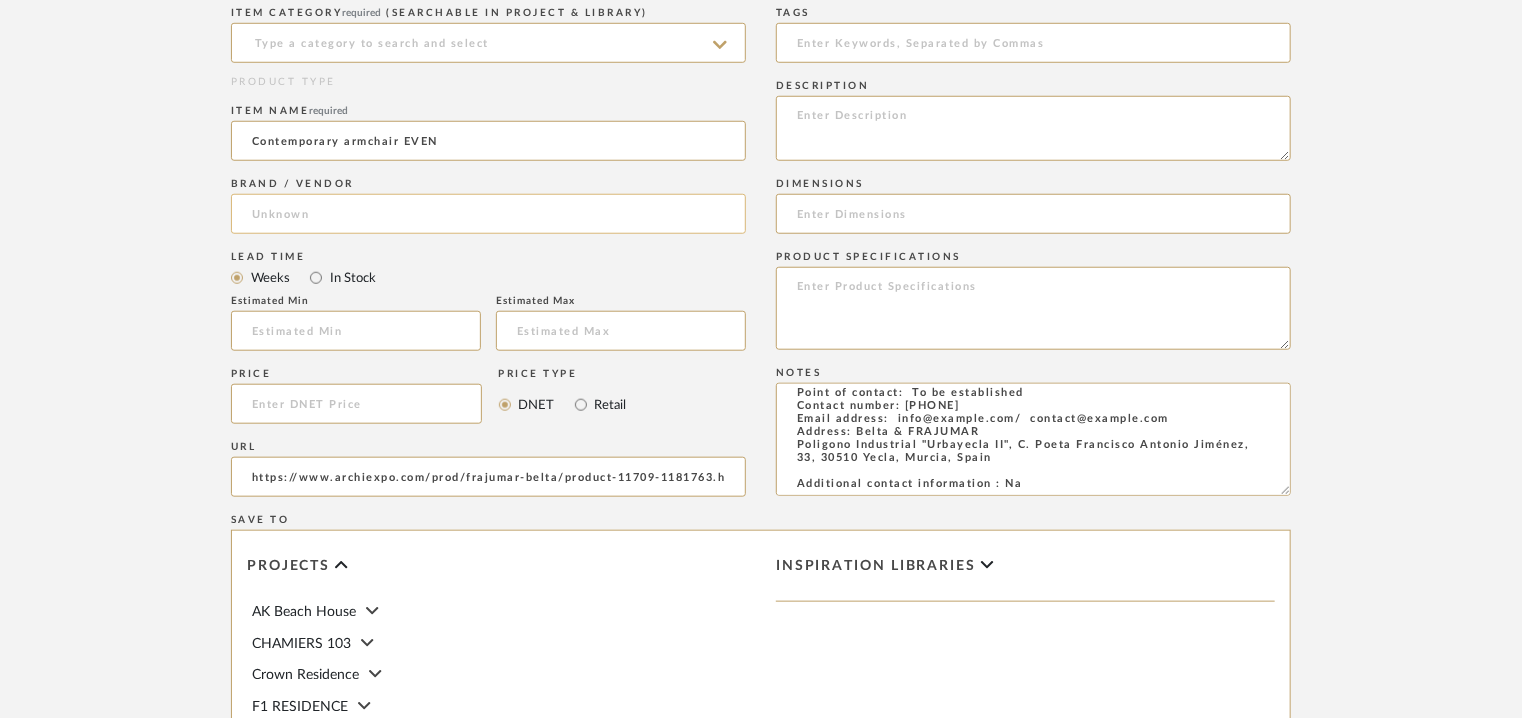 type on "Contemporary armchair EVEN" 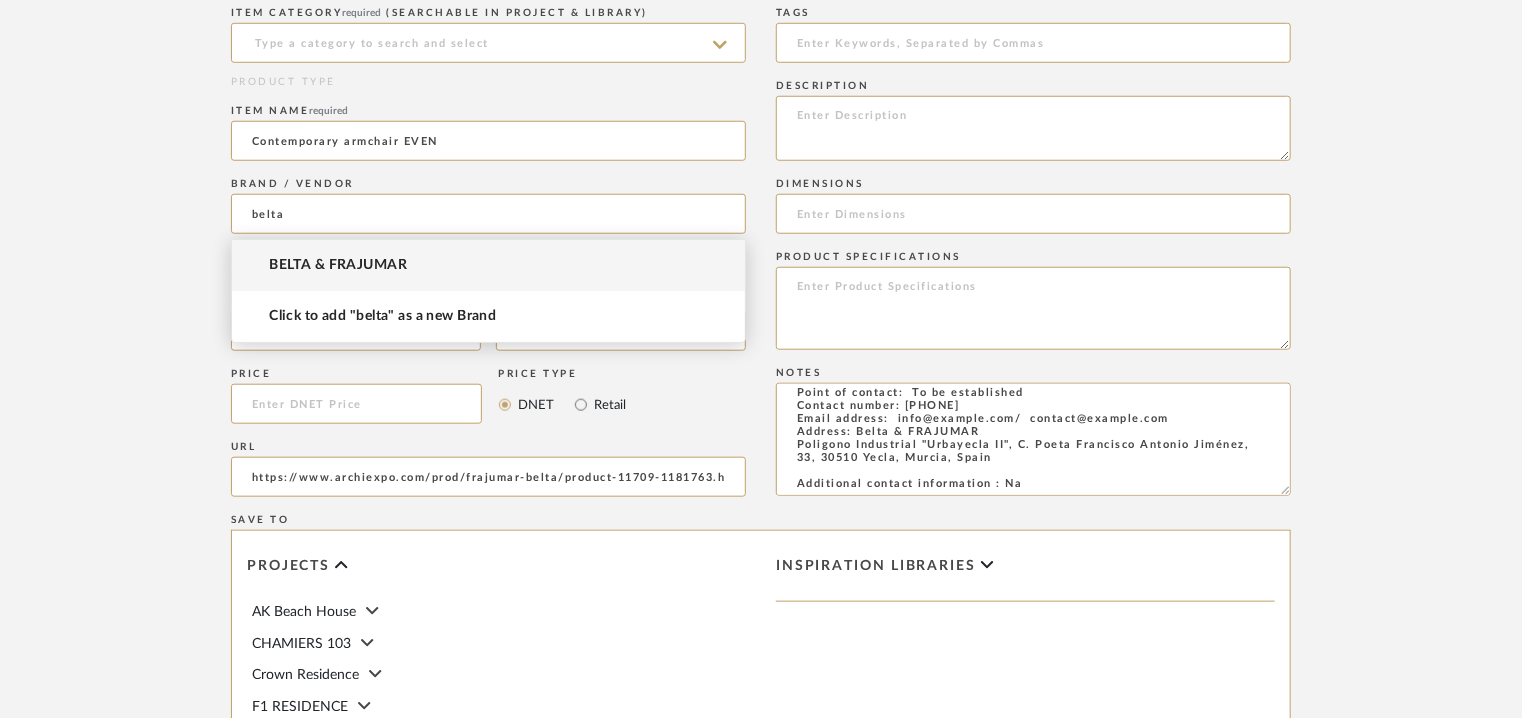 click on "BELTA & FRAJUMAR" at bounding box center [338, 265] 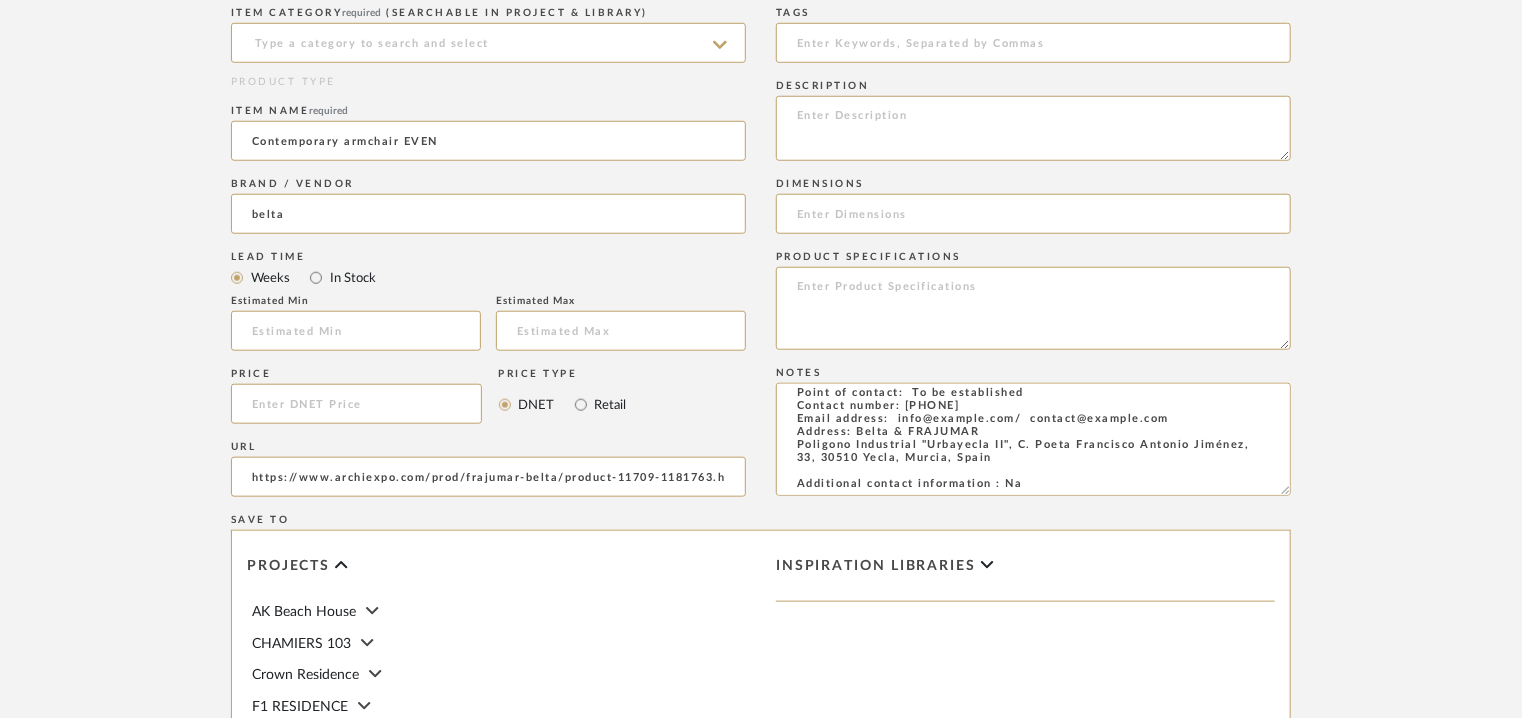 type on "BELTA & FRAJUMAR" 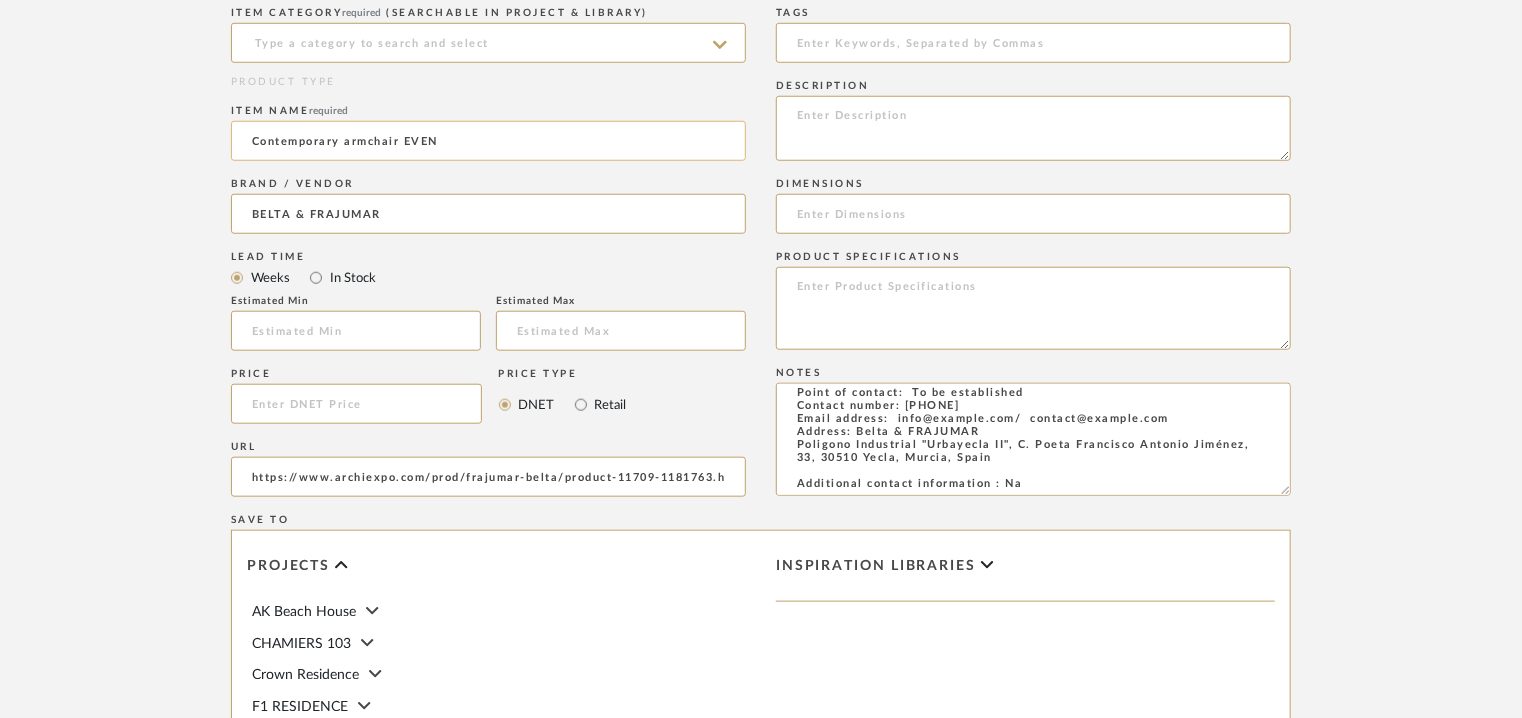 click on "Contemporary armchair EVEN" 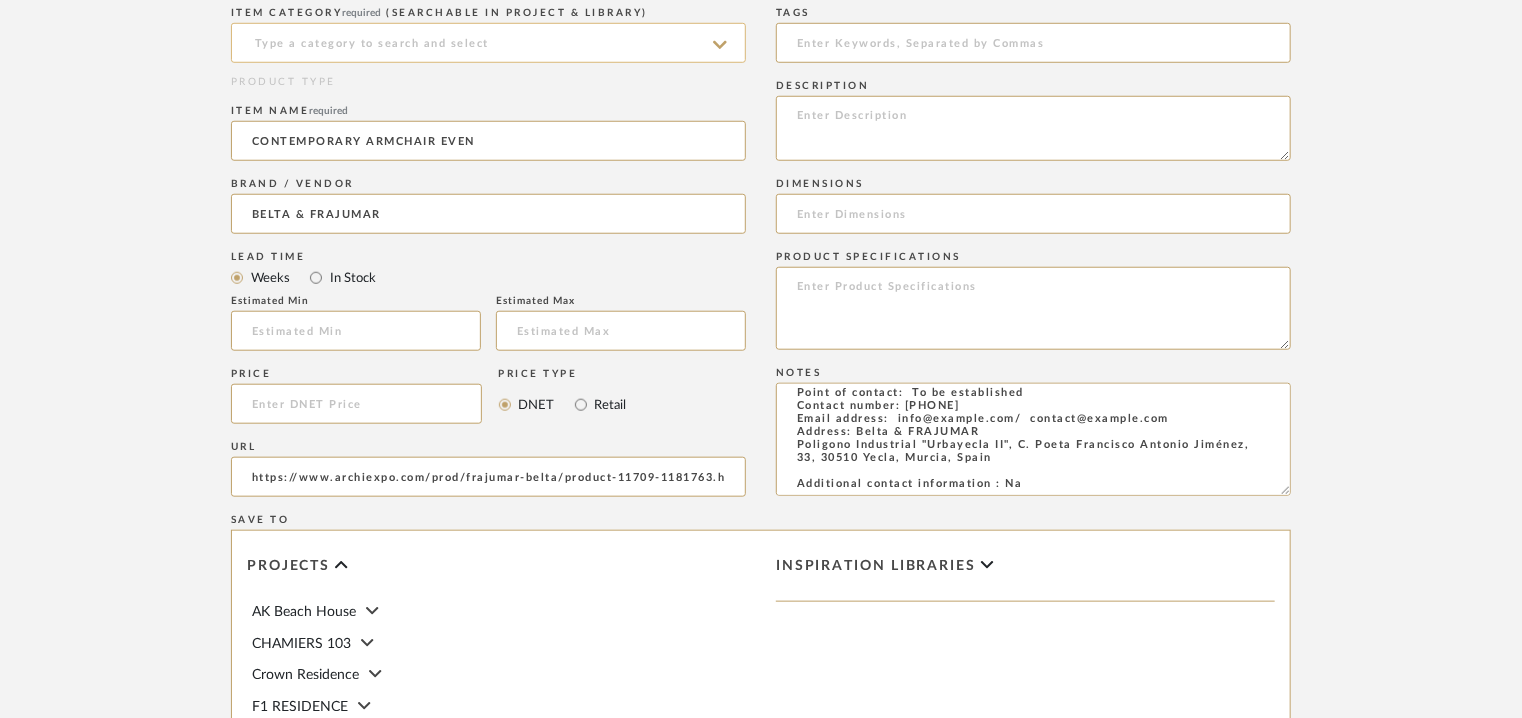 type on "CONTEMPORARY ARMCHAIR EVEN" 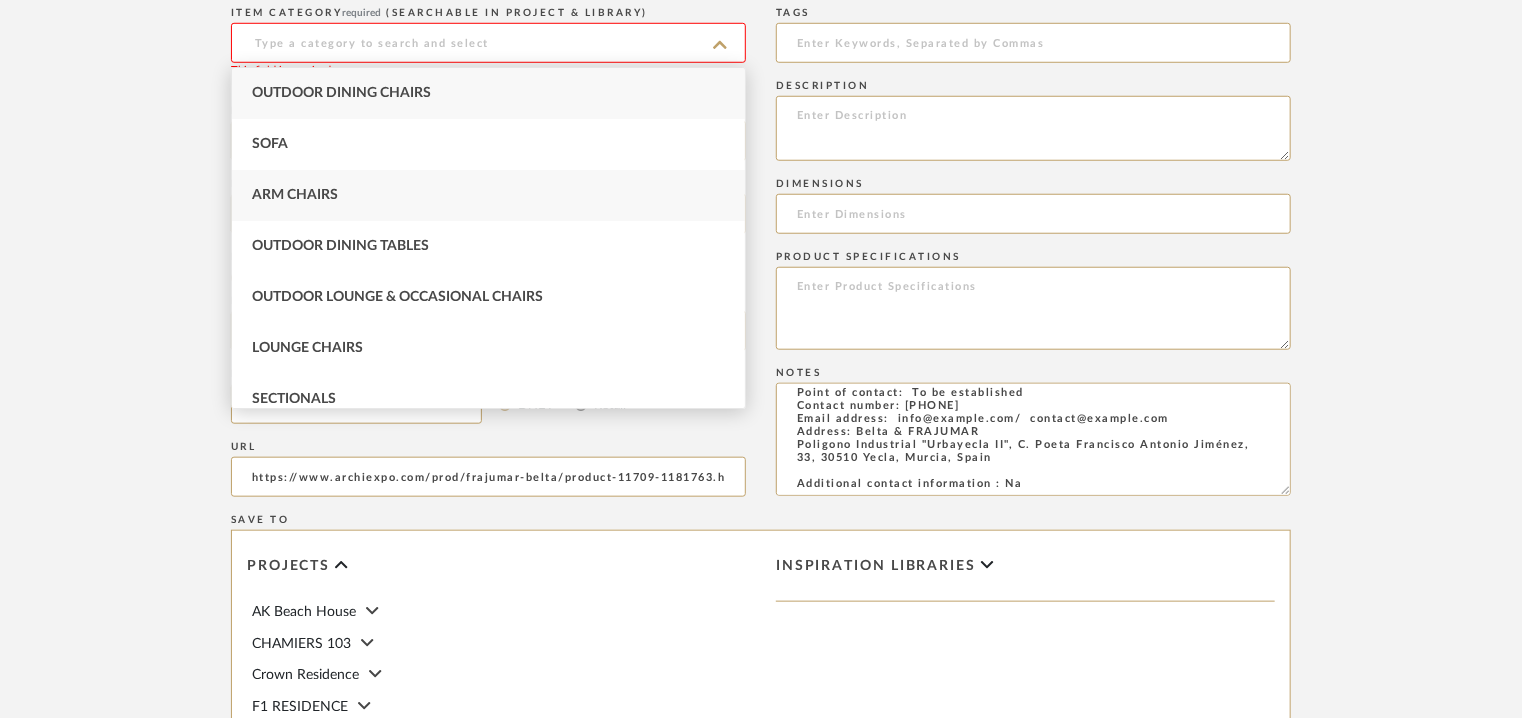 click on "Arm Chairs" at bounding box center (488, 195) 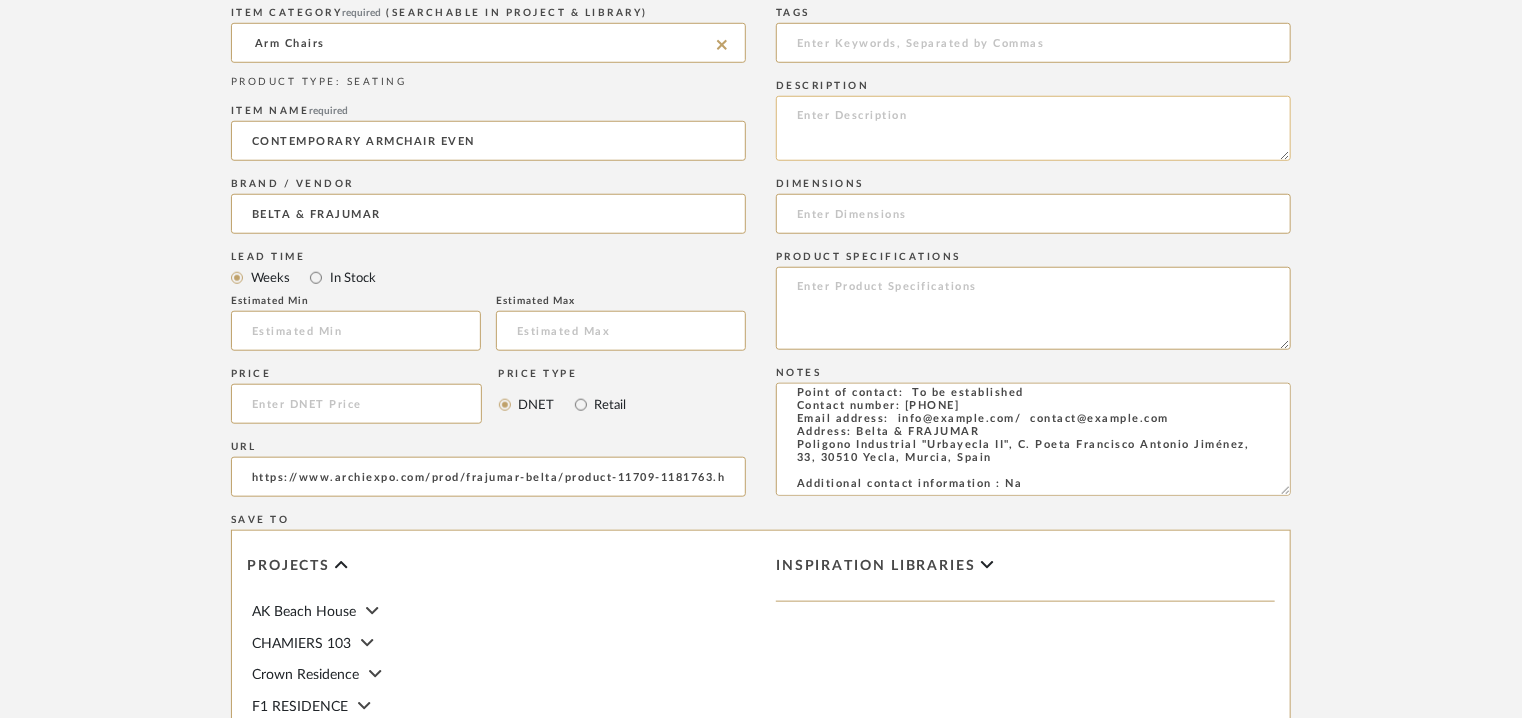 click 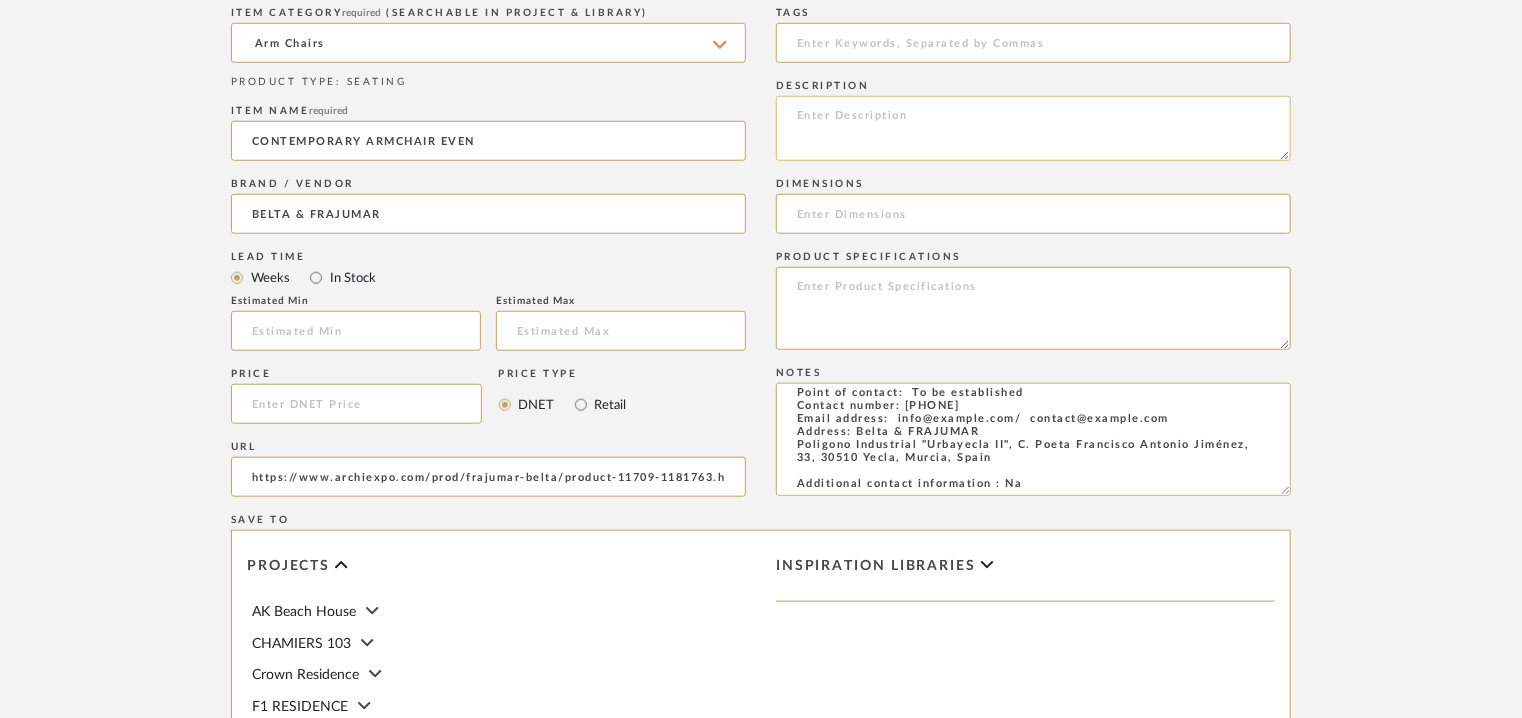 paste on "Type:  Armchair
Designer :  Arbel
Dimensions : Total width 90cm(35.4 in) x Total height 87cm(34.3 in) x Total depth 73cm(28.7 in)/ Seat height 43cm(16.9 in).
Material & Finishes:
1. Internal structure made from injection-moulded polyurethane, with steel tube, seat and backrest suspension made from steel springs. The flame-retardant polyurethane UNE EN 1021-2:06 / BS 5852:06 that covers the structure reaching a density of 65 kg/m3. Chair and 2 seats armchair: structure made of solid wood covered with HR 35kg/m3 foam.
2. The seat cushion, is also moulded, using the same injected compound and reaching those 65 kg/m3. Chair and 2 seats armchair seat cushion: in high resistance HDR 40kg/m3 foam. Both have removable covers.
3. Frame in solid ash wood. Detachable.
Product description :Even is a piece of apparent simplicity that takes on a special character thanks to the curves that wrap it and give it shape. The baseboard is solid wood that achieves movement due to the splay of the legs. A bid by Beltá for natu..." 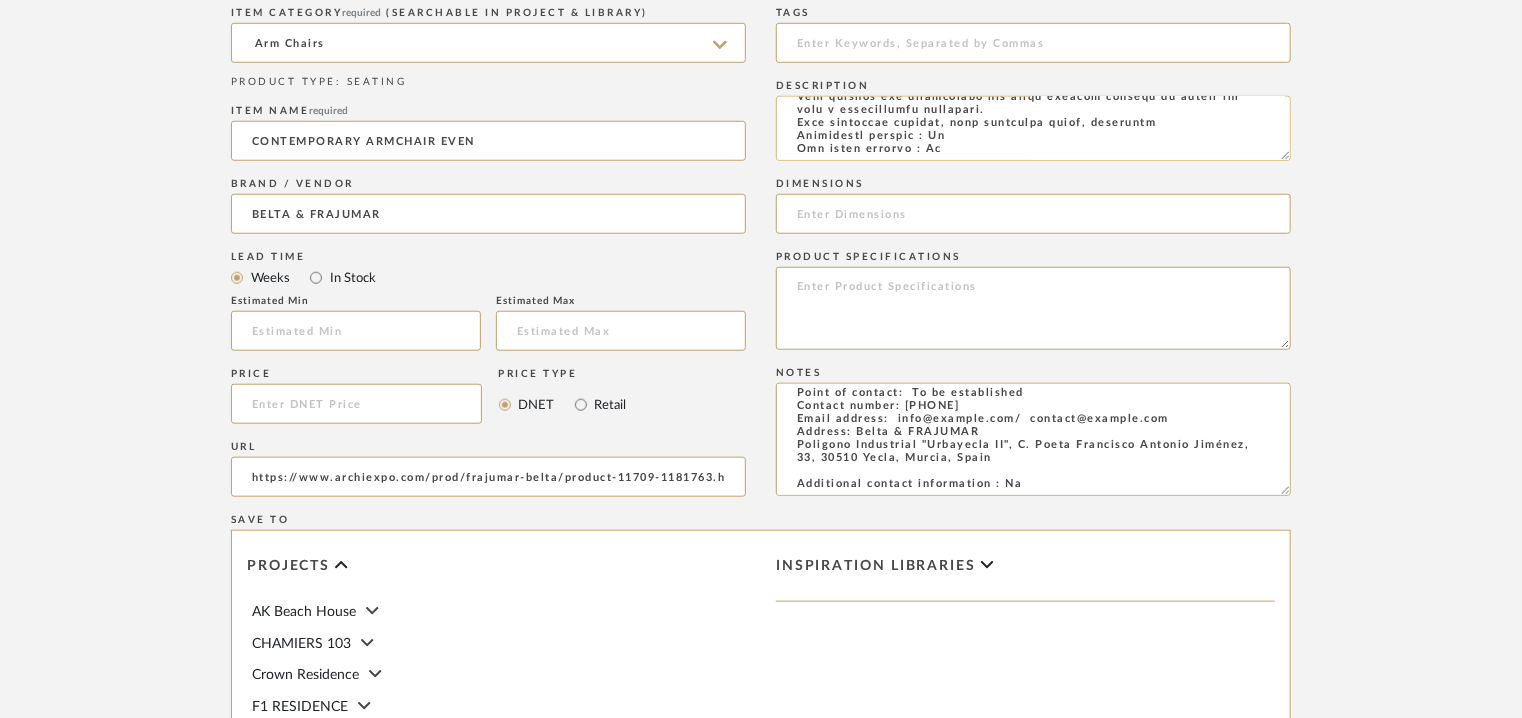 scroll, scrollTop: 0, scrollLeft: 0, axis: both 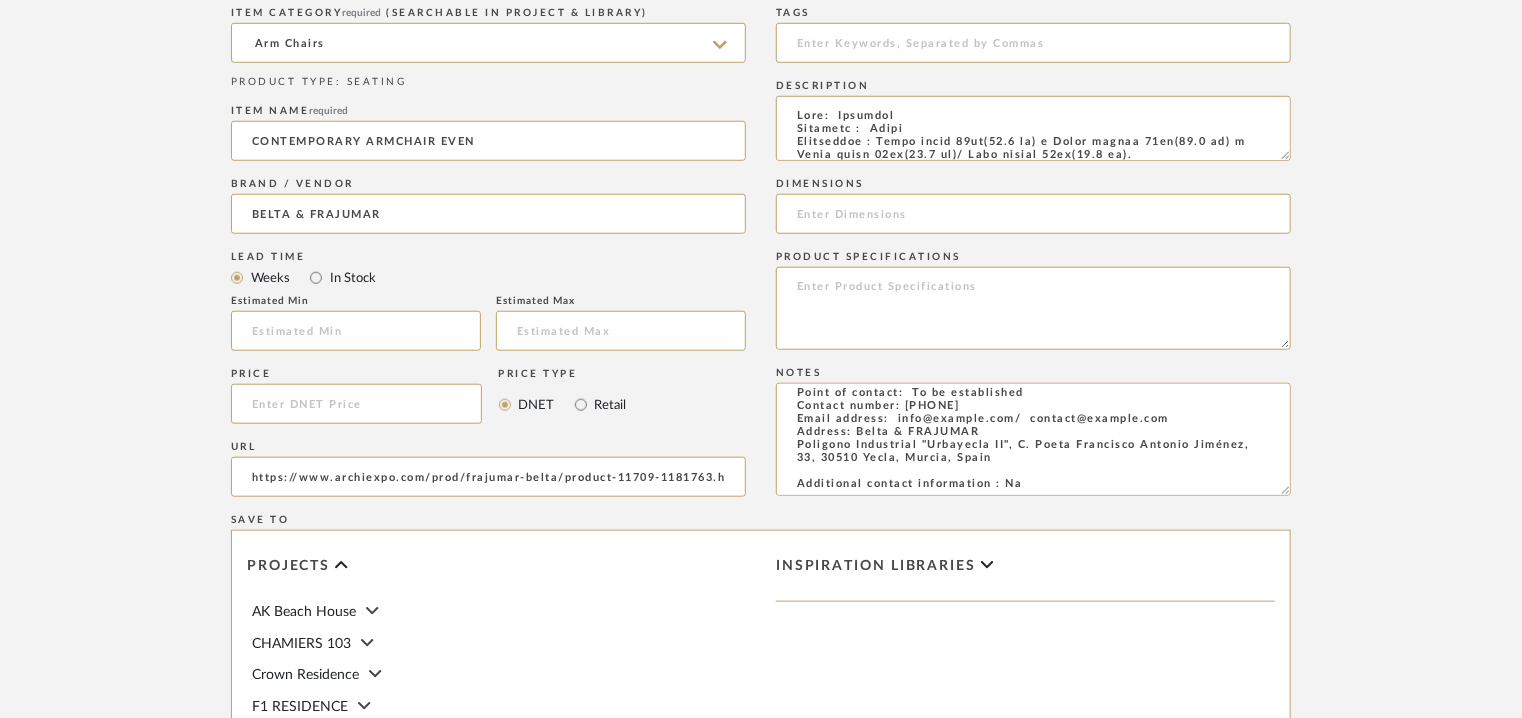 drag, startPoint x: 1287, startPoint y: 156, endPoint x: 1305, endPoint y: 218, distance: 64.56005 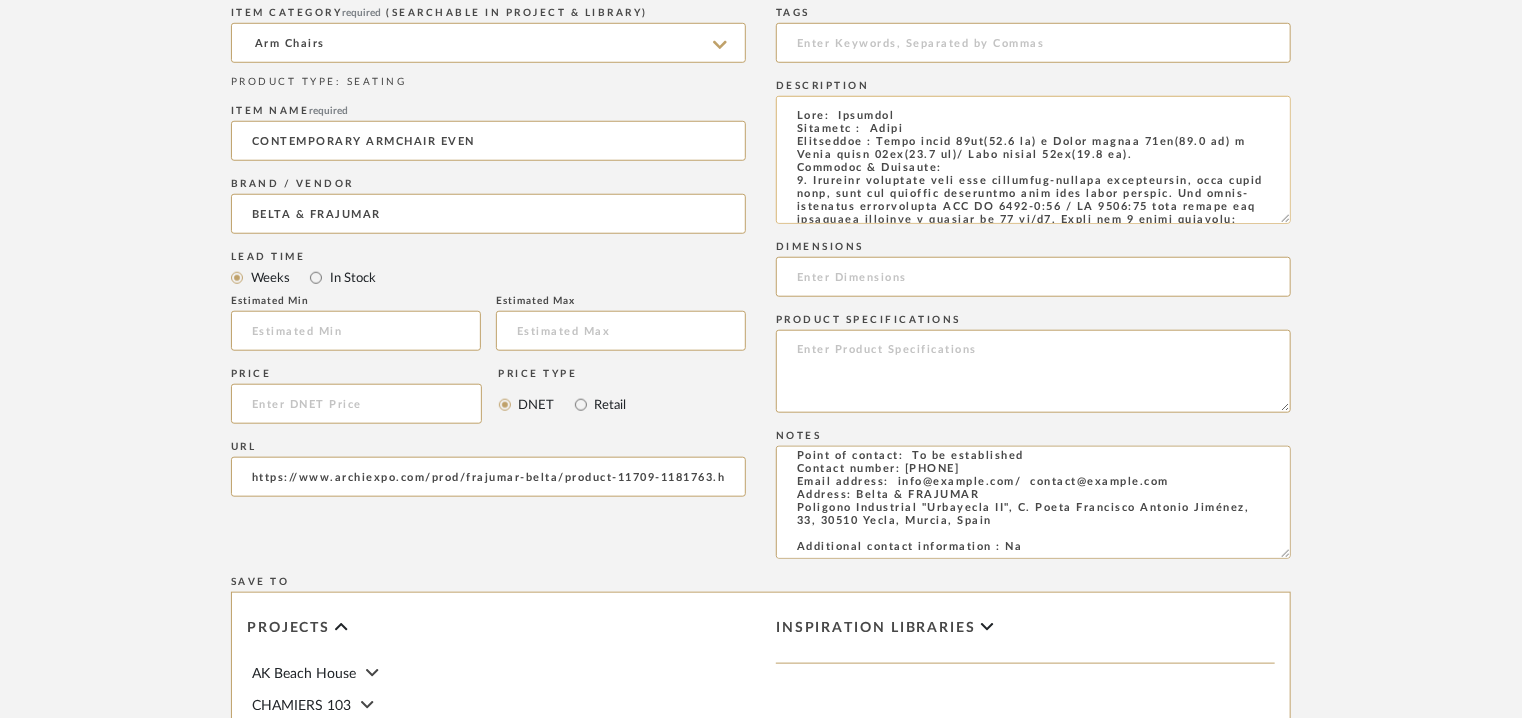 drag, startPoint x: 876, startPoint y: 141, endPoint x: 1149, endPoint y: 158, distance: 273.52878 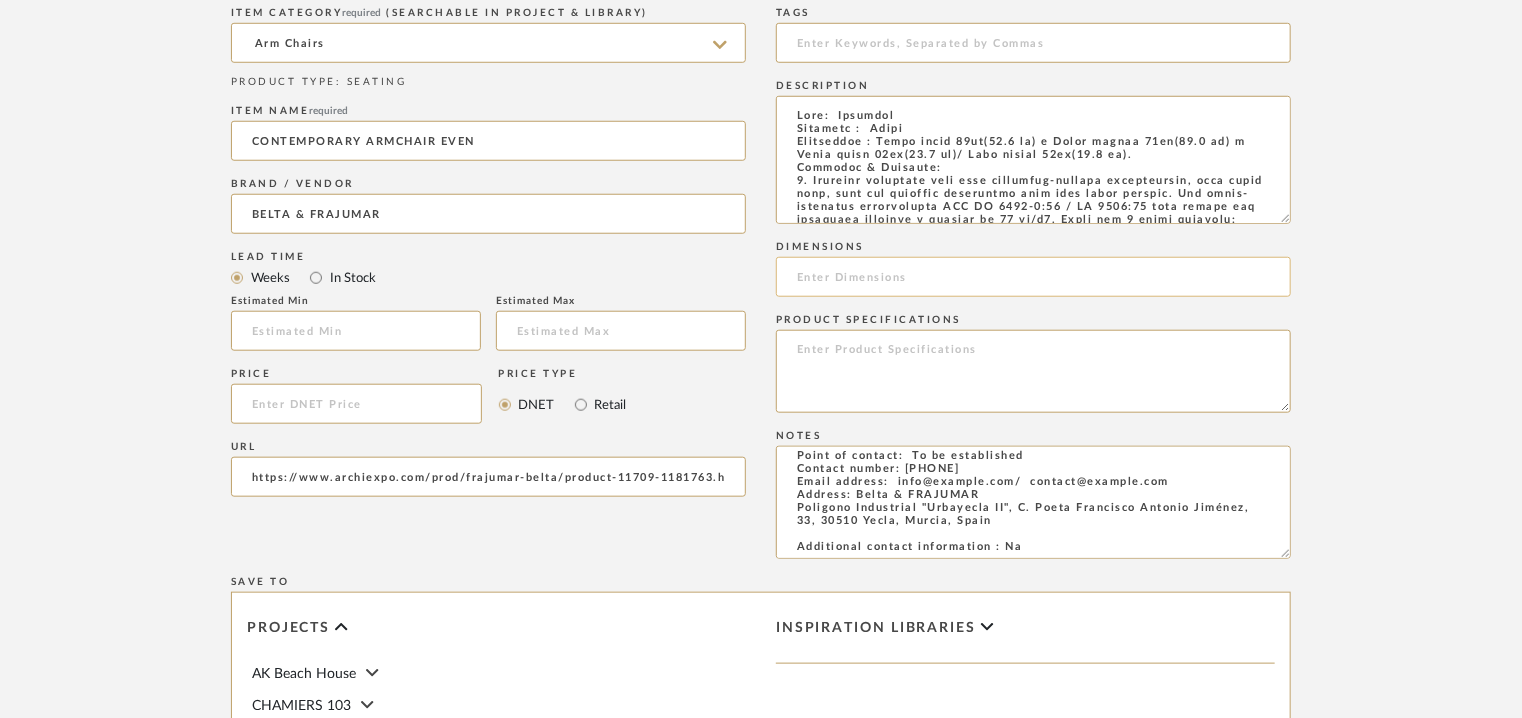 type on "Type:  Armchair
Designer :  Arbel
Dimensions : Total width 90cm(35.4 in) x Total height 87cm(34.3 in) x Total depth 73cm(28.7 in)/ Seat height 43cm(16.9 in).
Material & Finishes:
1. Internal structure made from injection-moulded polyurethane, with steel tube, seat and backrest suspension made from steel springs. The flame-retardant polyurethane UNE EN 1021-2:06 / BS 5852:06 that covers the structure reaching a density of 65 kg/m3. Chair and 2 seats armchair: structure made of solid wood covered with HR 35kg/m3 foam.
2. The seat cushion, is also moulded, using the same injected compound and reaching those 65 kg/m3. Chair and 2 seats armchair seat cushion: in high resistance HDR 40kg/m3 foam. Both have removable covers.
3. Frame in solid ash wood. Detachable.
Product description :Even is a piece of apparent simplicity that takes on a special character thanks to the curves that wrap it and give it shape. The baseboard is solid wood that achieves movement due to the splay of the legs. A bid by Beltá for natu..." 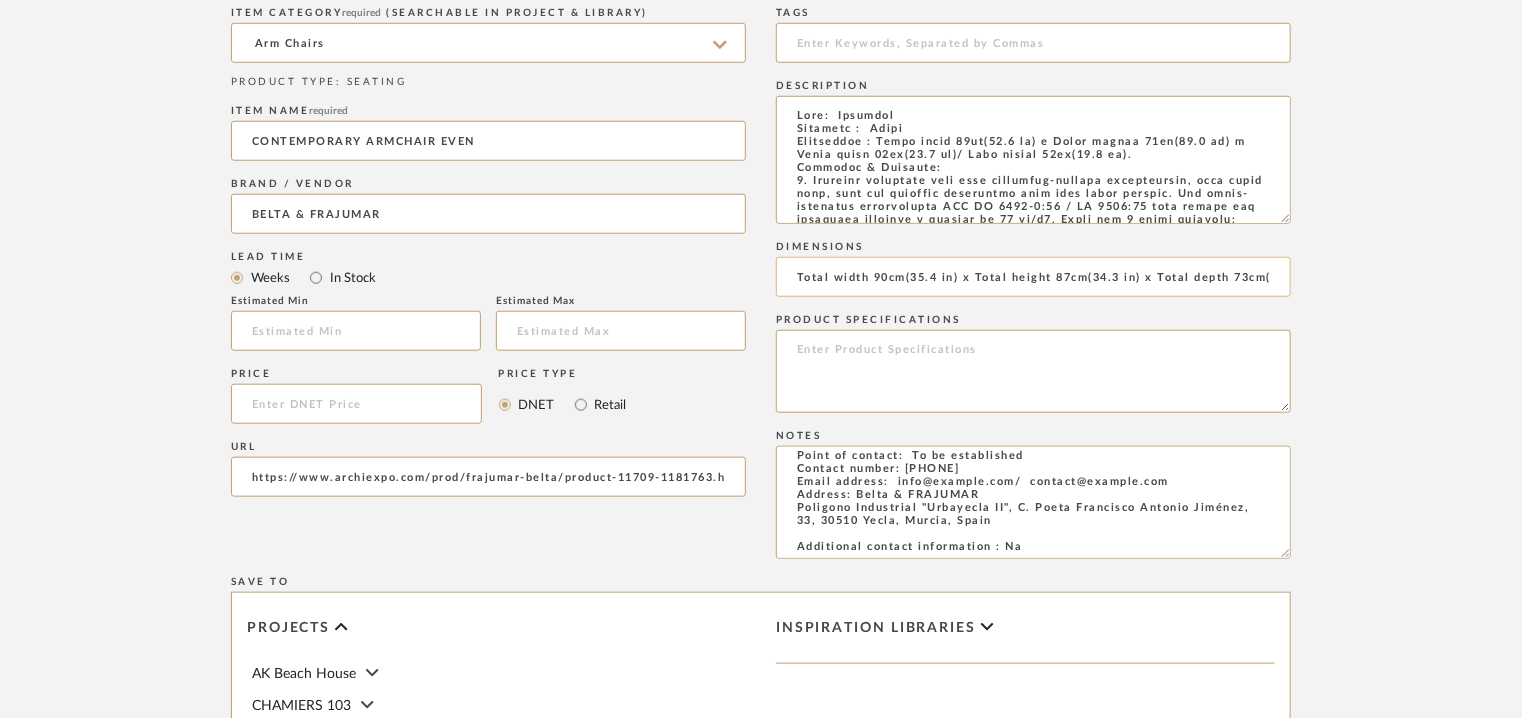scroll, scrollTop: 0, scrollLeft: 226, axis: horizontal 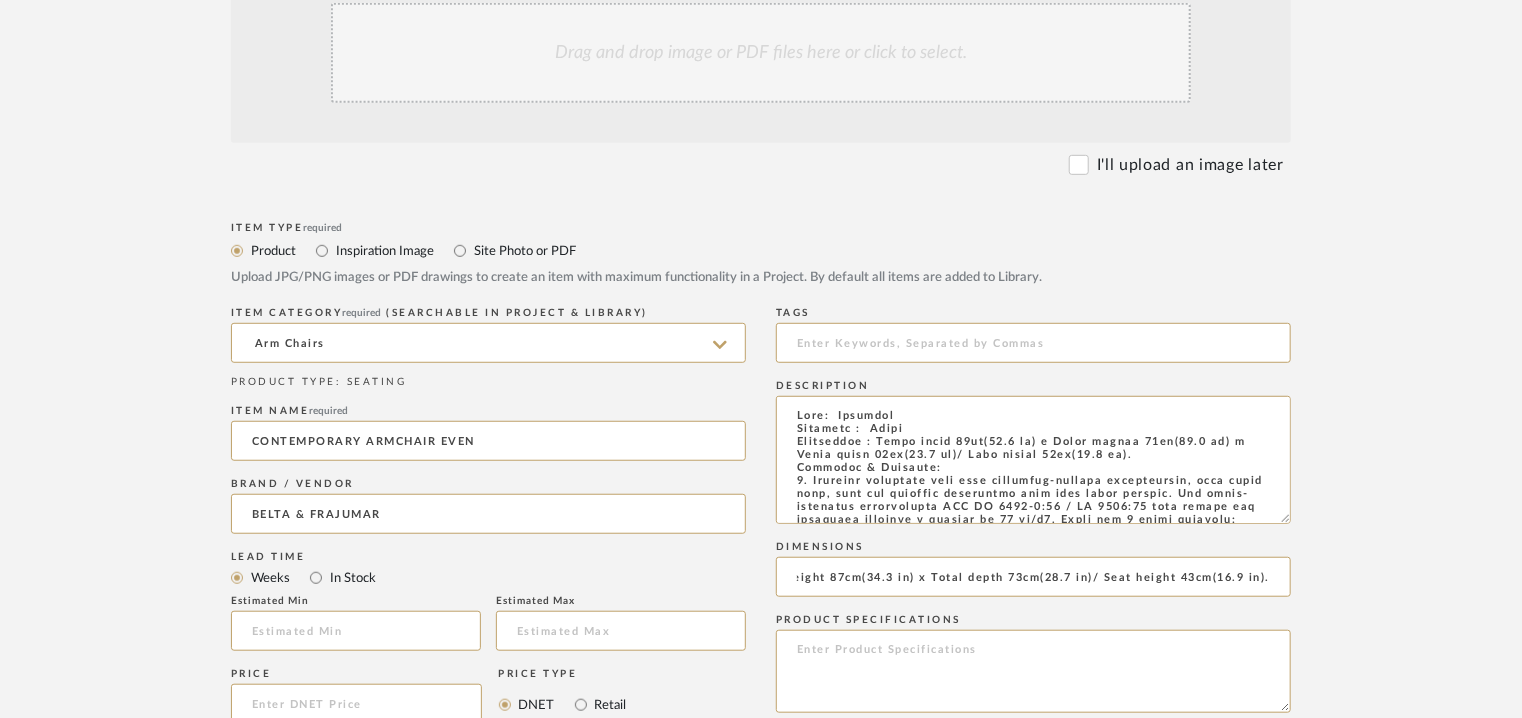 type on "Total width 90cm(35.4 in) x Total height 87cm(34.3 in) x Total depth 73cm(28.7 in)/ Seat height 43cm(16.9 in)." 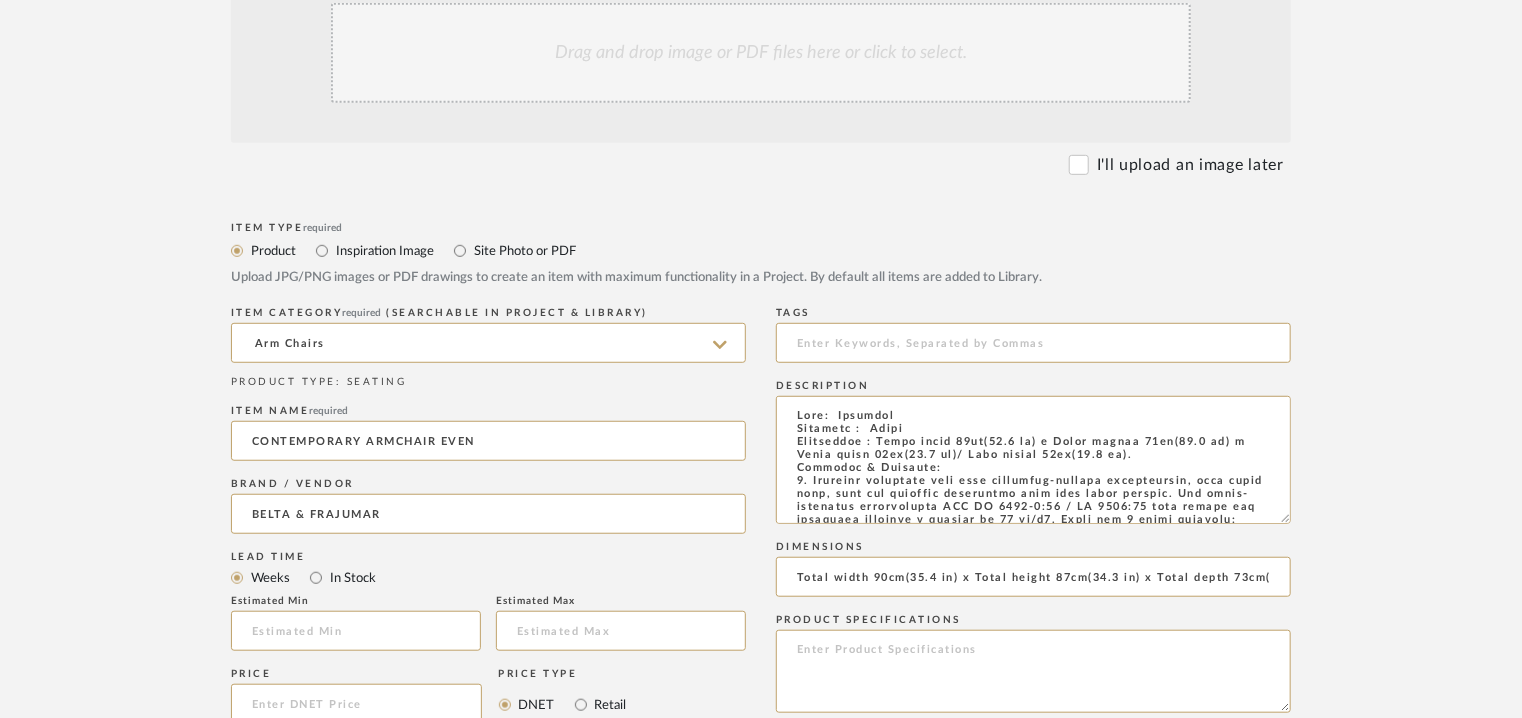 click on "Drag and drop image or PDF files here or click to select." 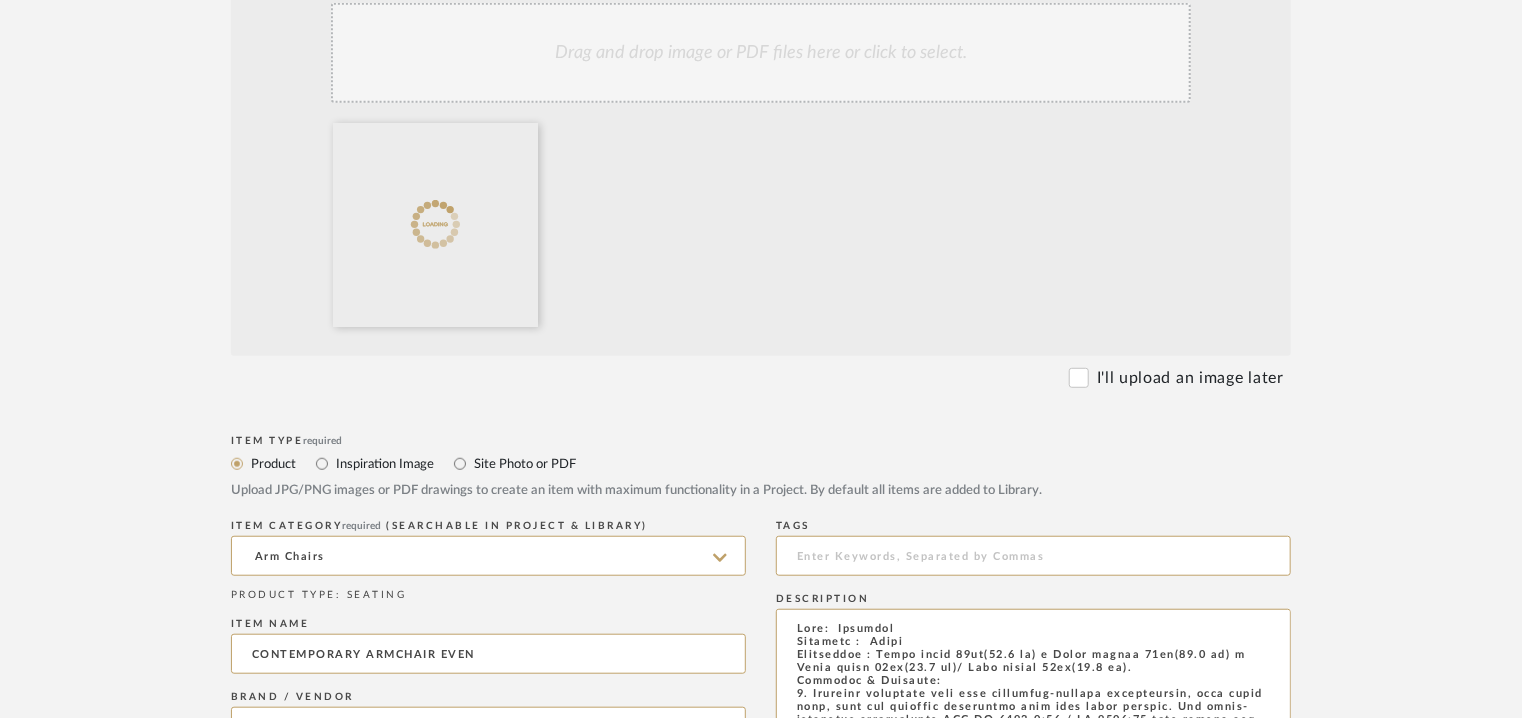 click on "Drag and drop image or PDF files here or click to select." 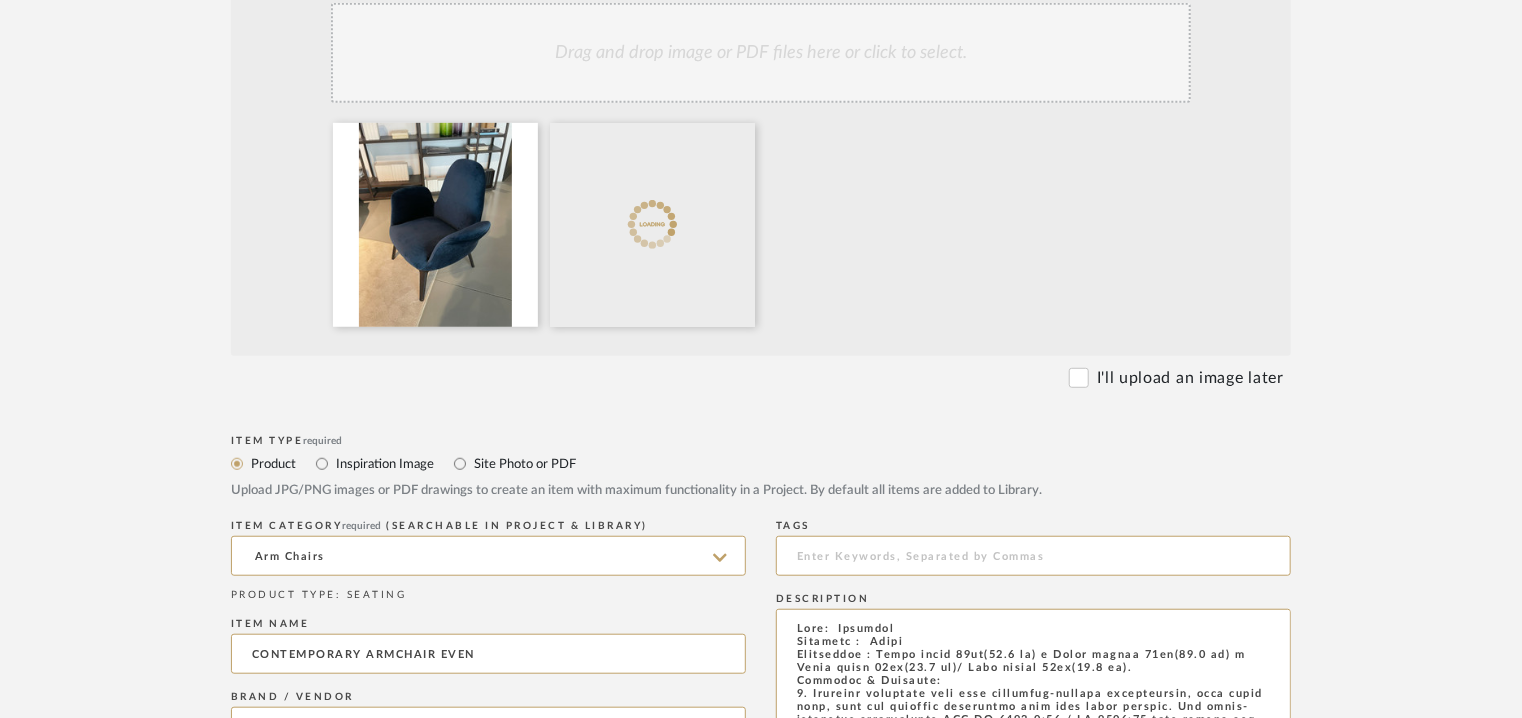 click on "Drag and drop image or PDF files here or click to select." 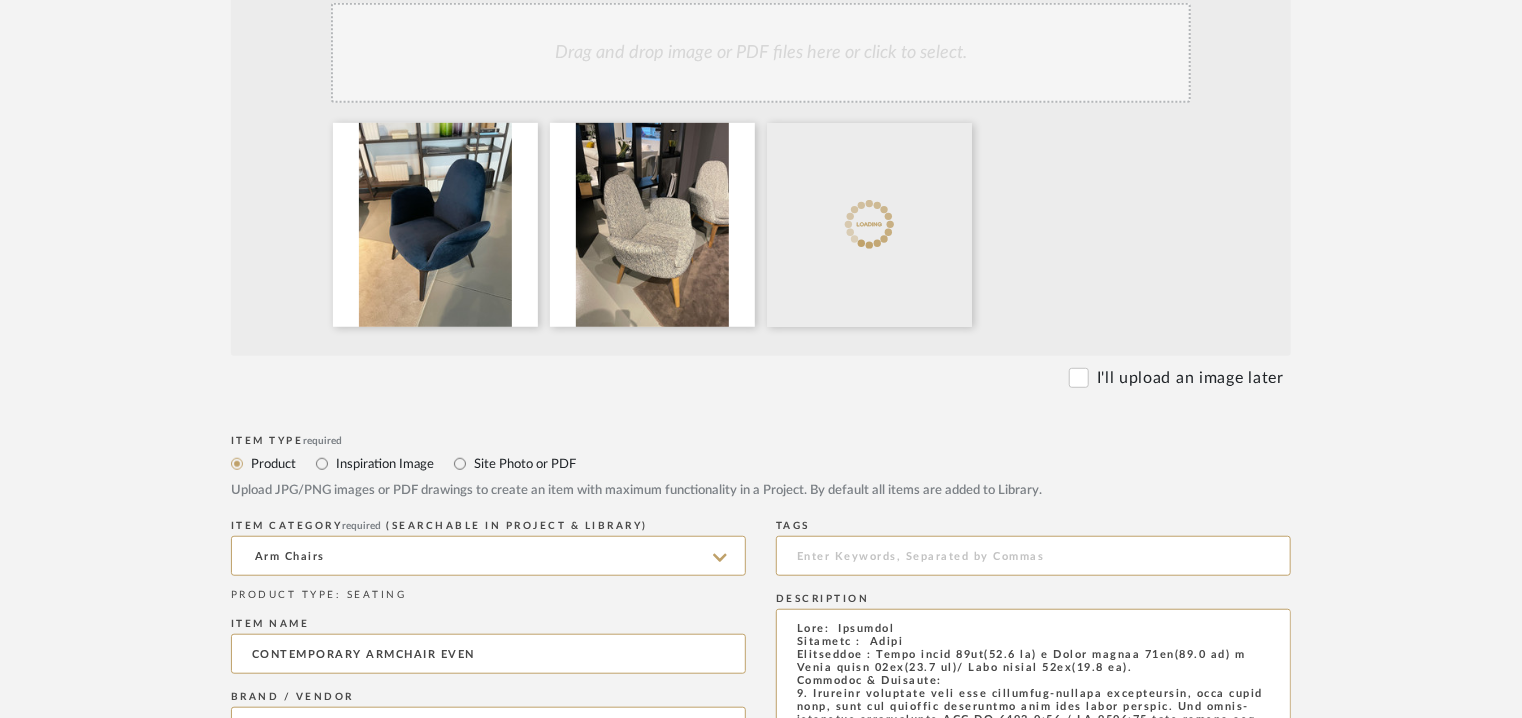 click on "Drag and drop image or PDF files here or click to select." 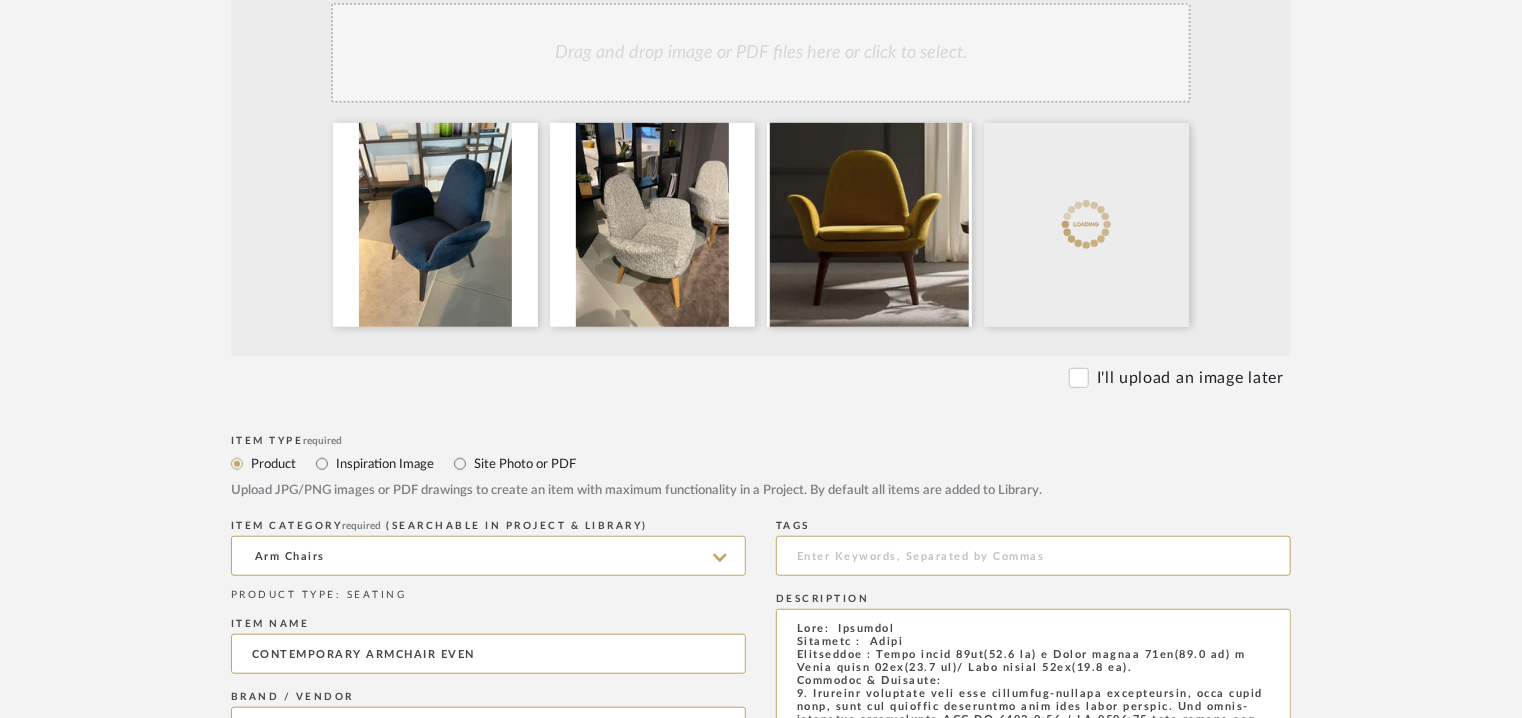 click on "Drag and drop image or PDF files here or click to select." 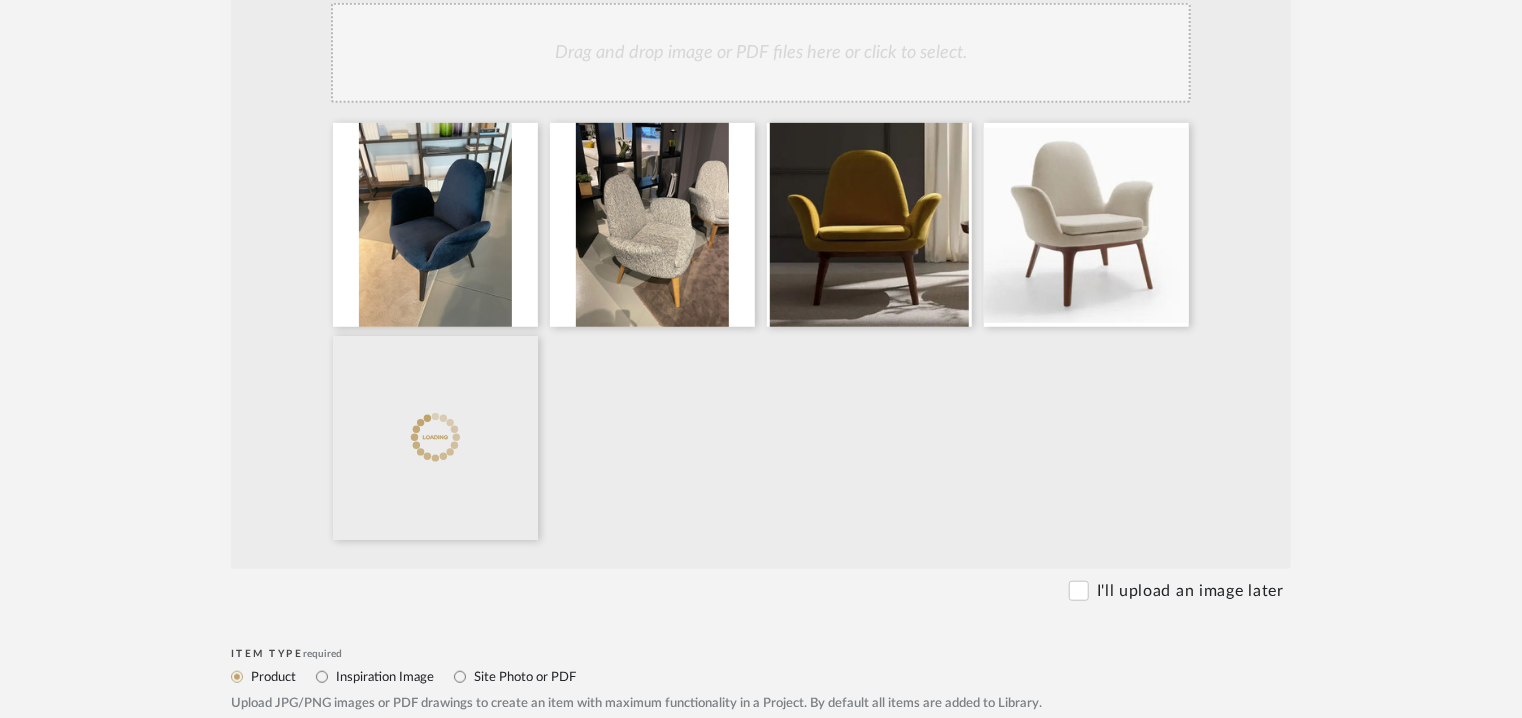 click on "Drag and drop image or PDF files here or click to select." 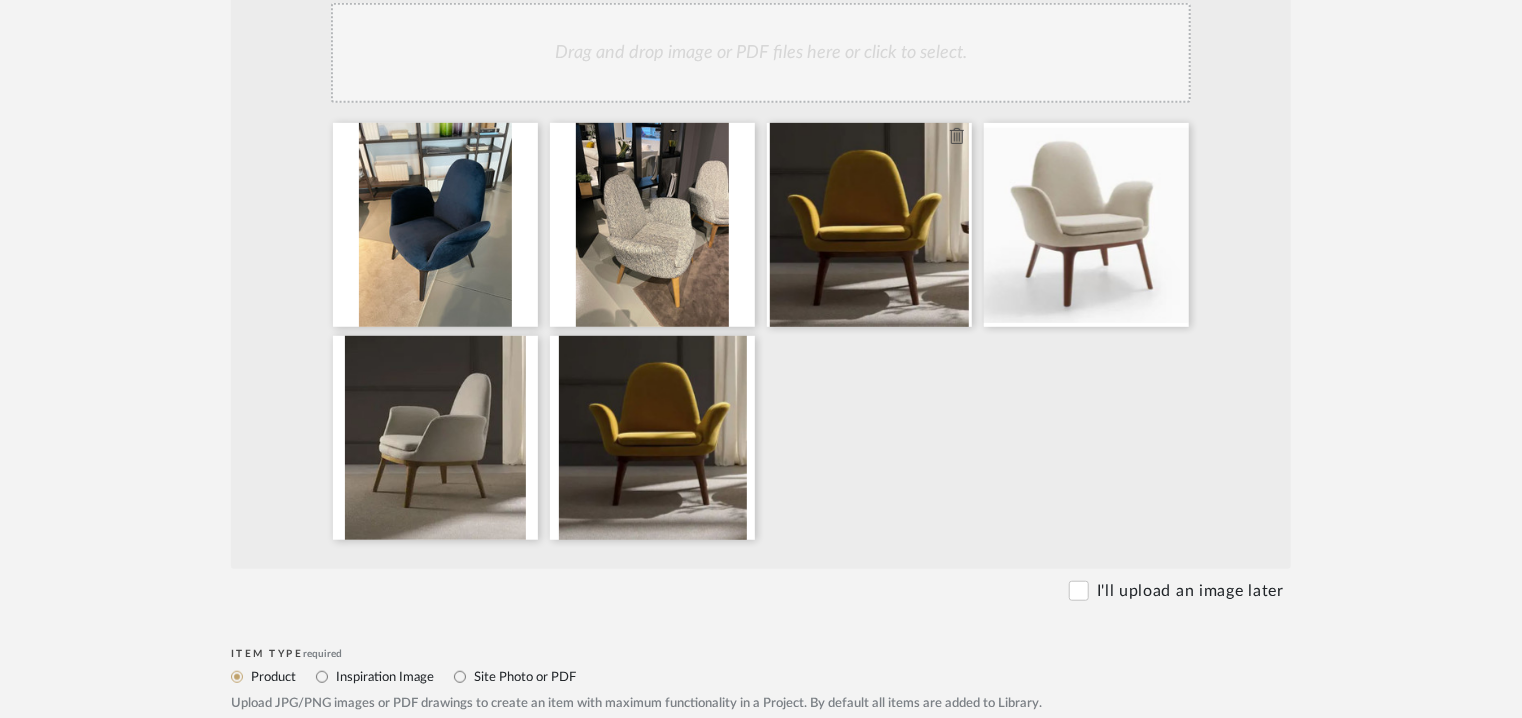 type 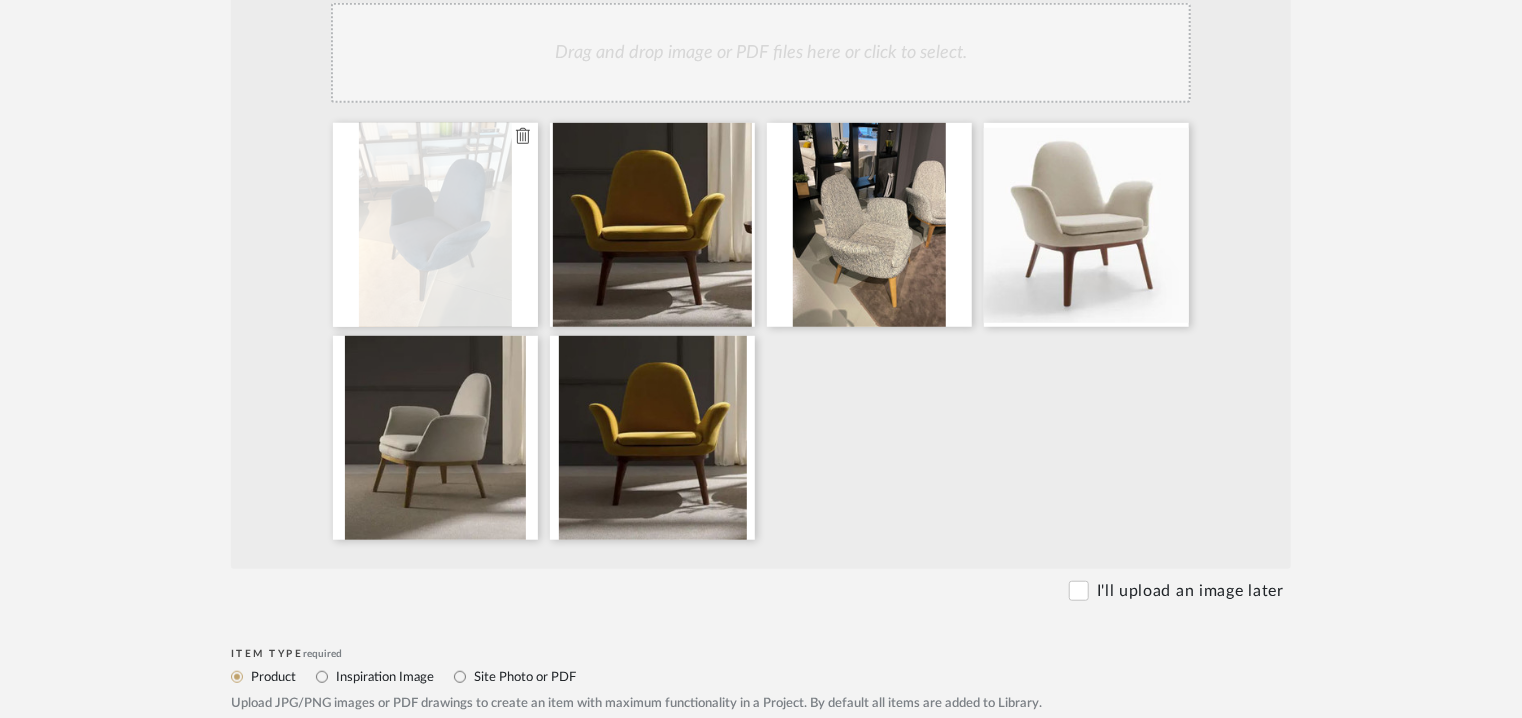 type 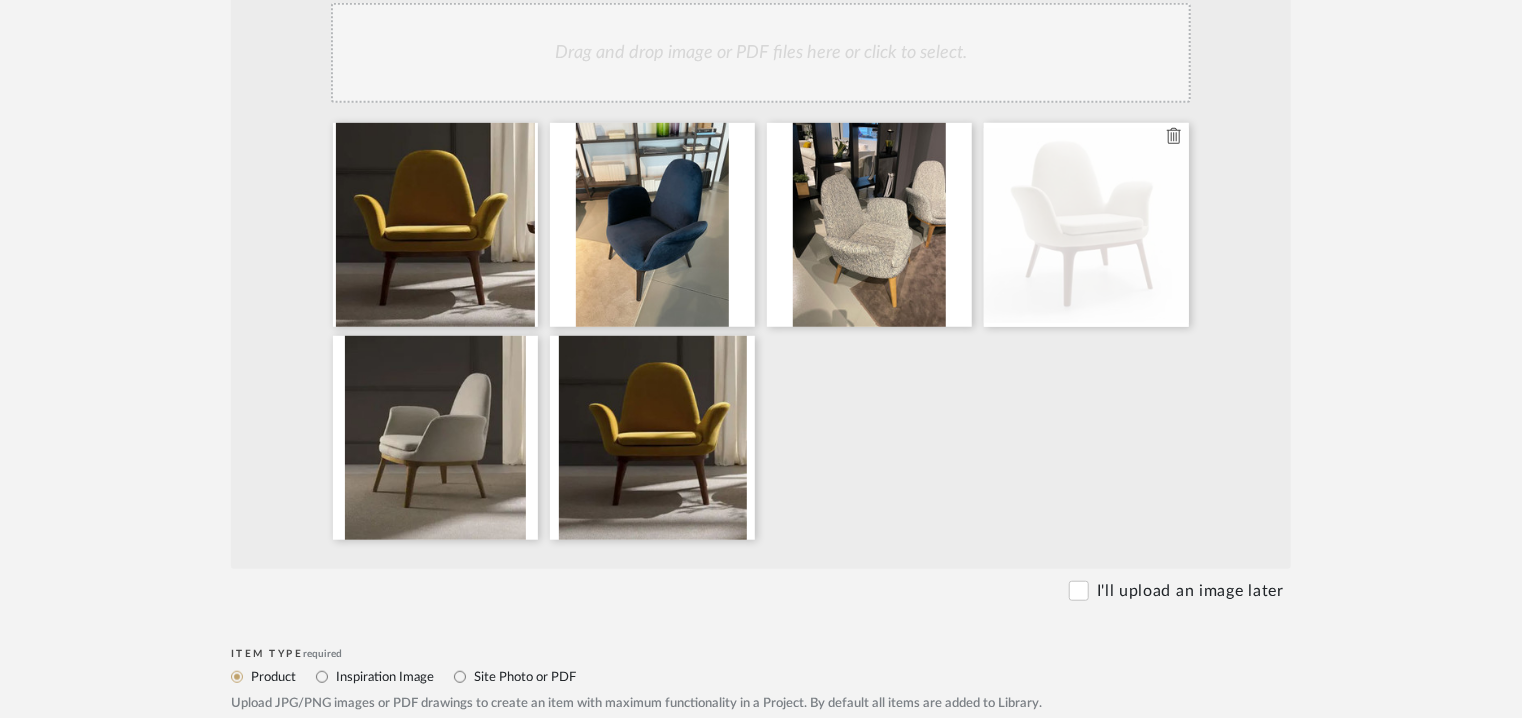 type 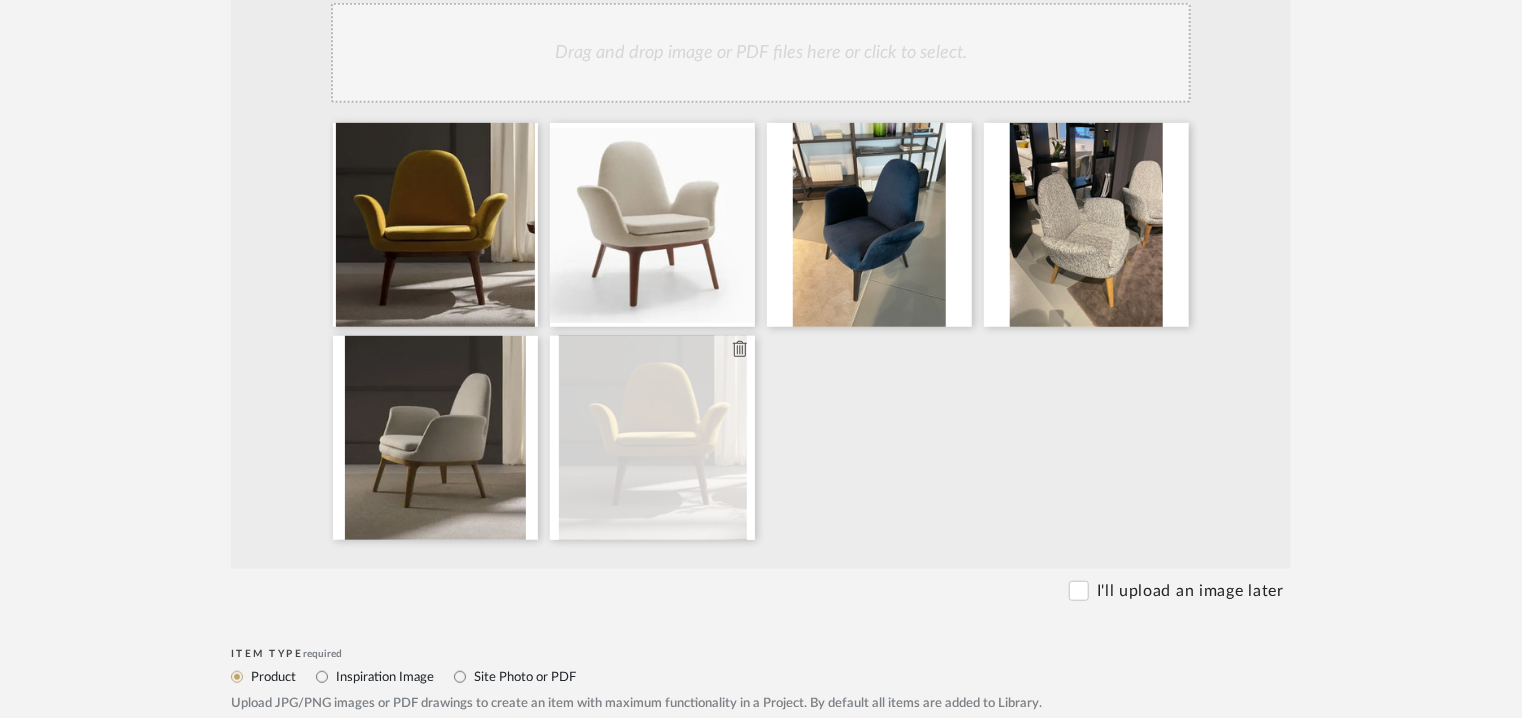 click 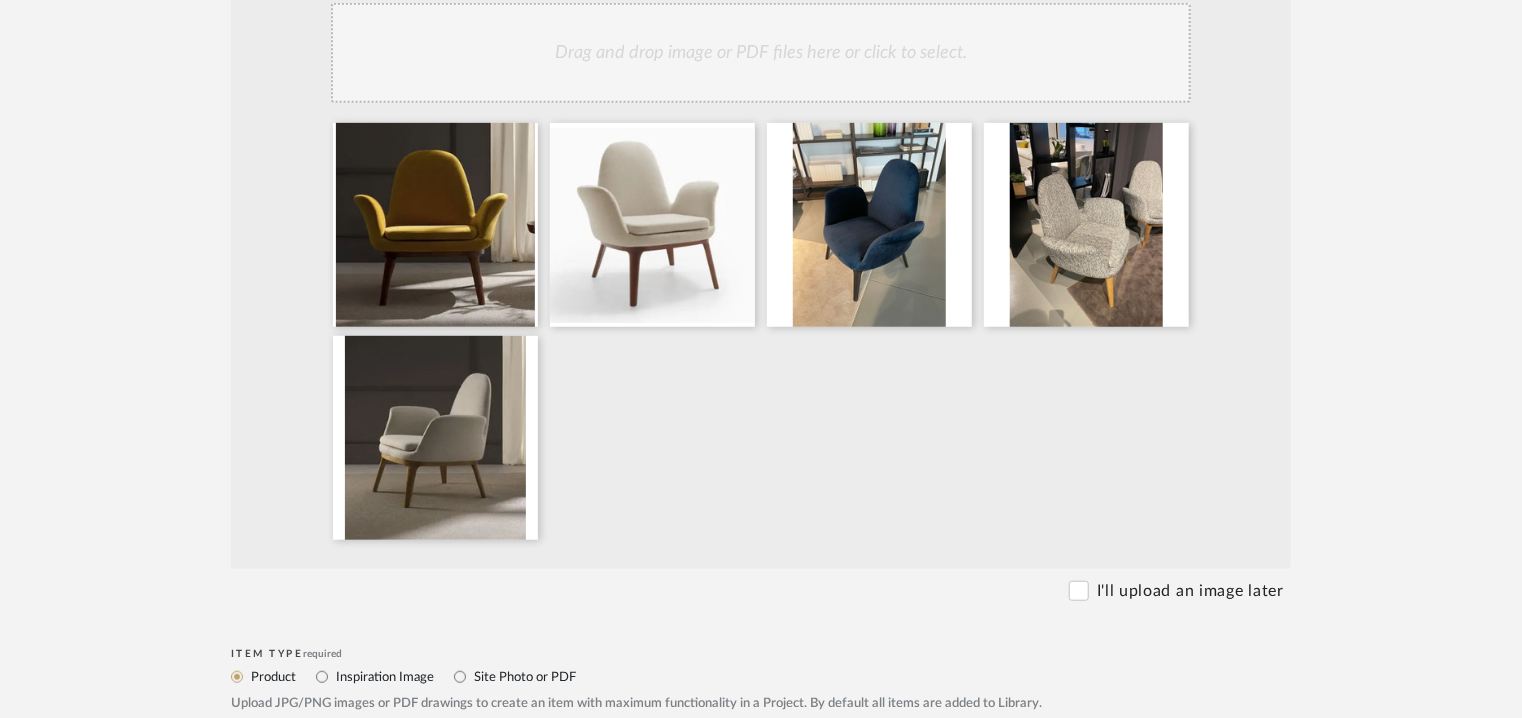 click on "Drag and drop image or PDF files here or click to select." 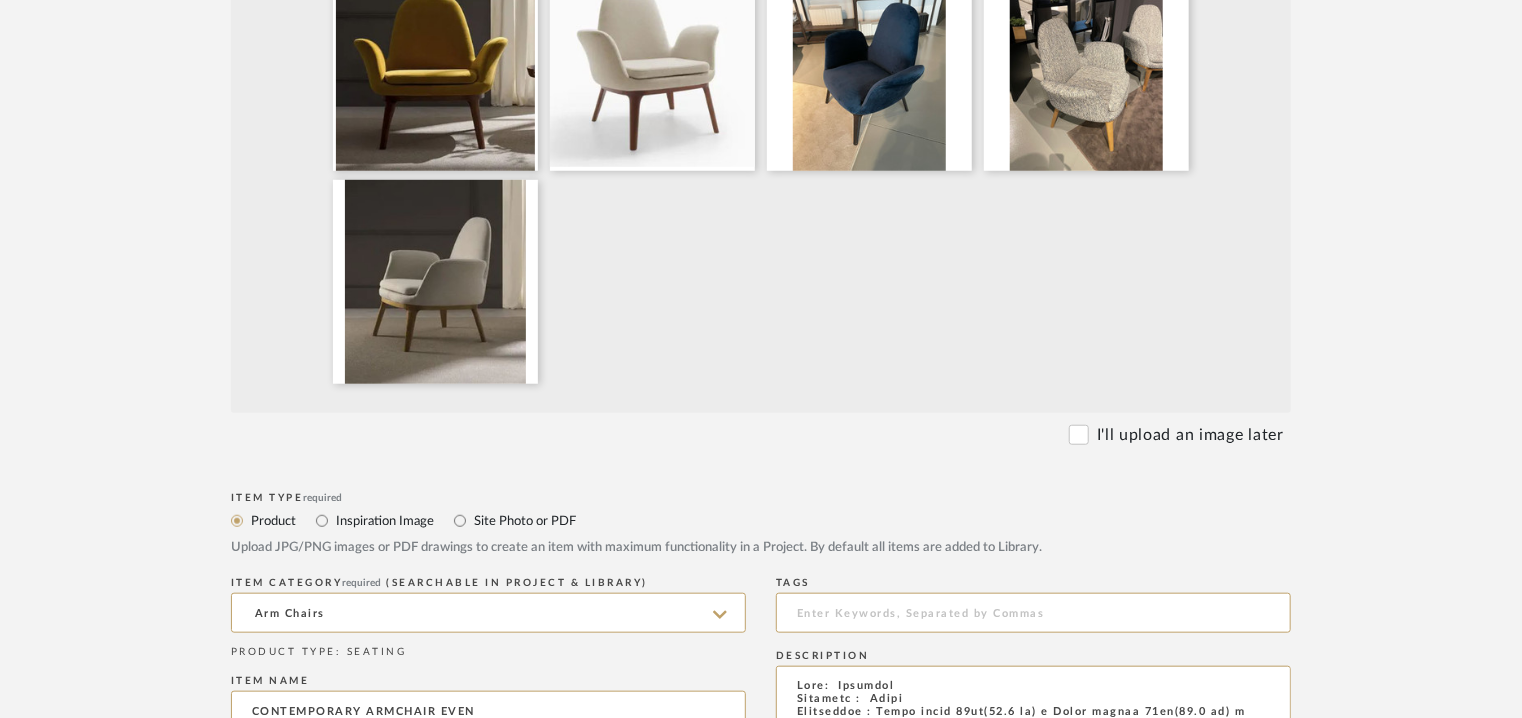 scroll, scrollTop: 1000, scrollLeft: 0, axis: vertical 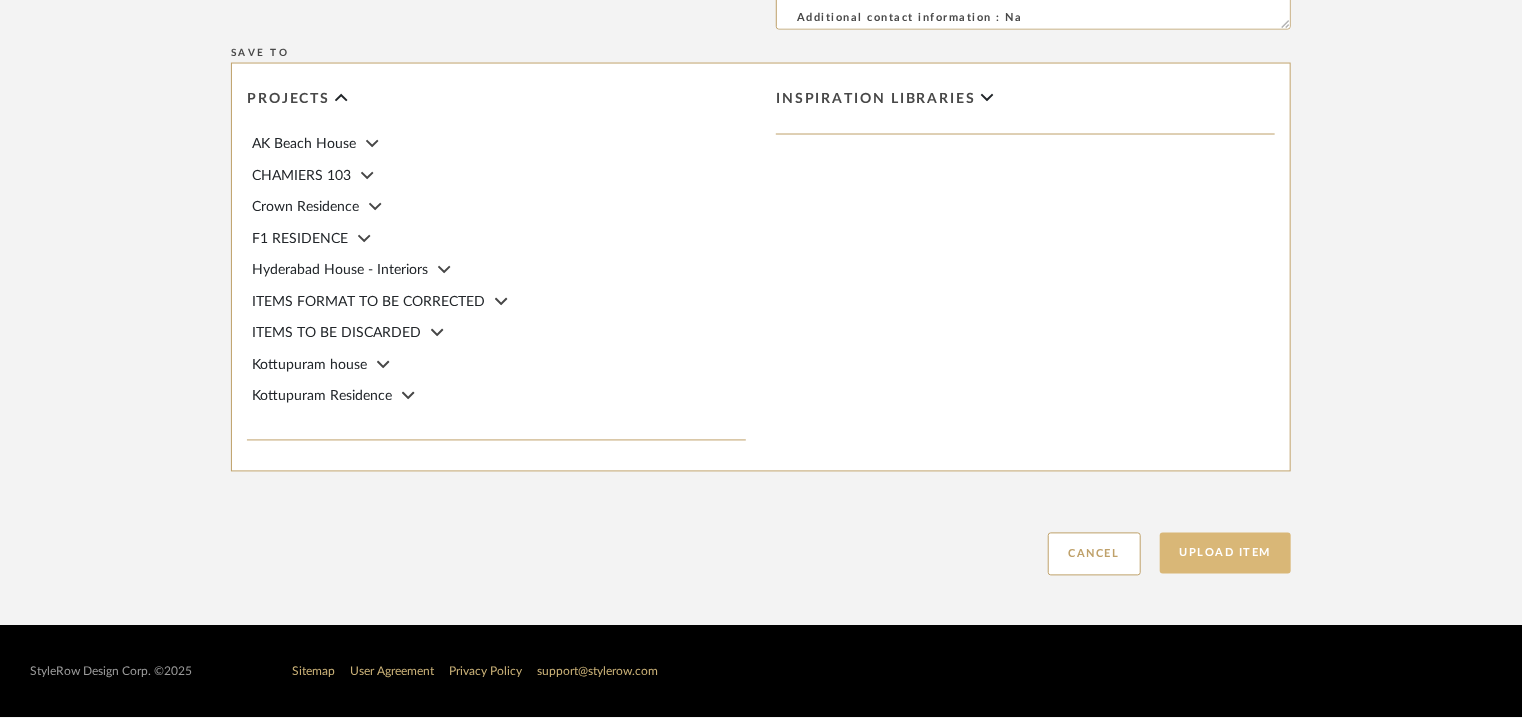 click on "Upload Item" 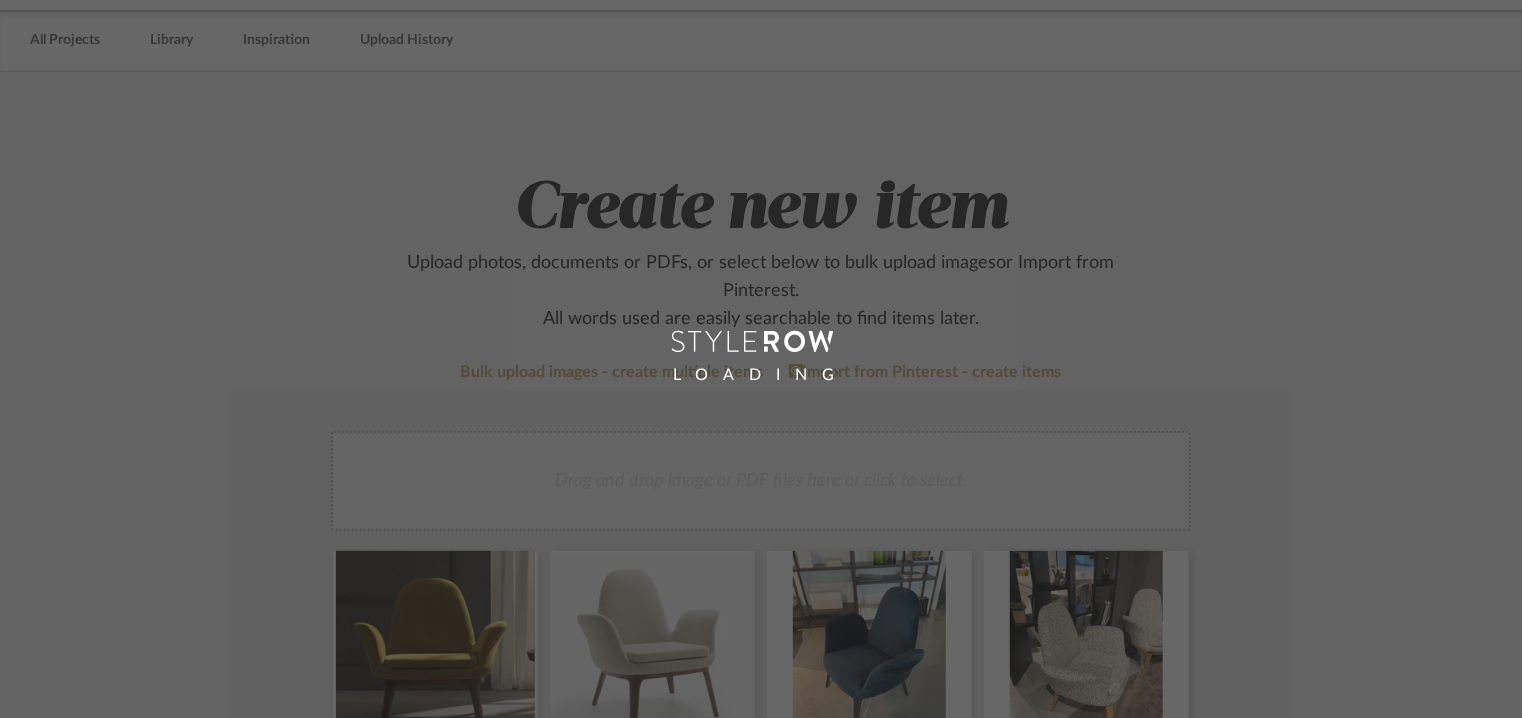 scroll, scrollTop: 0, scrollLeft: 0, axis: both 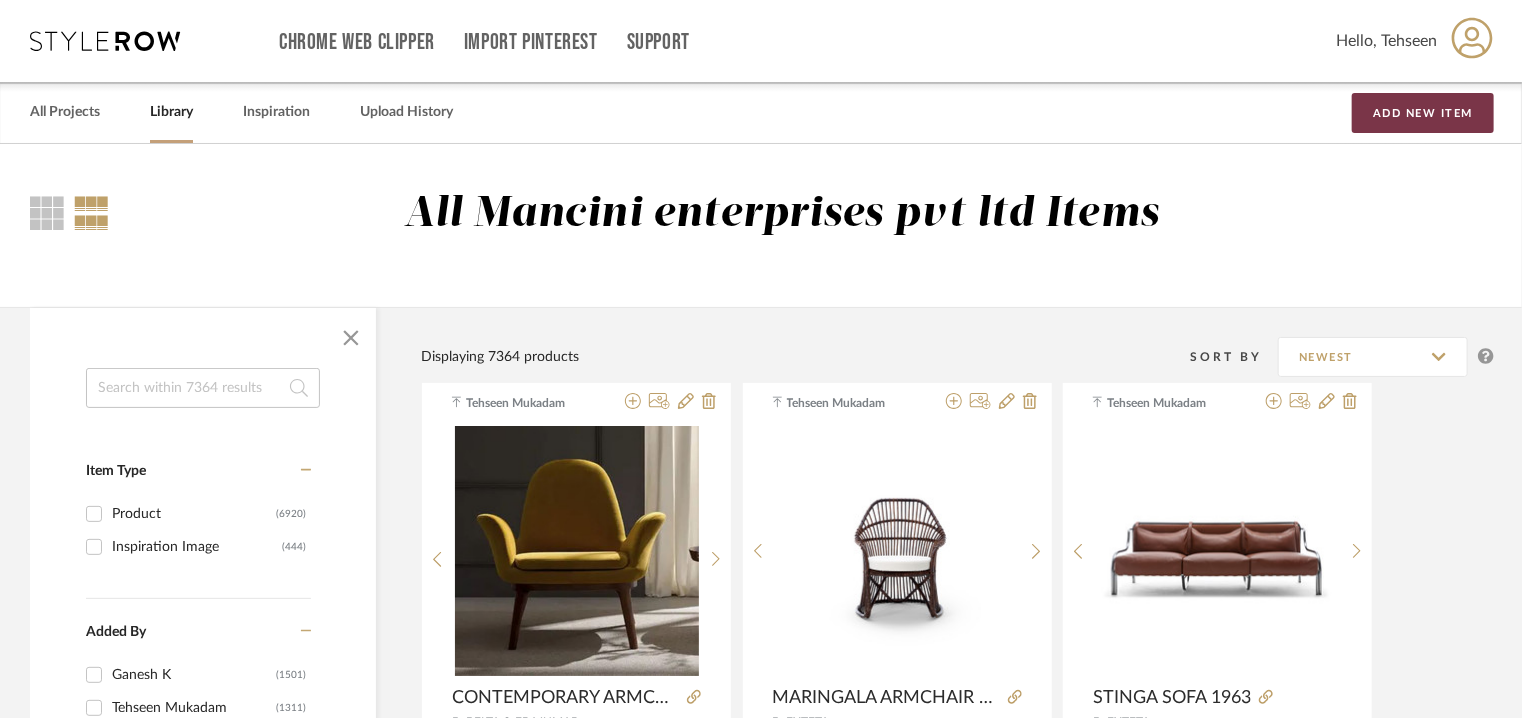 click on "Add New Item" at bounding box center [1423, 113] 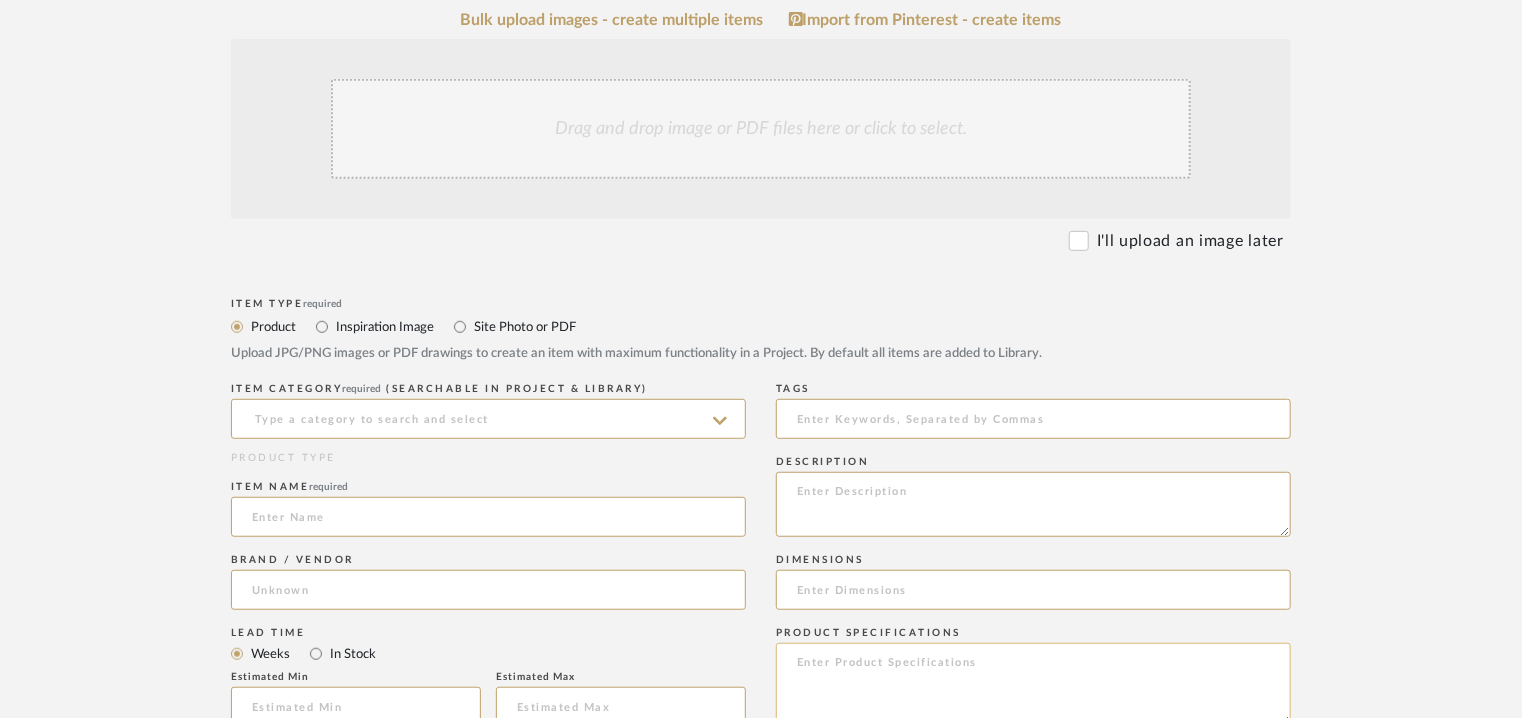 scroll, scrollTop: 600, scrollLeft: 0, axis: vertical 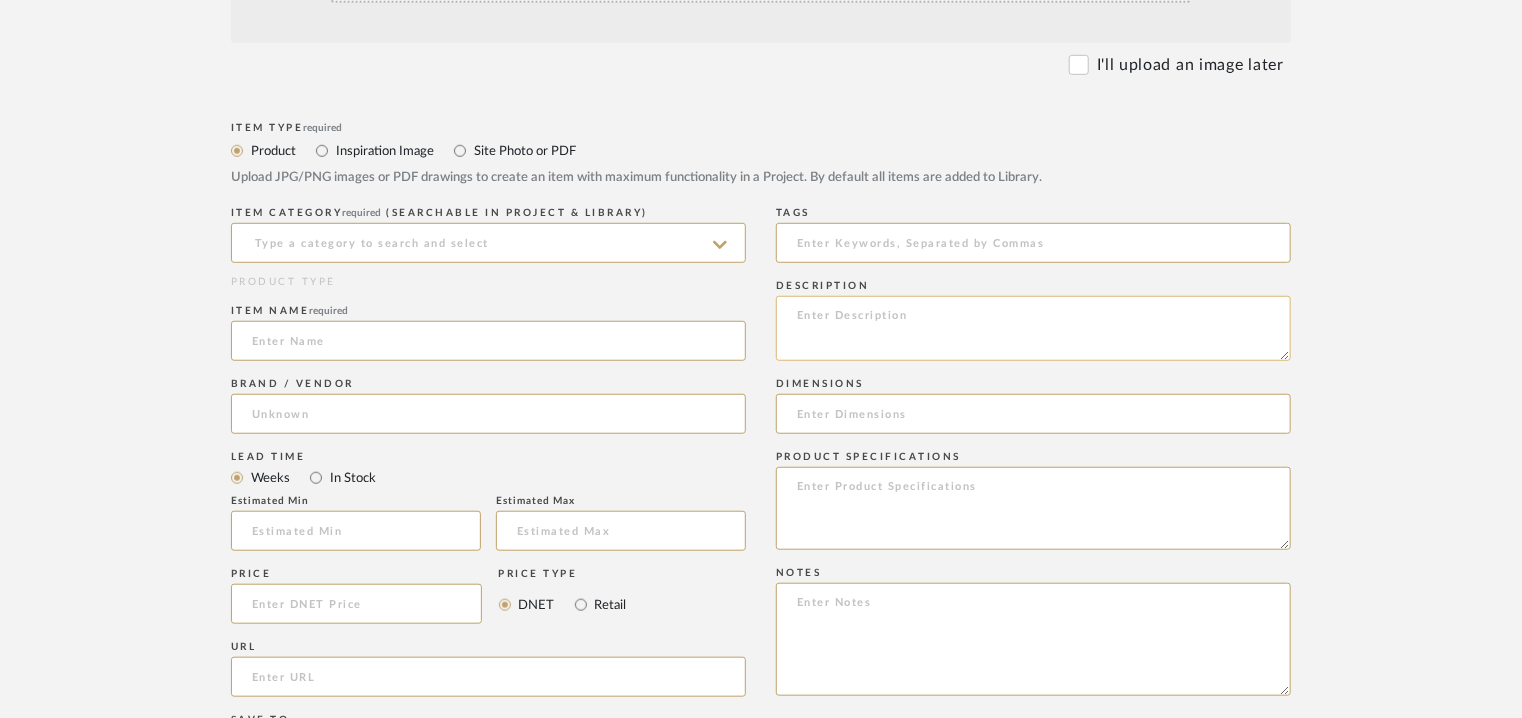 click 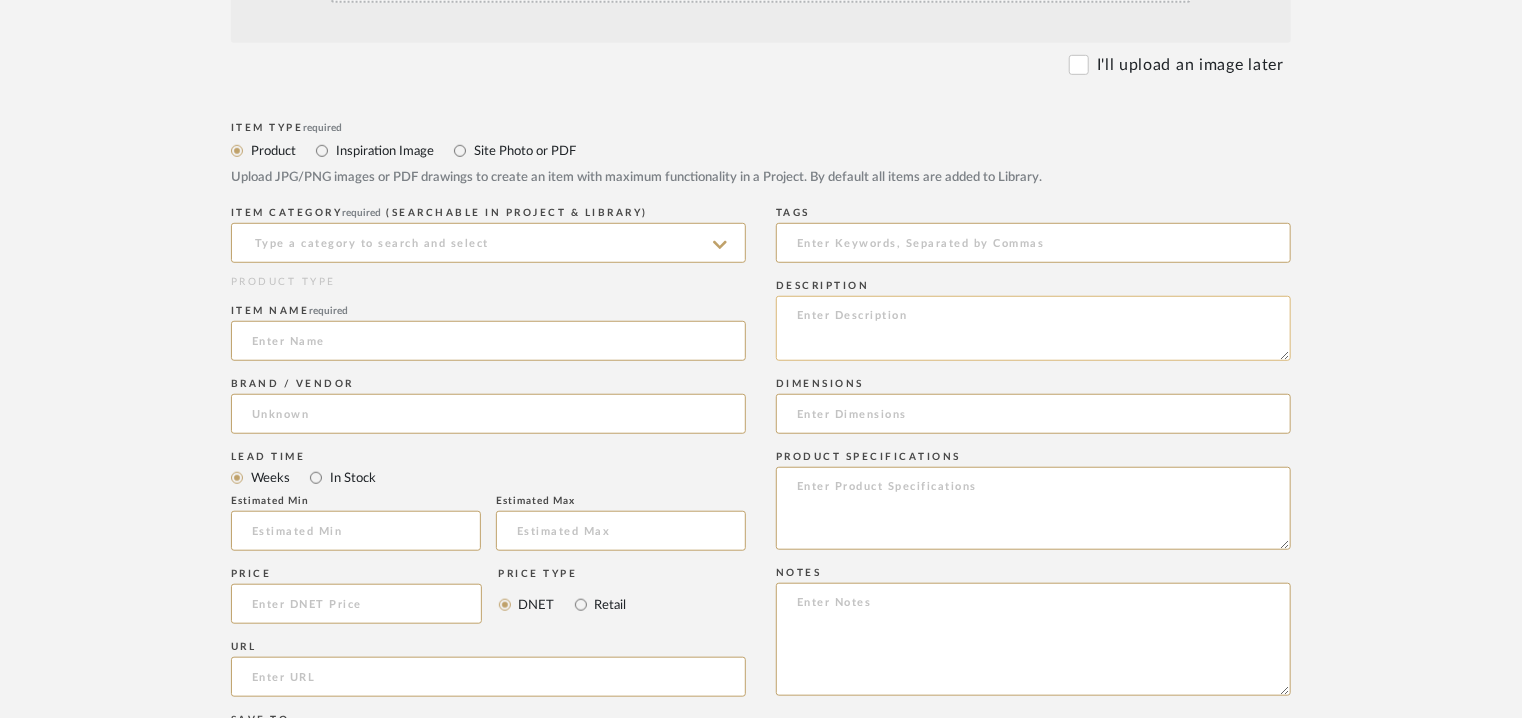 paste on "Type:  Table
Designer : Arbel
Dimensions :  Dia 120 x H 75cm
Material & Finishes: Solid wood, marble.
Product description :The AKARI table, a sculptural work of art, features a solid wood structure and an elegant marble top available in various finishes. This piece combines the warmth of wood with the sophistication of marble, creating an impressive focal point in any dining room. Designed for those who appreciate luxury and contemporary style, the AKARI table is perfect for elevating any space with its artistic and functional presence.
Additional details : Na
Any other details : Na" 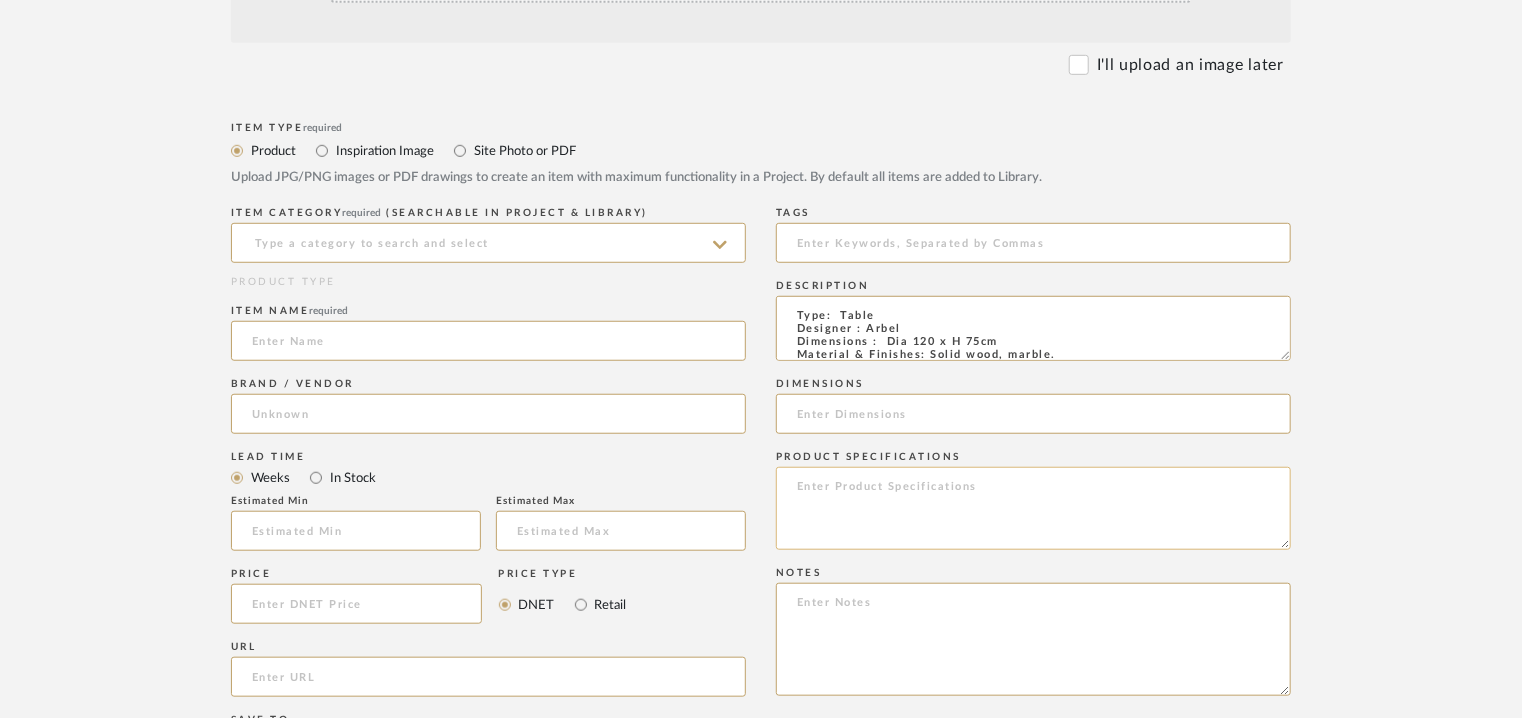 scroll, scrollTop: 151, scrollLeft: 0, axis: vertical 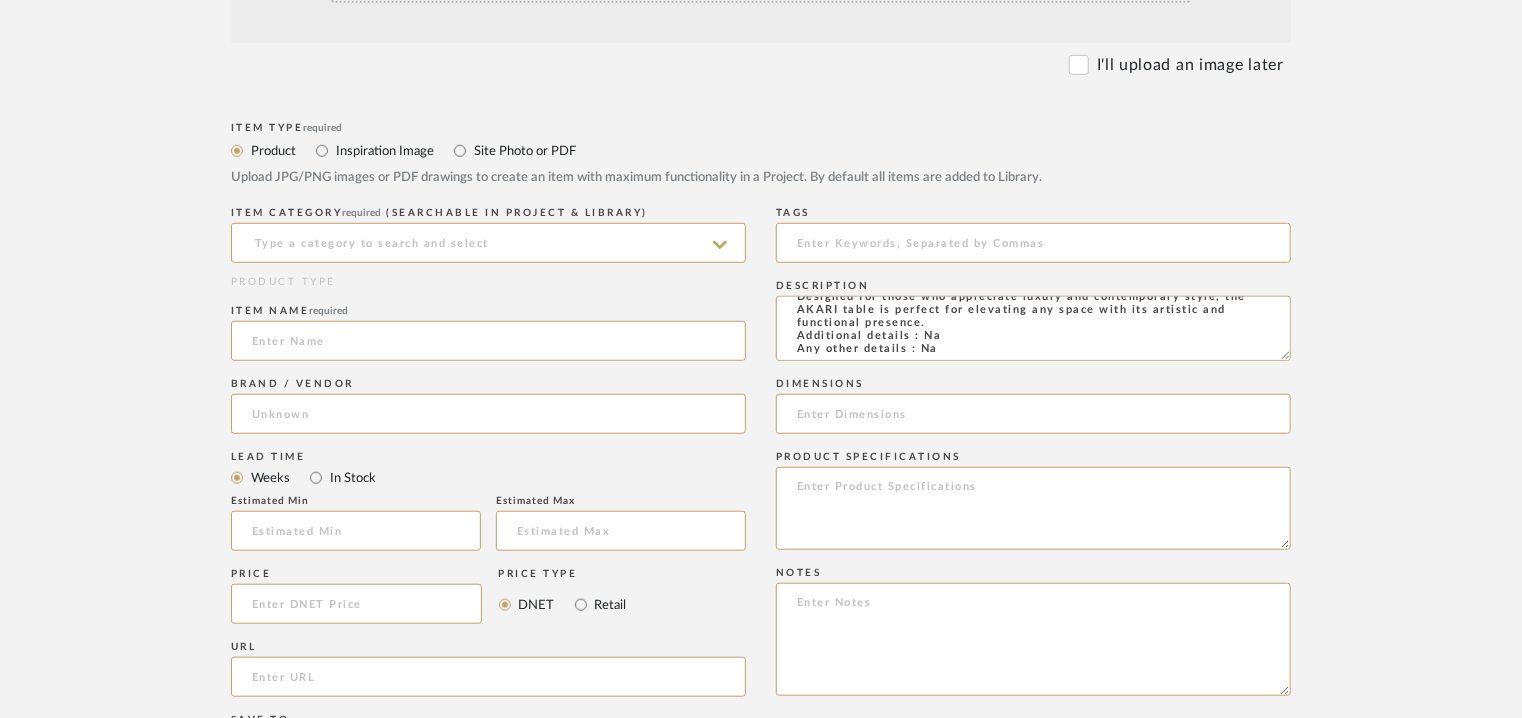 type on "Type:  Table
Designer : Arbel
Dimensions :  Dia 120 x H 75cm
Material & Finishes: Solid wood, marble.
Product description :The AKARI table, a sculptural work of art, features a solid wood structure and an elegant marble top available in various finishes. This piece combines the warmth of wood with the sophistication of marble, creating an impressive focal point in any dining room. Designed for those who appreciate luxury and contemporary style, the AKARI table is perfect for elevating any space with its artistic and functional presence.
Additional details : Na
Any other details : Na" 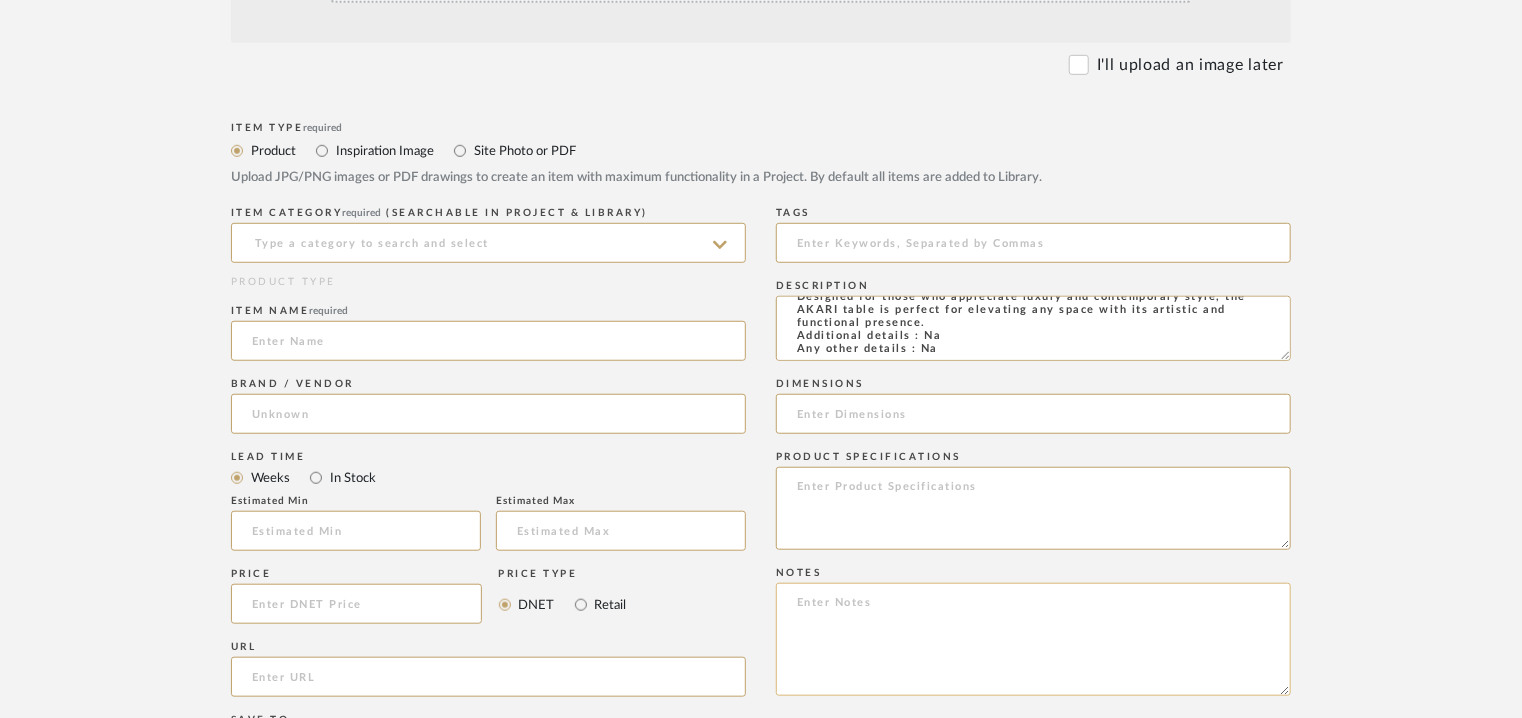 click 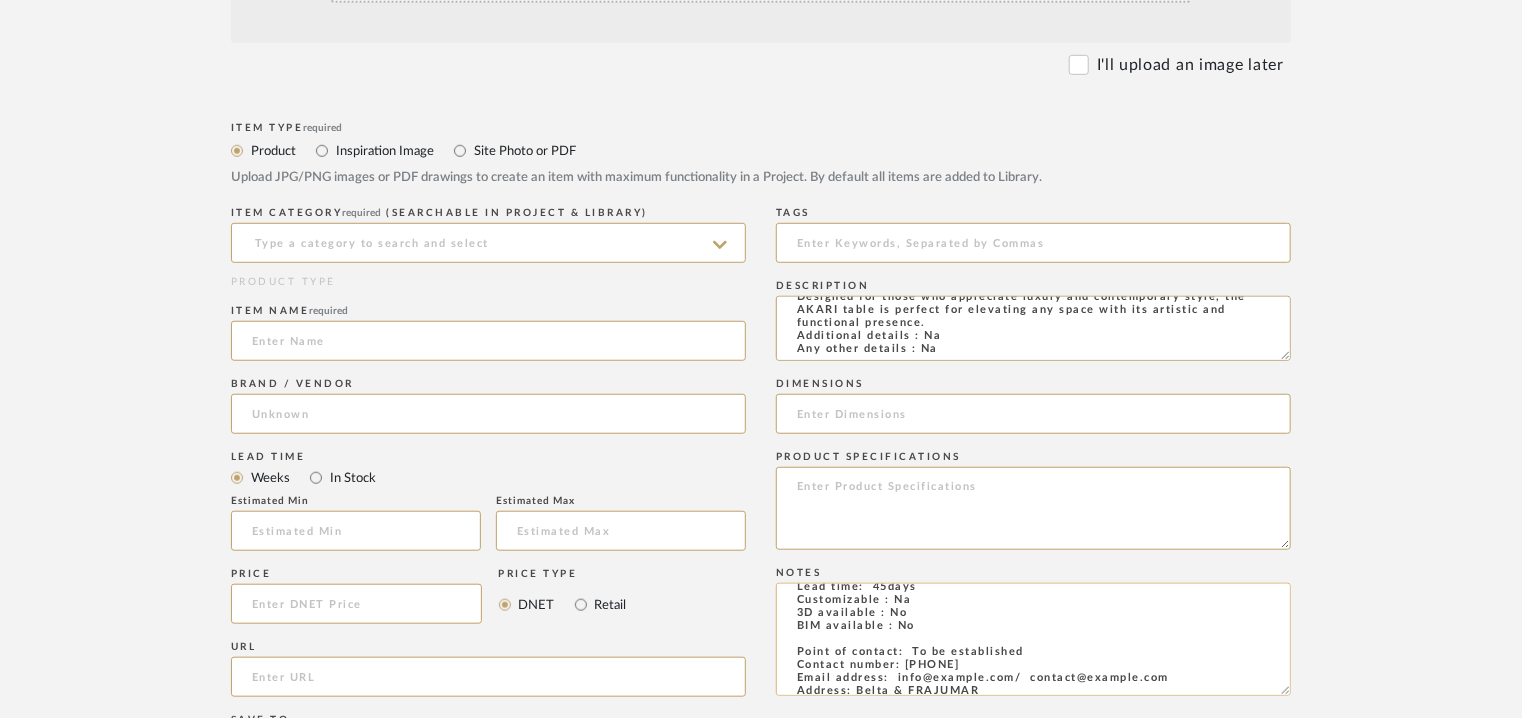 scroll, scrollTop: 0, scrollLeft: 0, axis: both 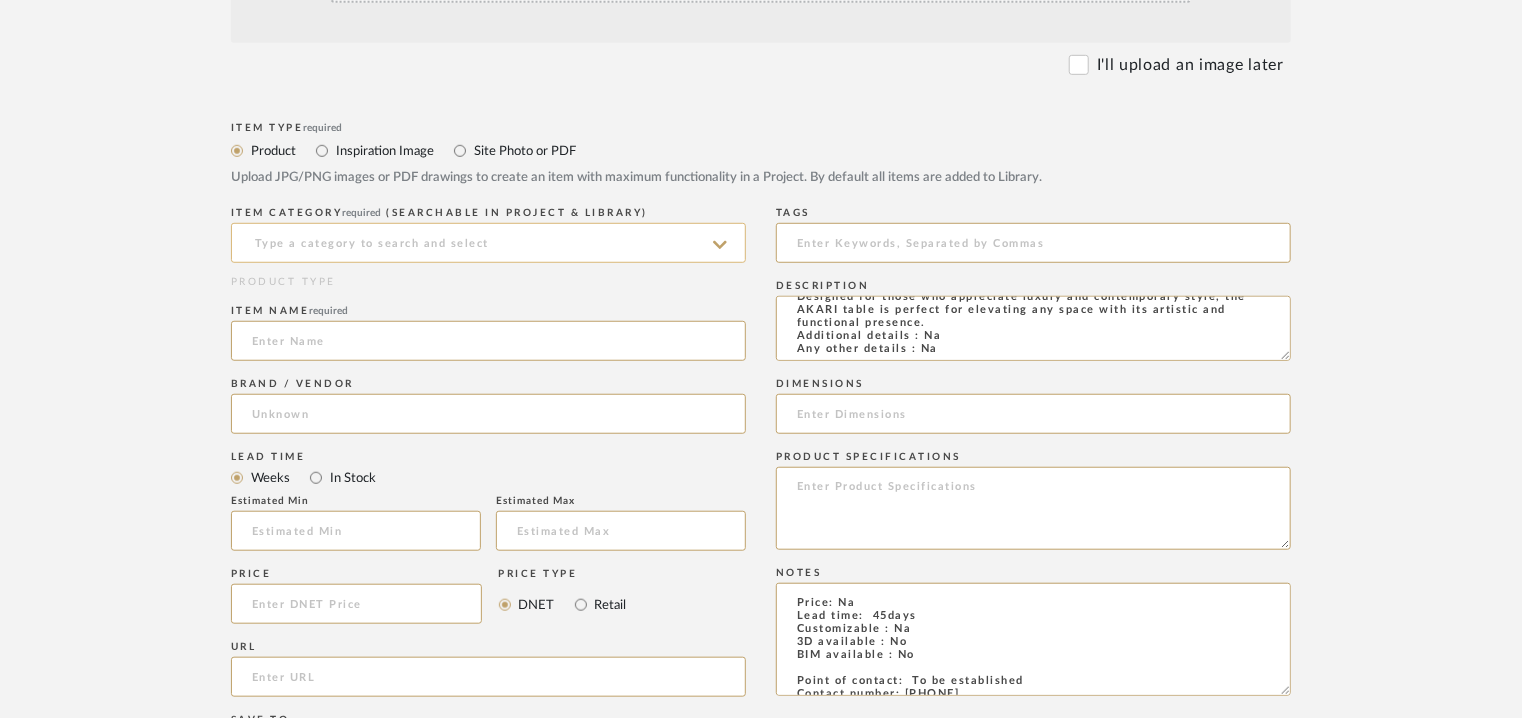 type on "Price: Na
Lead time:  45days
Customizable : Na
3D available : No
BIM available : No
Point of contact:  To be established
Contact number: +34 968 71 91 11
Email address:  info@beltafrajumar.com/  contact@beltafrajumar.com
Address: Belta & FRAJUMAR
Poligono Industrial "Urbayecla II", C. Poeta Francisco Antonio Jiménez, 33, 30510 Yecla, Murcia, Spain
Additional contact information : Na" 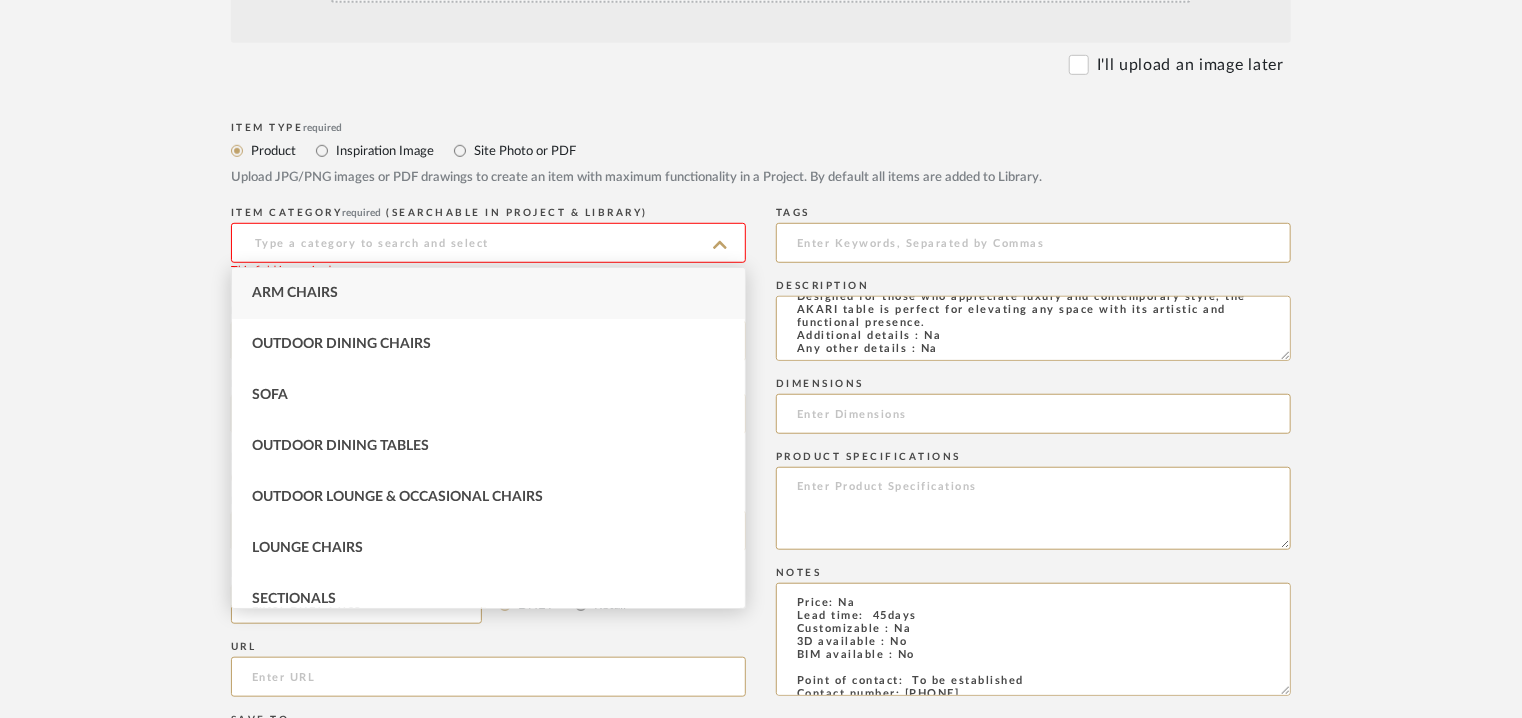 type on "d" 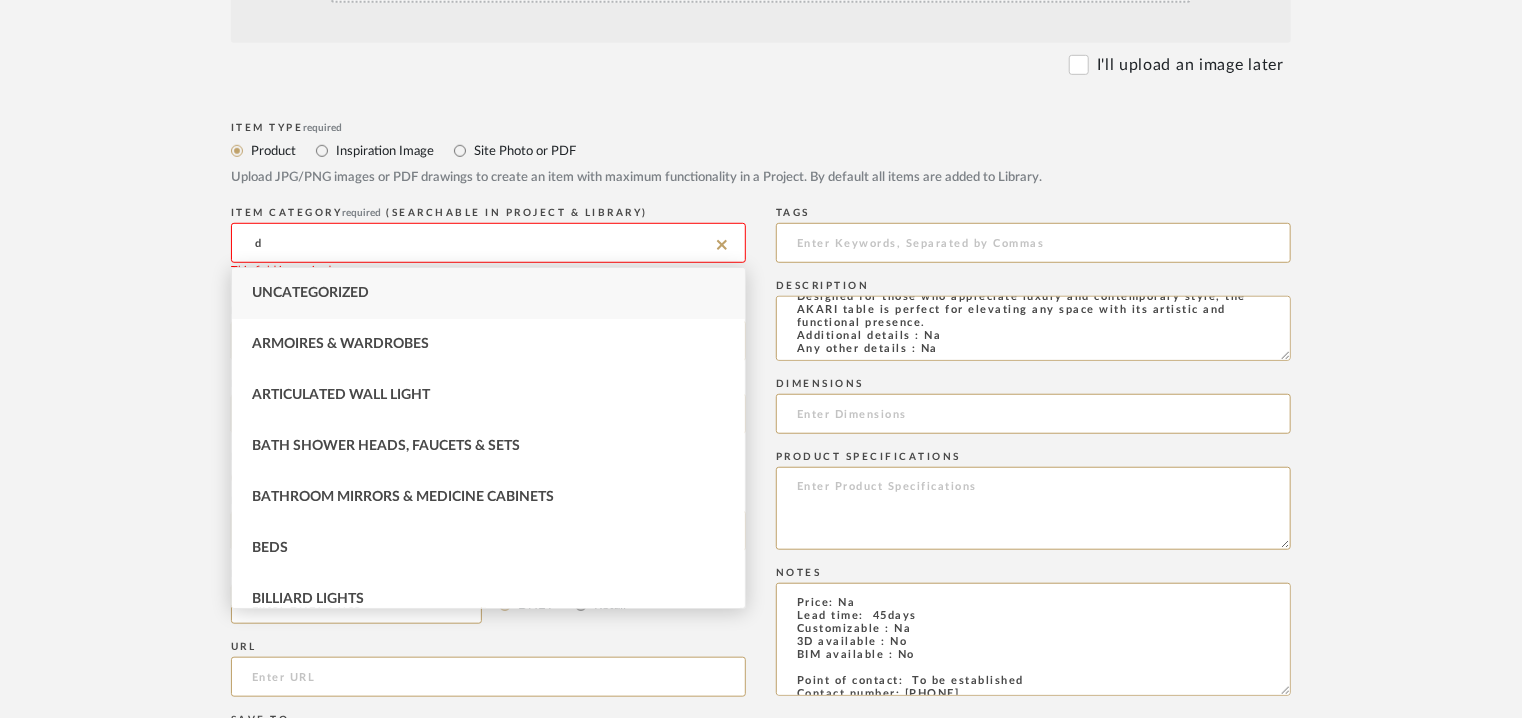 click on "d" 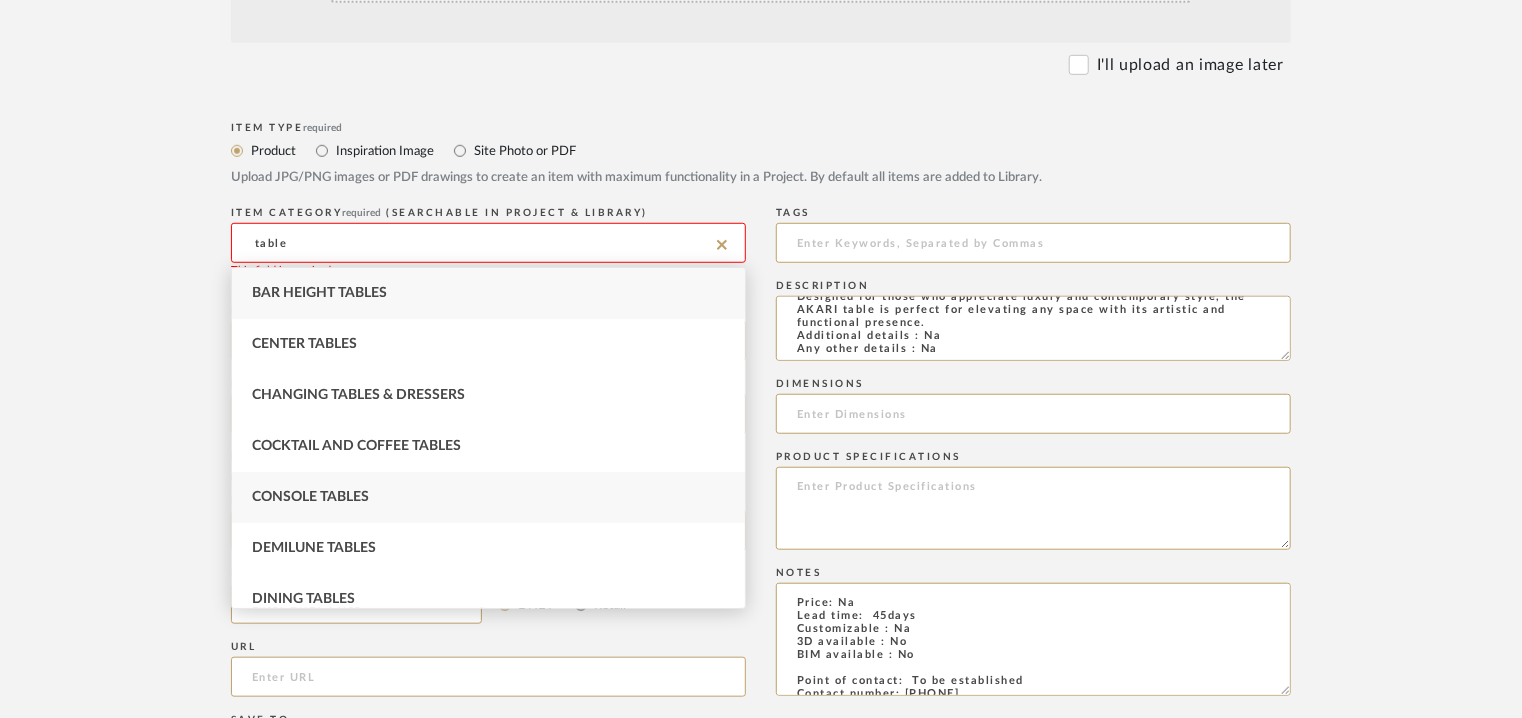 scroll, scrollTop: 100, scrollLeft: 0, axis: vertical 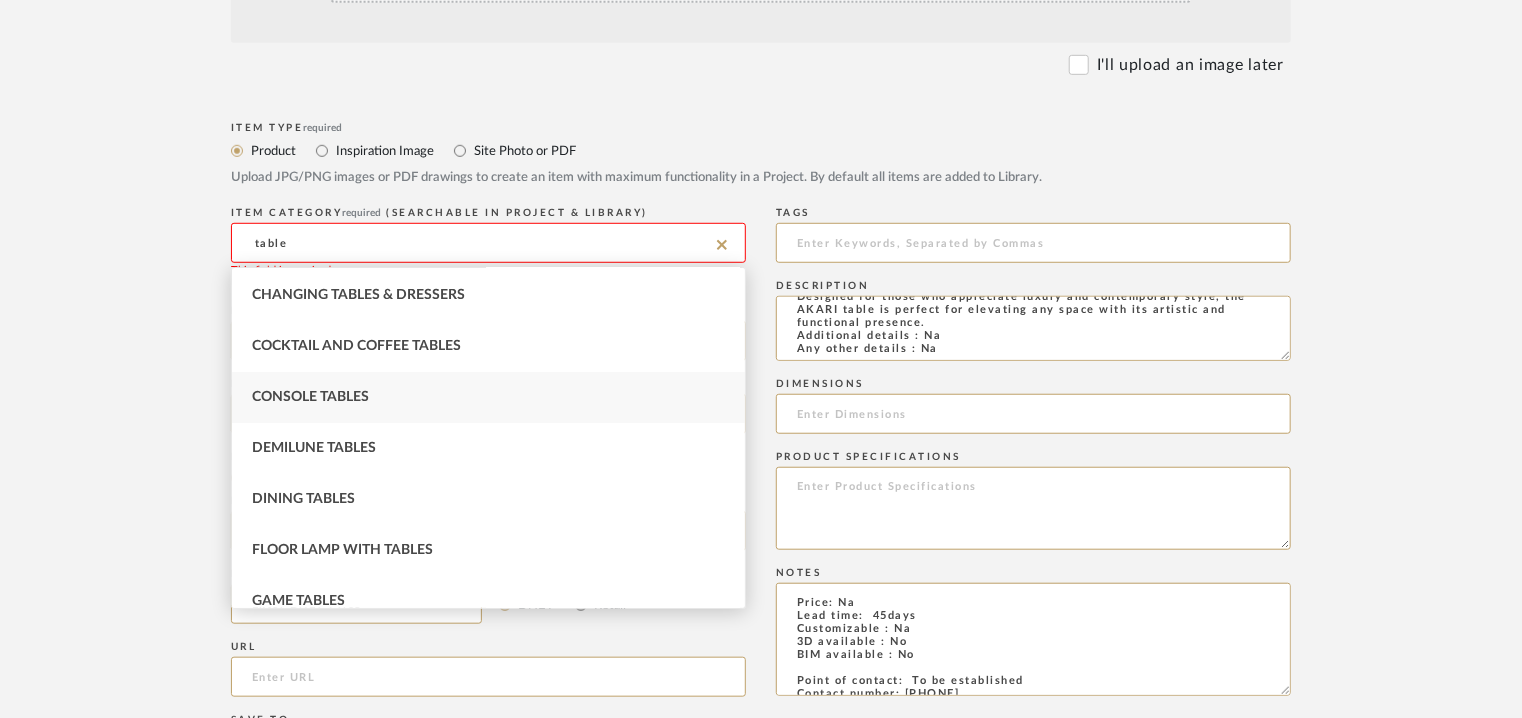 click on "Dining Tables" at bounding box center (488, 499) 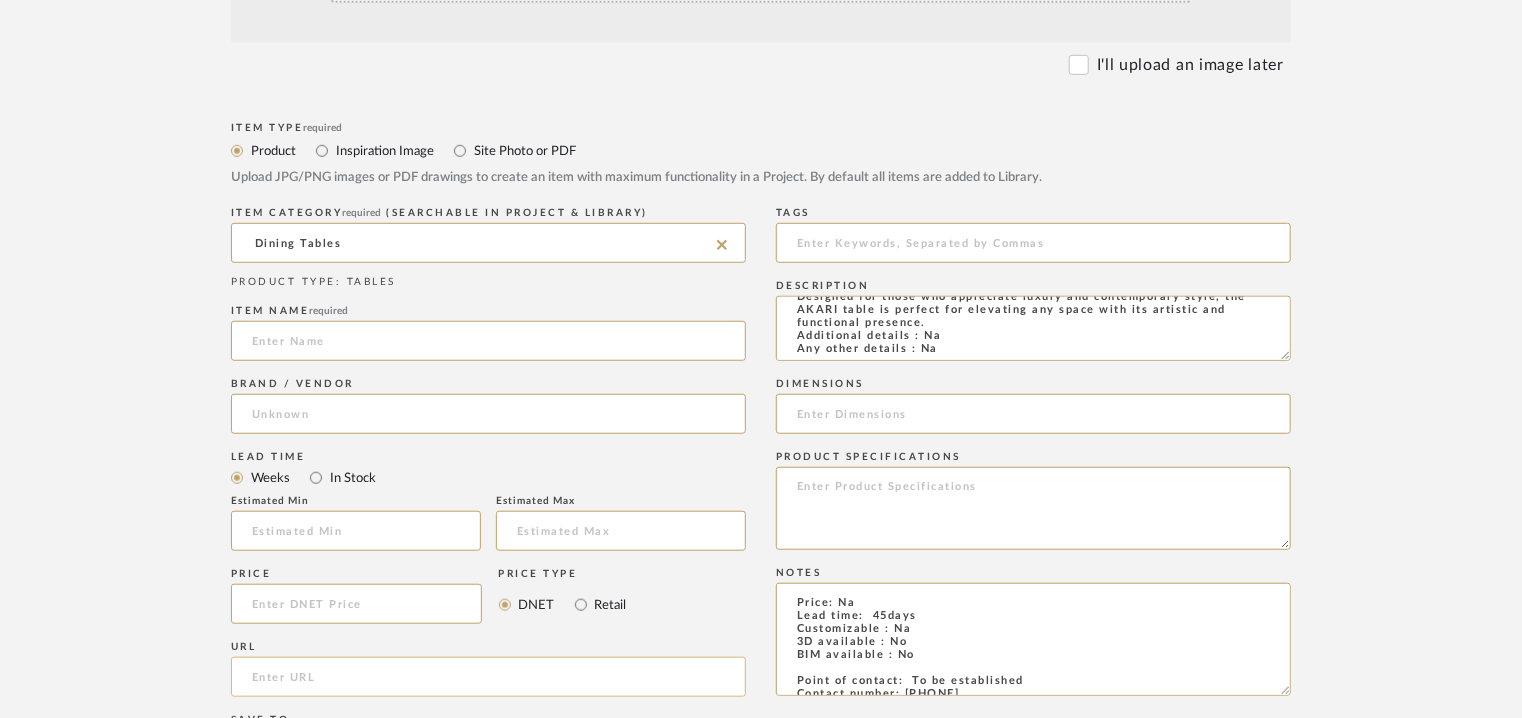 click 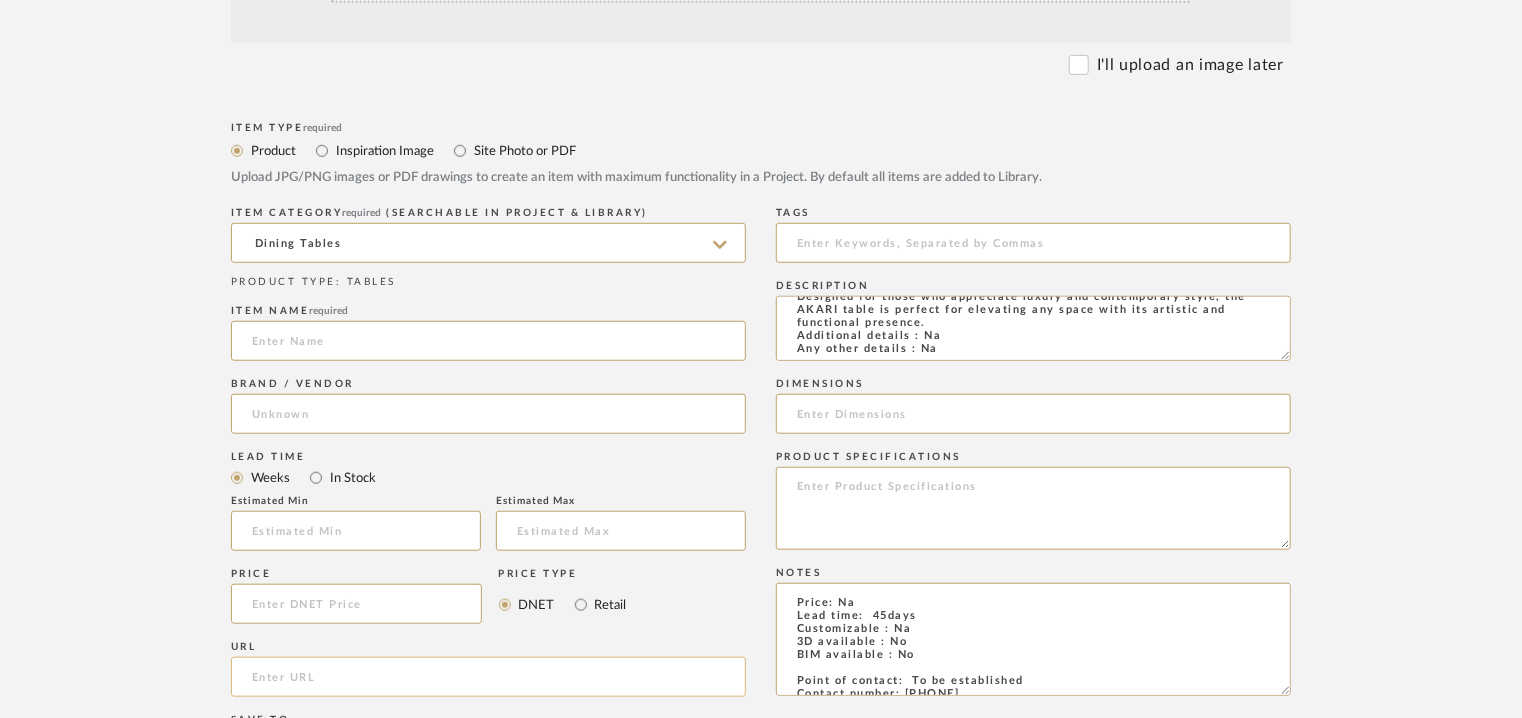 paste on "https://beltafrajumar.com/en/product/akari-table/" 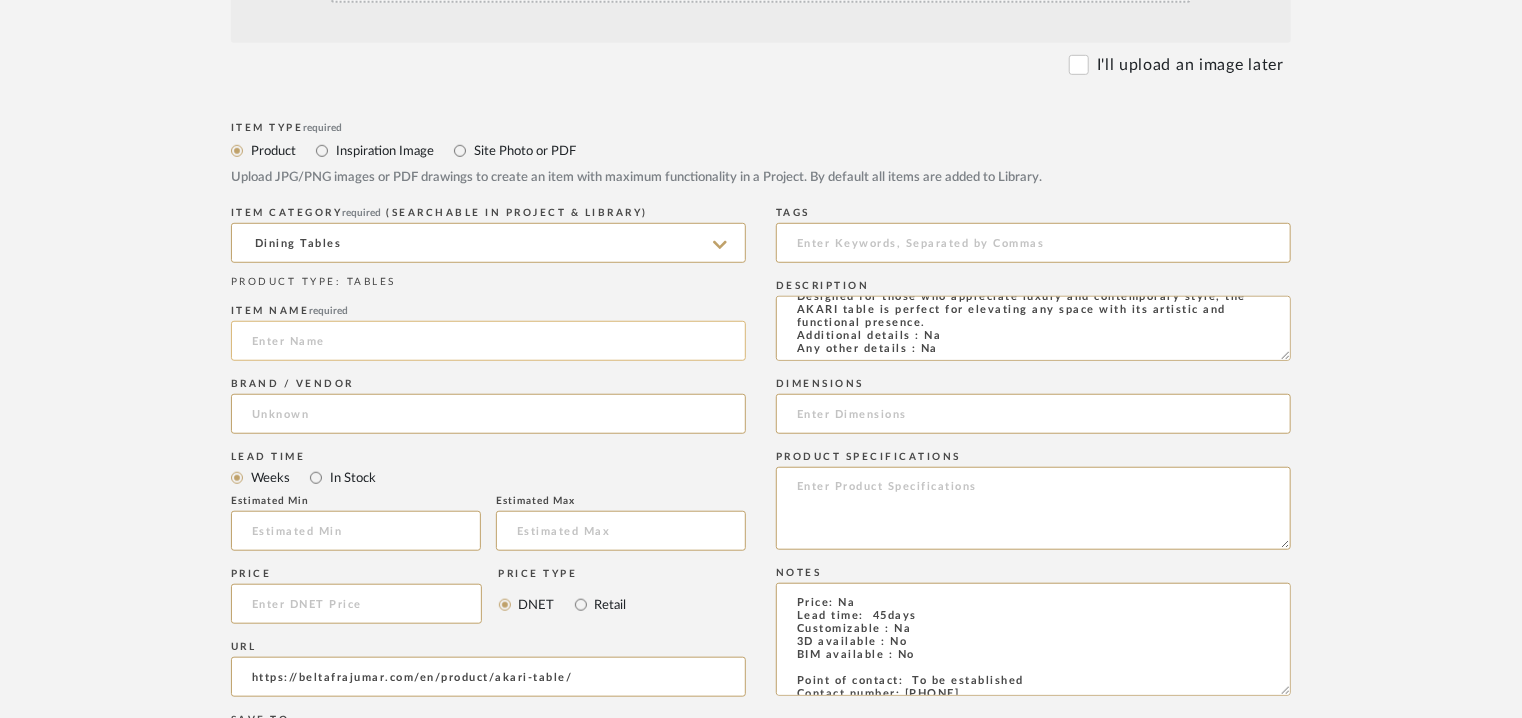type on "https://beltafrajumar.com/en/product/akari-table/" 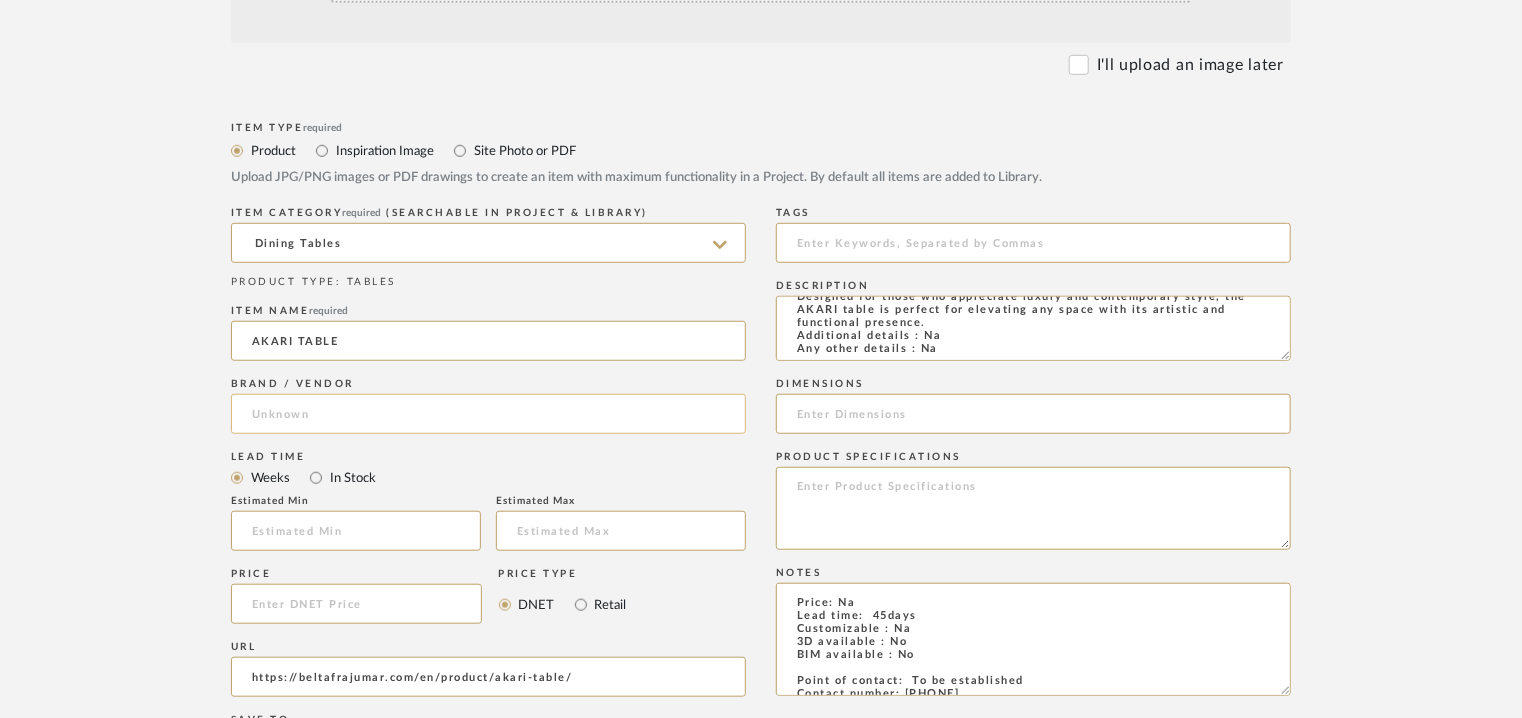type on "AKARI TABLE" 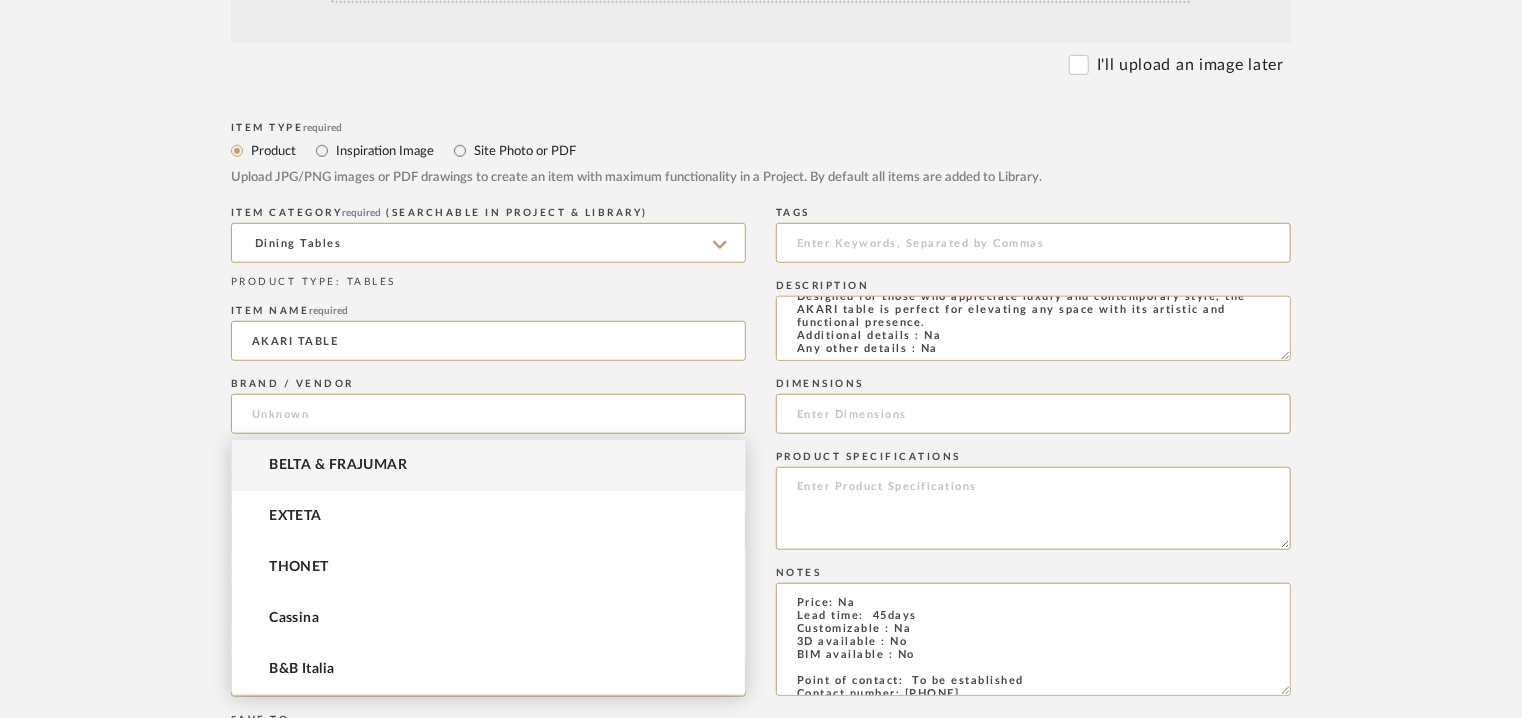 click on "BELTA & FRAJUMAR" at bounding box center [488, 465] 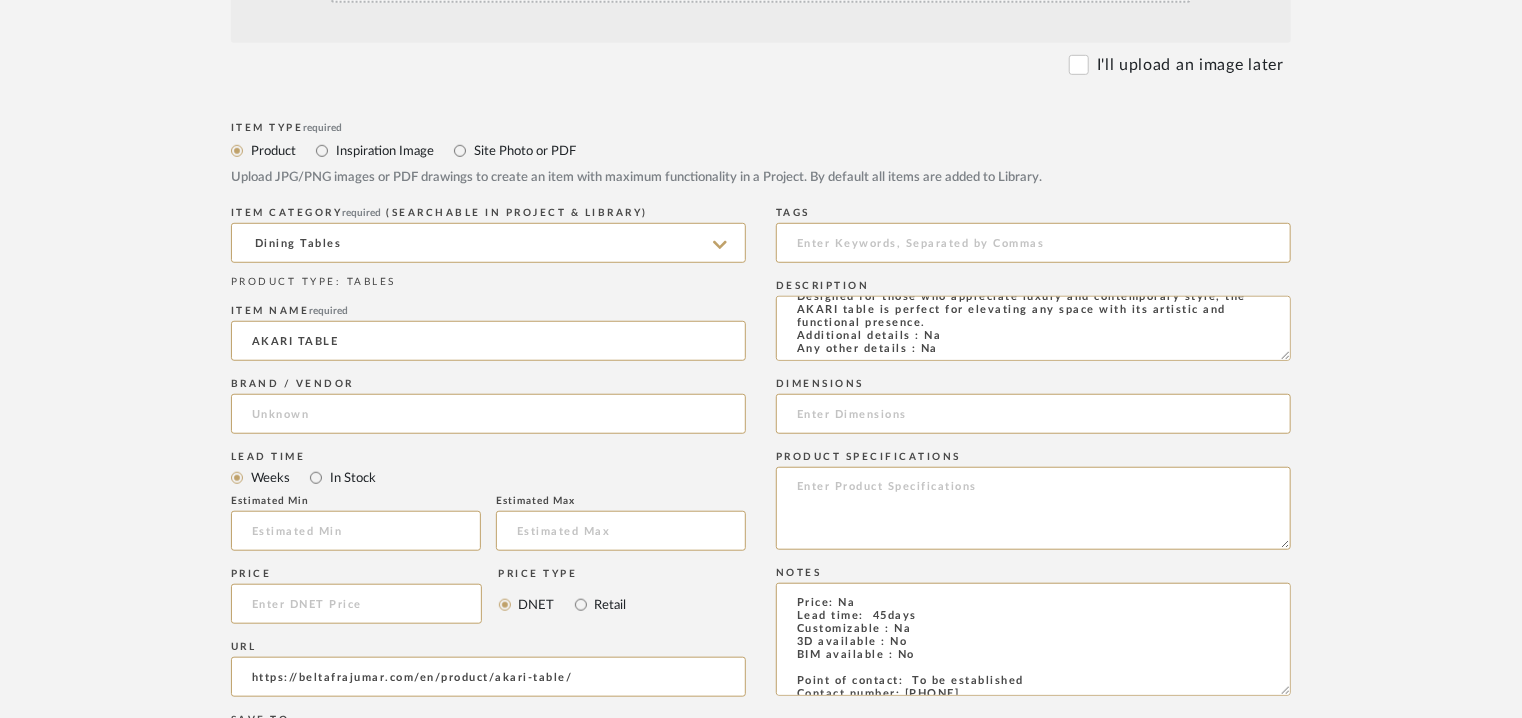 type on "BELTA & FRAJUMAR" 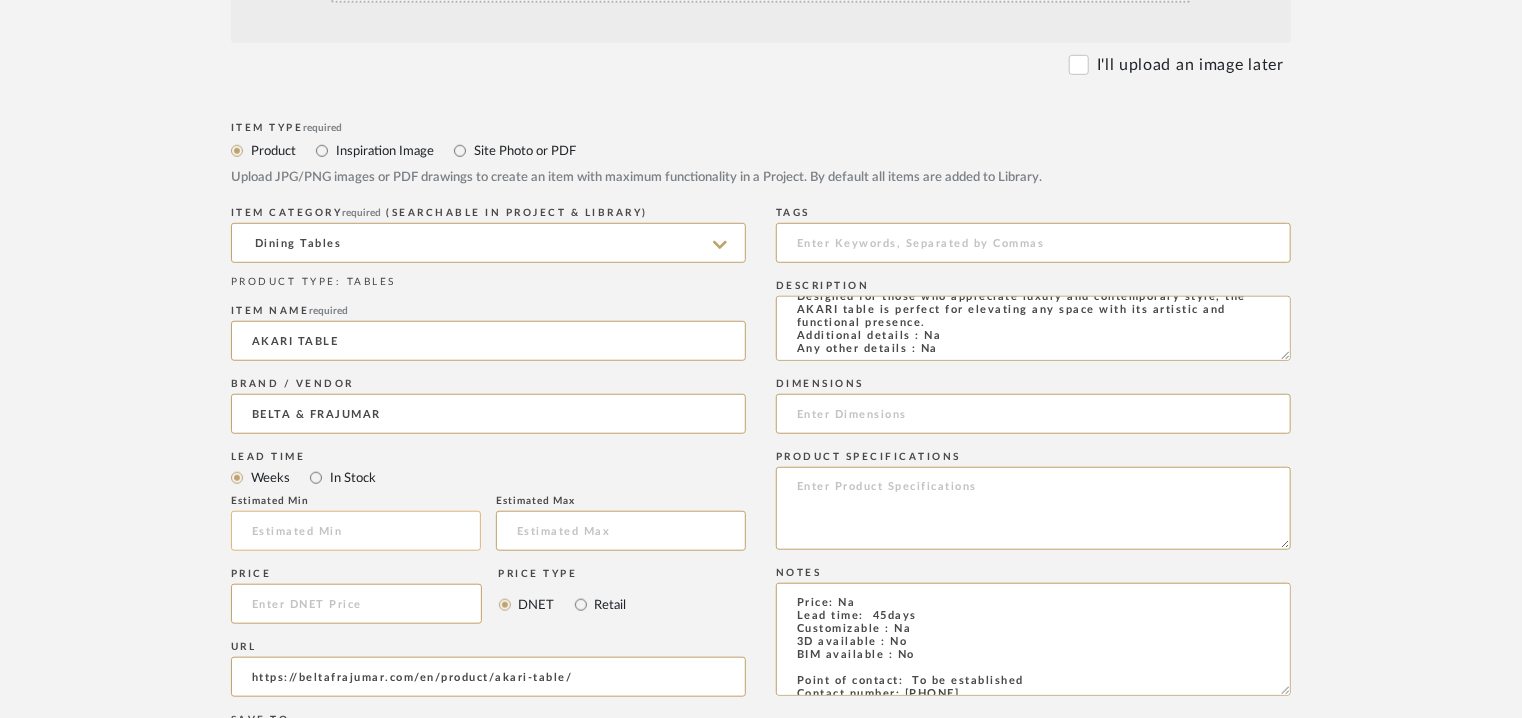 click 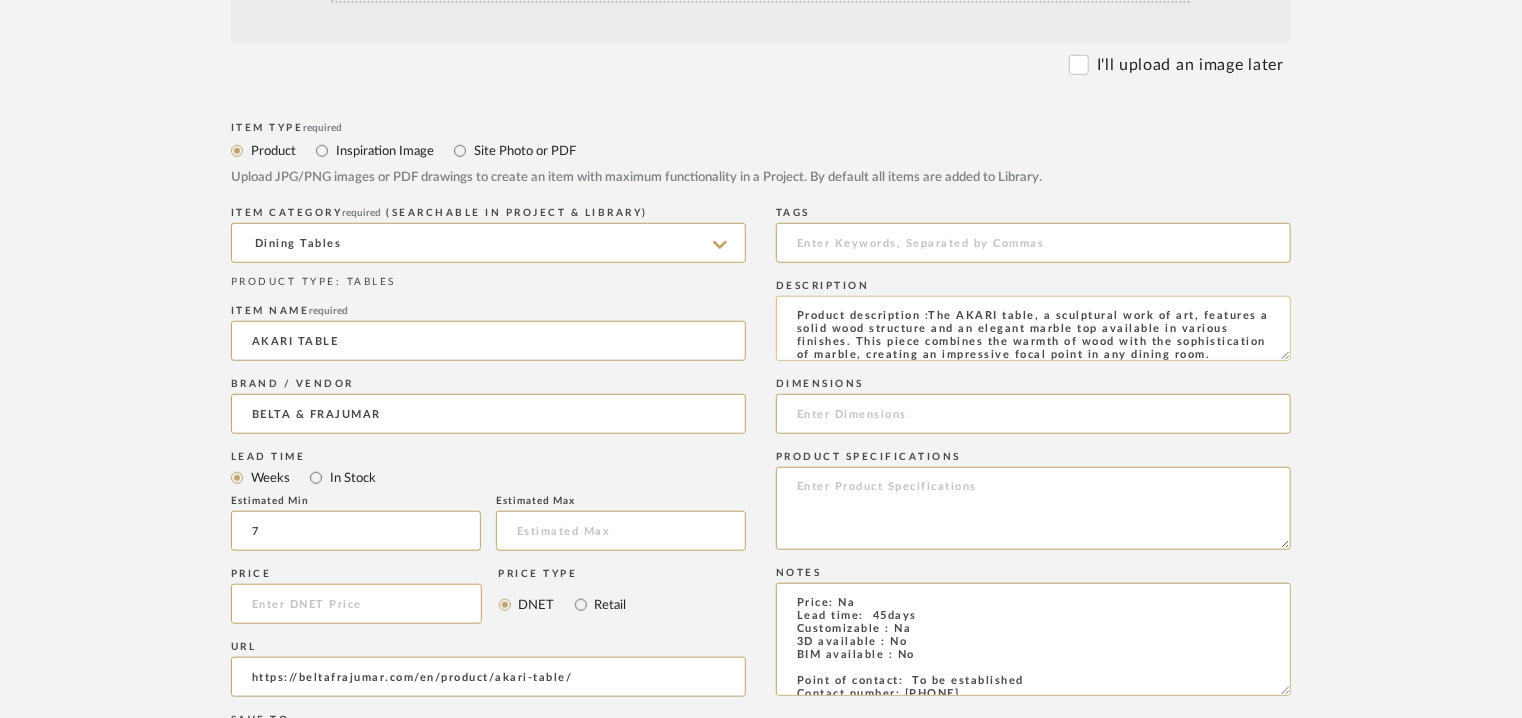 scroll, scrollTop: 0, scrollLeft: 0, axis: both 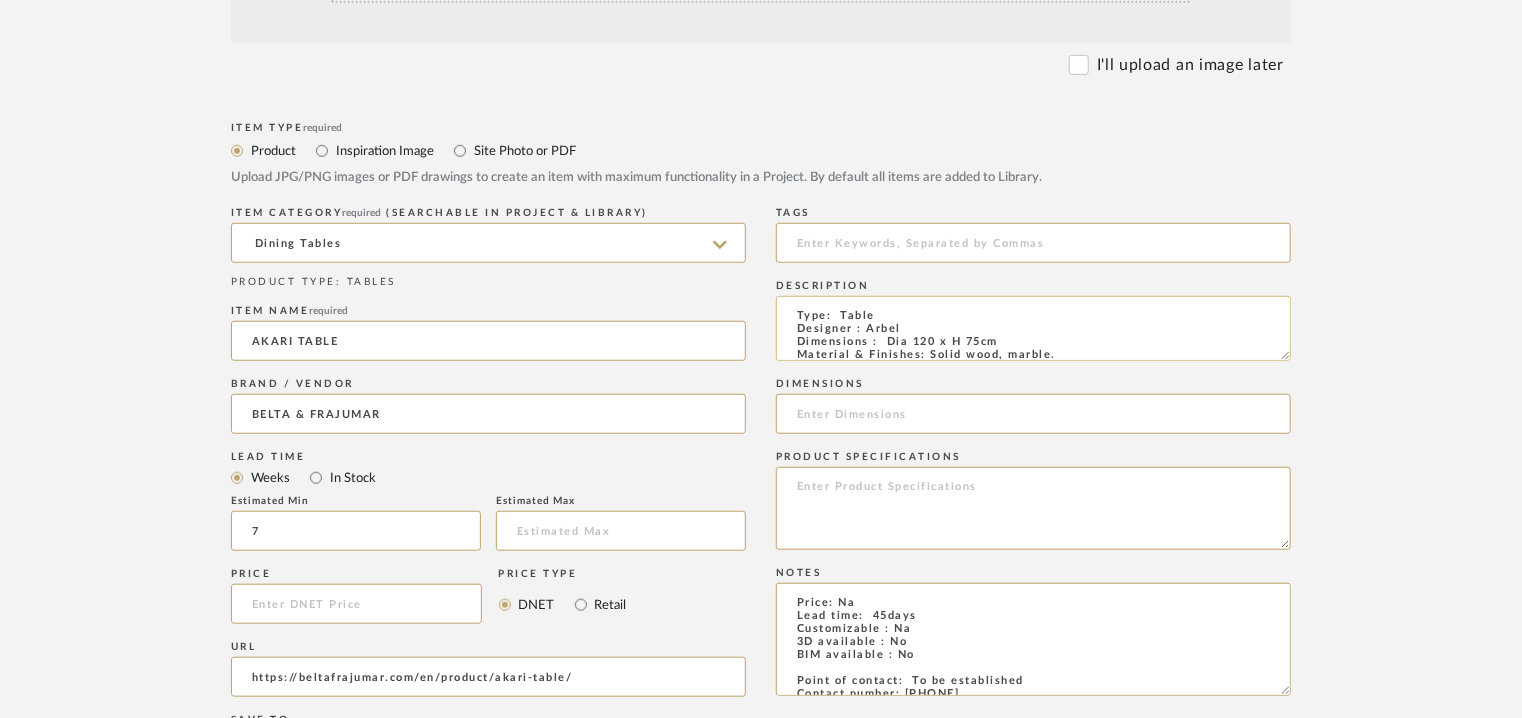 type on "7" 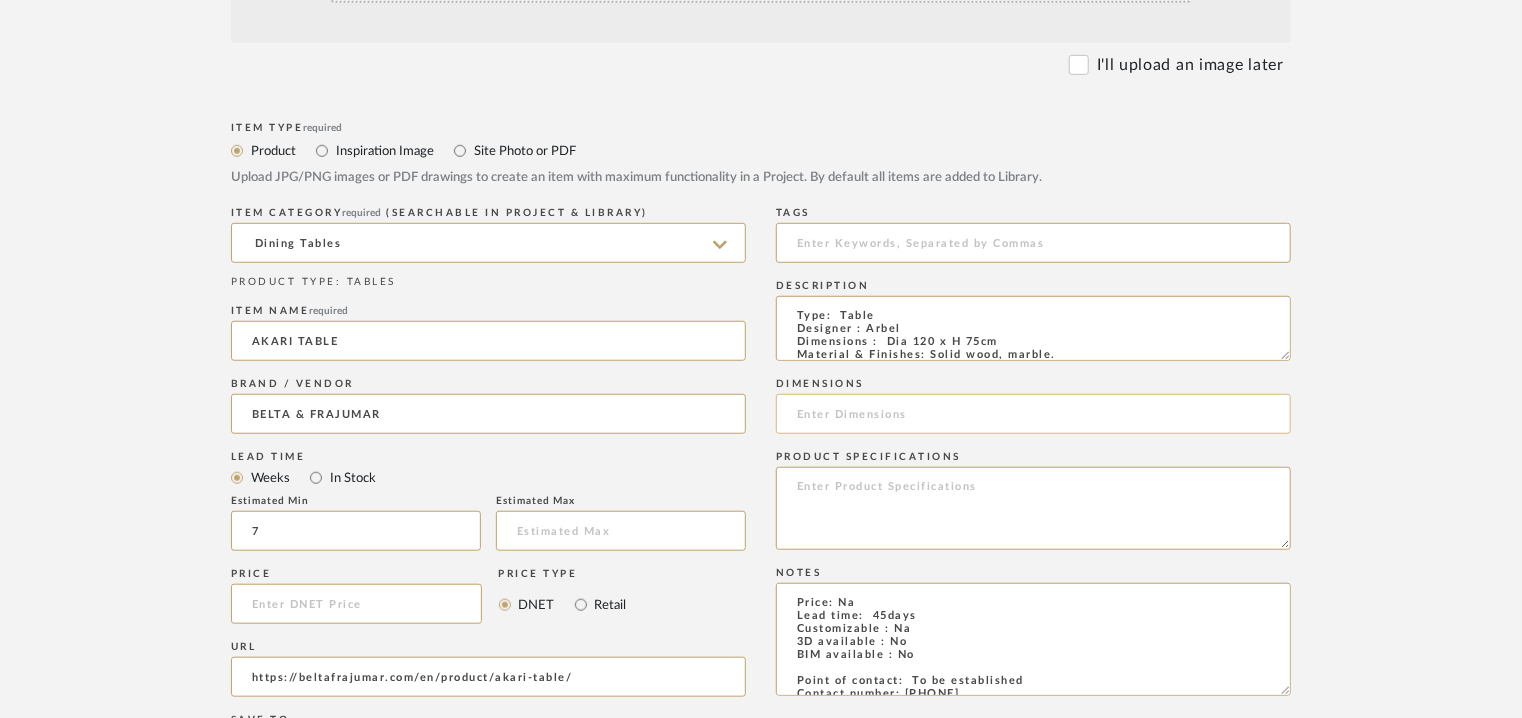 click 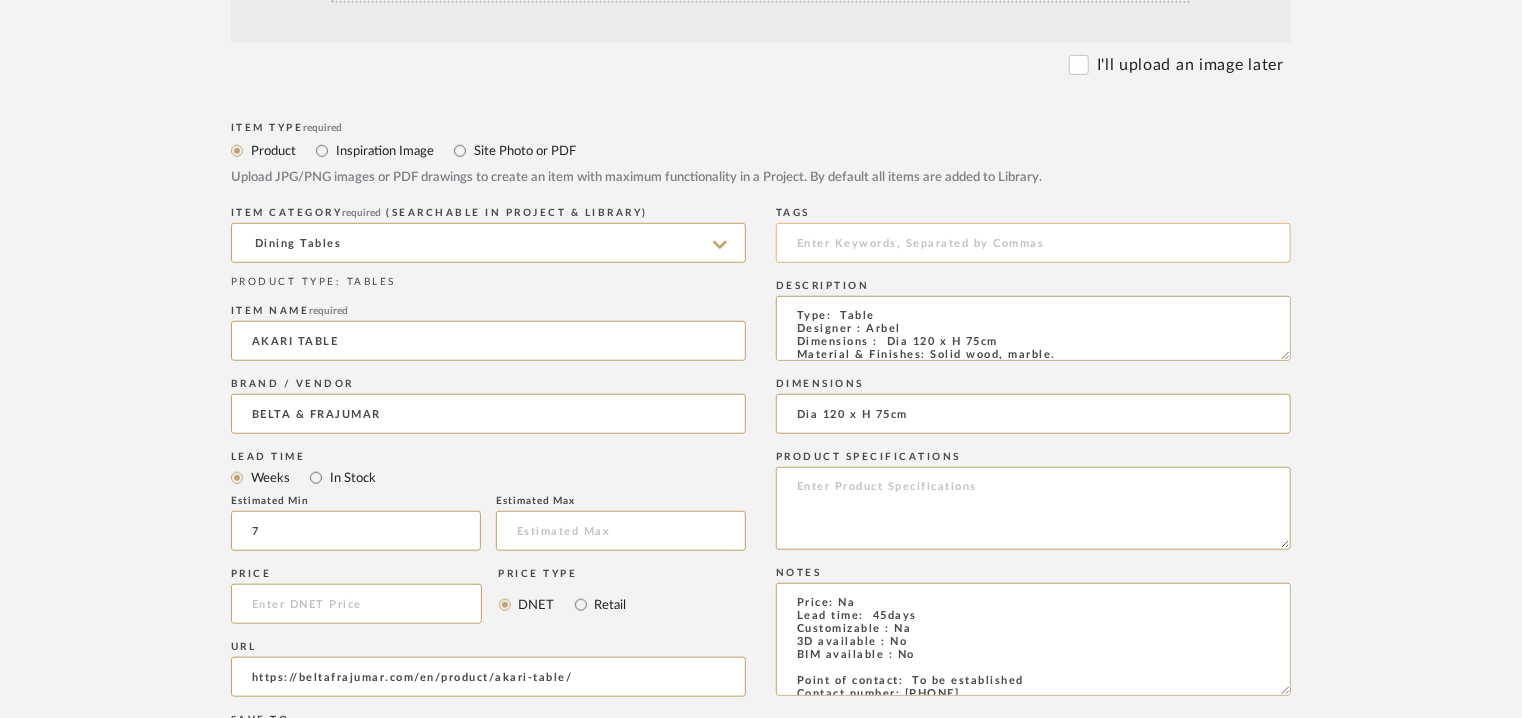 type on "Dia 120 x H 75cm" 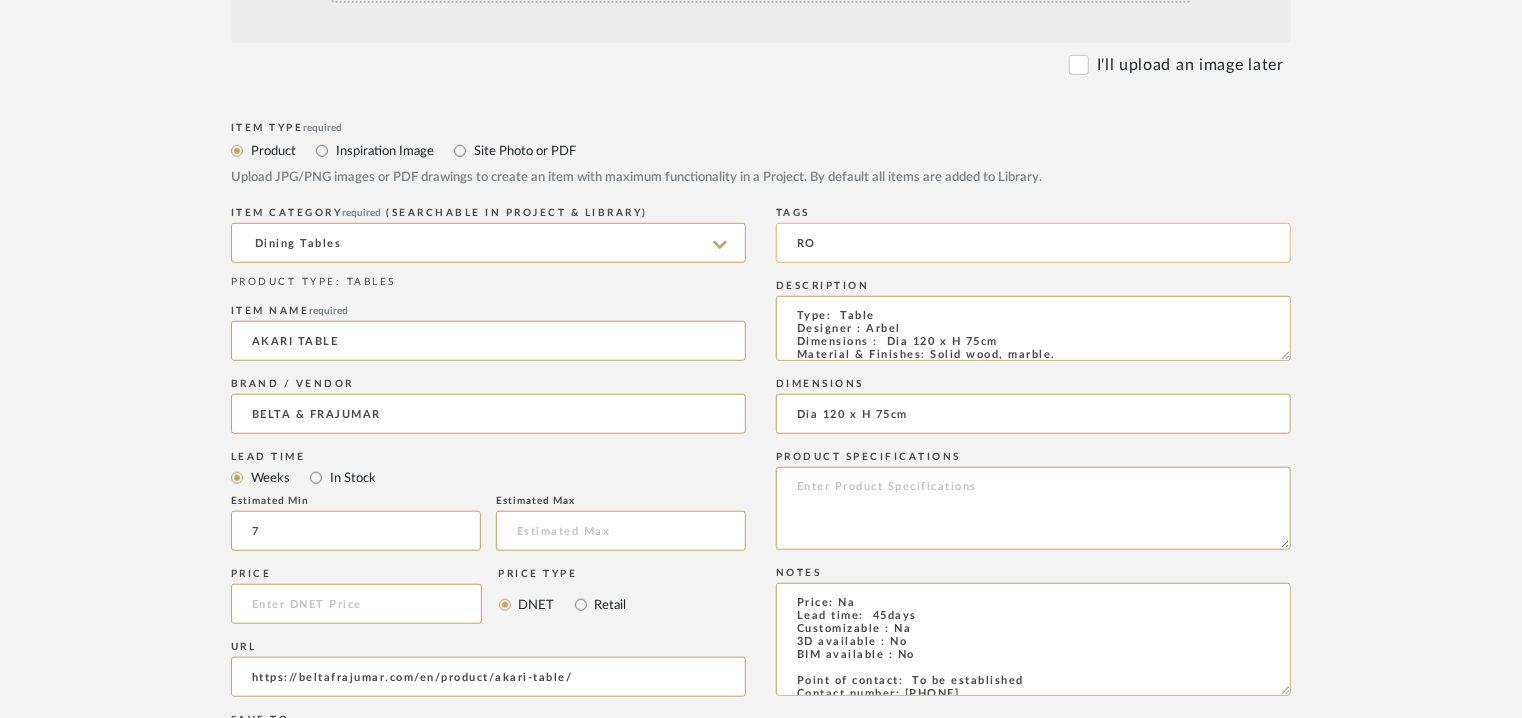 type on "R" 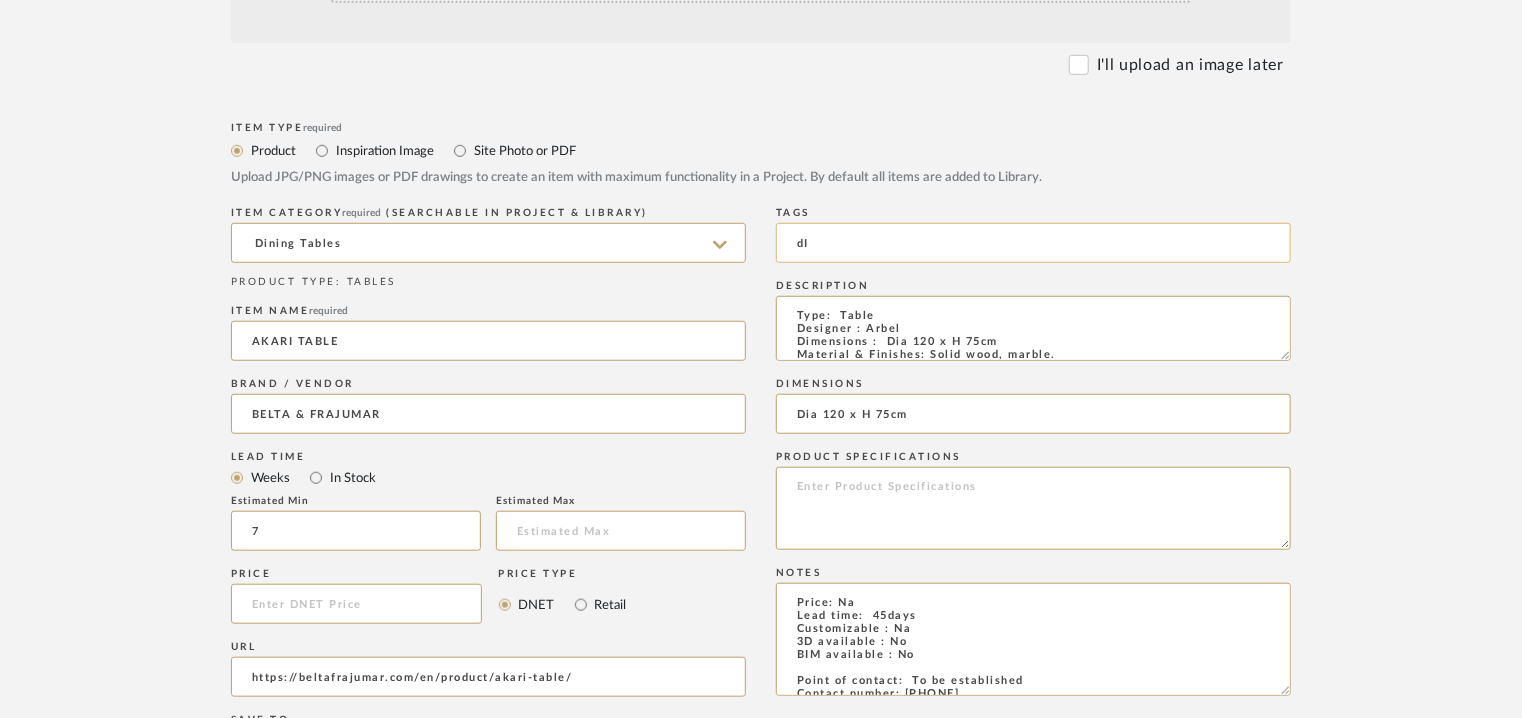 type on "d" 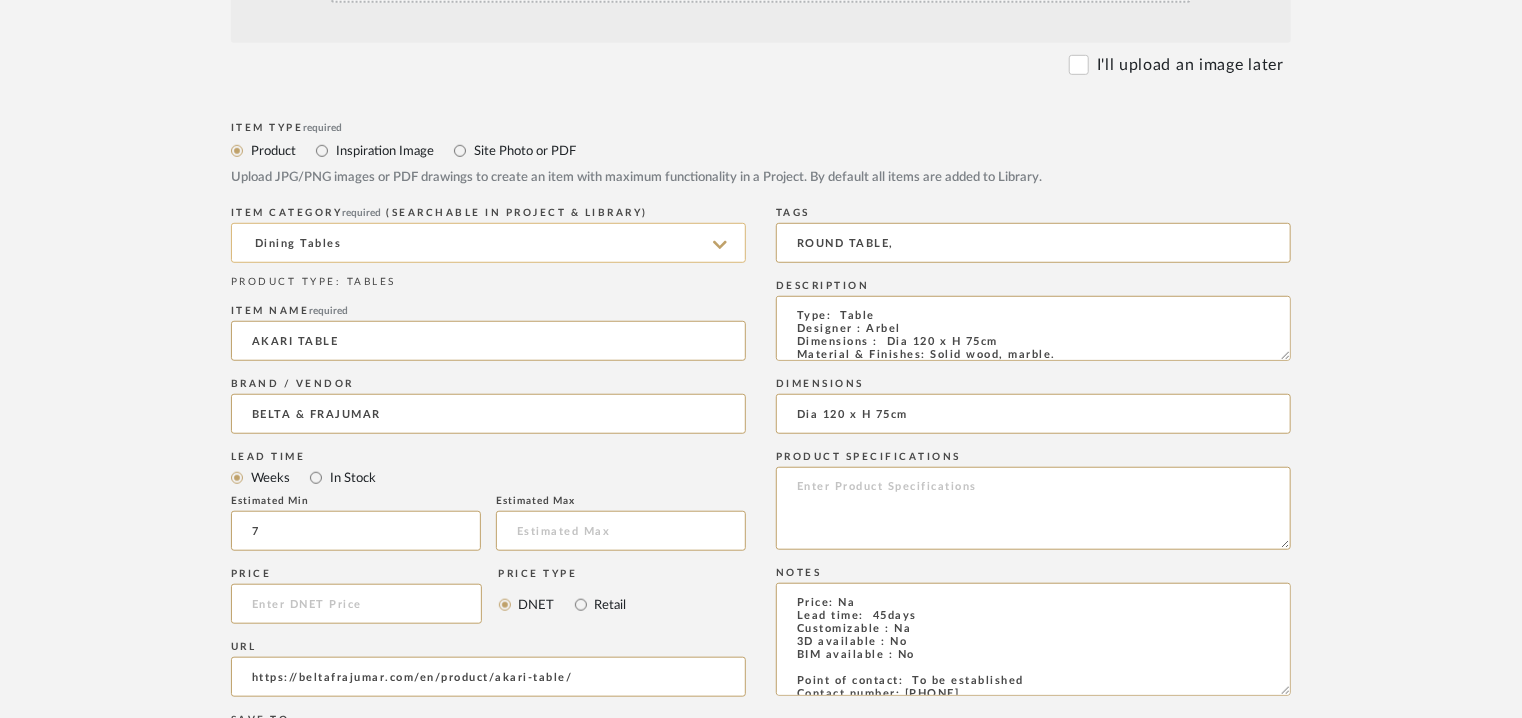 drag, startPoint x: 918, startPoint y: 245, endPoint x: 527, endPoint y: 244, distance: 391.00128 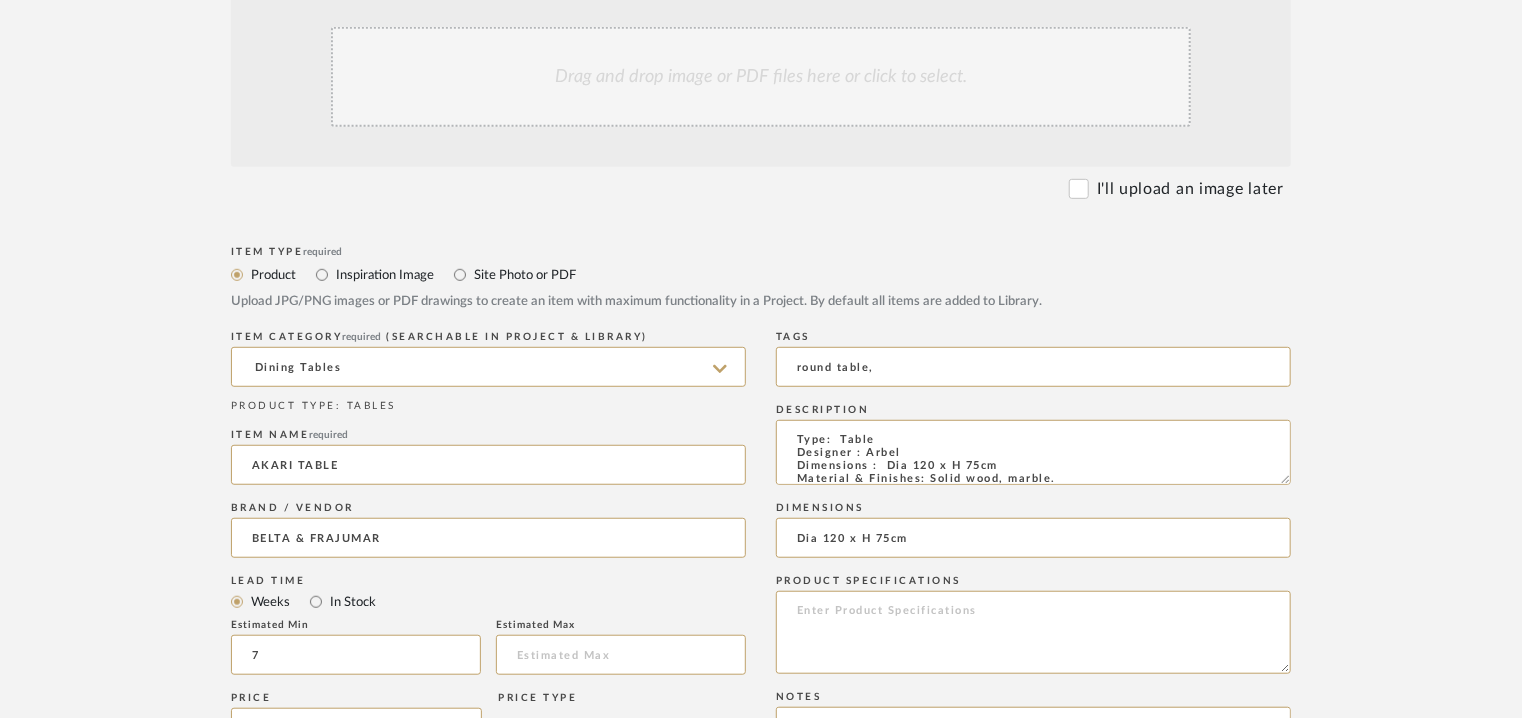 scroll, scrollTop: 300, scrollLeft: 0, axis: vertical 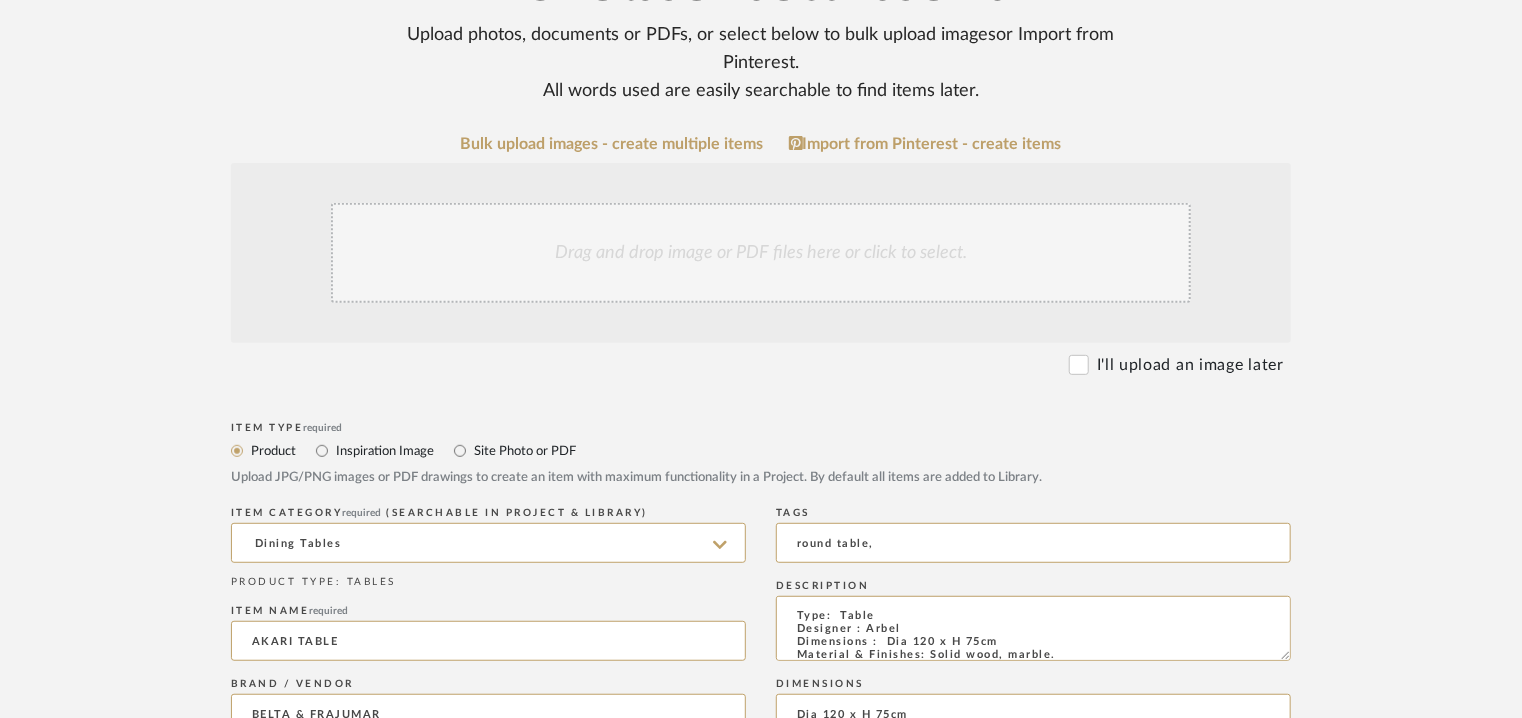 type on "round table," 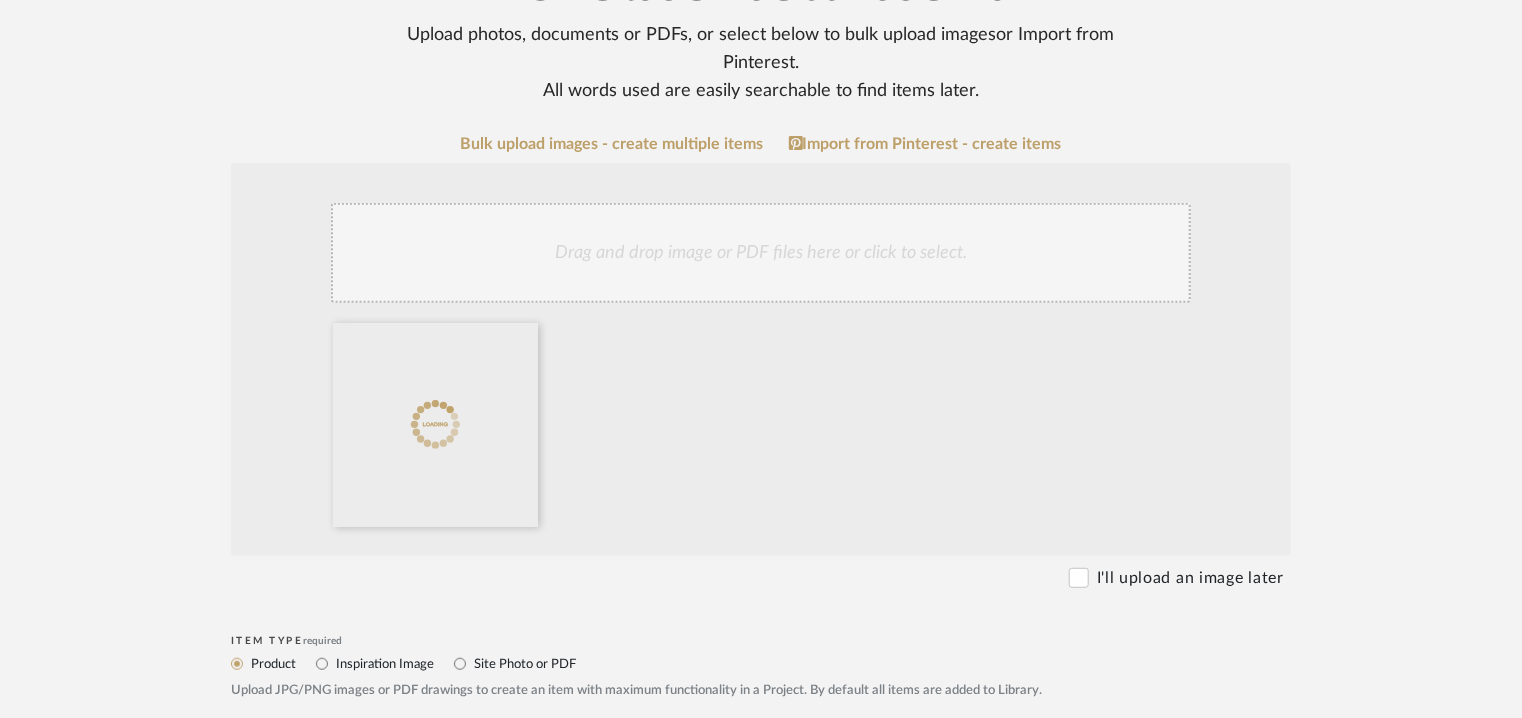 click on "Drag and drop image or PDF files here or click to select." 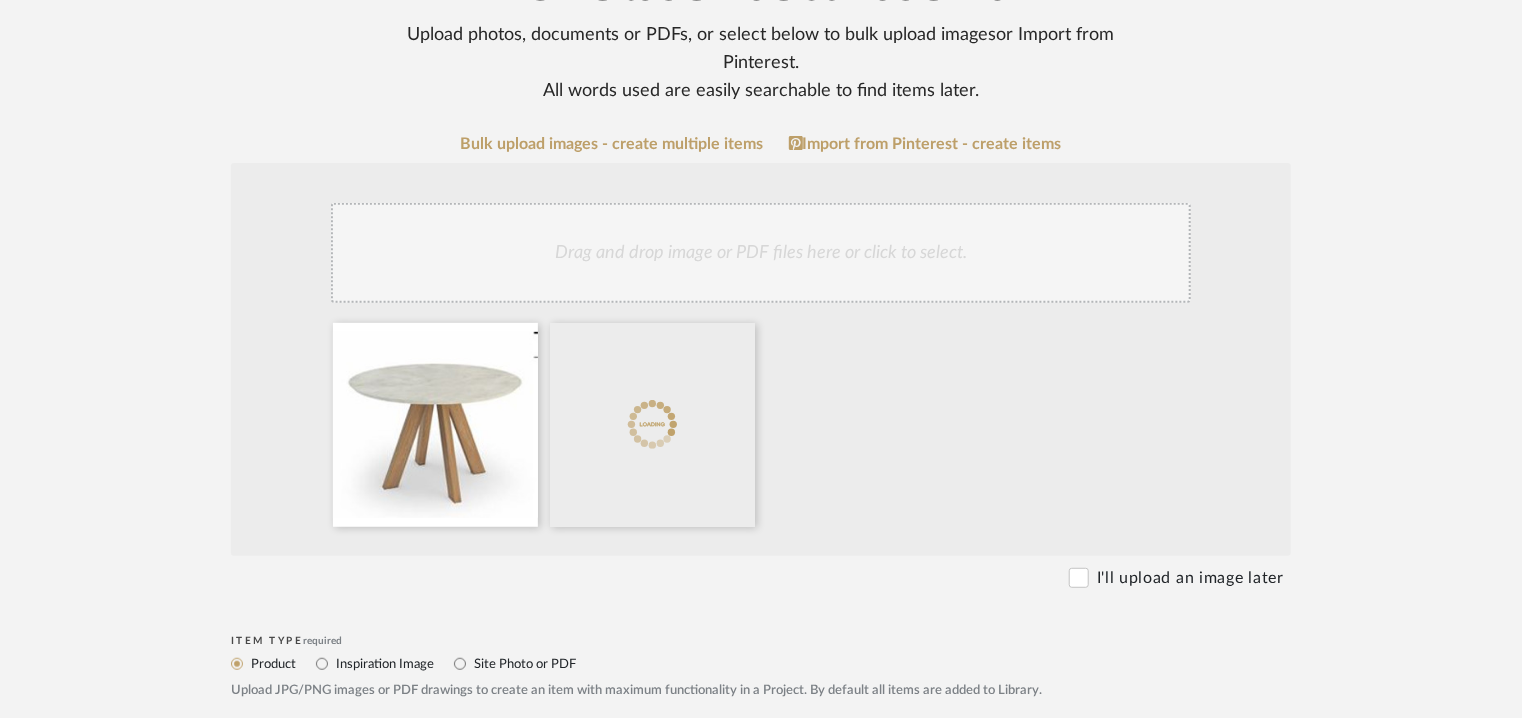 click on "Drag and drop image or PDF files here or click to select." 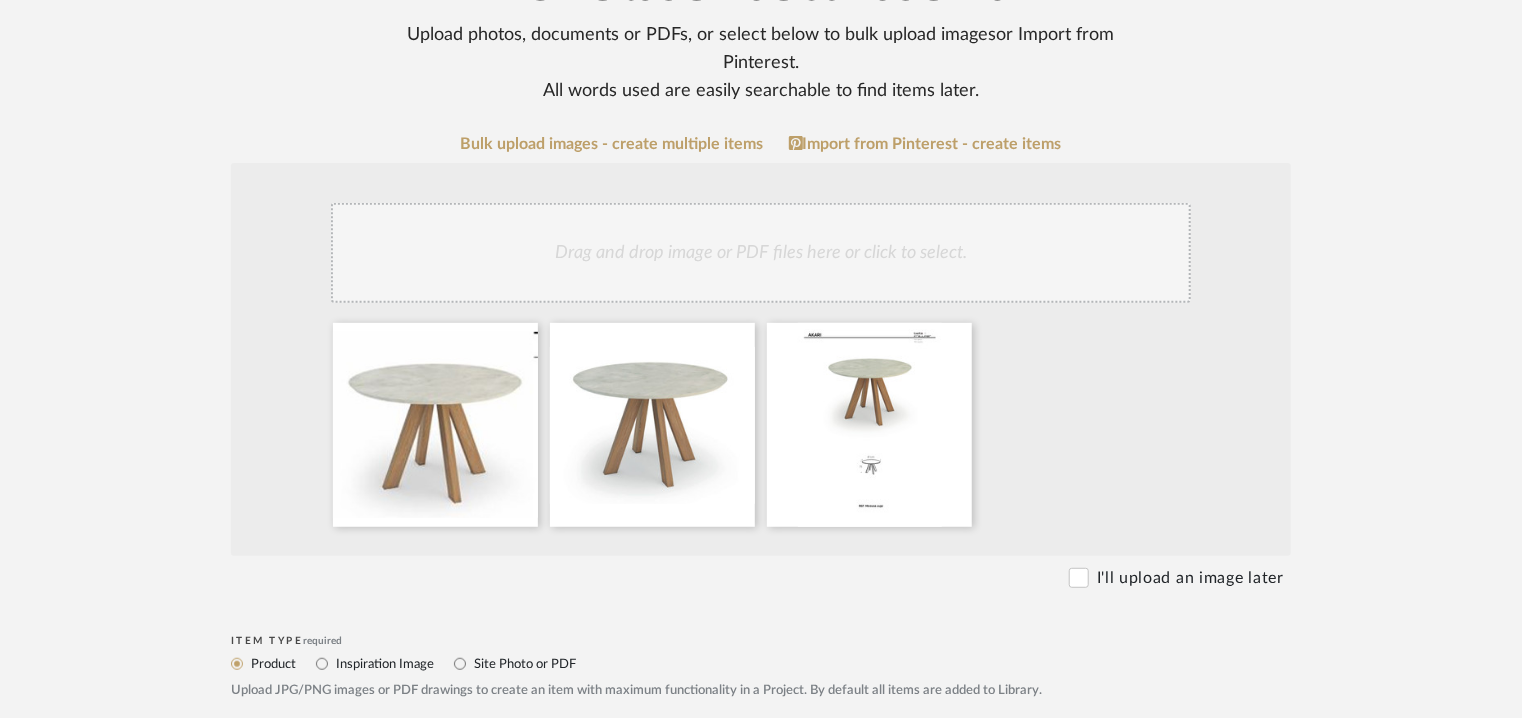 click on "Drag and drop image or PDF files here or click to select." 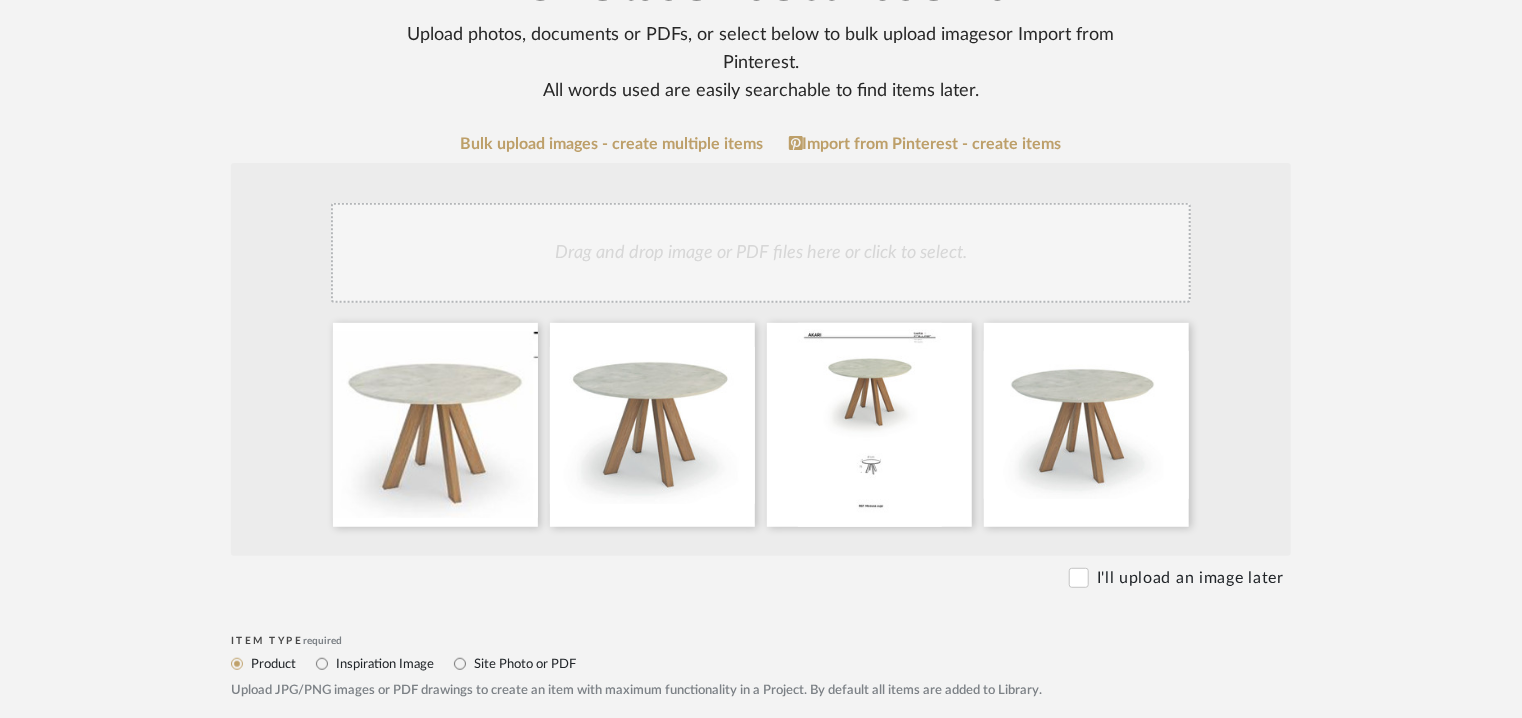 click on "Drag and drop image or PDF files here or click to select." 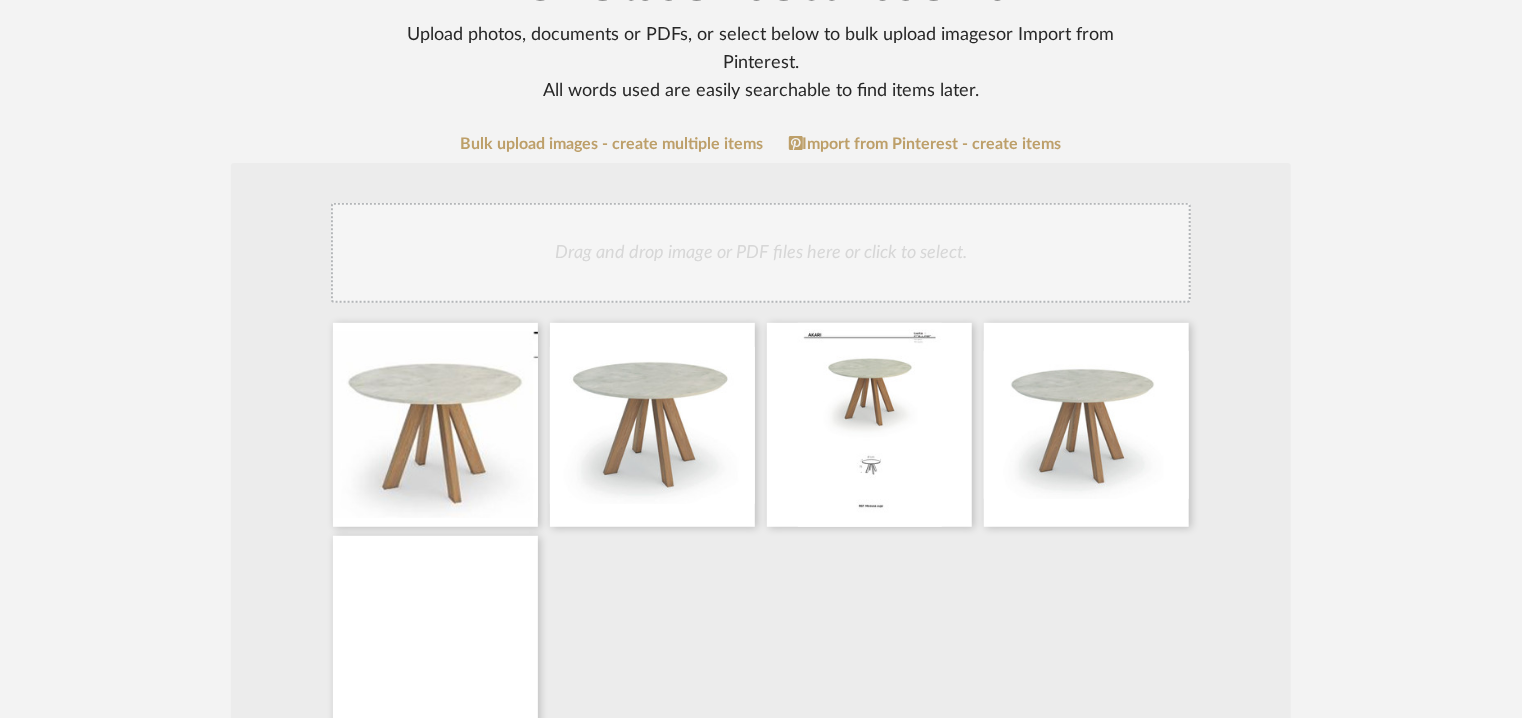 scroll, scrollTop: 400, scrollLeft: 0, axis: vertical 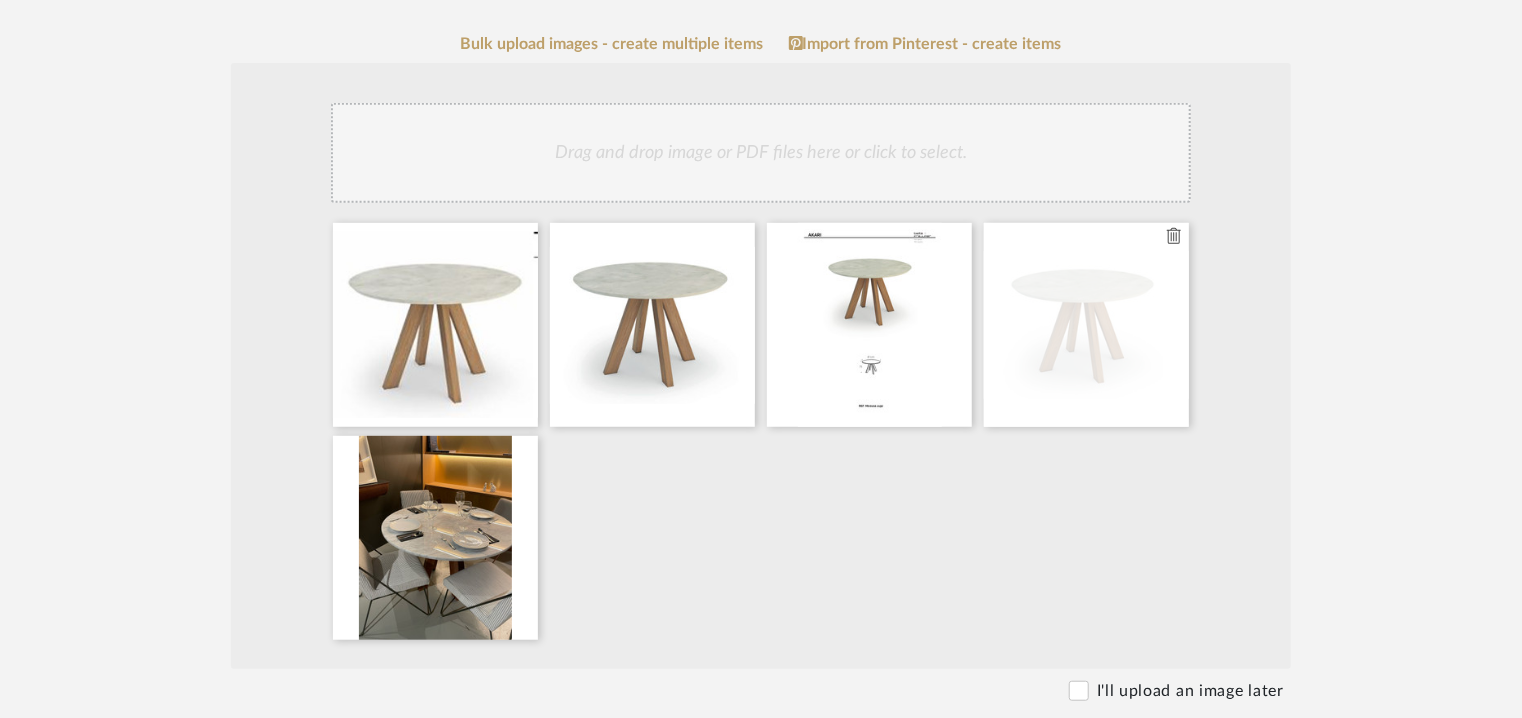 click 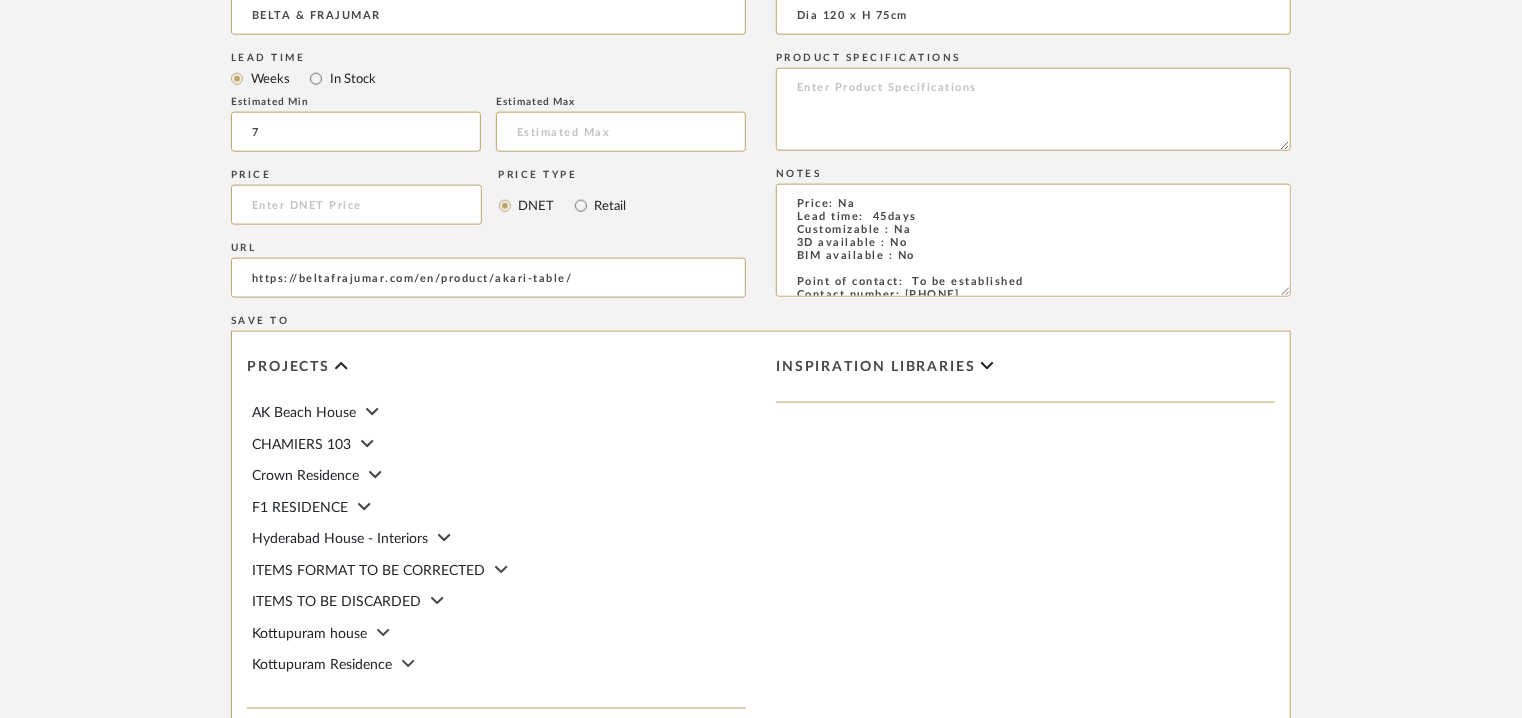 scroll, scrollTop: 1400, scrollLeft: 0, axis: vertical 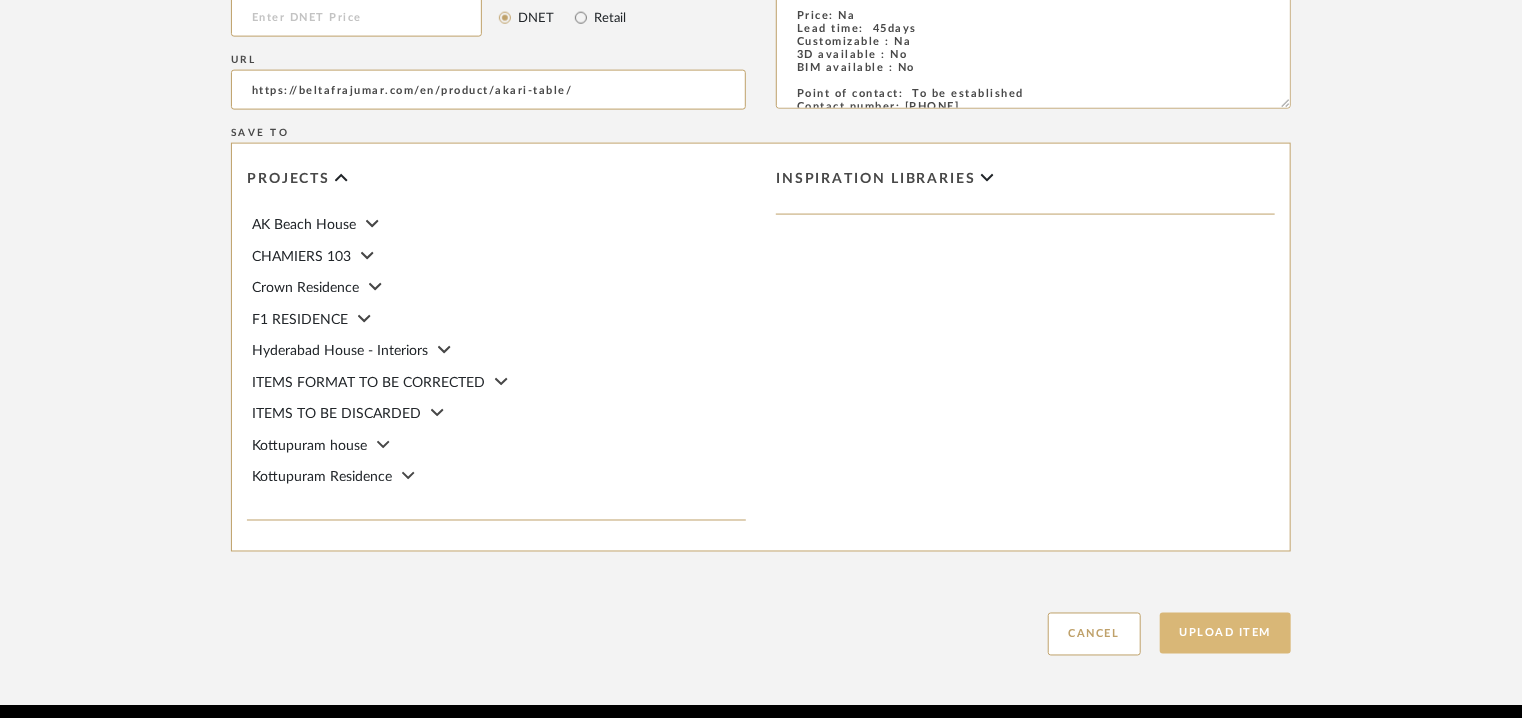 click on "Upload Item" 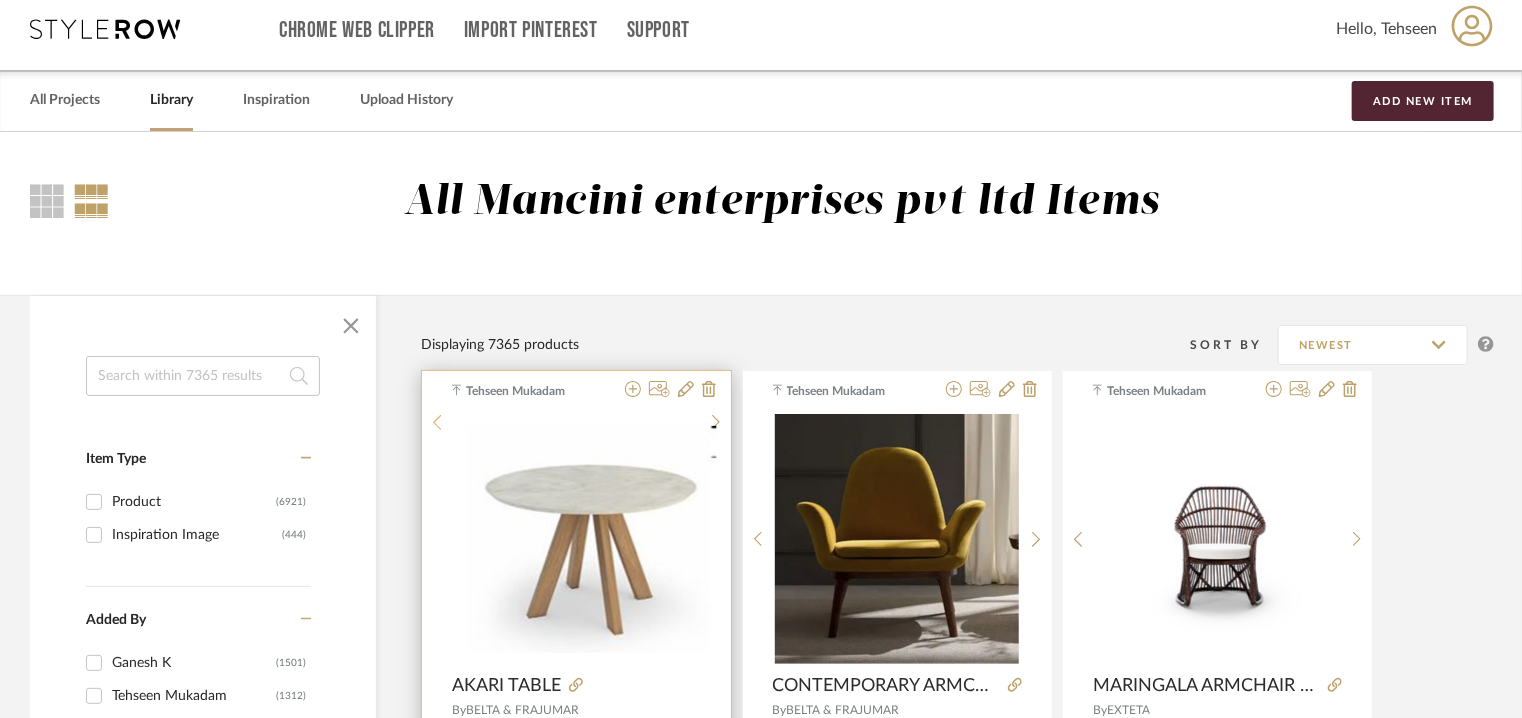 scroll, scrollTop: 0, scrollLeft: 0, axis: both 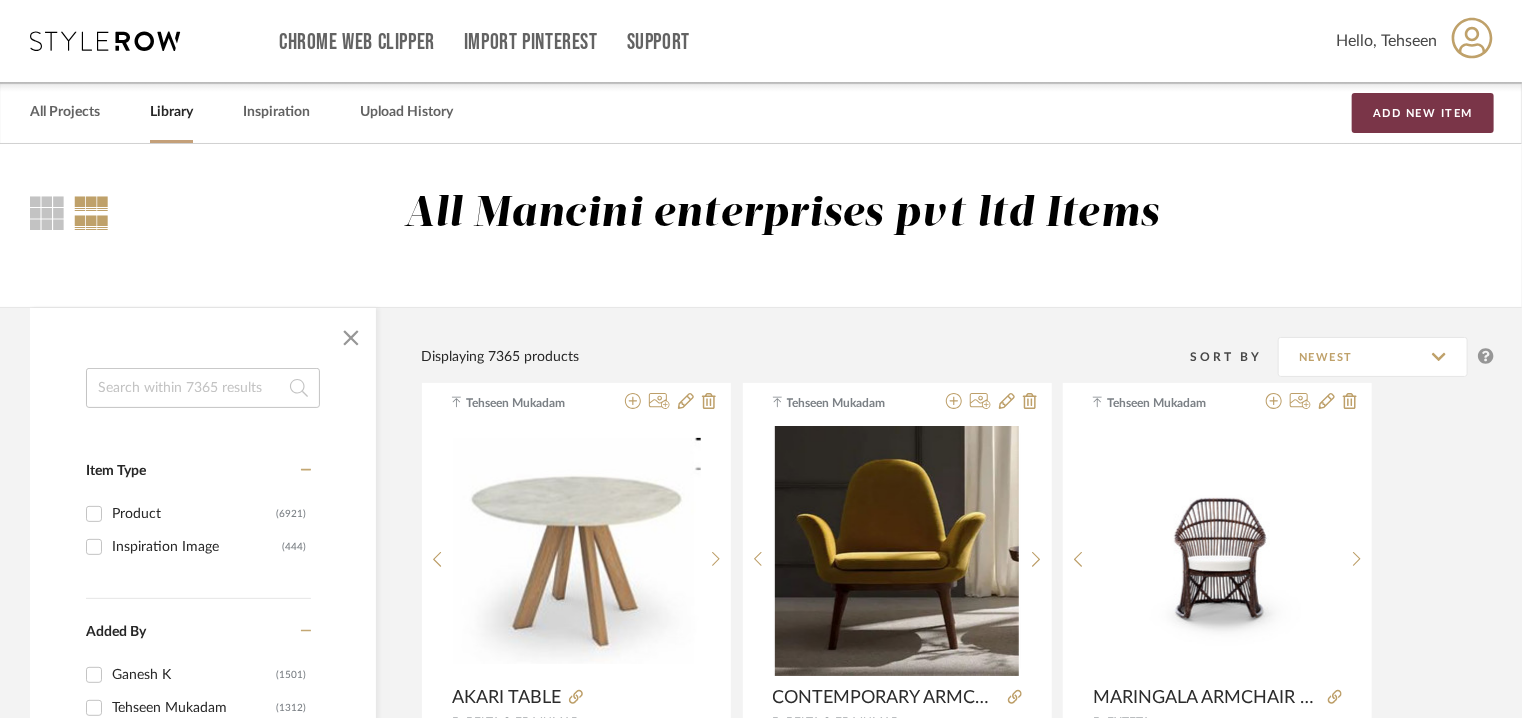 click on "Add New Item" at bounding box center (1423, 113) 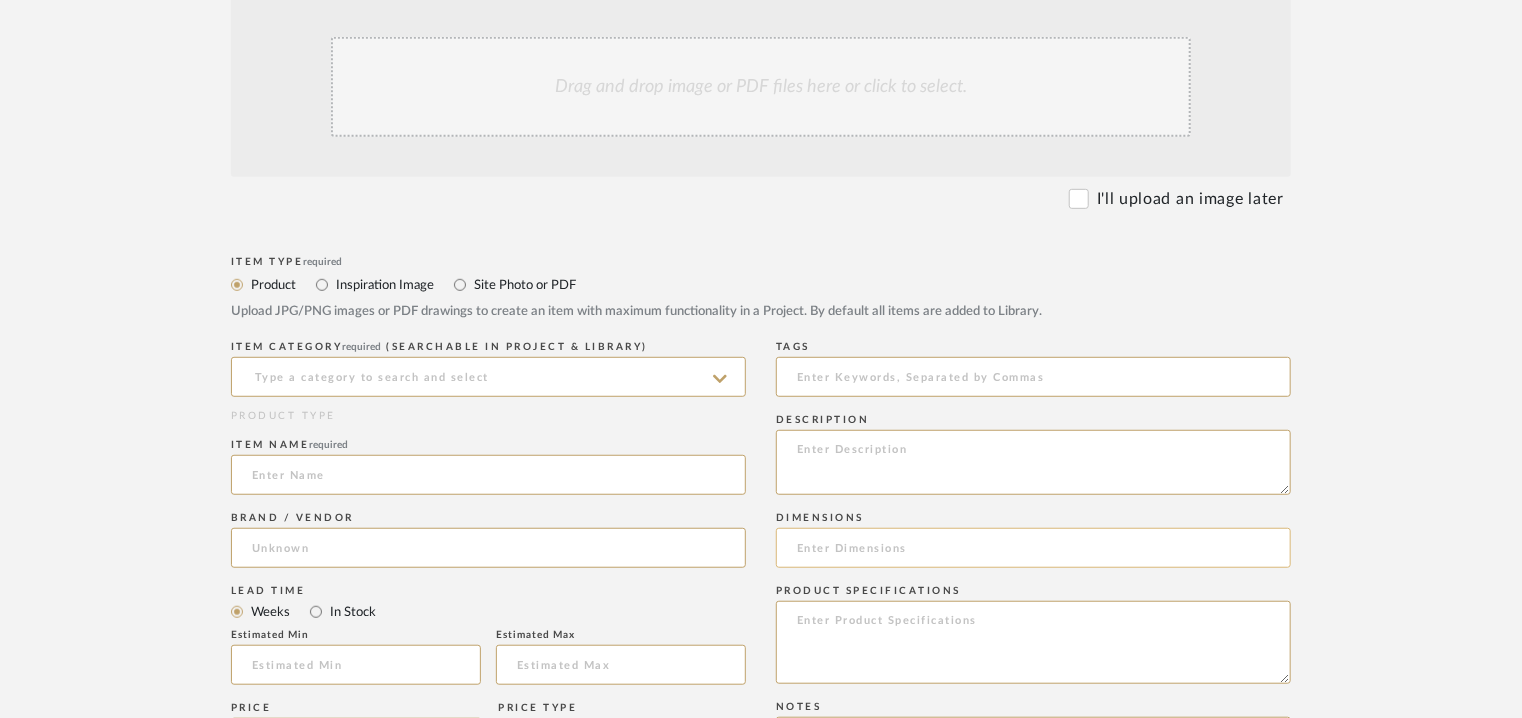 scroll, scrollTop: 500, scrollLeft: 0, axis: vertical 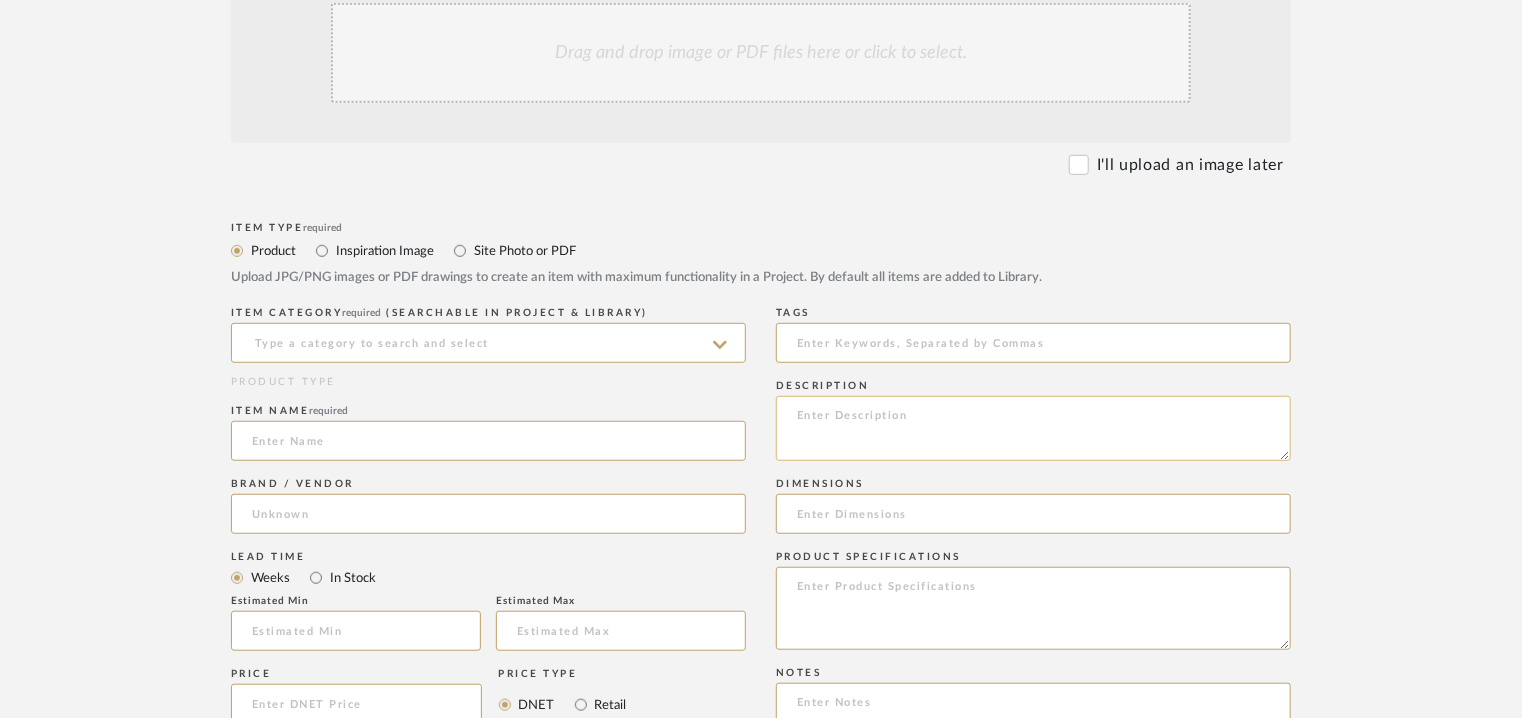 click 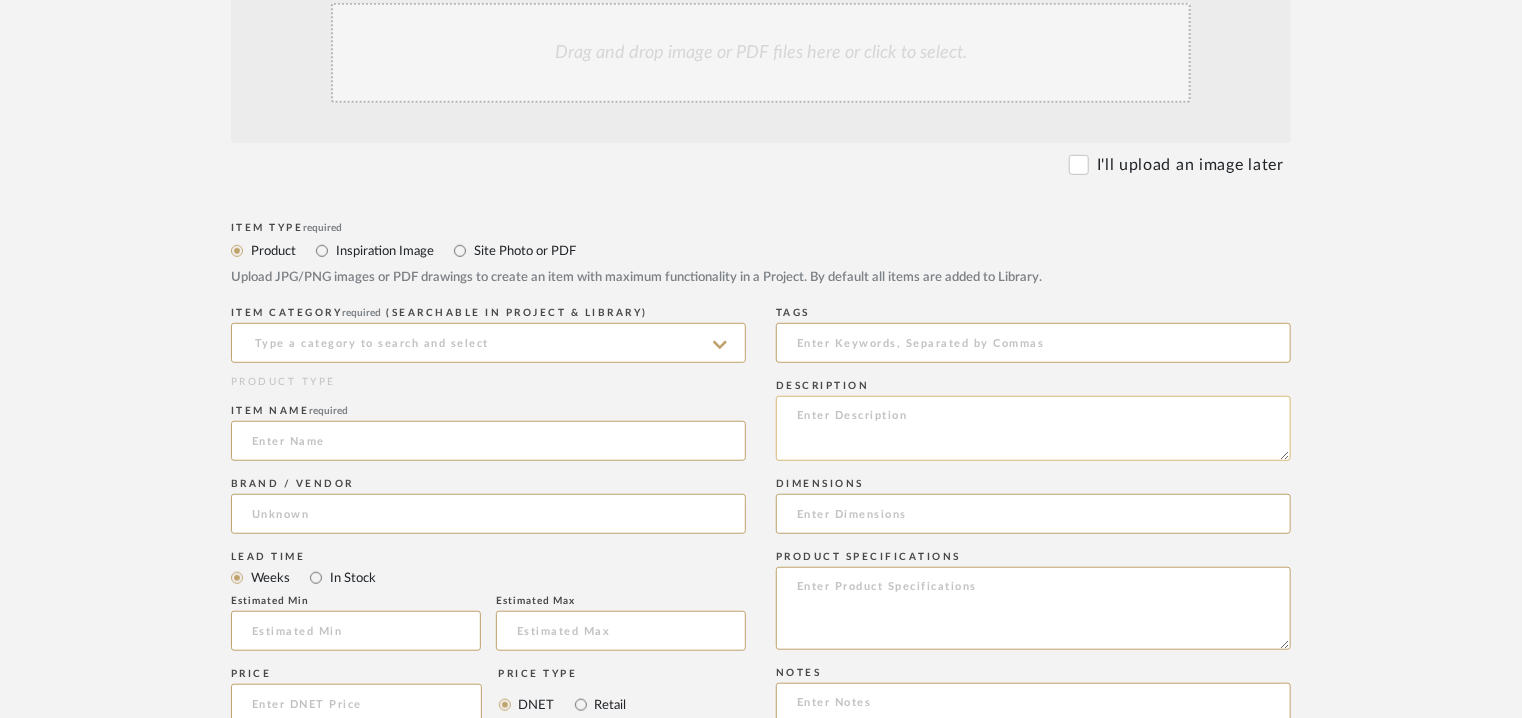 paste on "Type:  Table
Designer : Arbel
Dimensions :  W 100 x D 100 x H 73cm
Material & Finishes: Solid wood.
Product description :The NUGA table is a stunning piece that adds a touch of class to any conference room or dining room. With its modern design and high-quality finishes, it is the perfect choice for exclusive hospitality projects.
Additional details : Na
Any other details : Na" 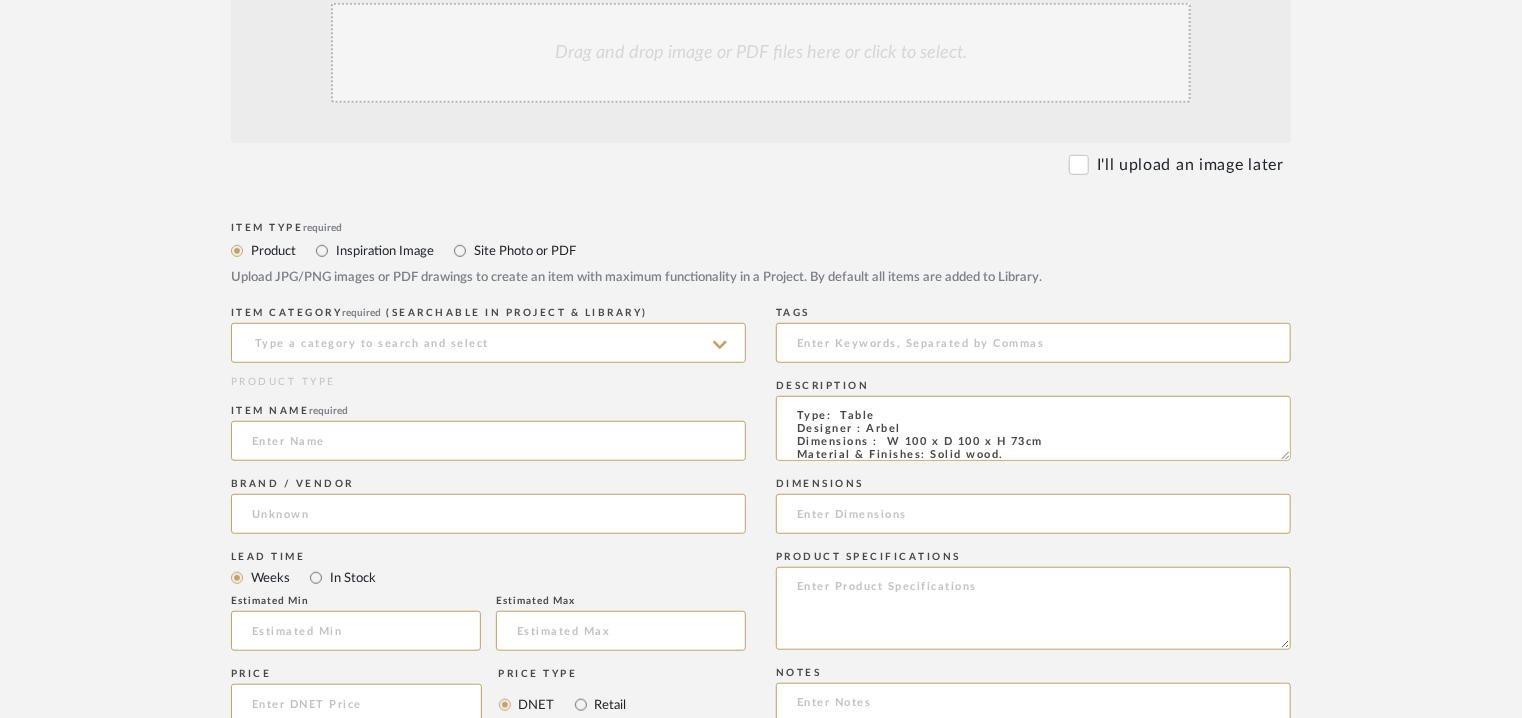 scroll, scrollTop: 110, scrollLeft: 0, axis: vertical 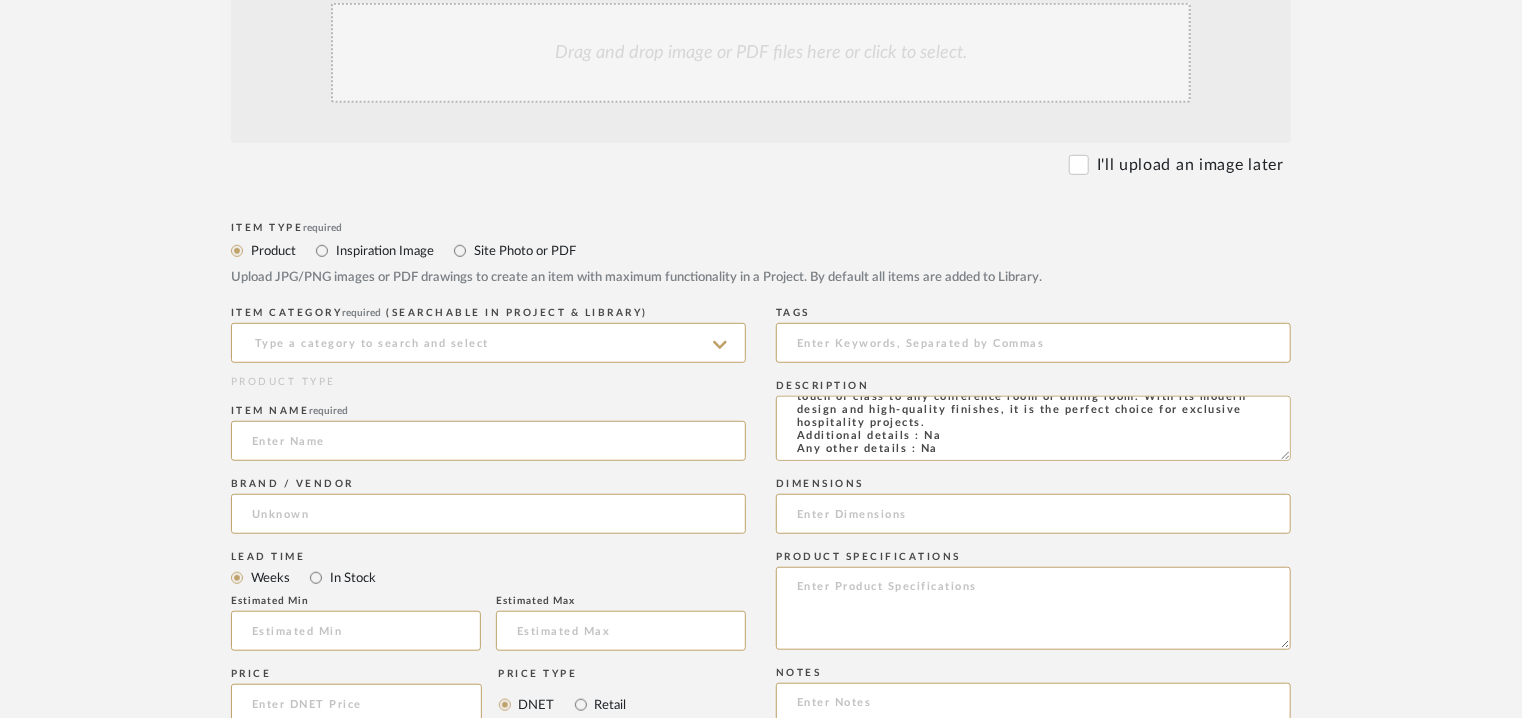 type on "Type:  Table
Designer : Arbel
Dimensions :  W 100 x D 100 x H 73cm
Material & Finishes: Solid wood.
Product description :The NUGA table is a stunning piece that adds a touch of class to any conference room or dining room. With its modern design and high-quality finishes, it is the perfect choice for exclusive hospitality projects.
Additional details : Na
Any other details : Na" 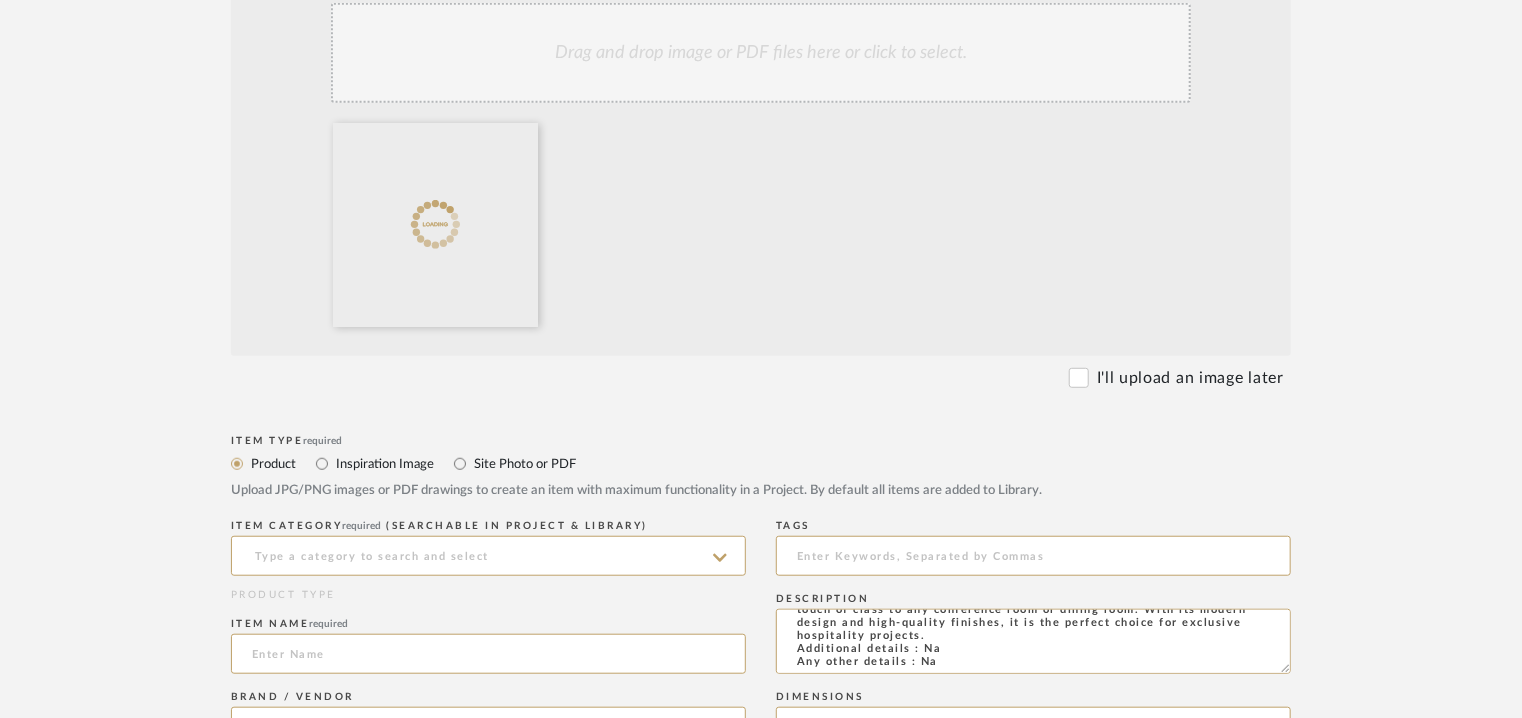 click on "Drag and drop image or PDF files here or click to select." 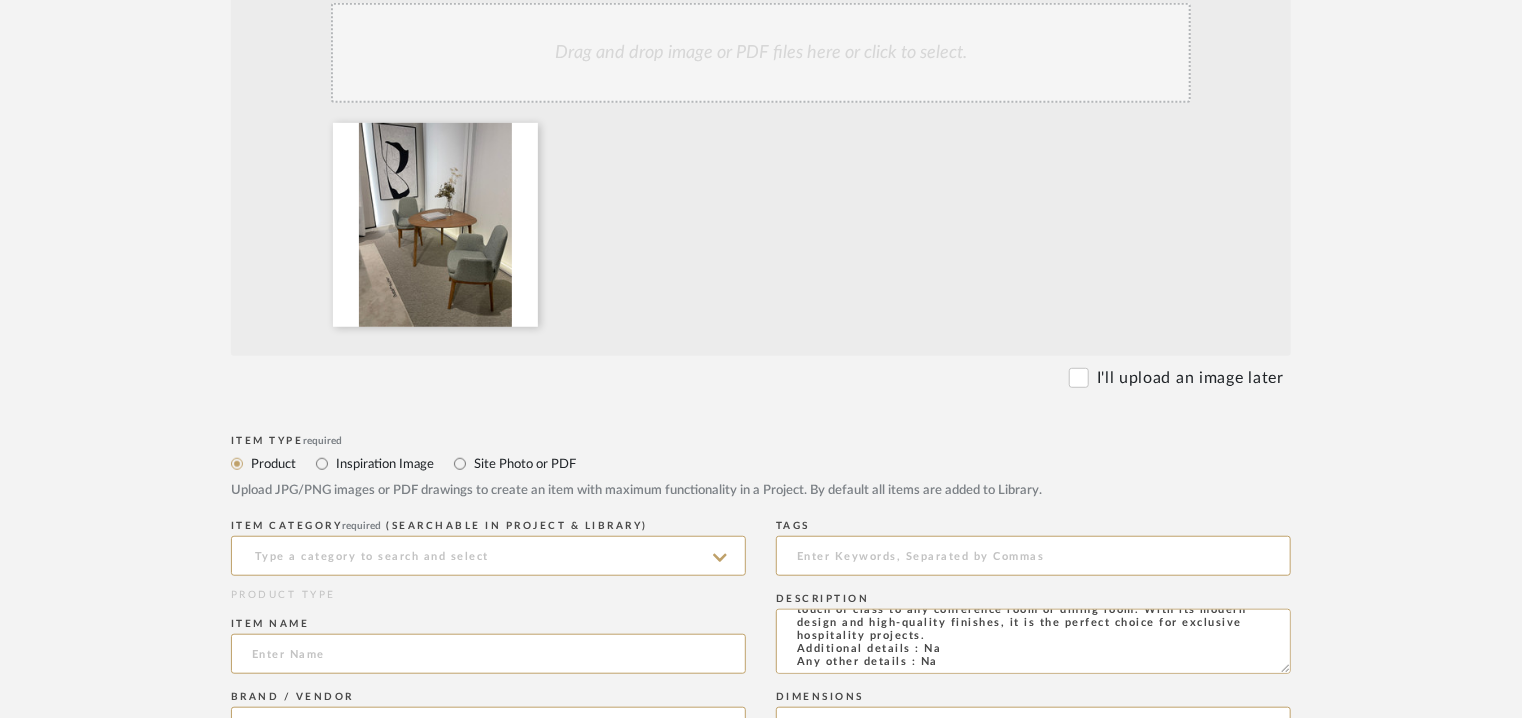 click on "Drag and drop image or PDF files here or click to select." 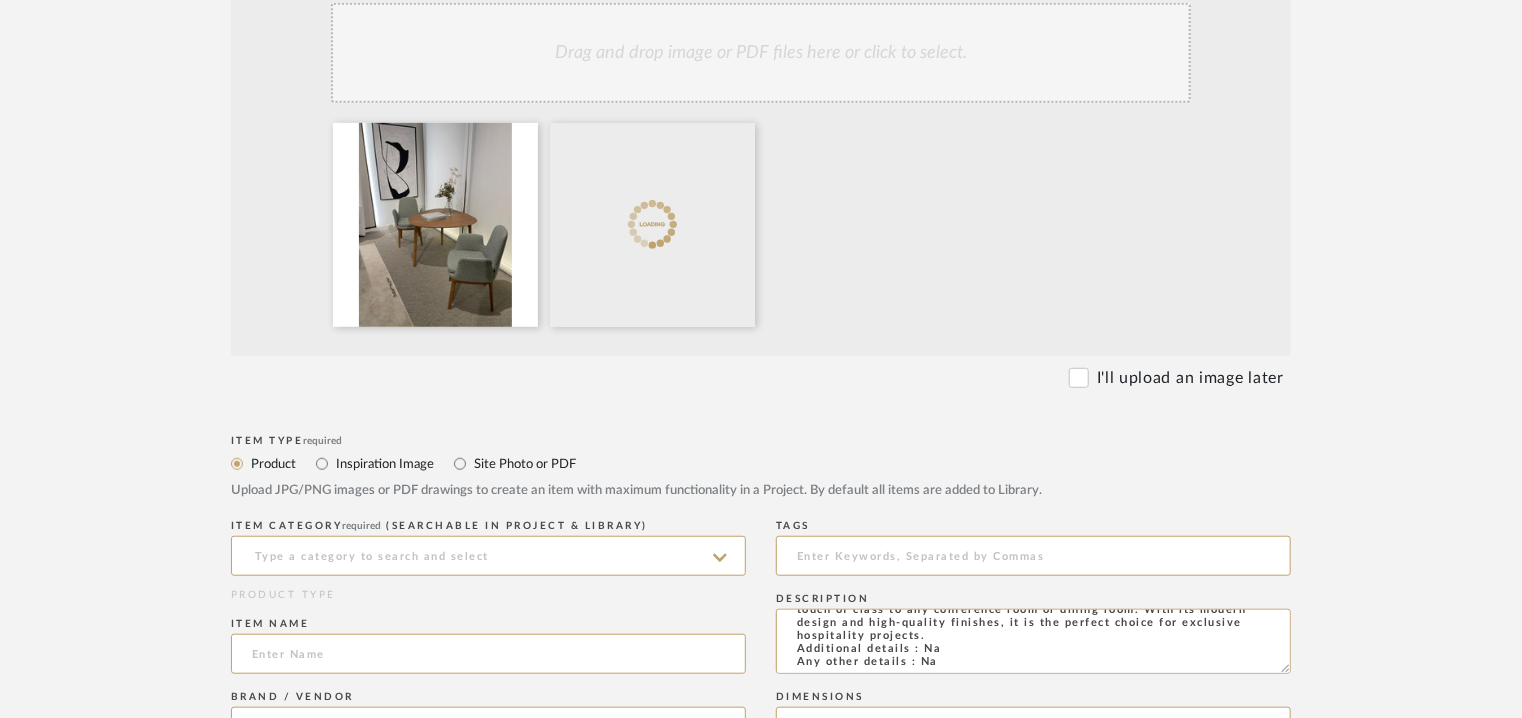 click on "Drag and drop image or PDF files here or click to select." 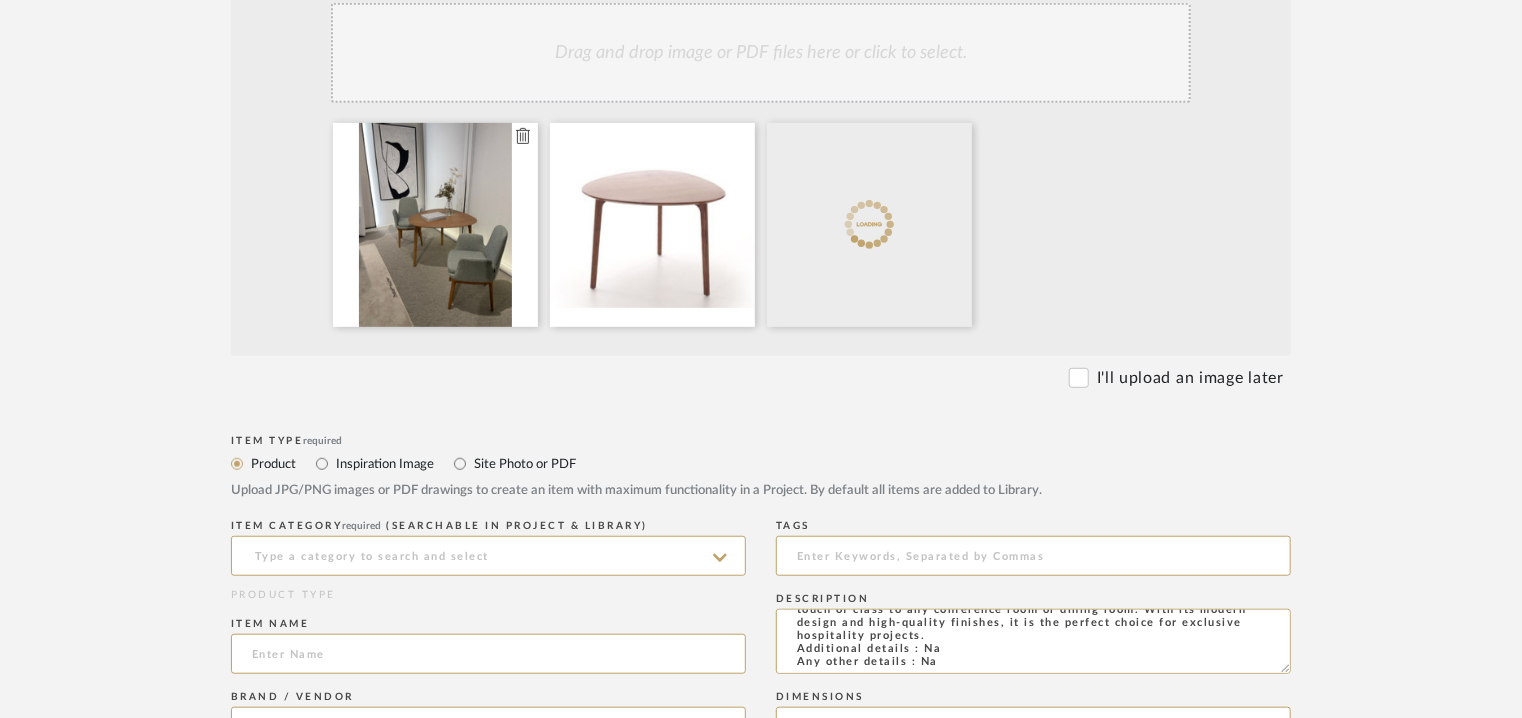 type 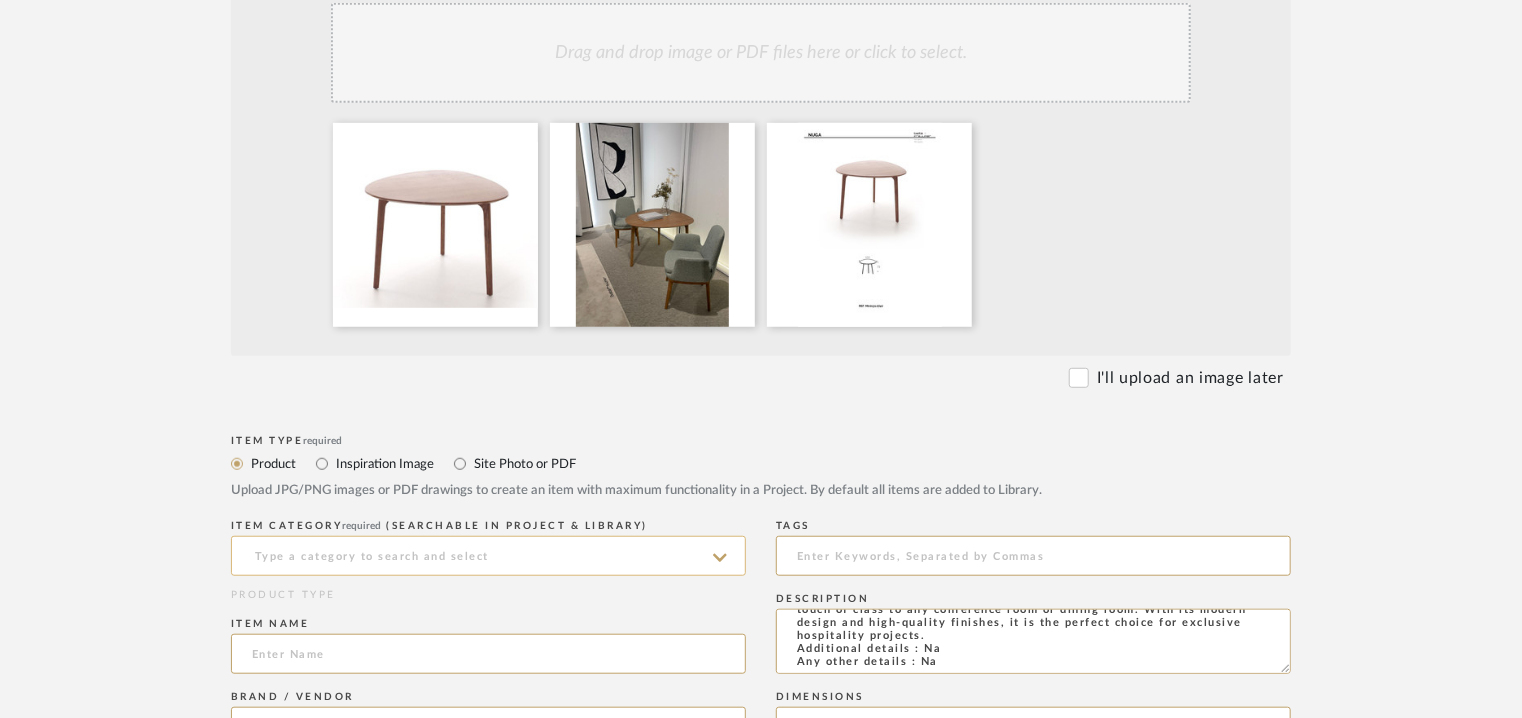 click 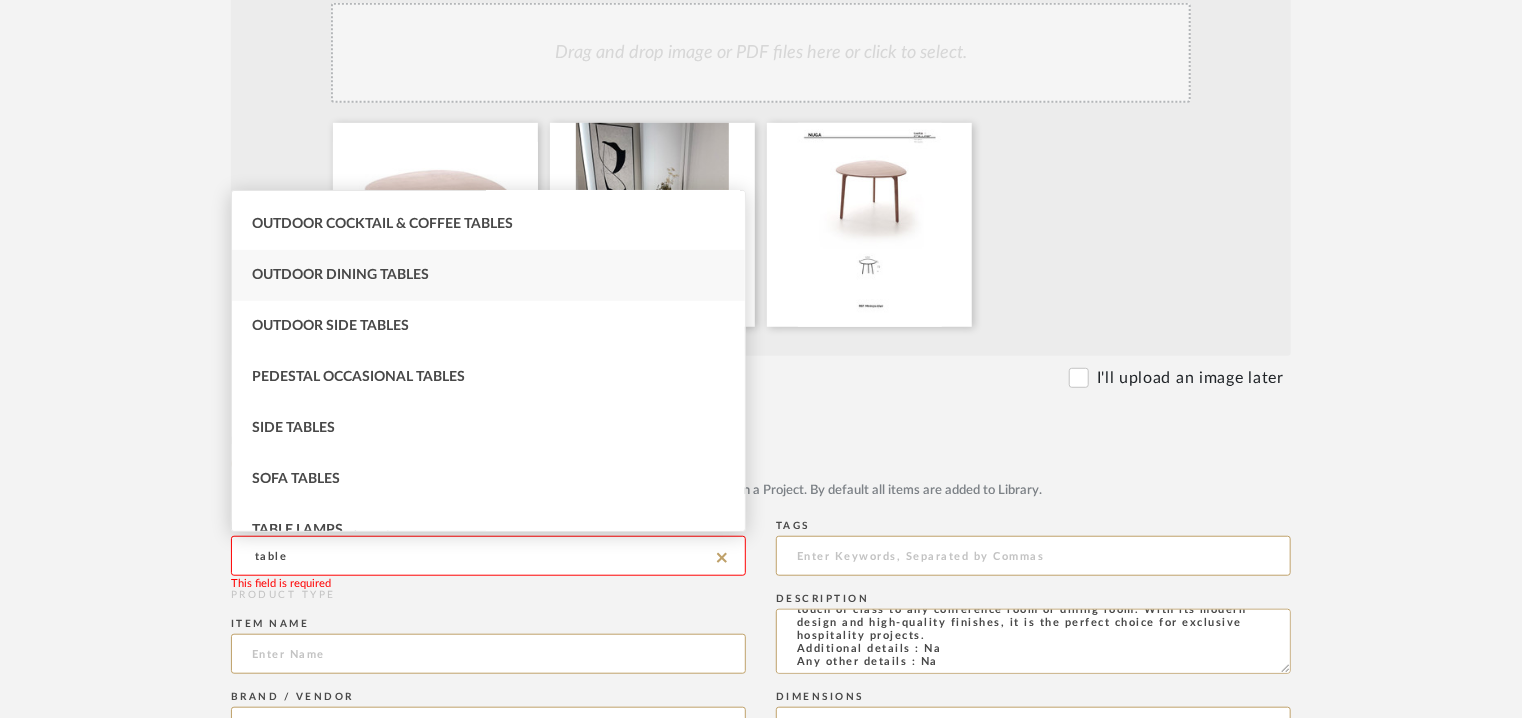 scroll, scrollTop: 200, scrollLeft: 0, axis: vertical 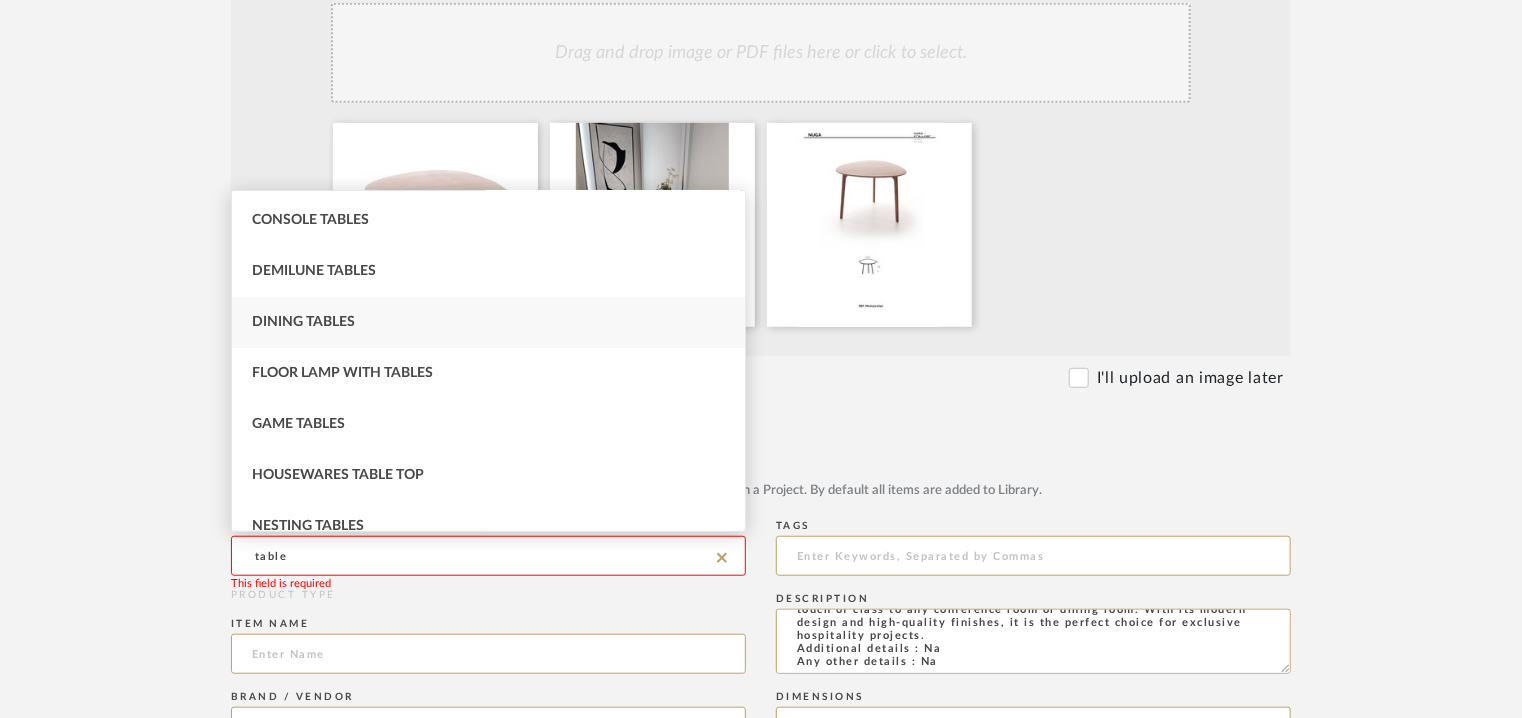 click on "Dining Tables" at bounding box center (488, 322) 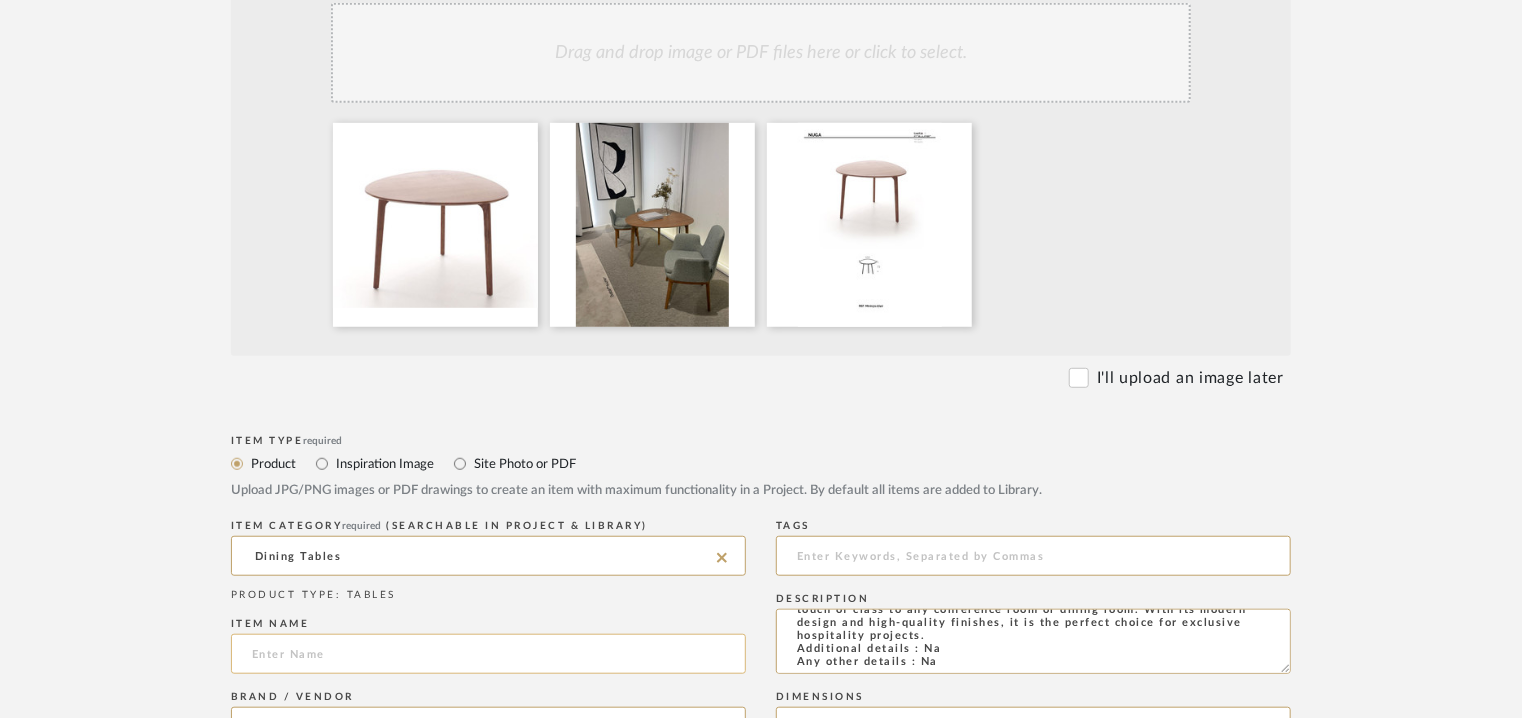 click 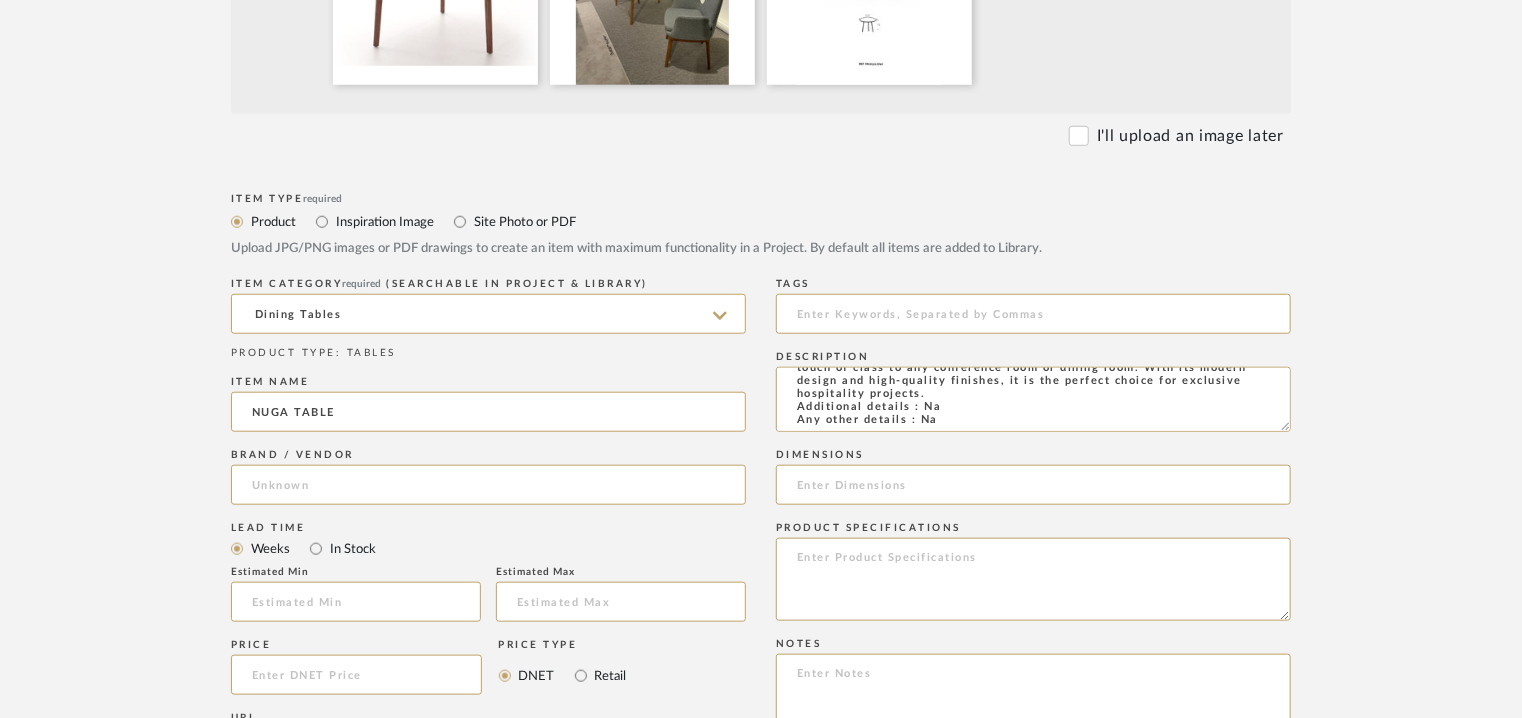 scroll, scrollTop: 800, scrollLeft: 0, axis: vertical 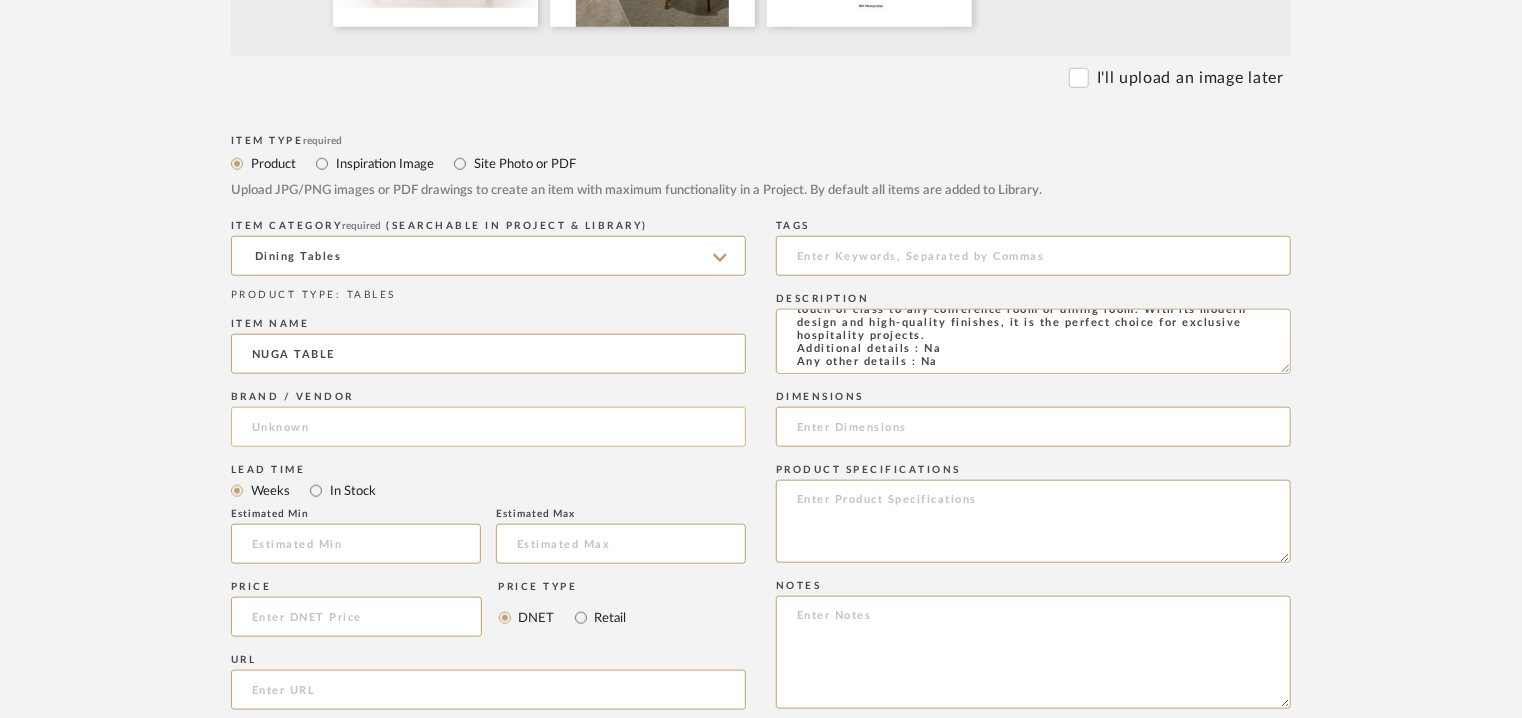 type on "NUGA TABLE" 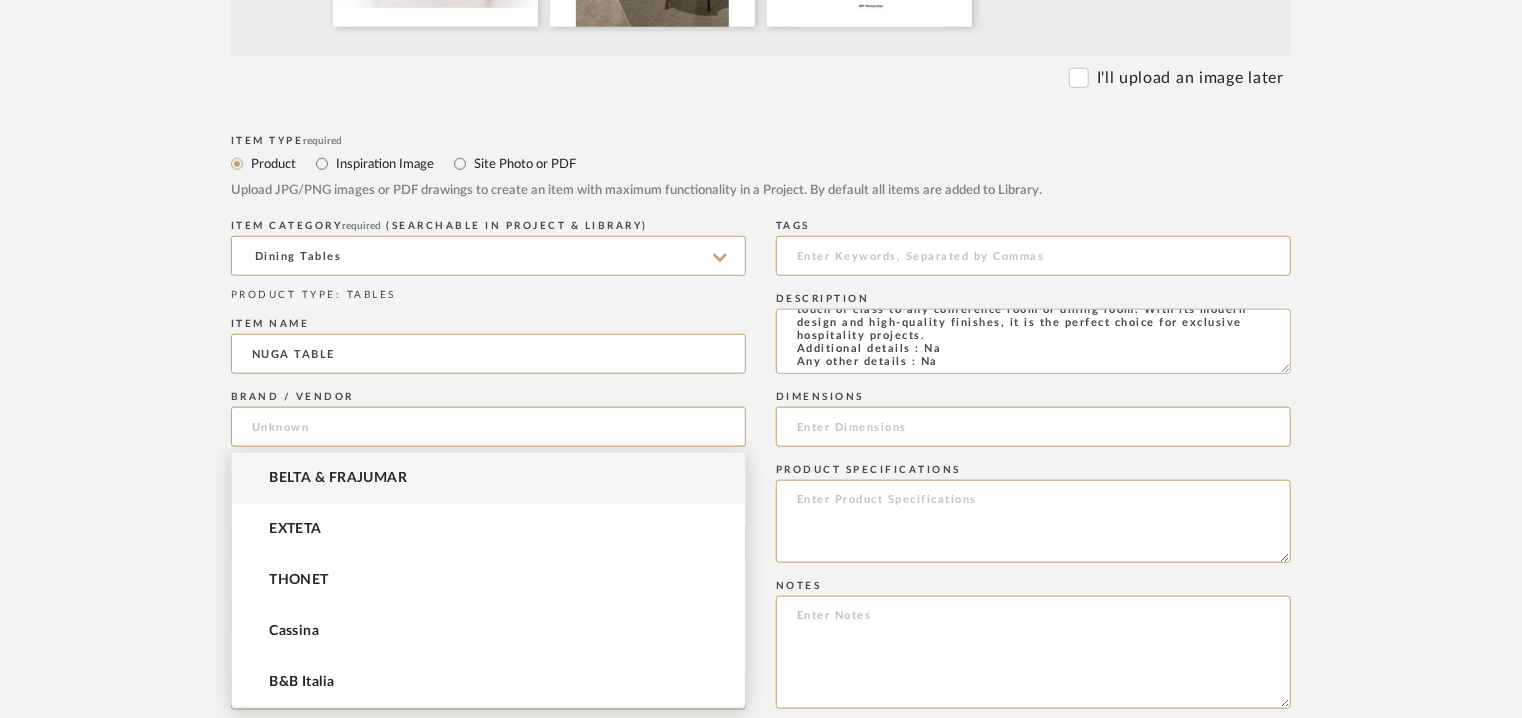 click on "BELTA & FRAJUMAR" at bounding box center (488, 478) 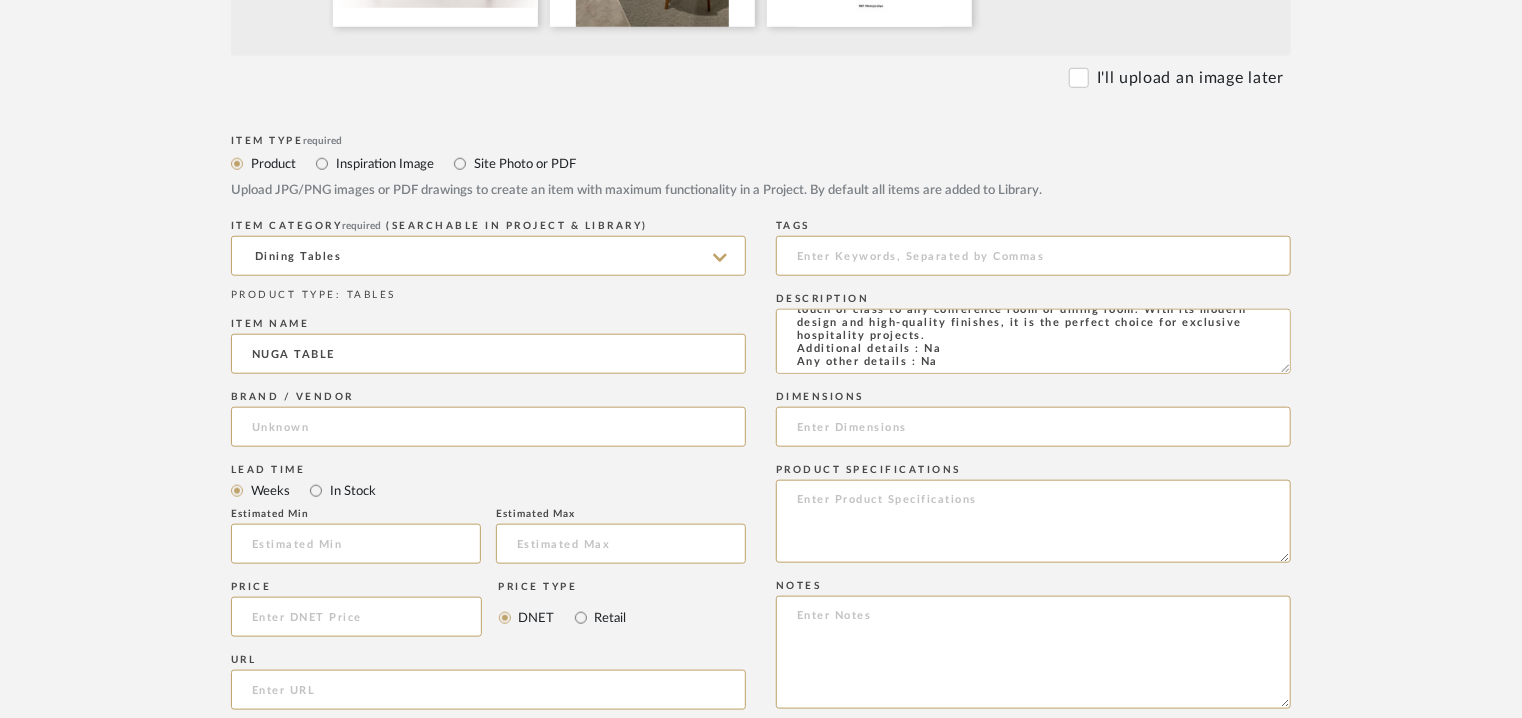 type on "BELTA & FRAJUMAR" 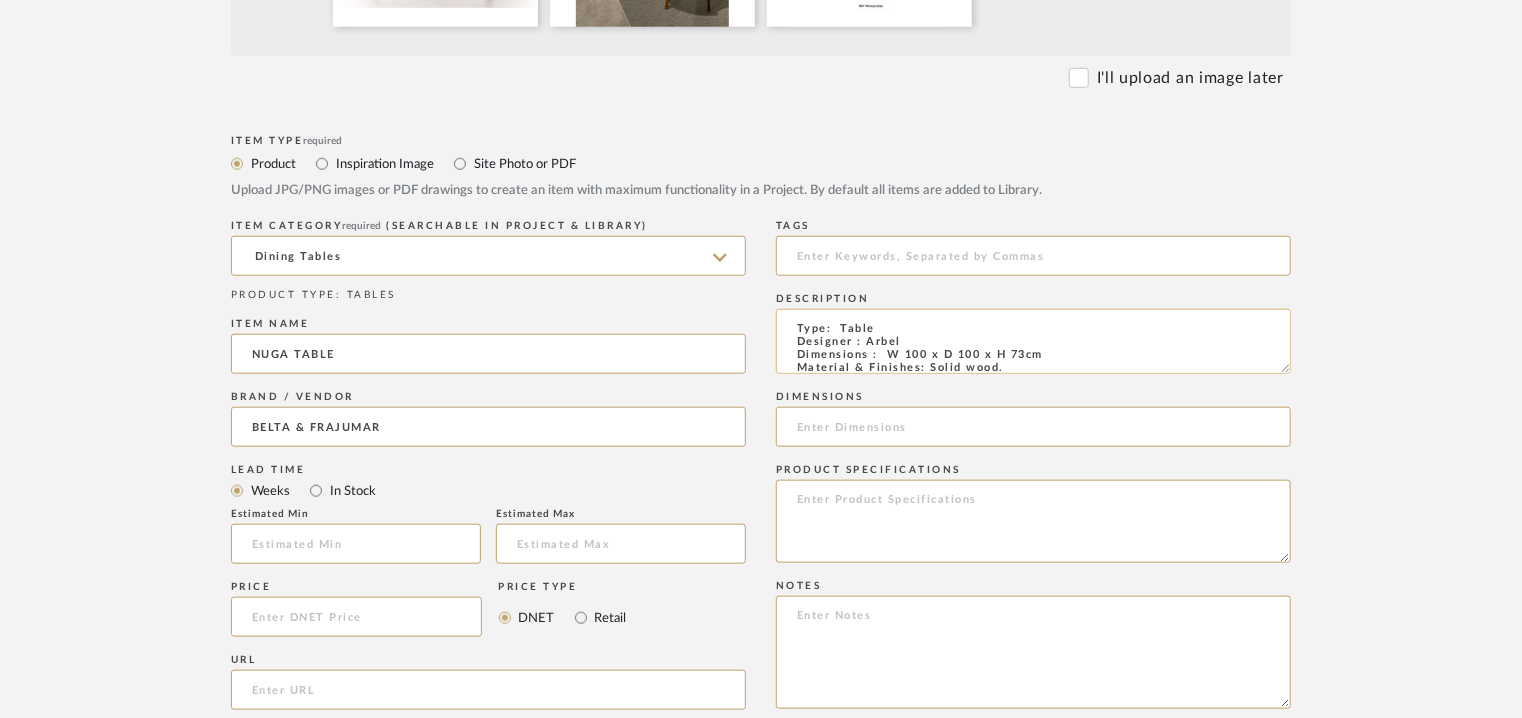 scroll, scrollTop: 0, scrollLeft: 0, axis: both 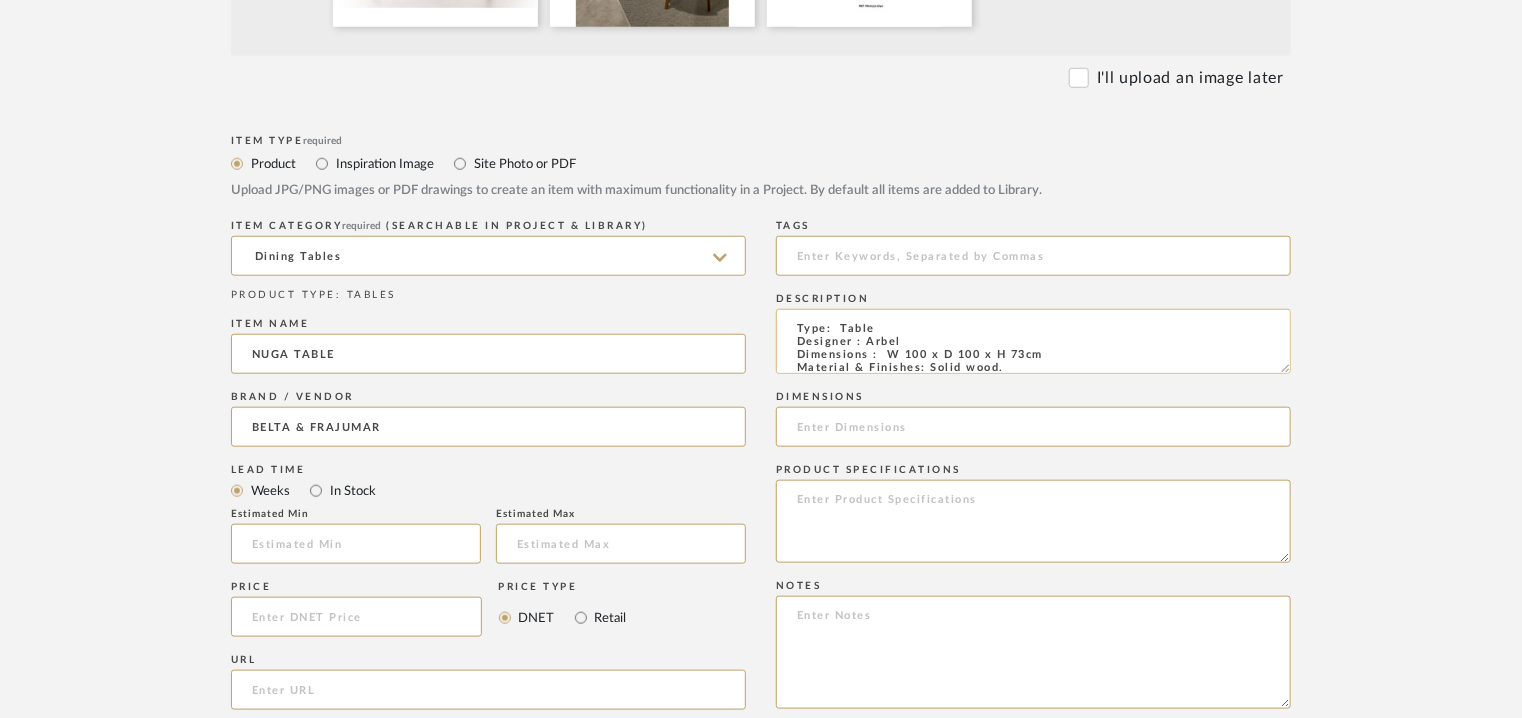 drag, startPoint x: 1043, startPoint y: 353, endPoint x: 889, endPoint y: 353, distance: 154 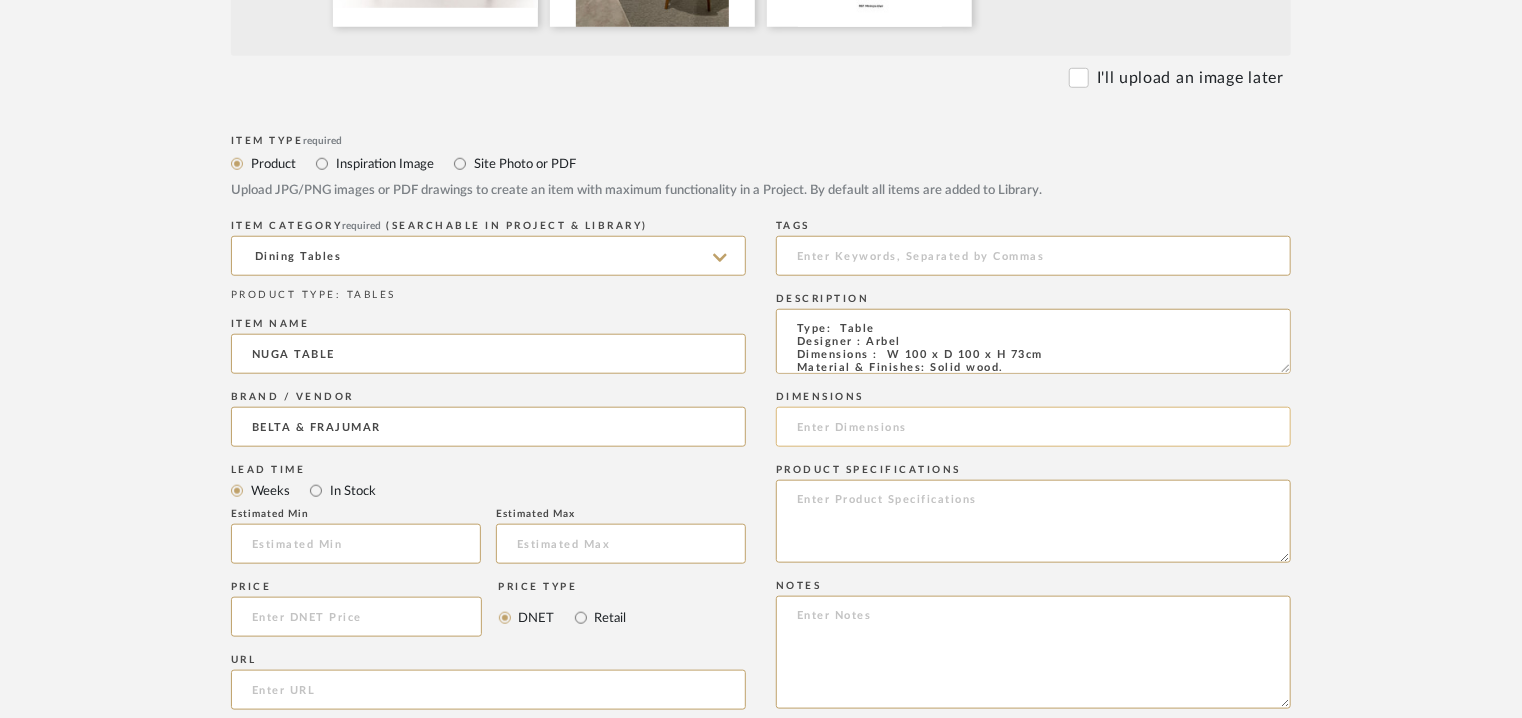 click 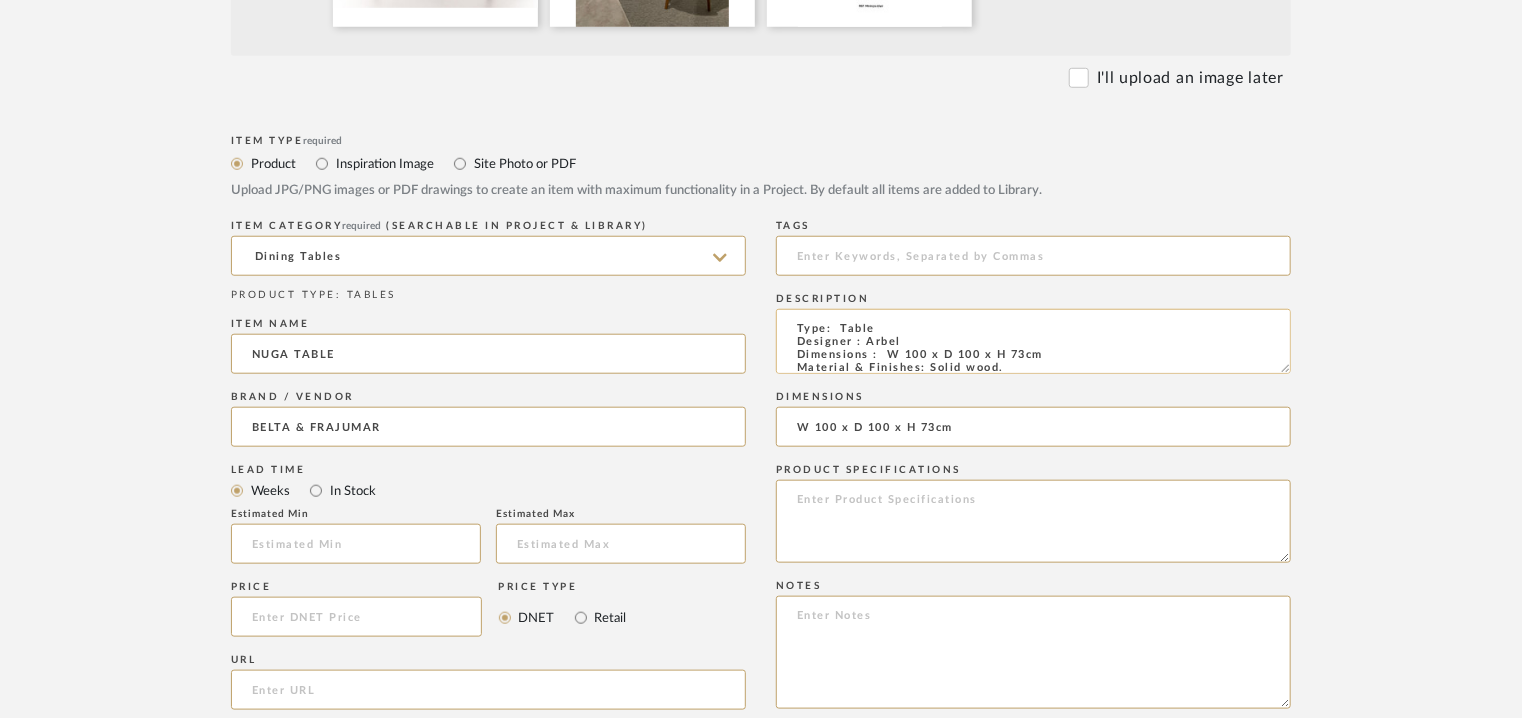 type on "W 100 x D 100 x H 73cm" 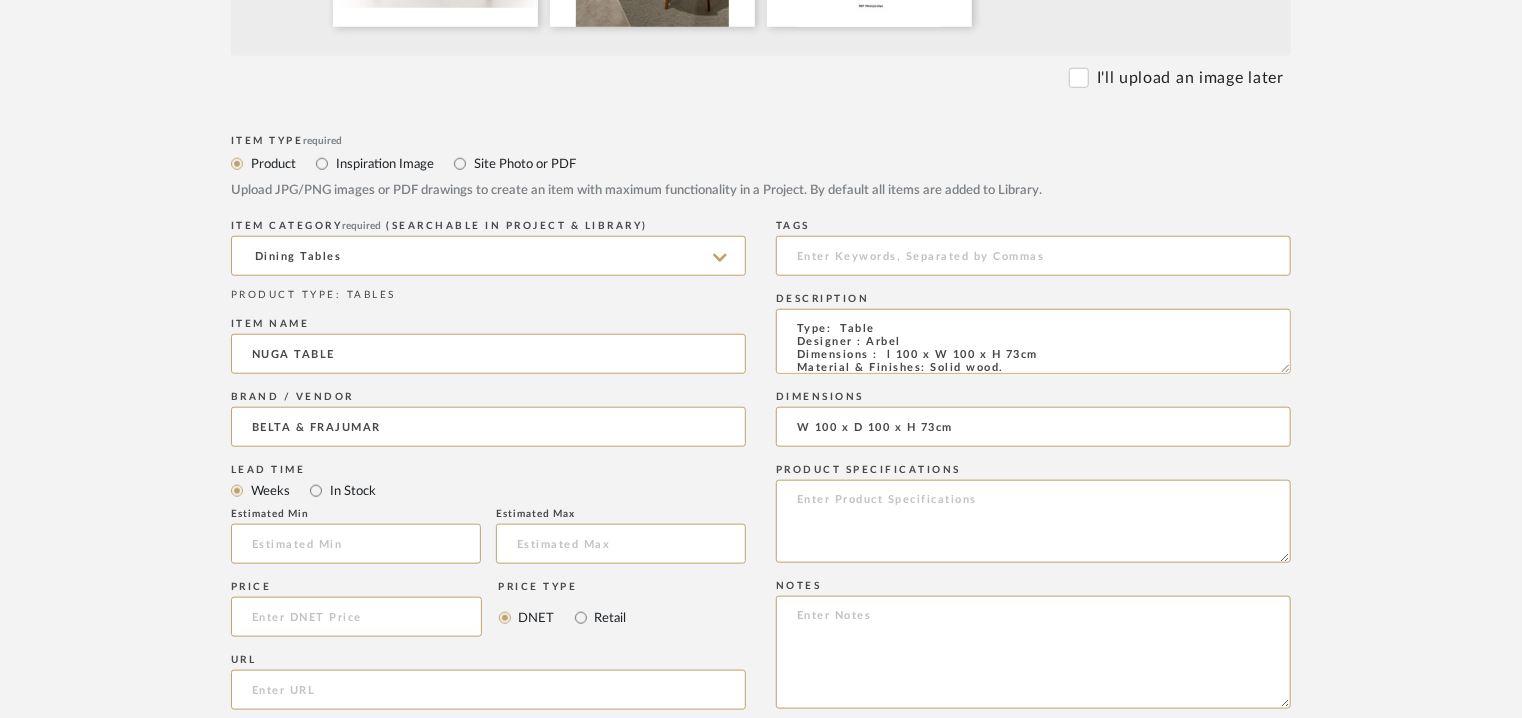 type on "Type:  Table
Designer : Arbel
Dimensions :  l 100 x W 100 x H 73cm
Material & Finishes: Solid wood.
Product description :The NUGA table is a stunning piece that adds a touch of class to any conference room or dining room. With its modern design and high-quality finishes, it is the perfect choice for exclusive hospitality projects.
Additional details : Na
Any other details : Na" 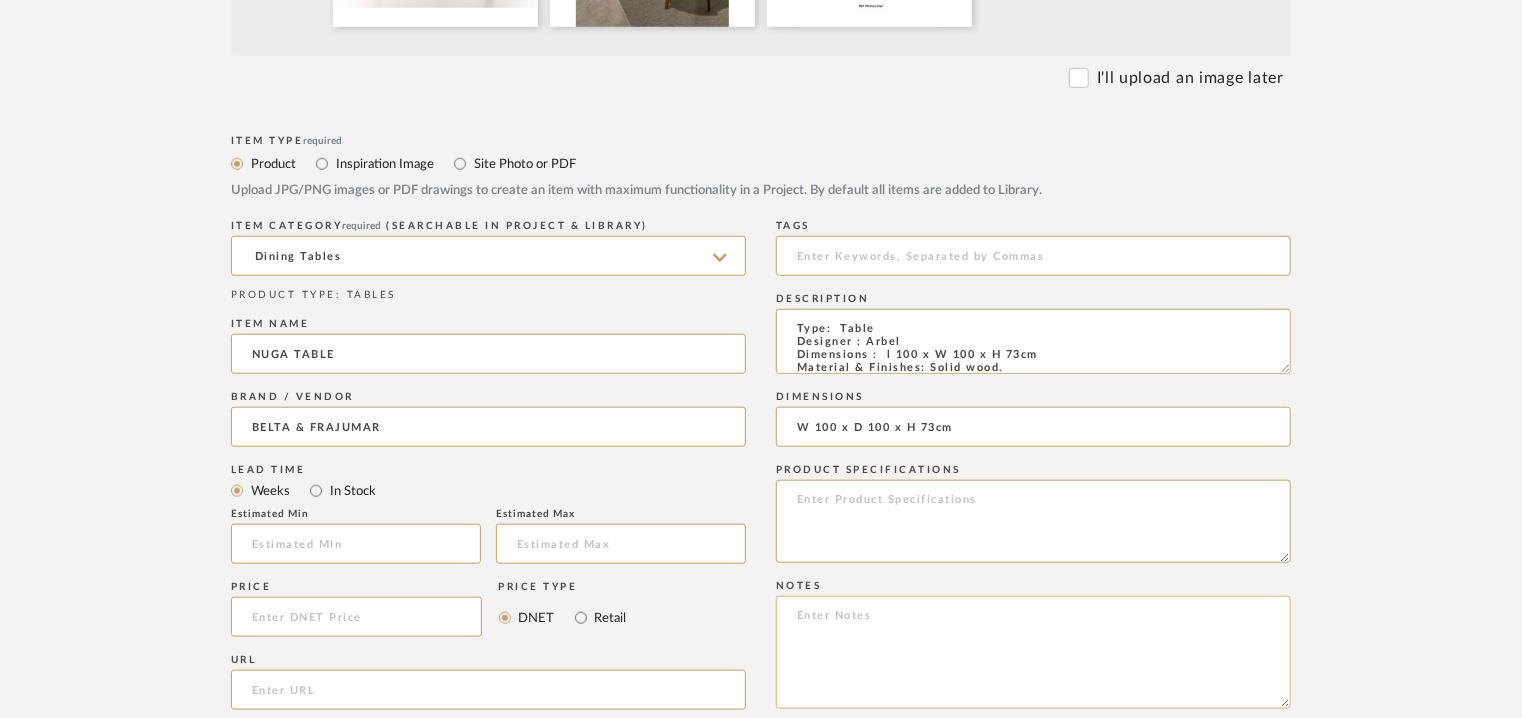 click 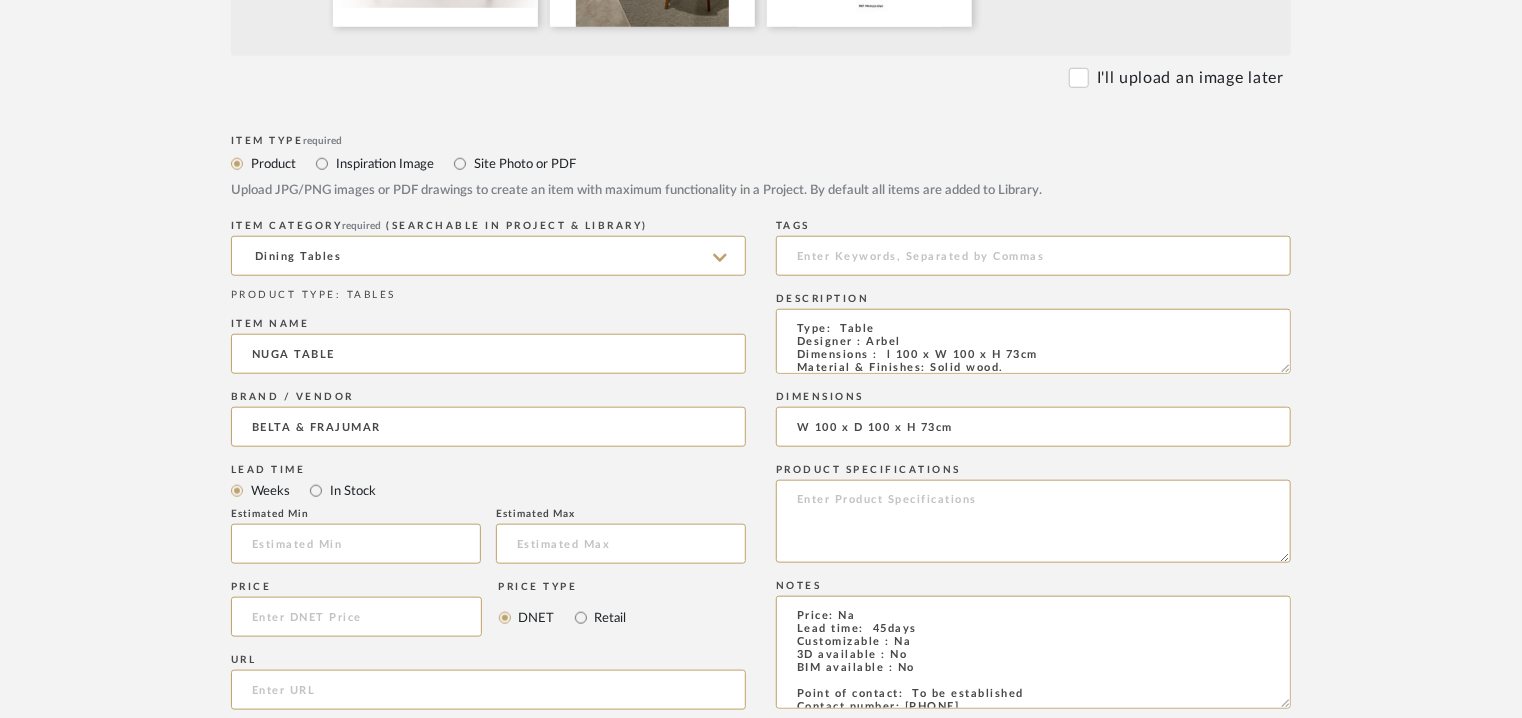 scroll, scrollTop: 76, scrollLeft: 0, axis: vertical 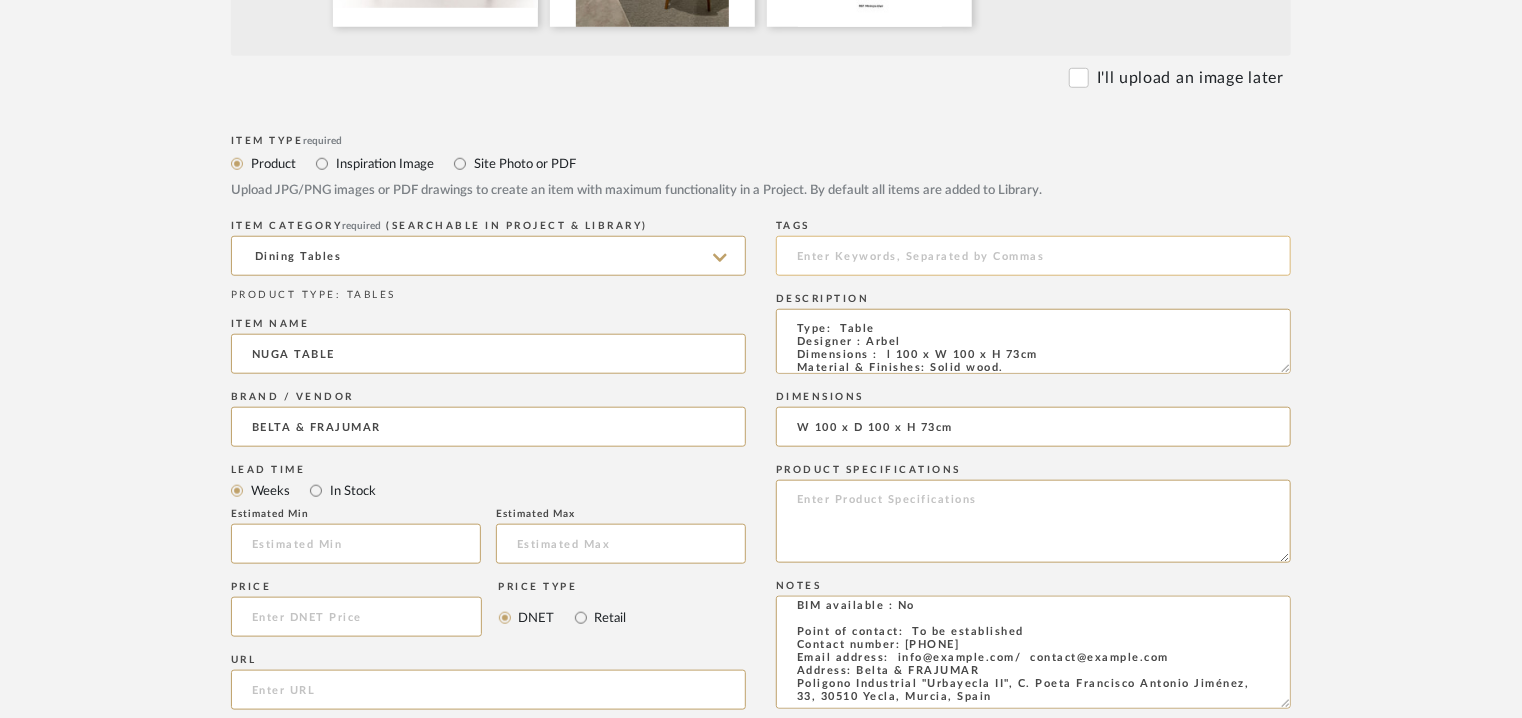 type on "Price: Na
Lead time:  45days
Customizable : Na
3D available : No
BIM available : No
Point of contact:  To be established
Contact number: +34 968 71 91 11
Email address:  info@beltafrajumar.com/  contact@beltafrajumar.com
Address: Belta & FRAJUMAR
Poligono Industrial "Urbayecla II", C. Poeta Francisco Antonio Jiménez, 33, 30510 Yecla, Murcia, Spain" 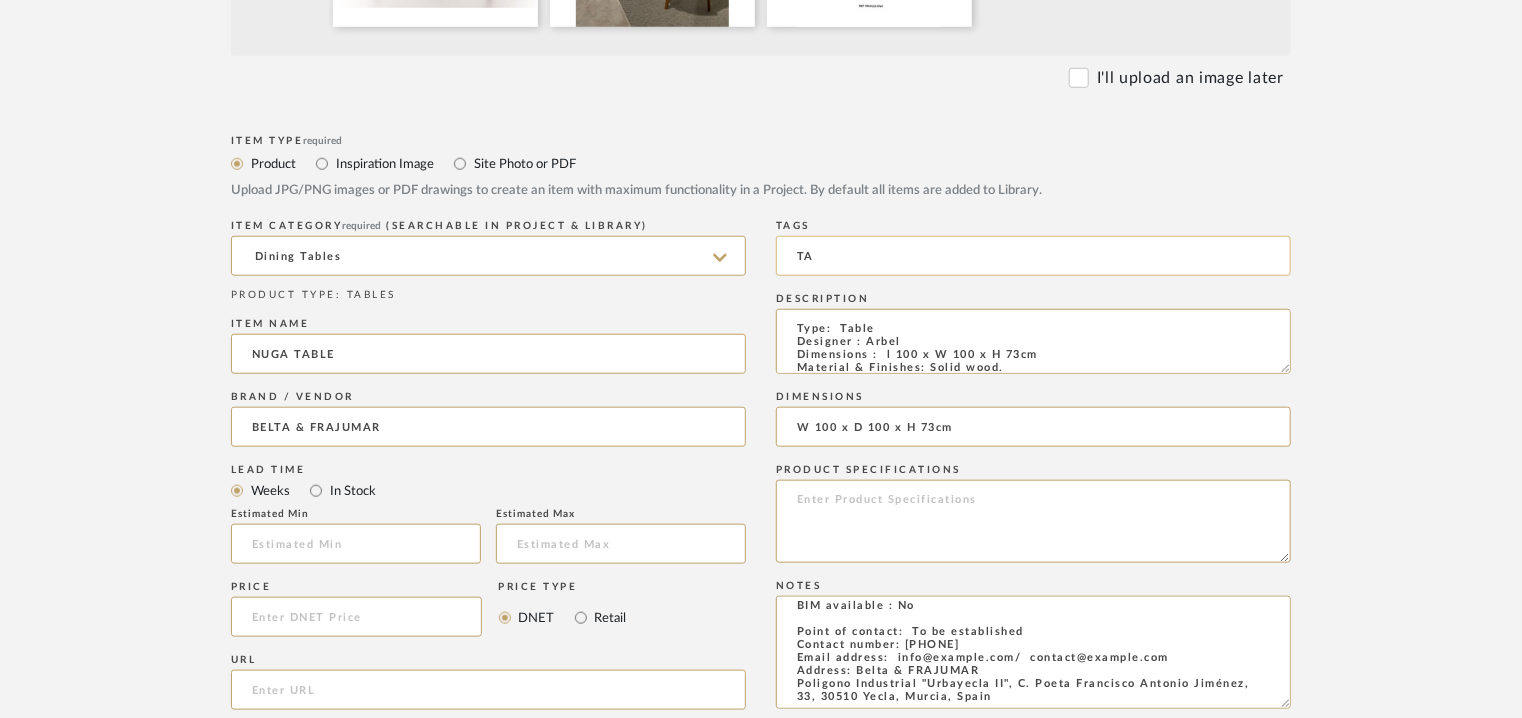 type on "T" 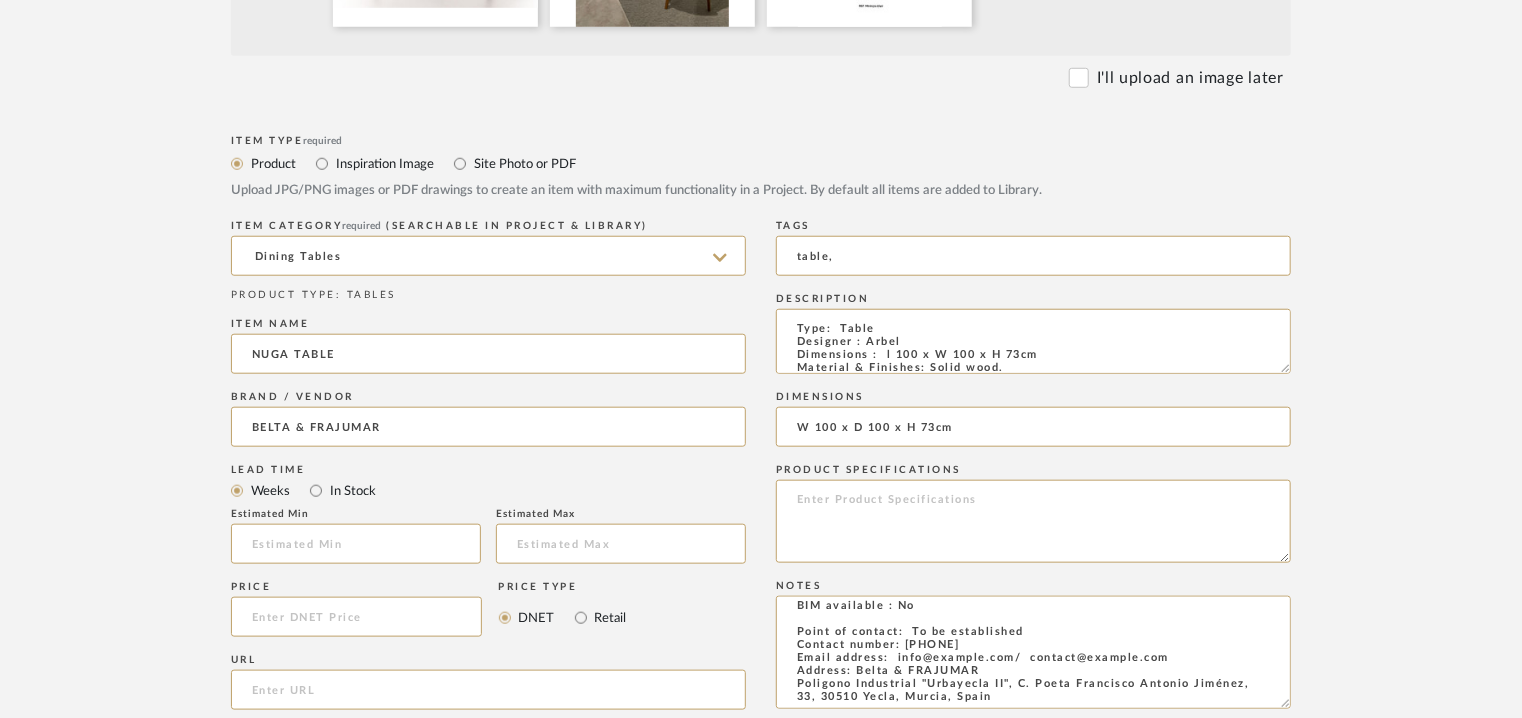 type on "table," 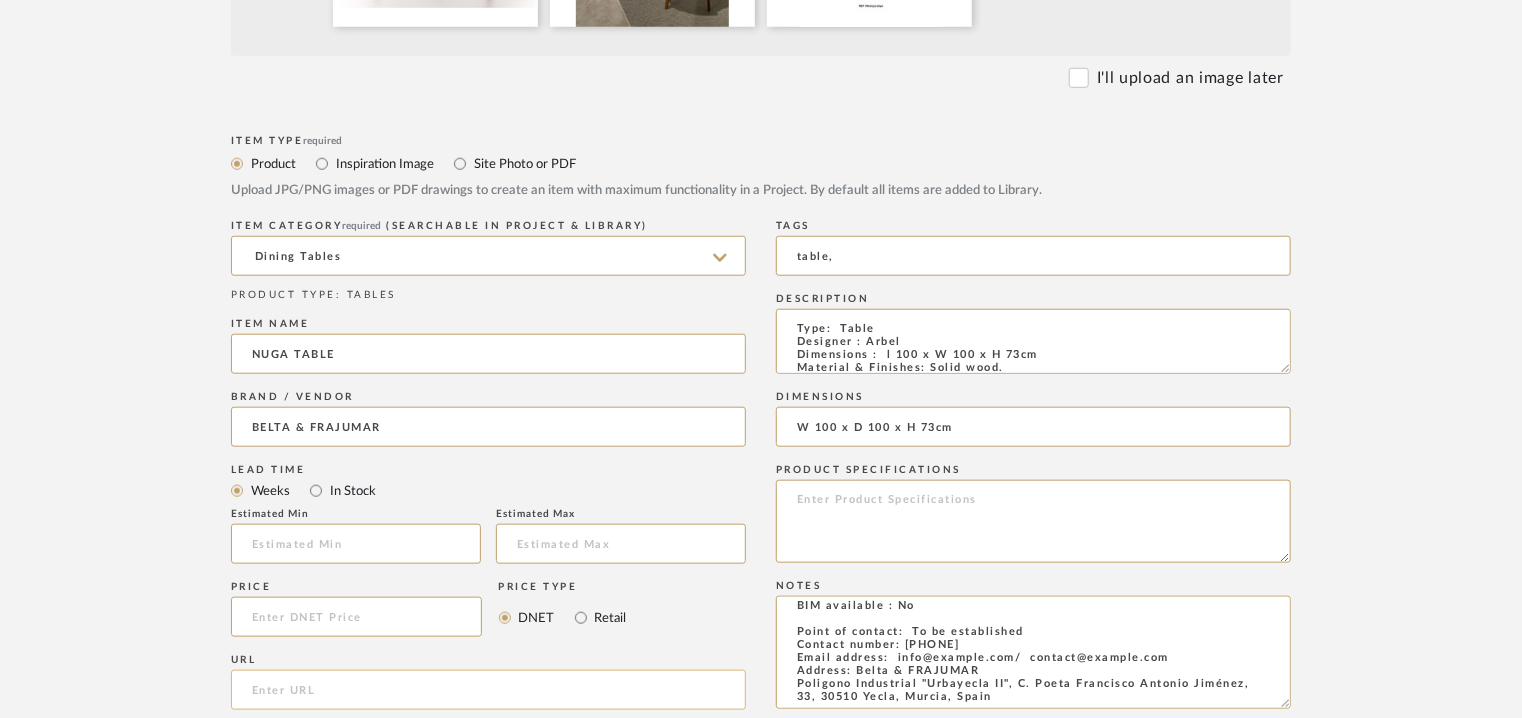 click 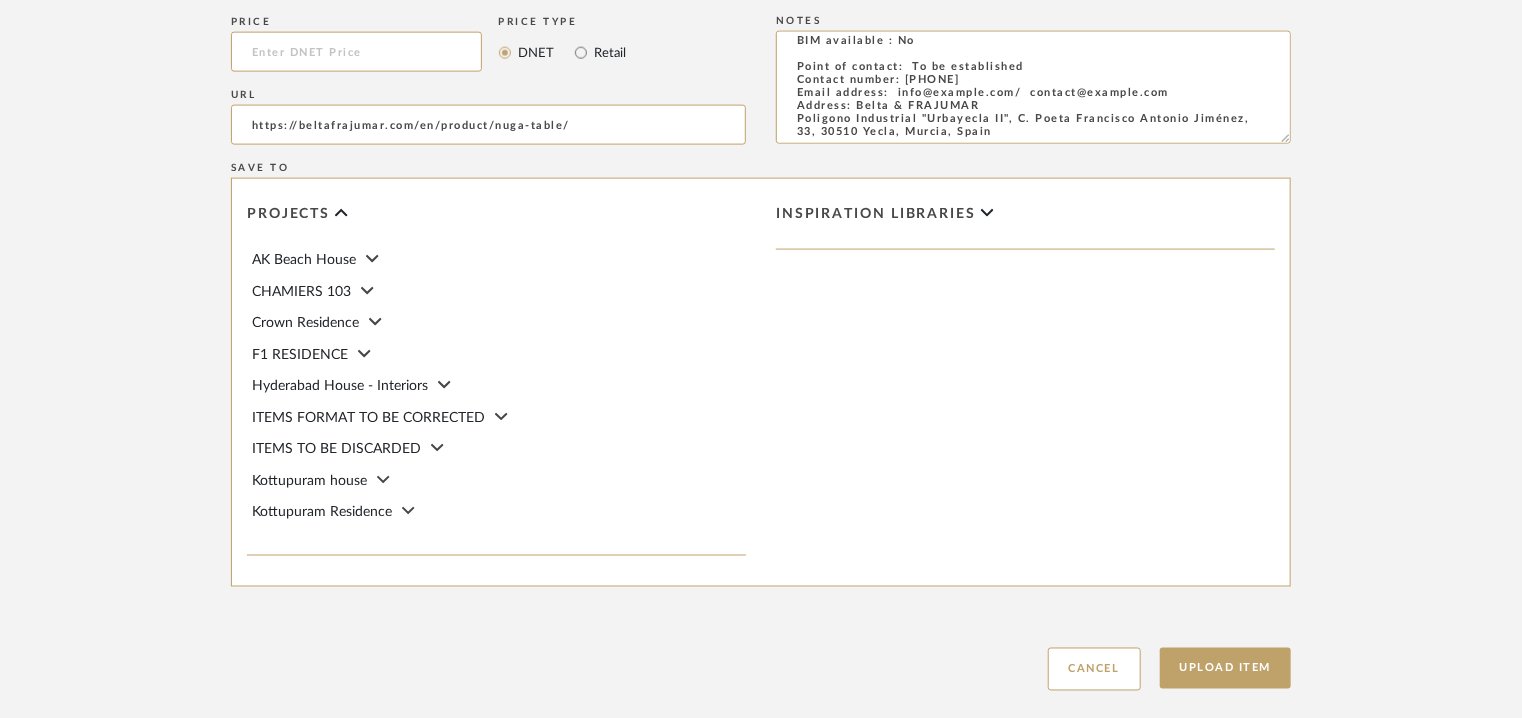 scroll, scrollTop: 1480, scrollLeft: 0, axis: vertical 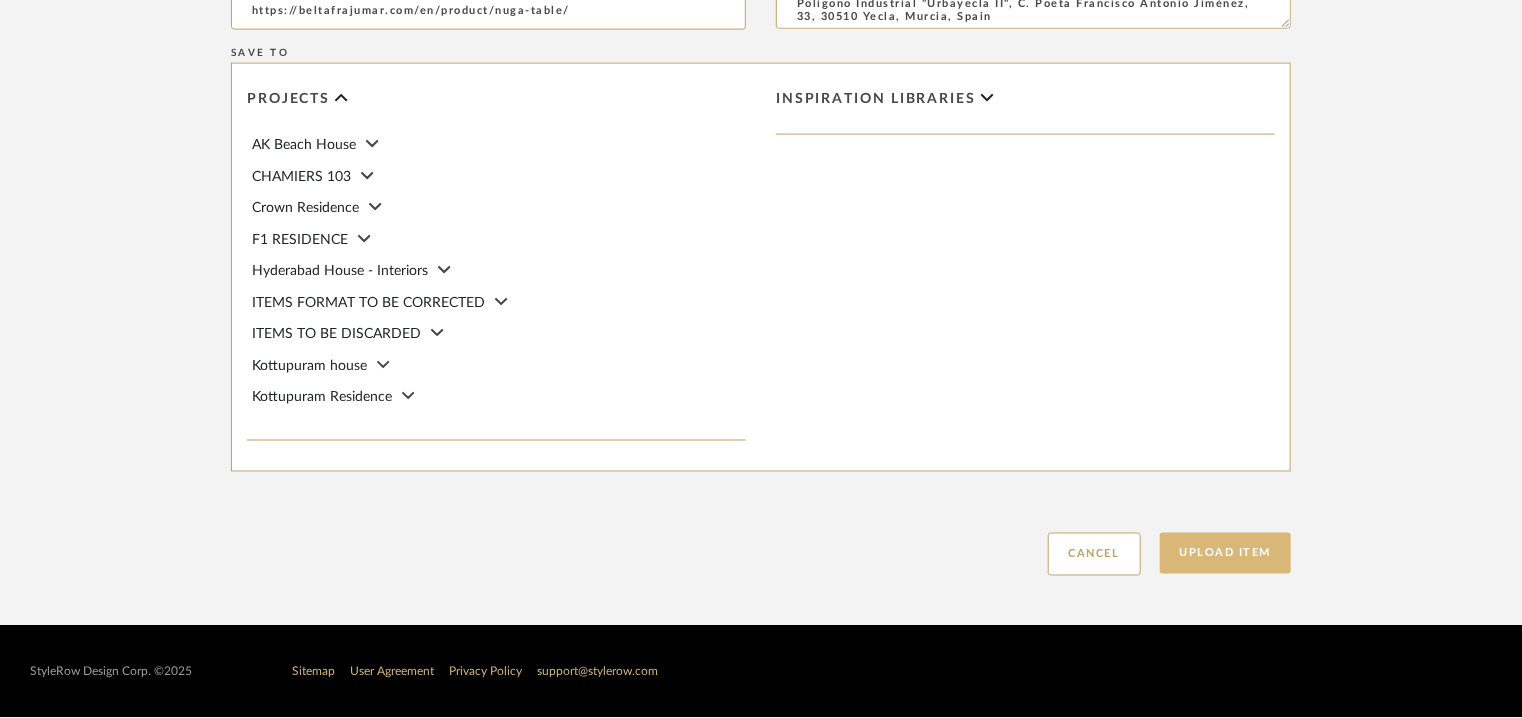 type on "https://beltafrajumar.com/en/product/nuga-table/" 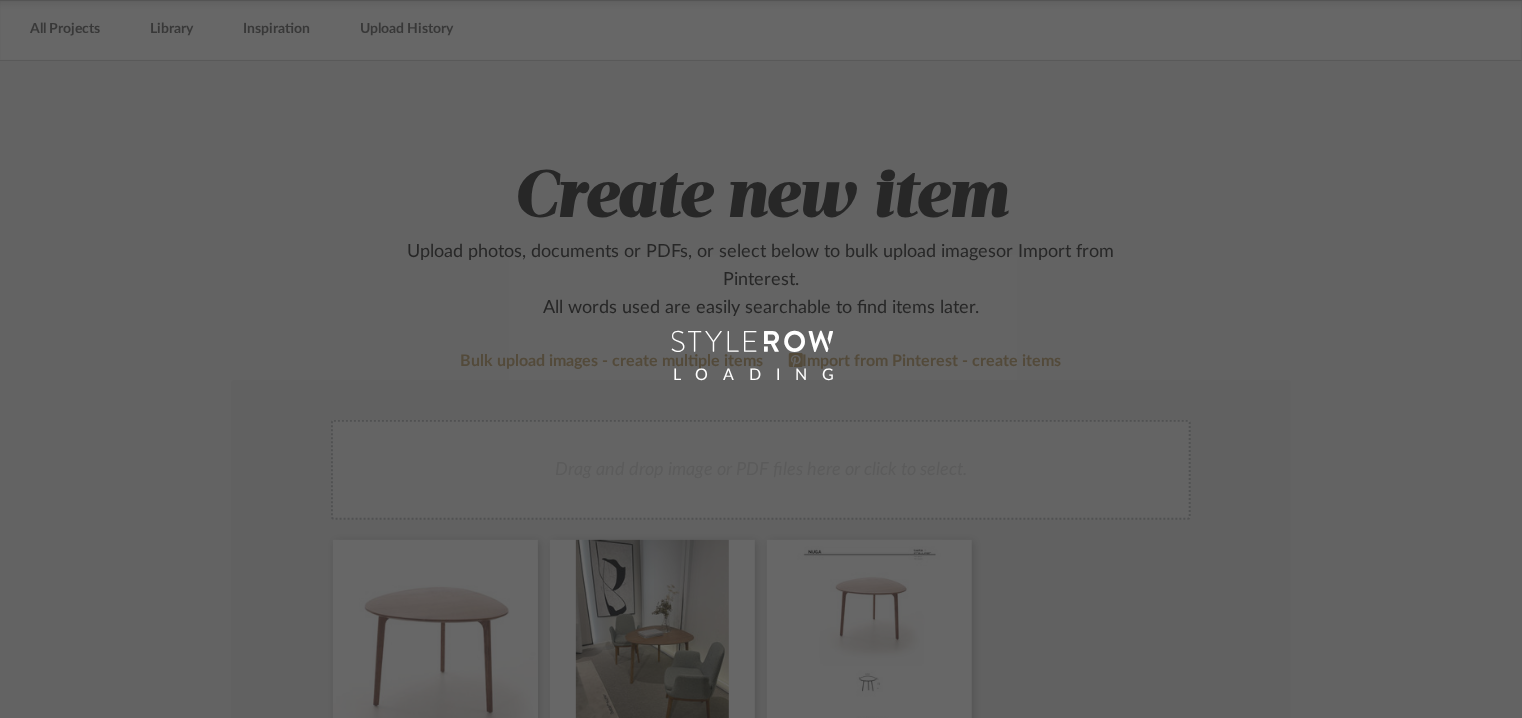 scroll, scrollTop: 0, scrollLeft: 0, axis: both 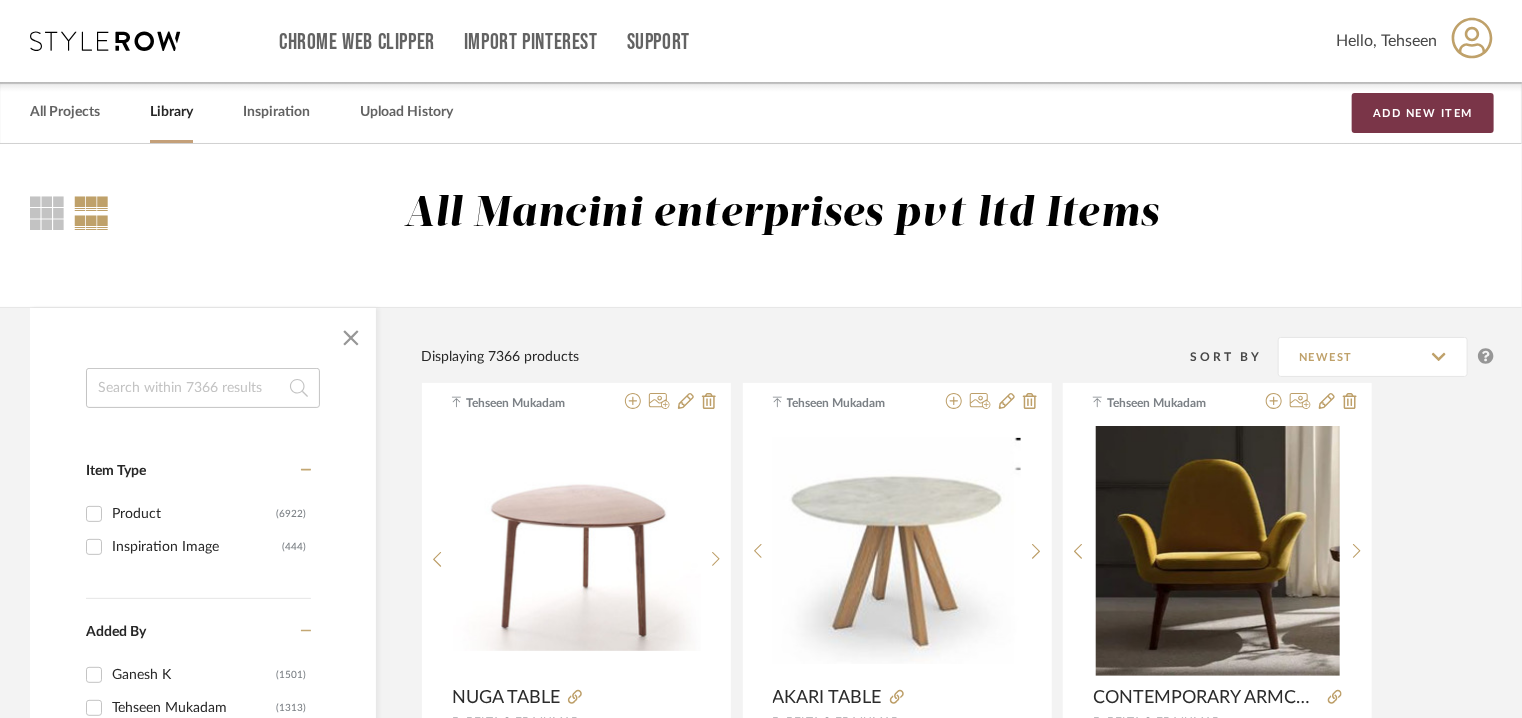 click on "Add New Item" at bounding box center (1423, 113) 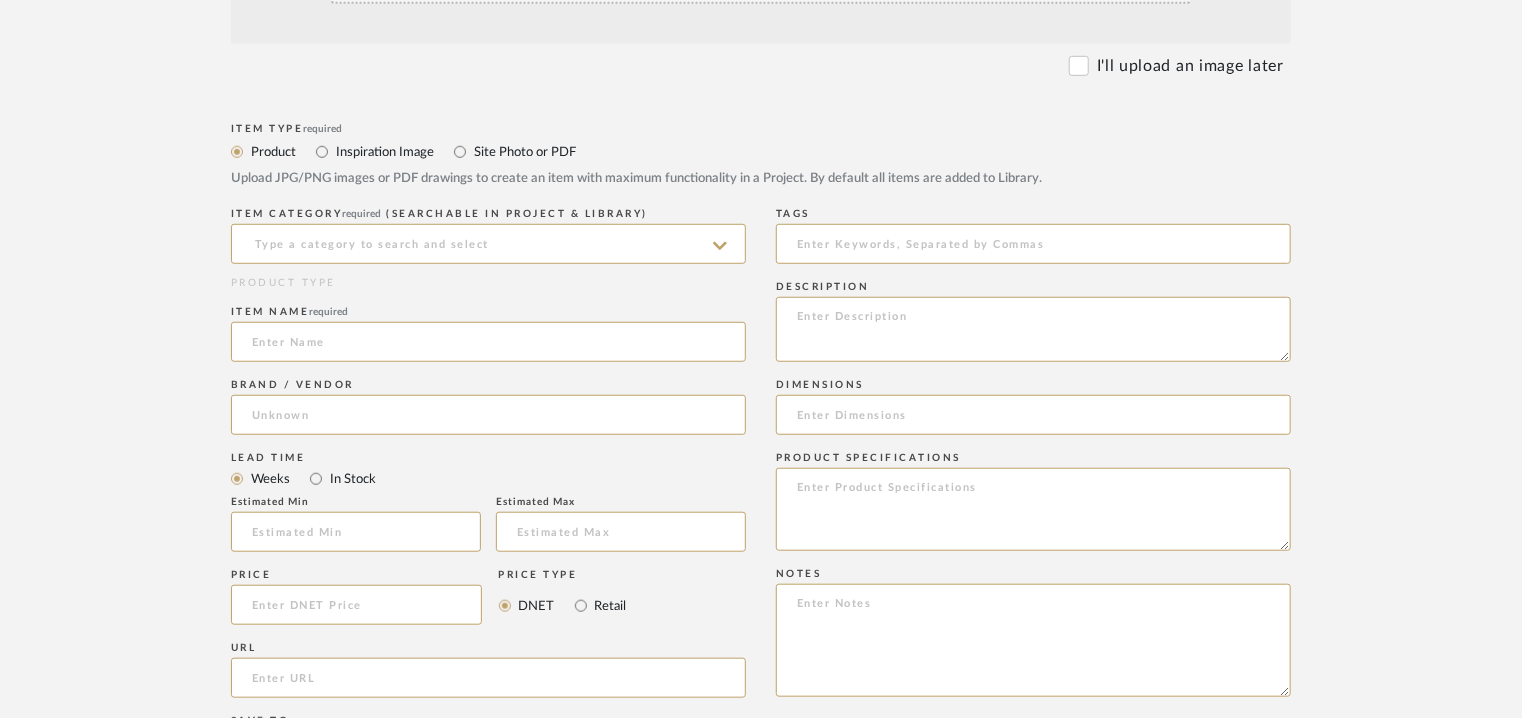 scroll, scrollTop: 600, scrollLeft: 0, axis: vertical 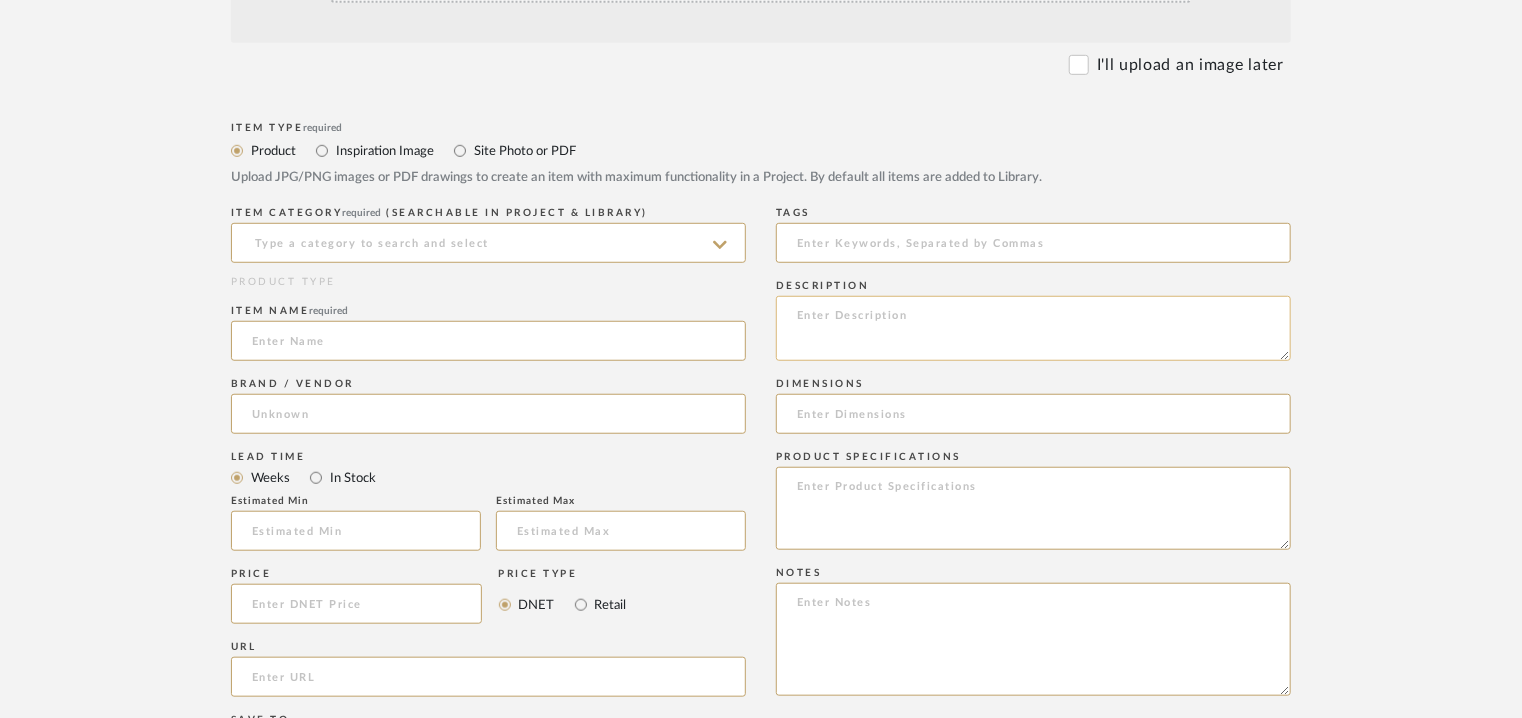 click 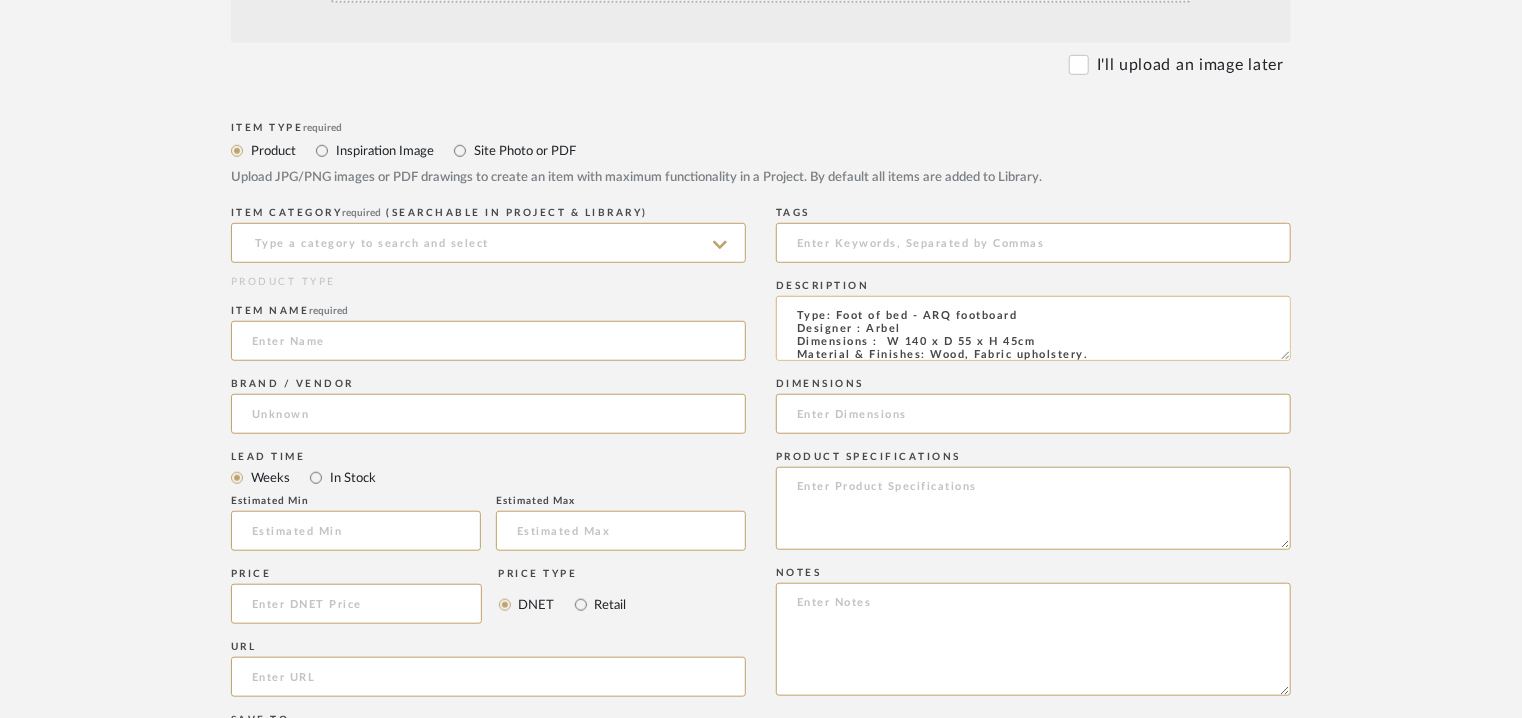 scroll, scrollTop: 151, scrollLeft: 0, axis: vertical 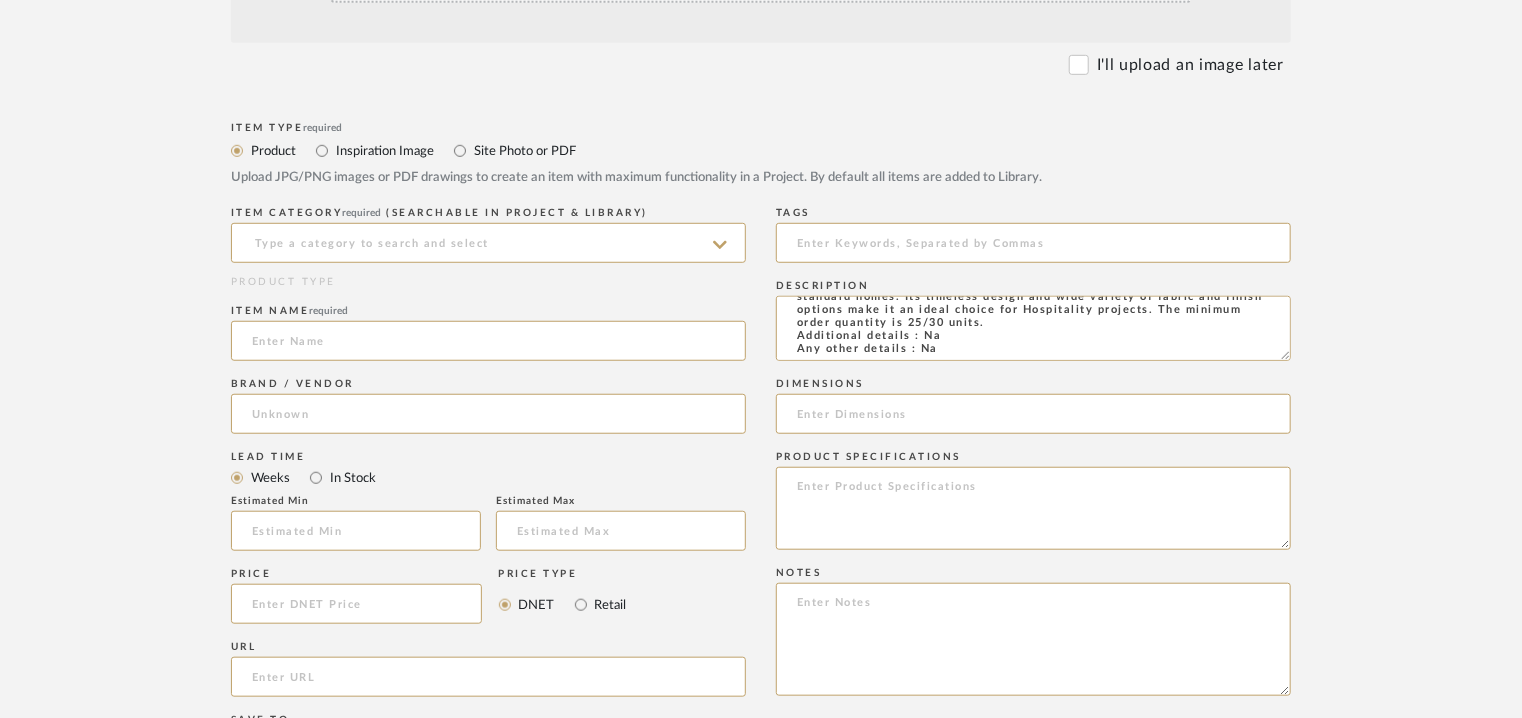 type on "Type: Foot of bed - ARQ footboard
Designer : Arbel
Dimensions :  W 140 x D 55 x H 45cm
Material & Finishes: Wood, Fabric upholstery.
Product description : The ARQ Footboard by Beltá Frajumar offers a minimalist design that brings modernity and simplicity to any bedroom. With its sobriety and versatility, this footboard fuses functionality and elegance, easily adapting to various spaces in both hotels and high-standard homes. Its timeless design and wide variety of fabric and finish options make it an ideal choice for Hospitality projects. The minimum order quantity is 25/30 units.
Additional details : Na
Any other details : Na" 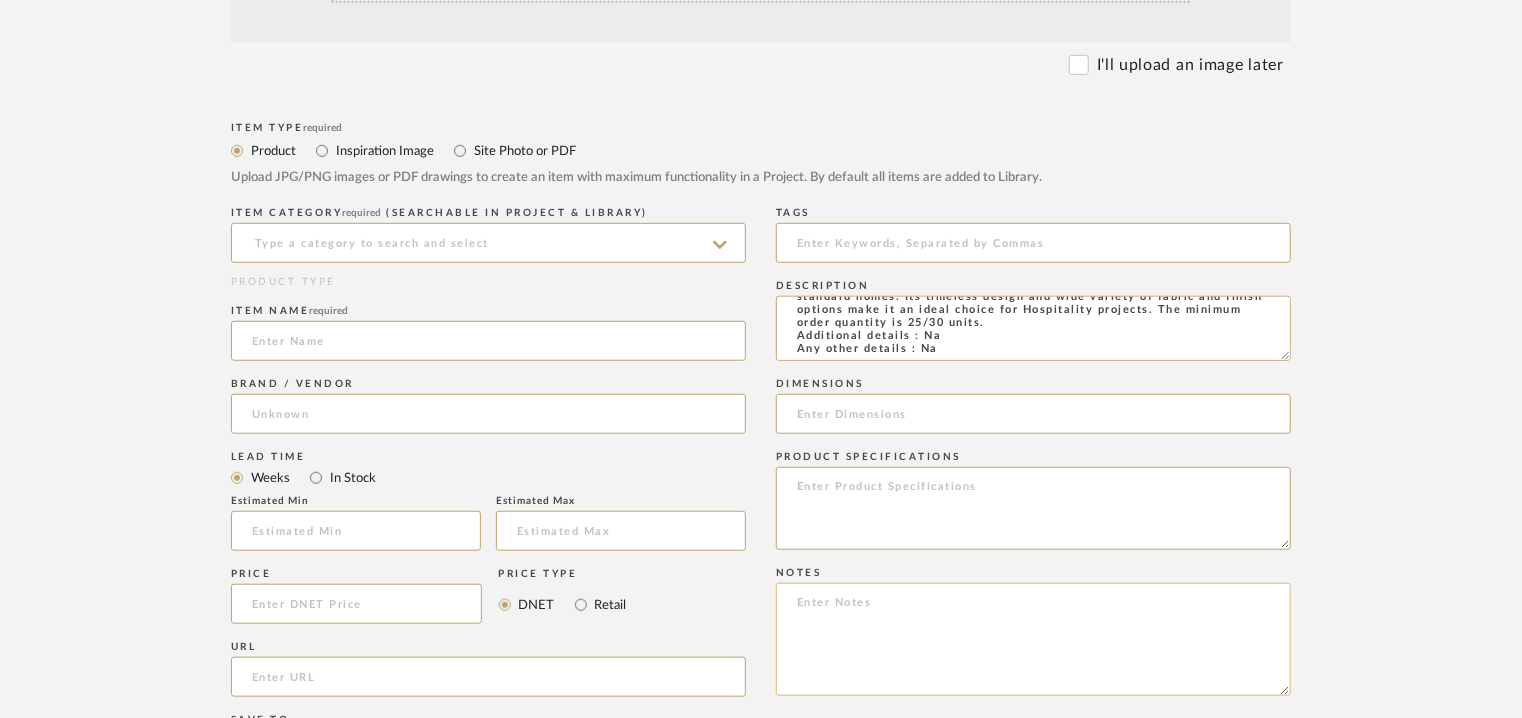 click 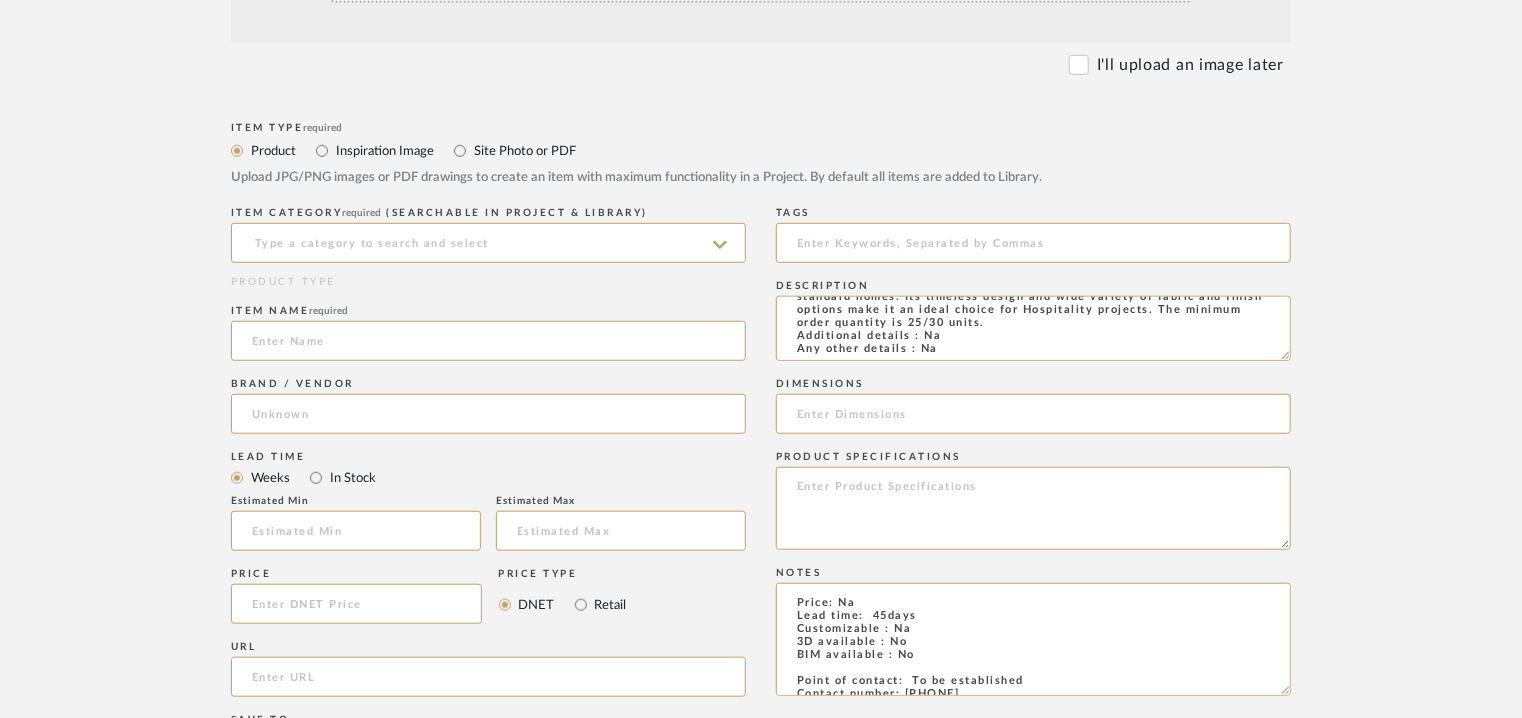 scroll, scrollTop: 89, scrollLeft: 0, axis: vertical 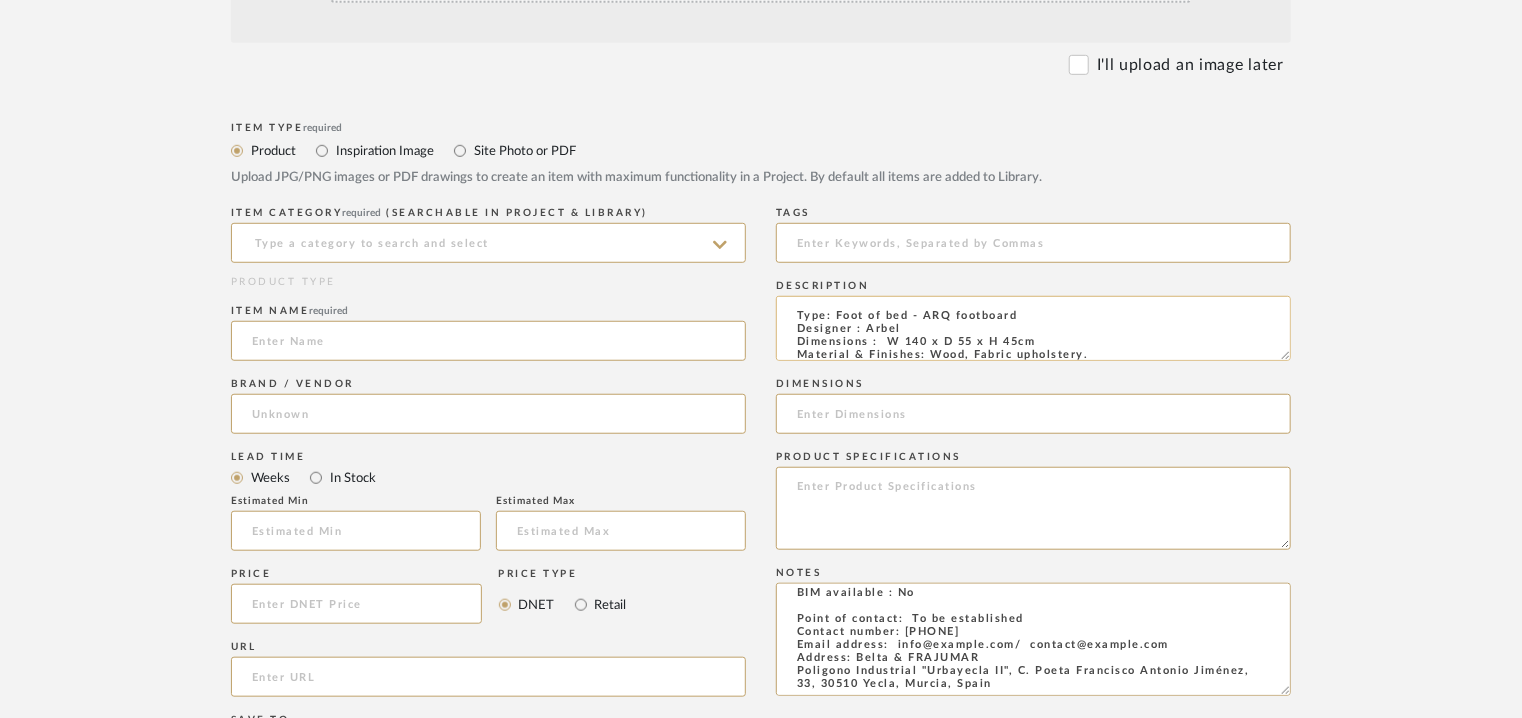 type on "Price: Na
Lead time:  45days
Customizable : Na
3D available : No
BIM available : No
Point of contact:  To be established
Contact number: +34 968 71 91 11
Email address:  info@beltafrajumar.com/  contact@beltafrajumar.com
Address: Belta & FRAJUMAR
Poligono Industrial "Urbayecla II", C. Poeta Francisco Antonio Jiménez, 33, 30510 Yecla, Murcia, Spain
Additional contact information : Na" 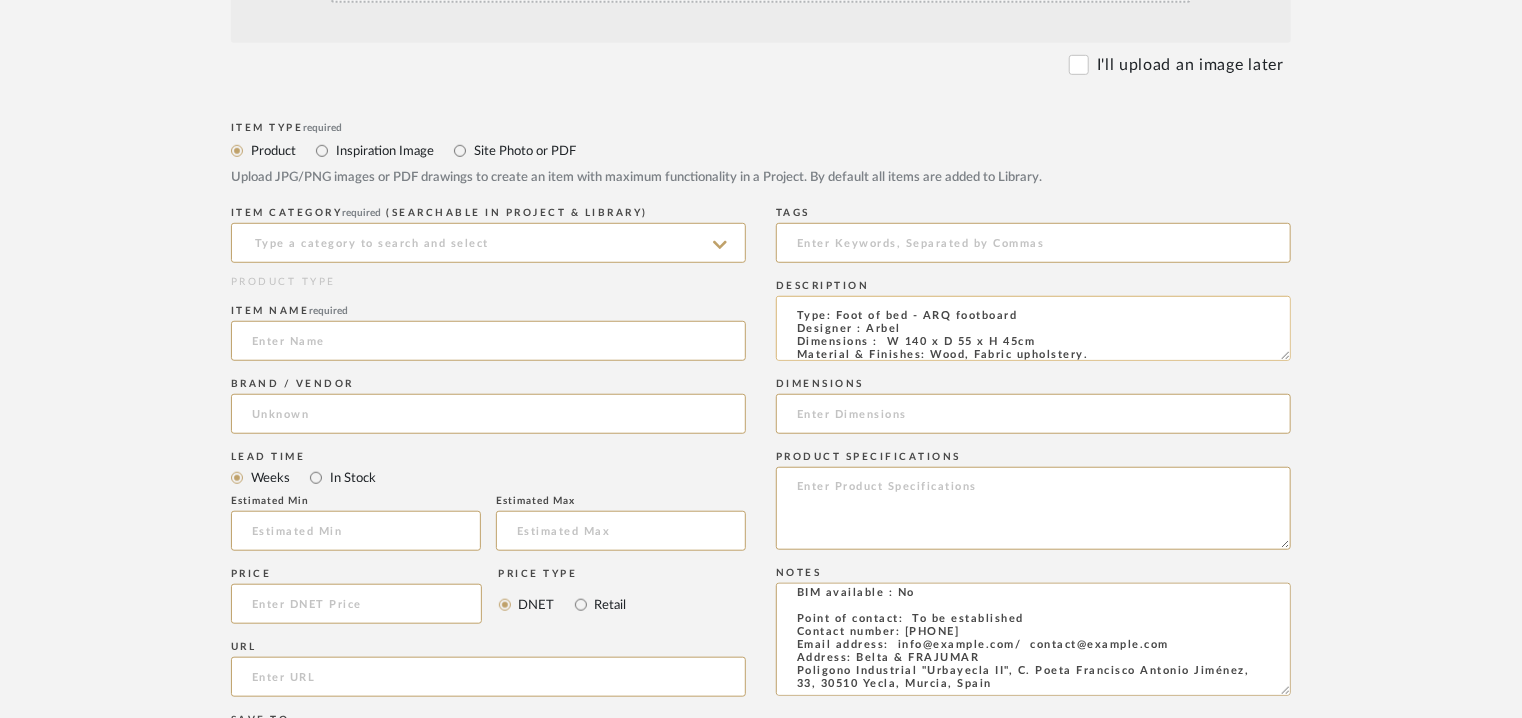 drag, startPoint x: 1056, startPoint y: 345, endPoint x: 885, endPoint y: 344, distance: 171.00293 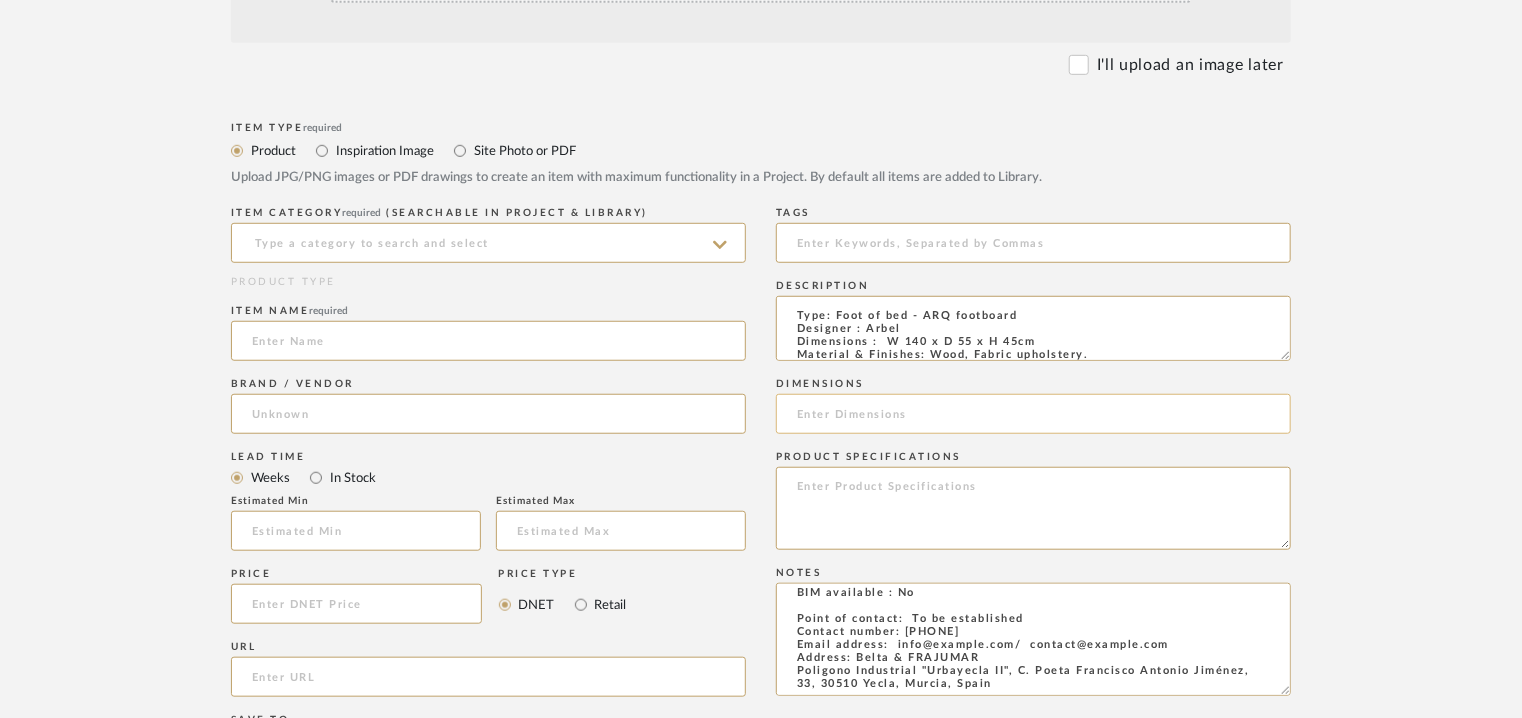 click 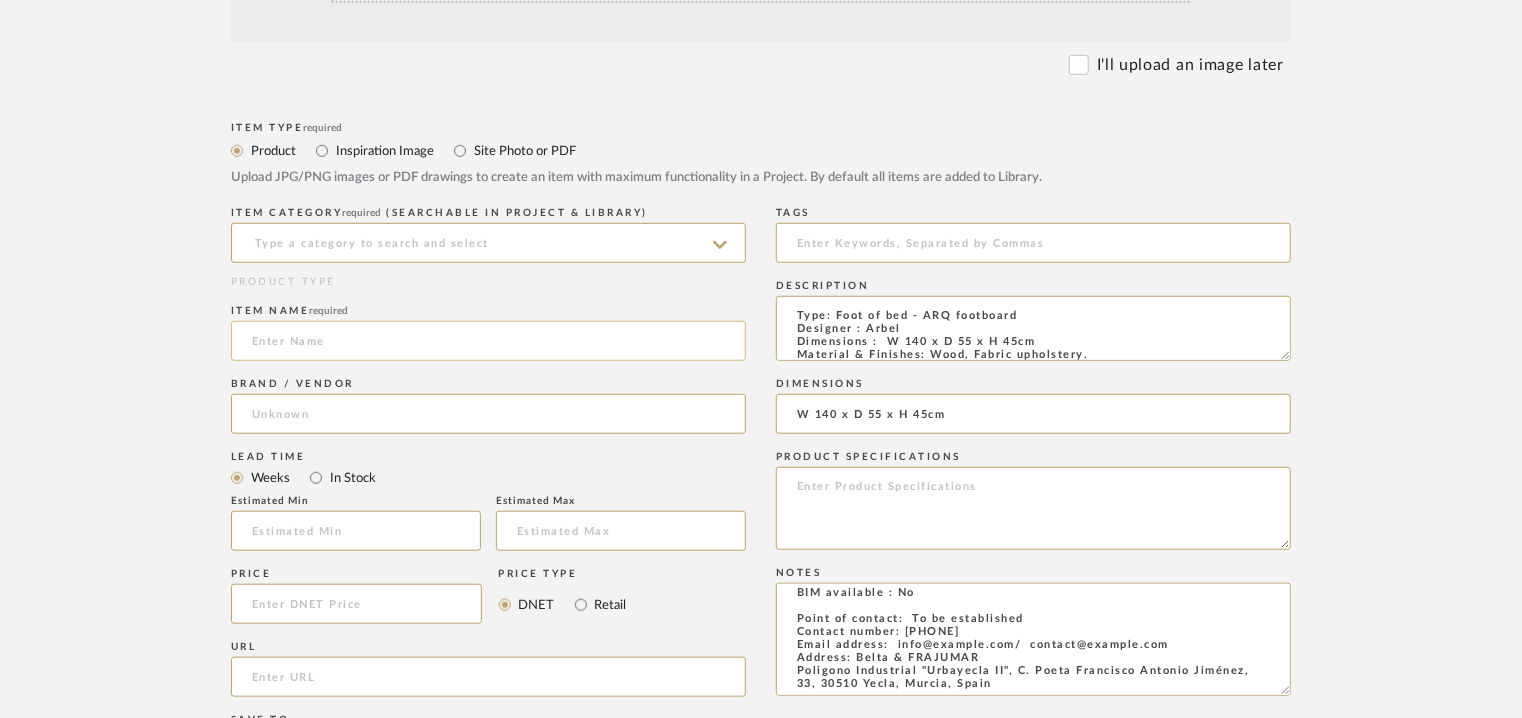 type on "W 140 x D 55 x H 45cm" 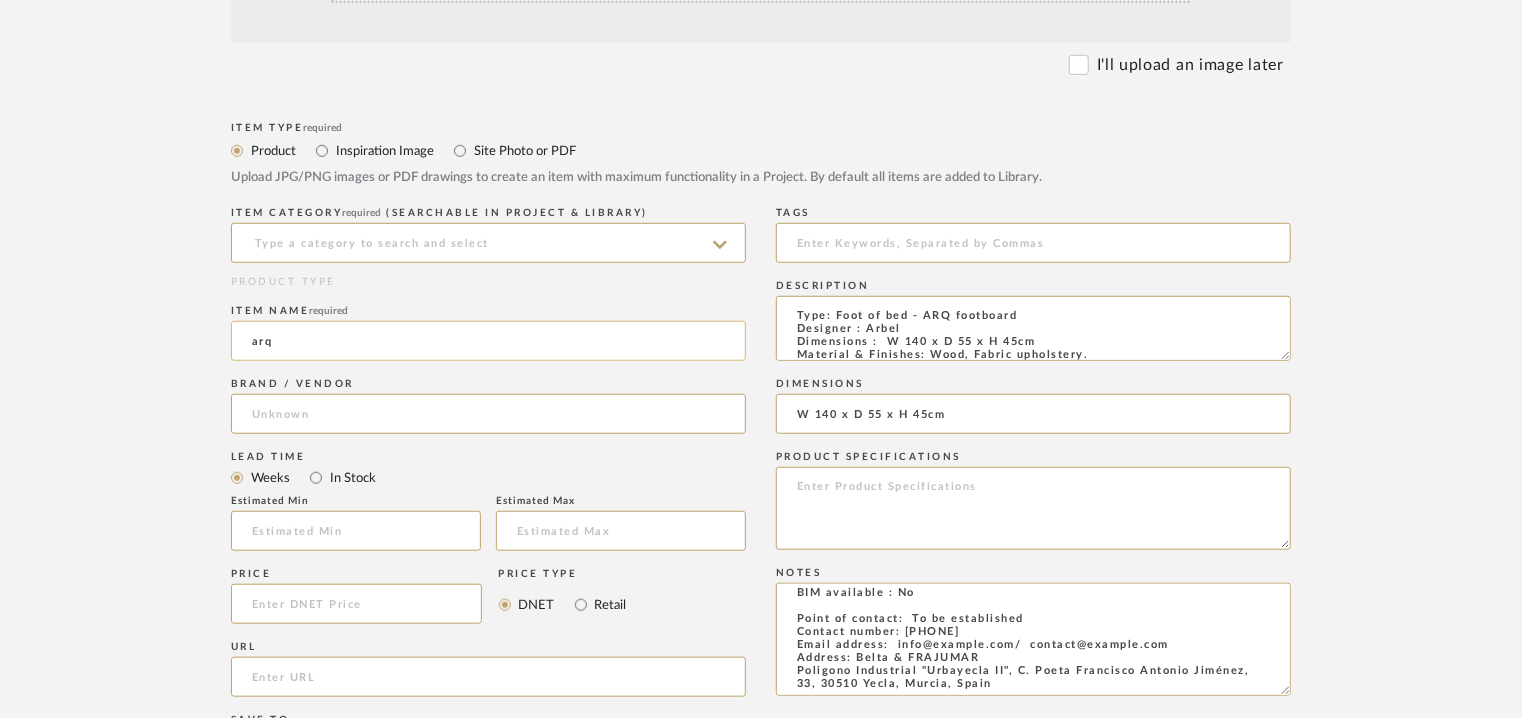 drag, startPoint x: 248, startPoint y: 341, endPoint x: 237, endPoint y: 341, distance: 11 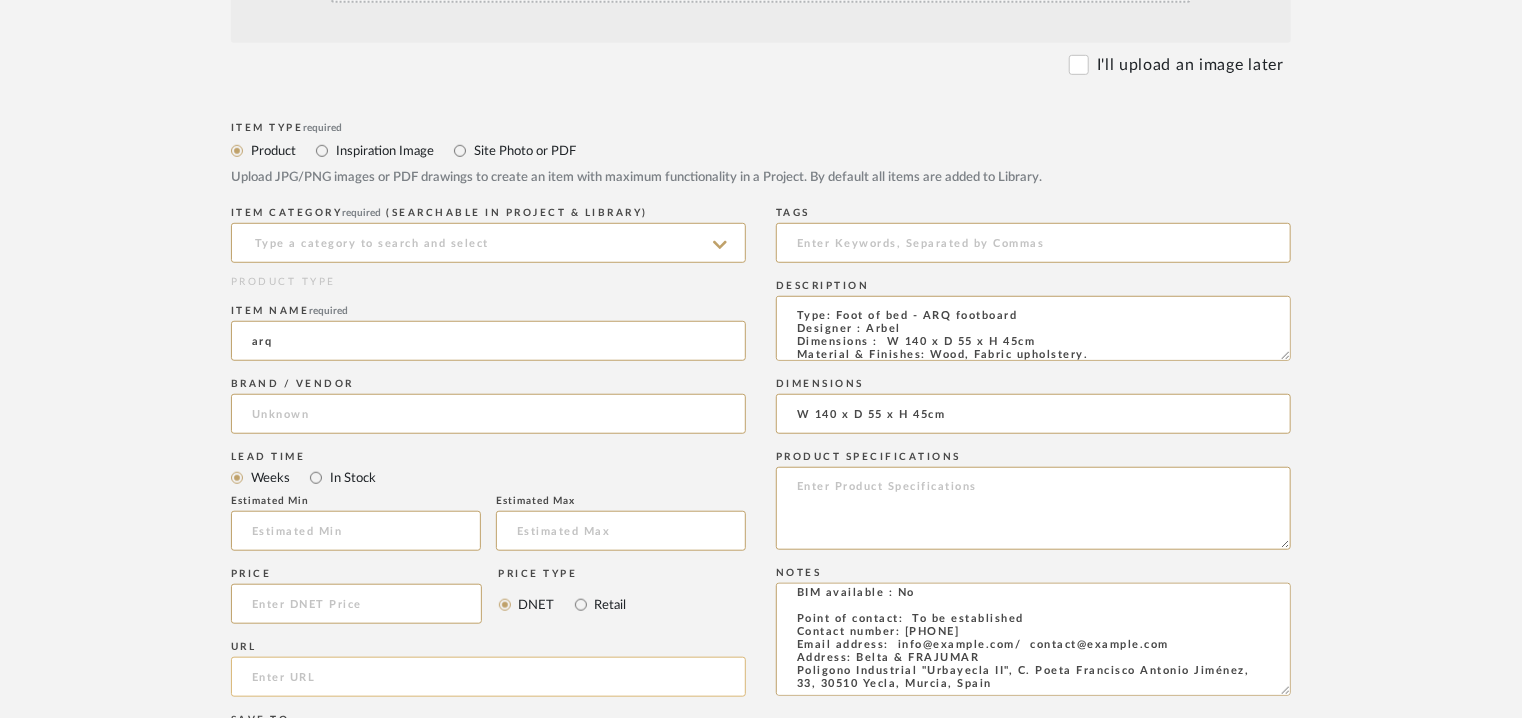 type on "arq" 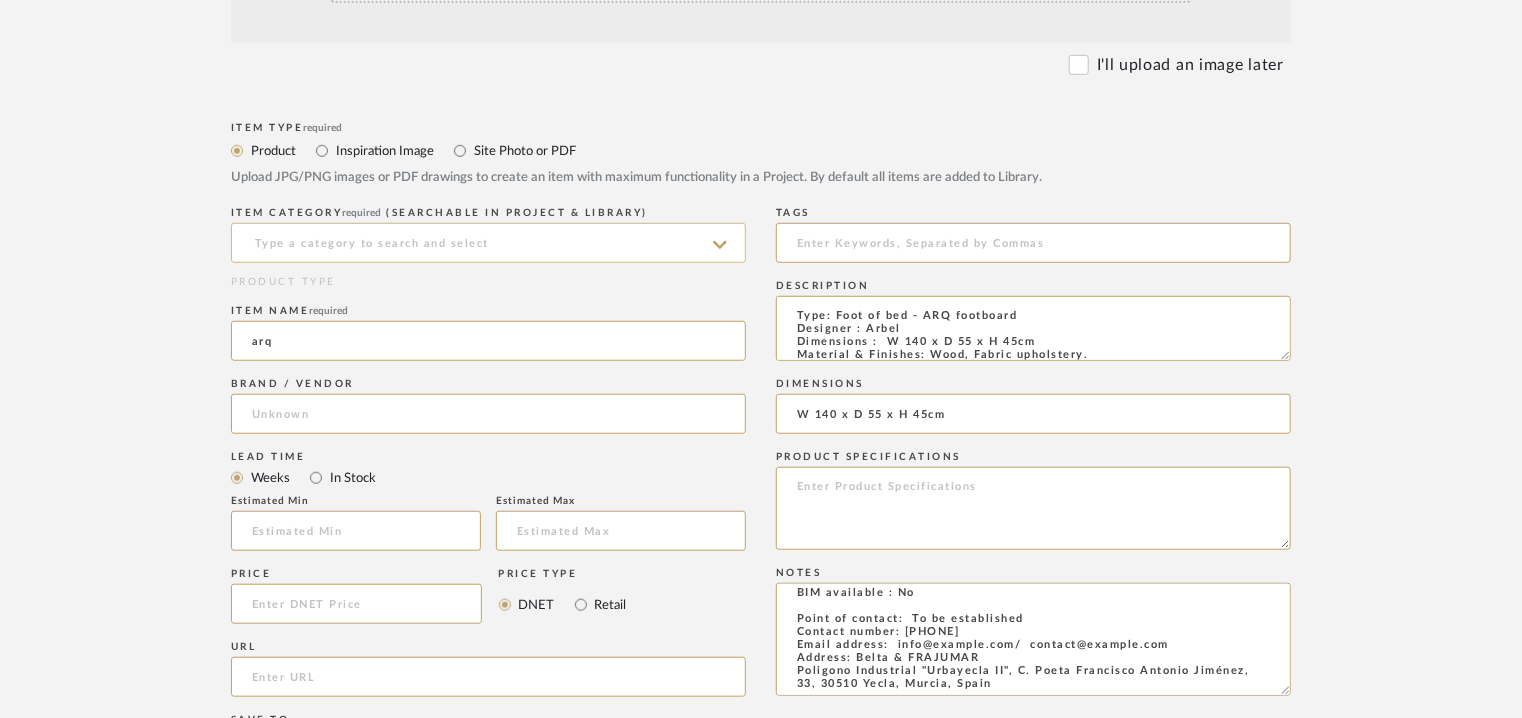 click 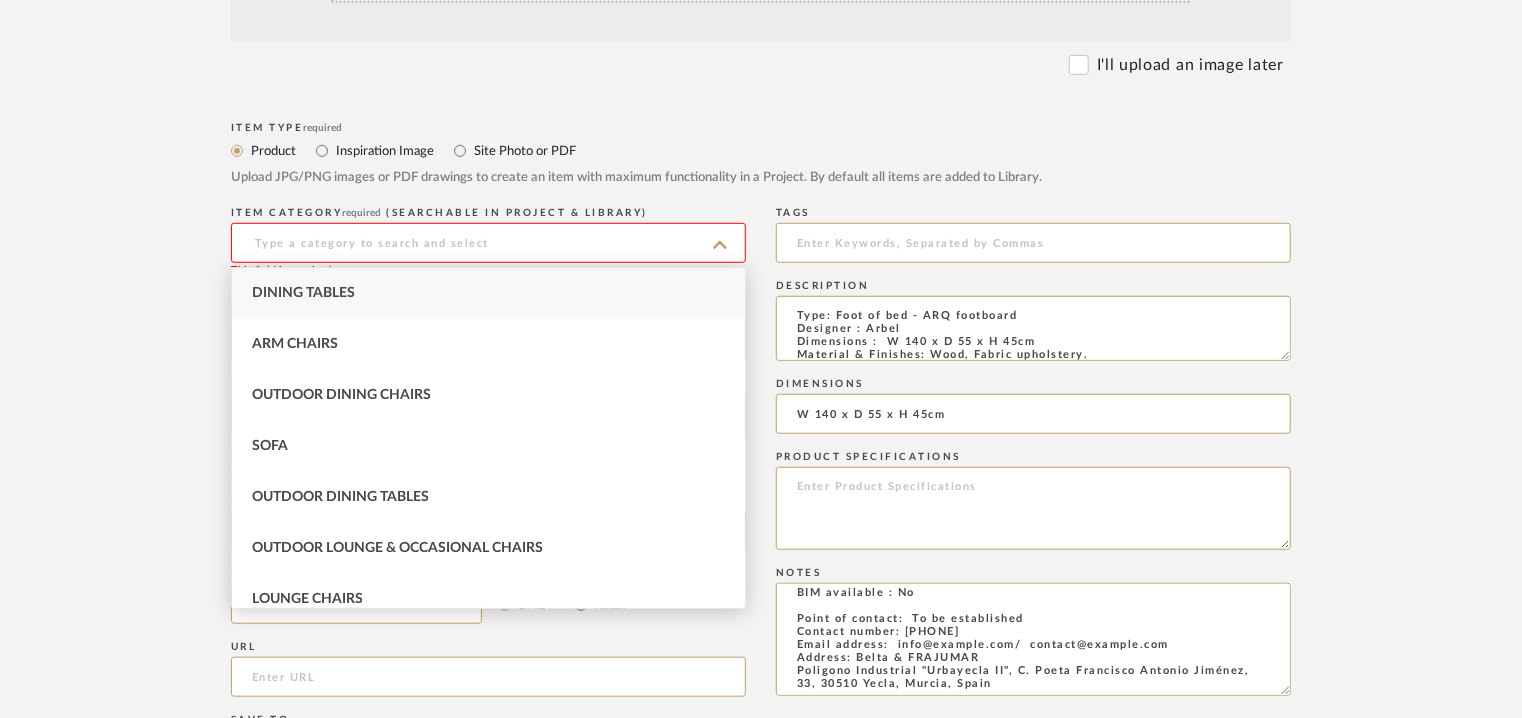 type on "g" 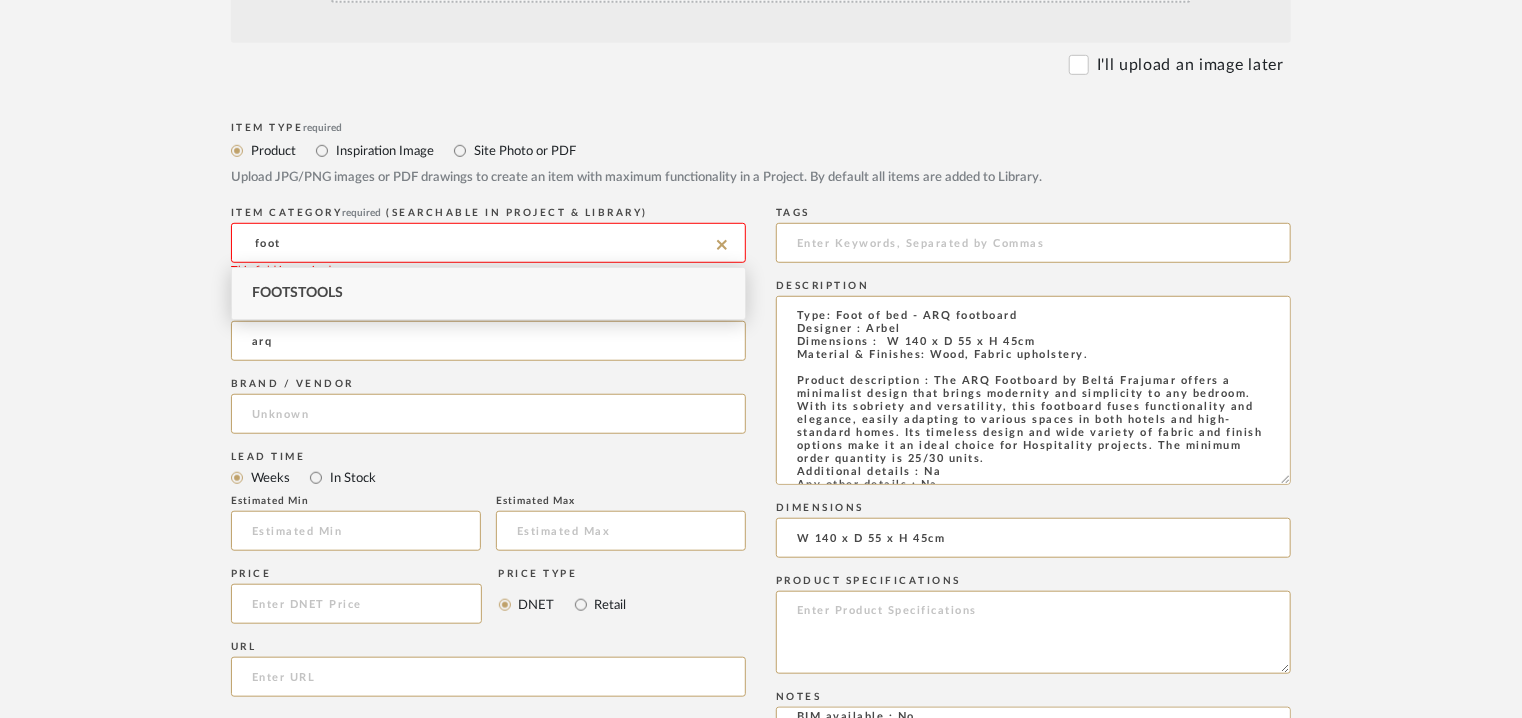 drag, startPoint x: 1282, startPoint y: 358, endPoint x: 1328, endPoint y: 482, distance: 132.25732 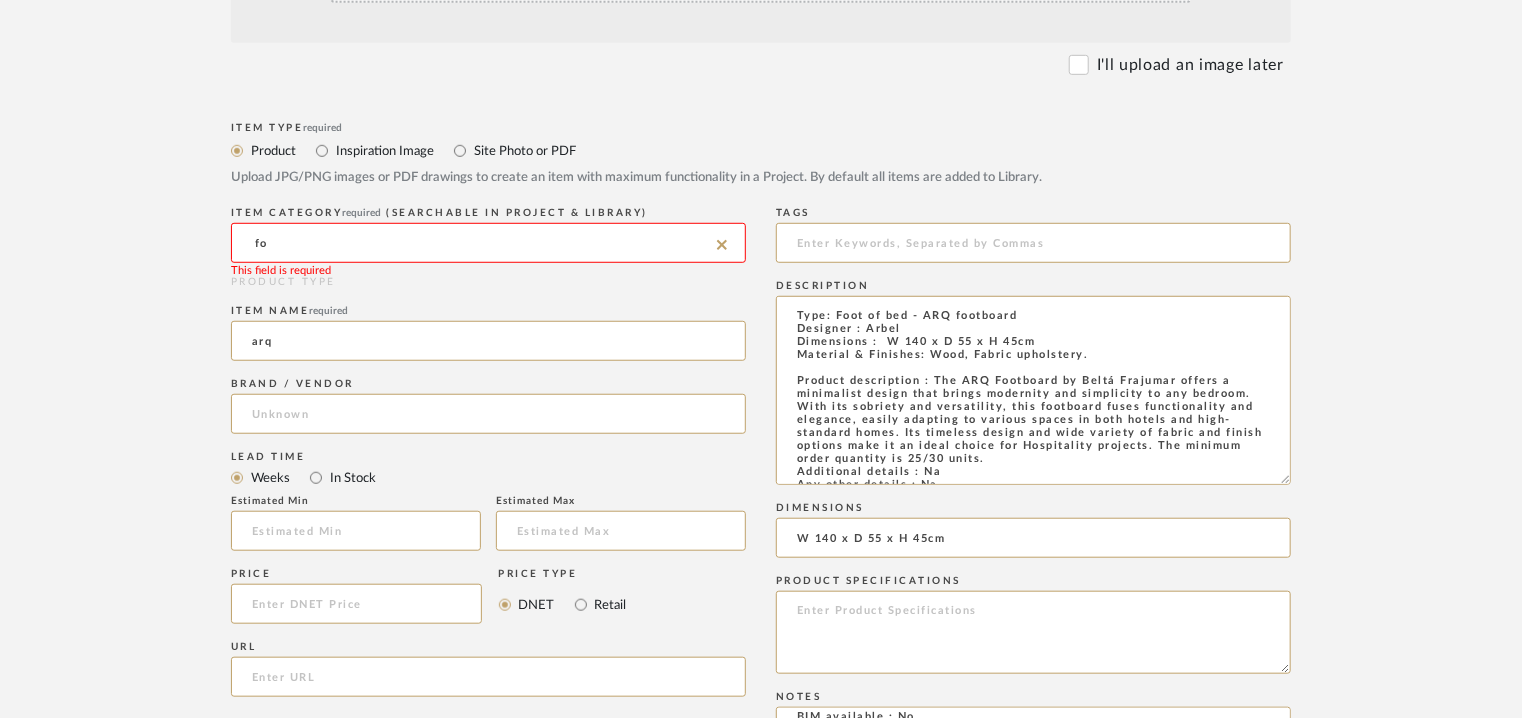type on "f" 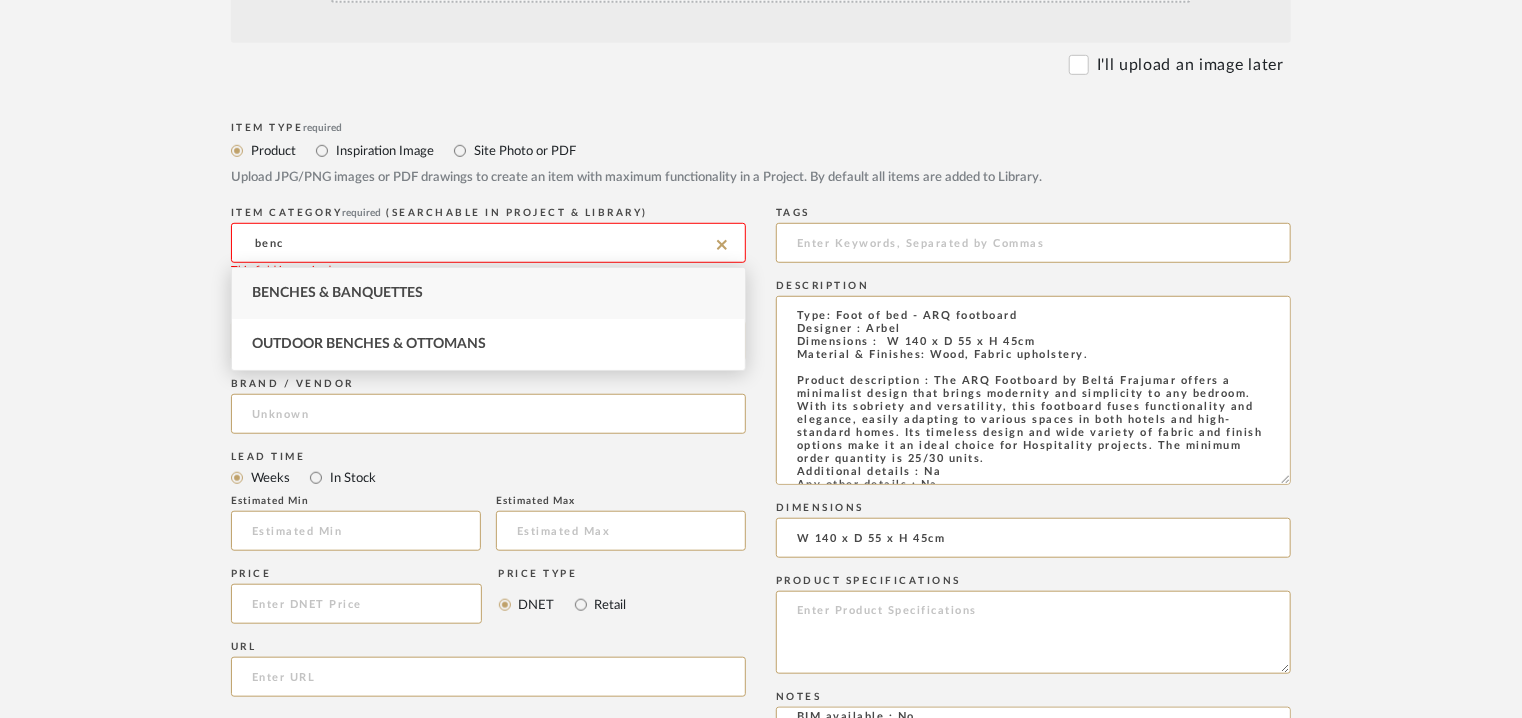 click on "Benches & Banquettes" at bounding box center (488, 293) 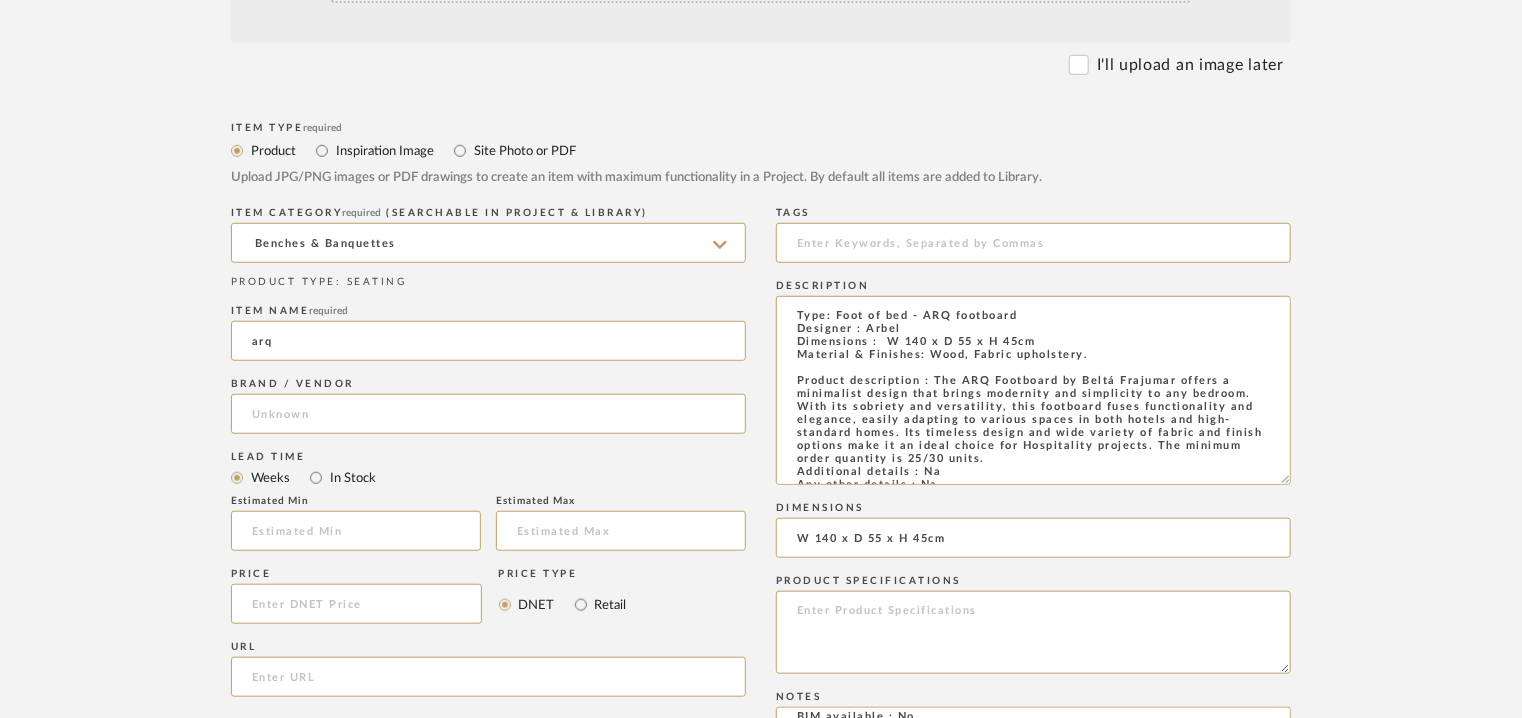 drag, startPoint x: 319, startPoint y: 337, endPoint x: 185, endPoint y: 324, distance: 134.62912 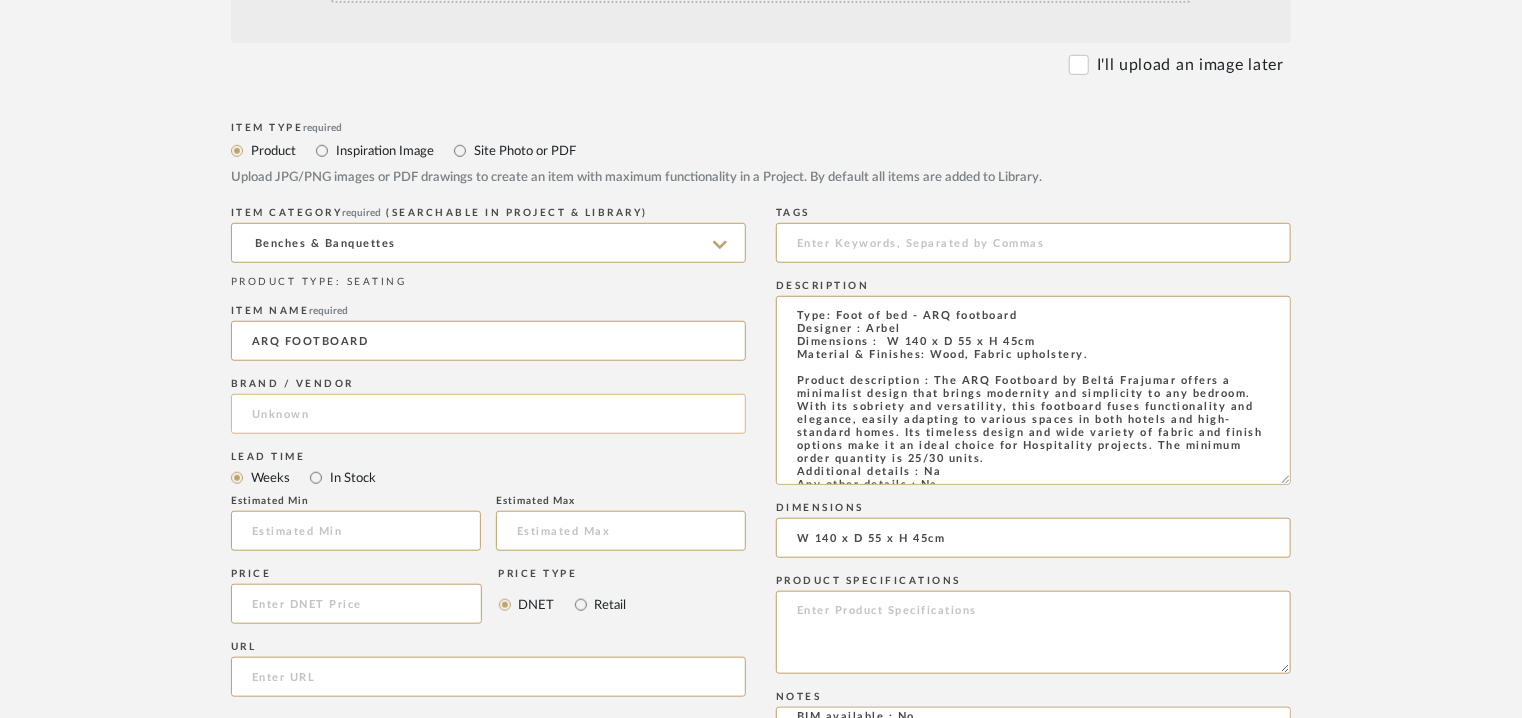 type on "ARQ FOOTBOARD" 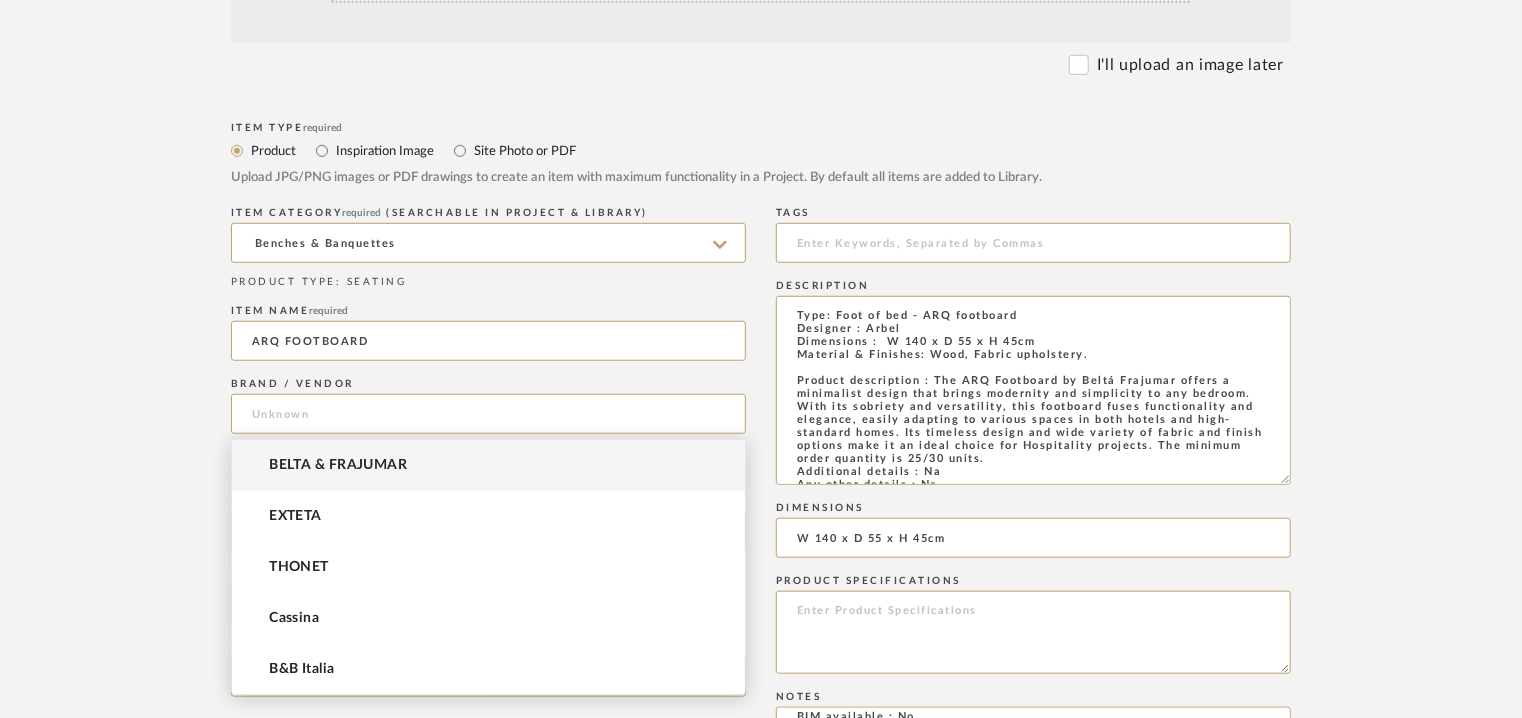 click on "BELTA & FRAJUMAR" at bounding box center (338, 465) 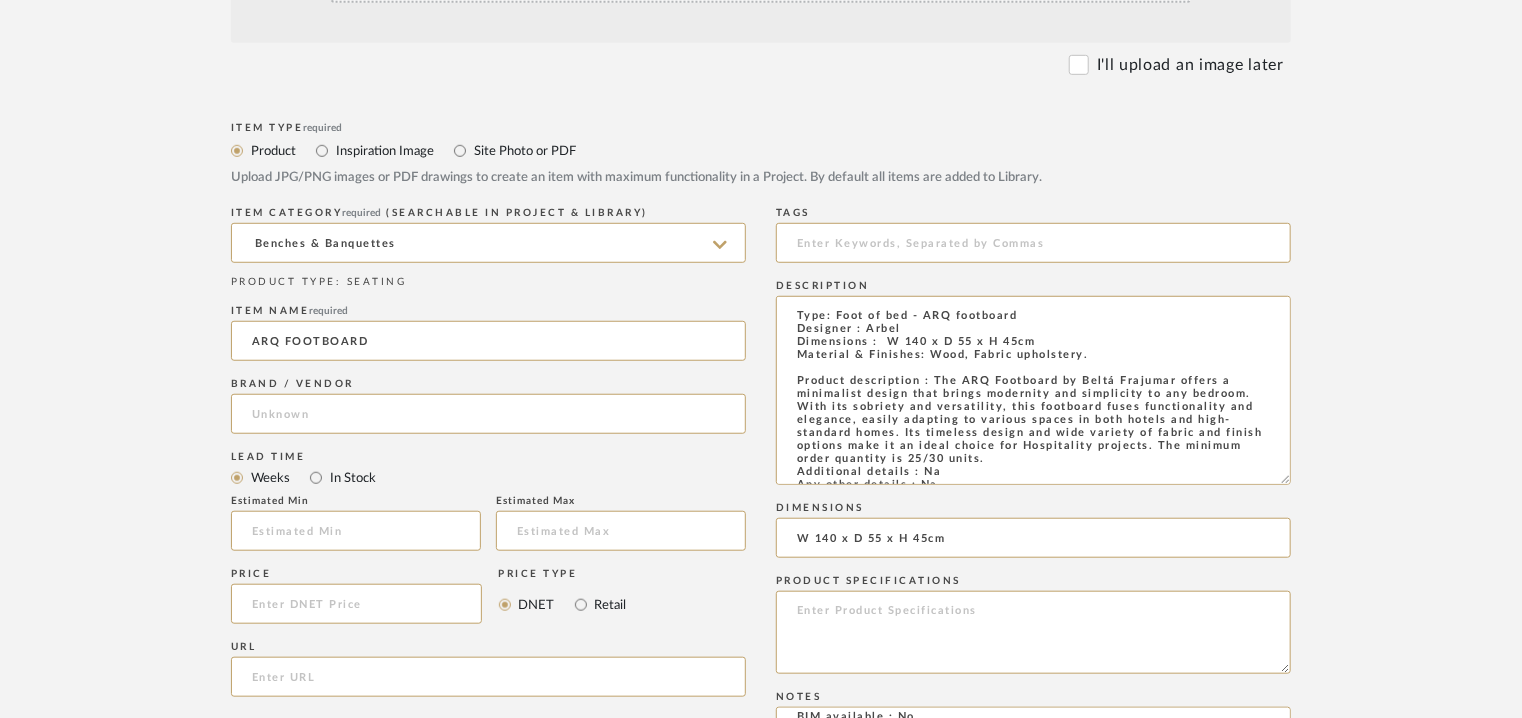 type on "BELTA & FRAJUMAR" 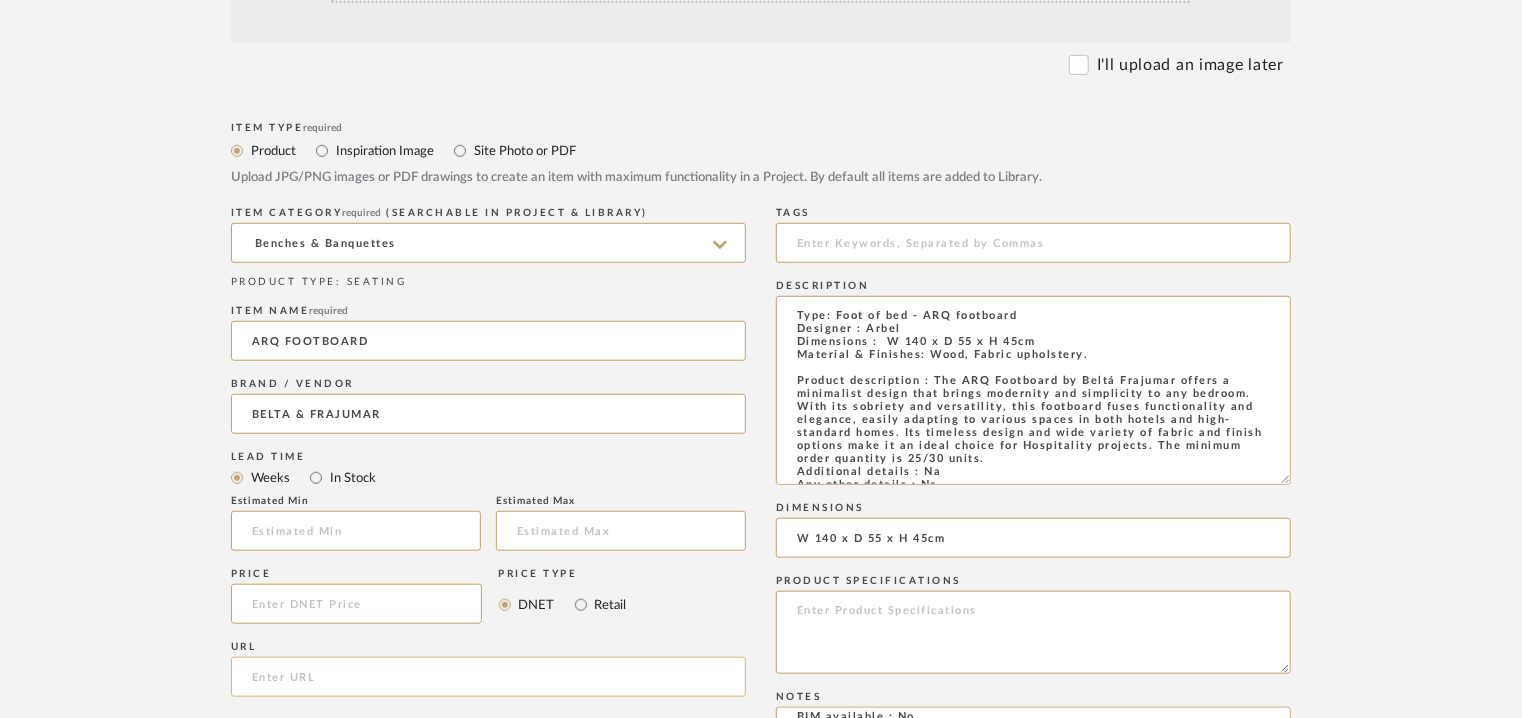 click 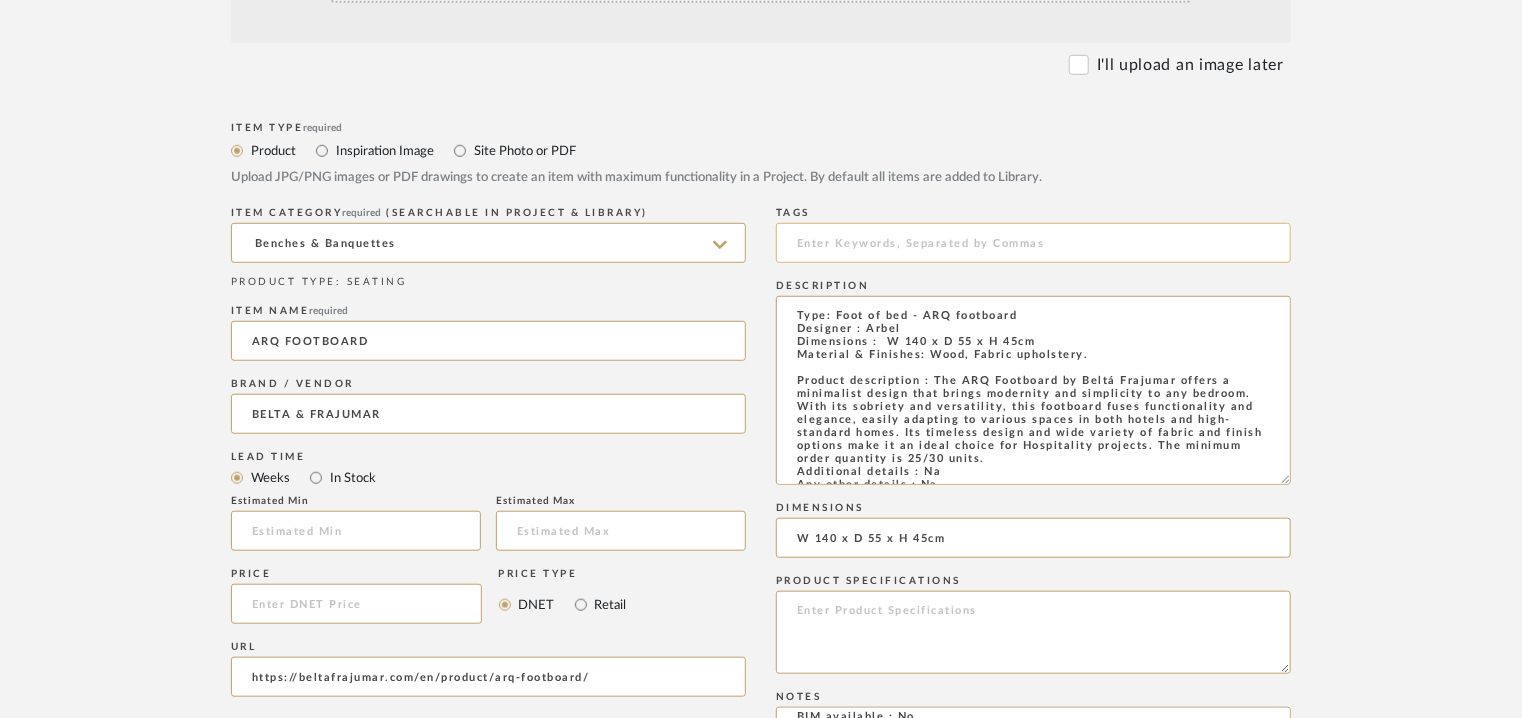 type on "https://beltafrajumar.com/en/product/arq-footboard/" 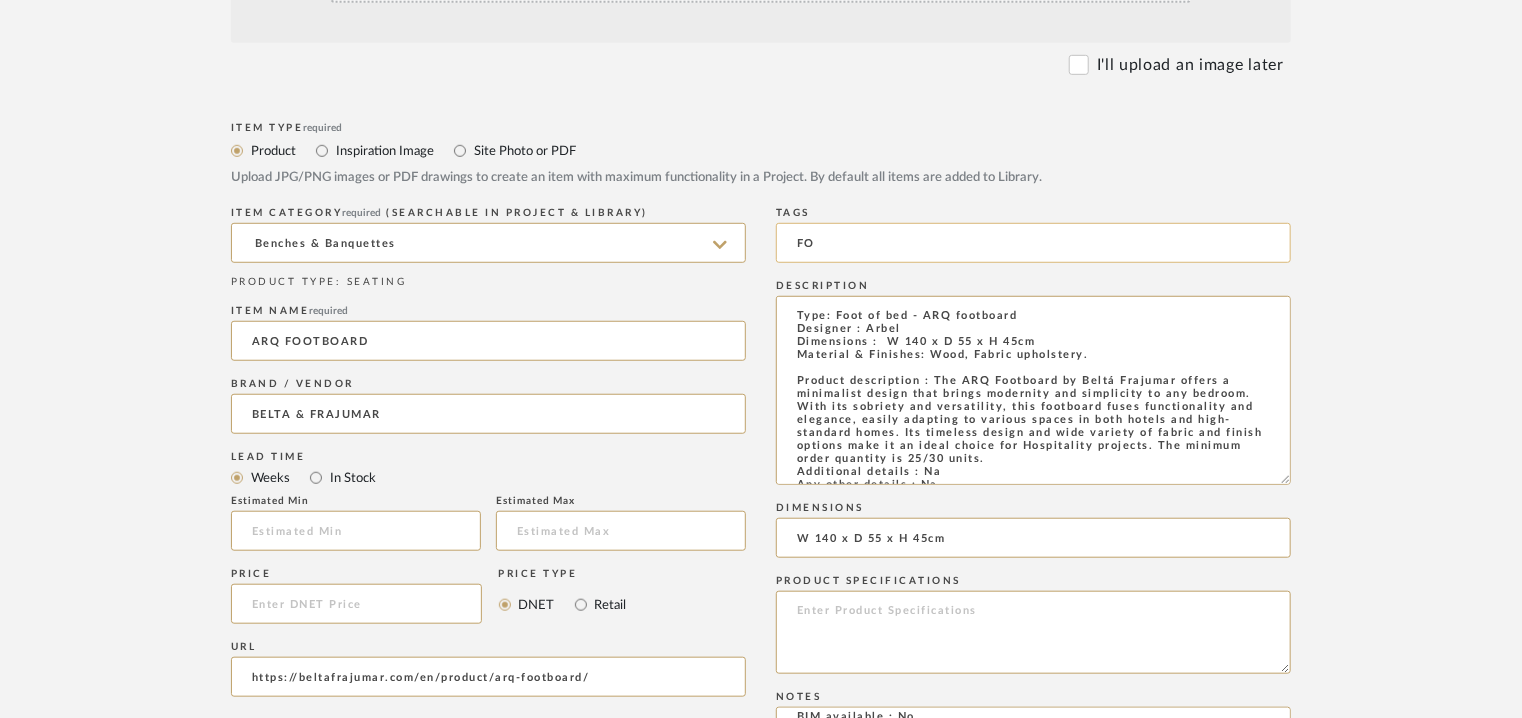 type on "F" 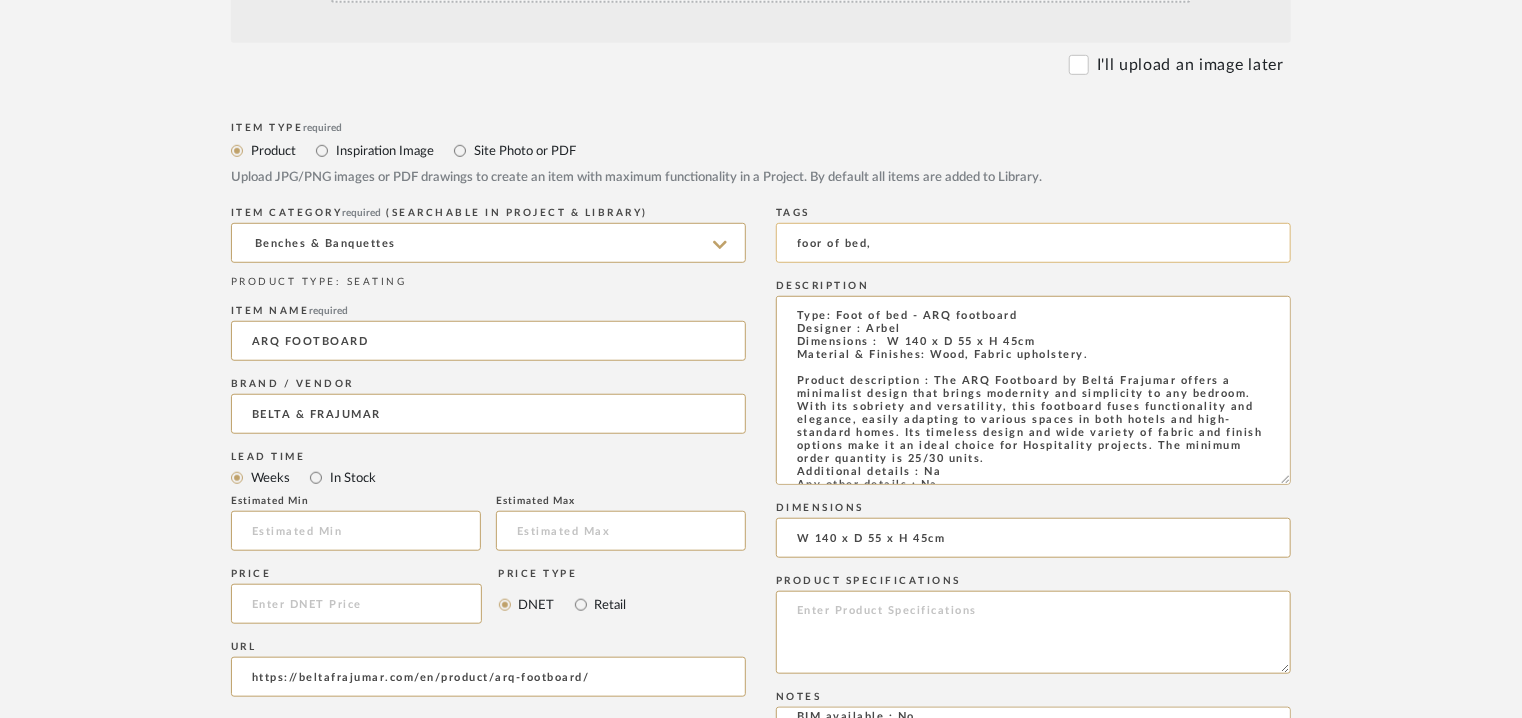 click on "foor of bed," 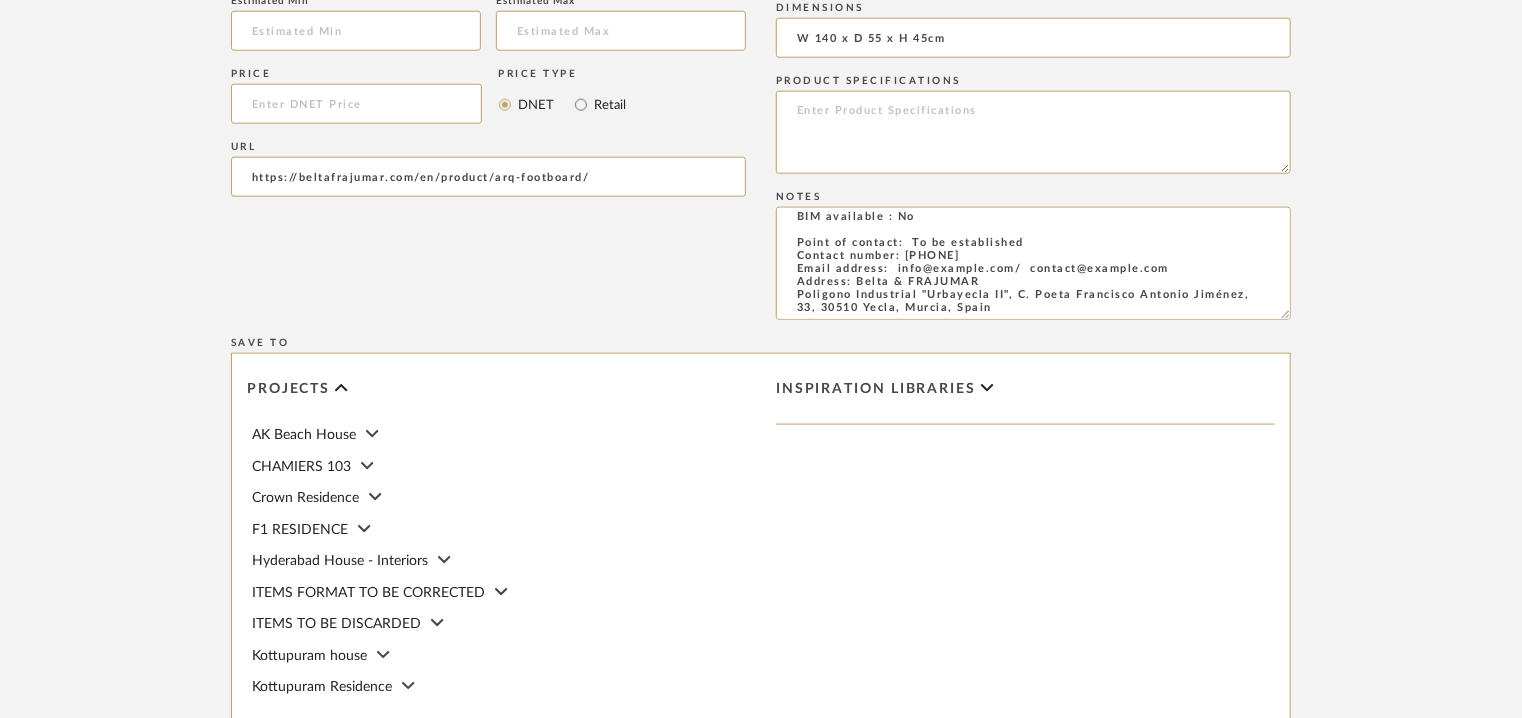 scroll, scrollTop: 500, scrollLeft: 0, axis: vertical 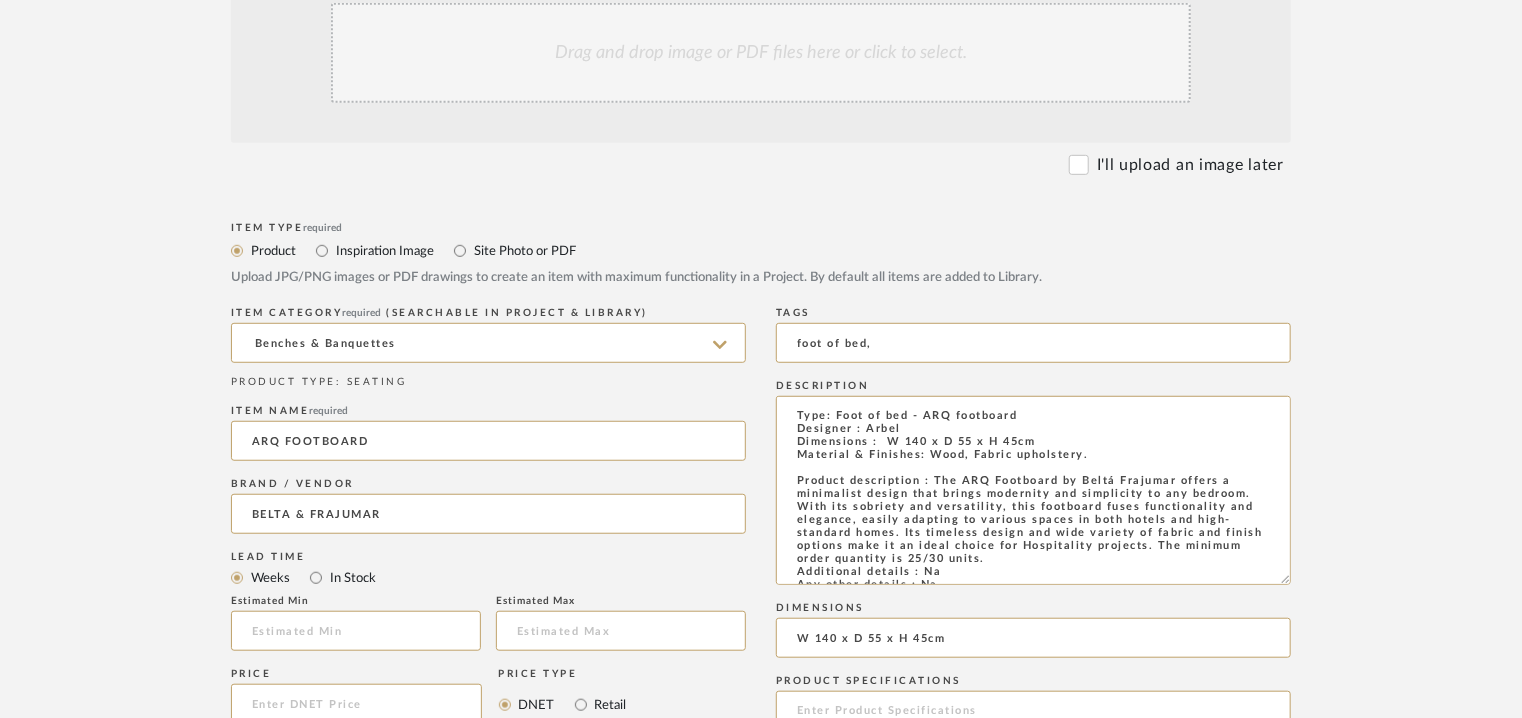 type on "foot of bed," 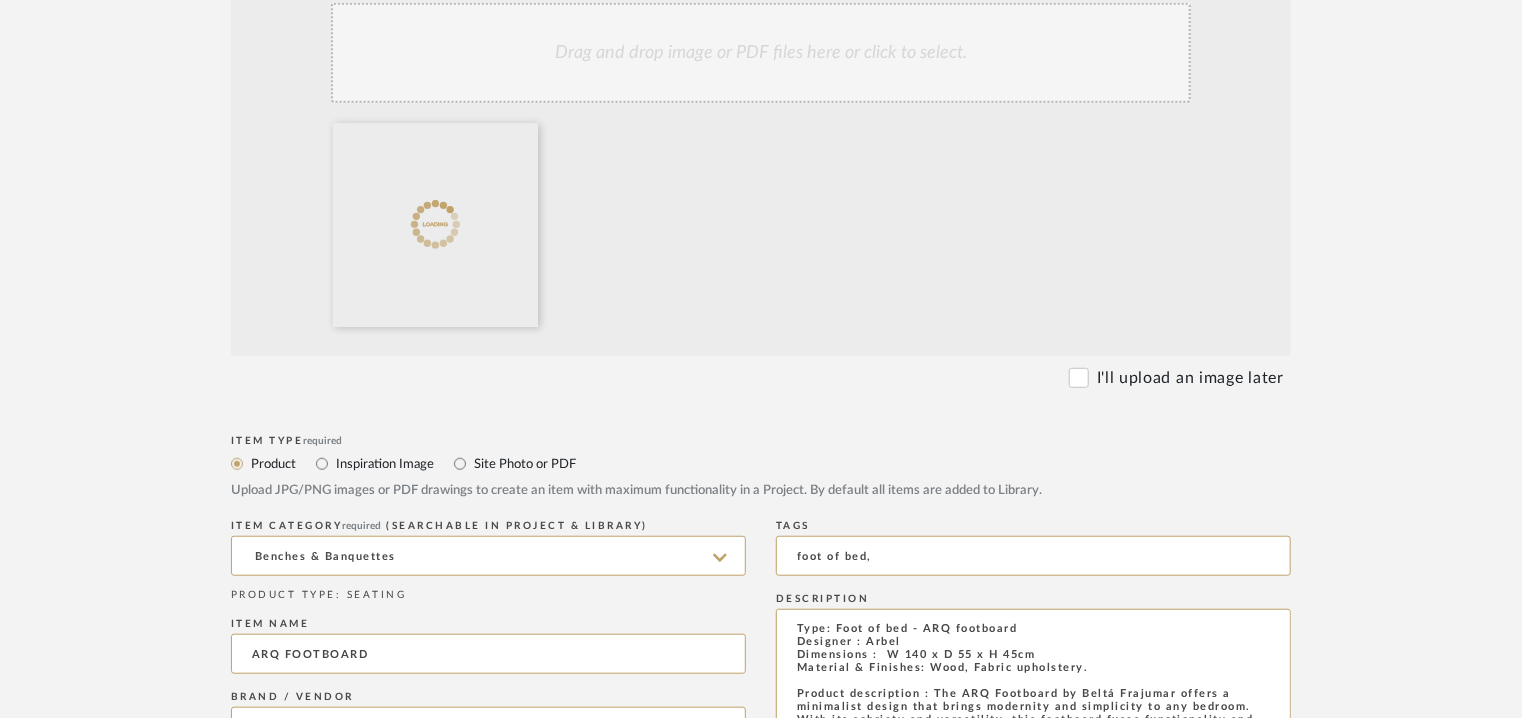 click on "Drag and drop image or PDF files here or click to select." 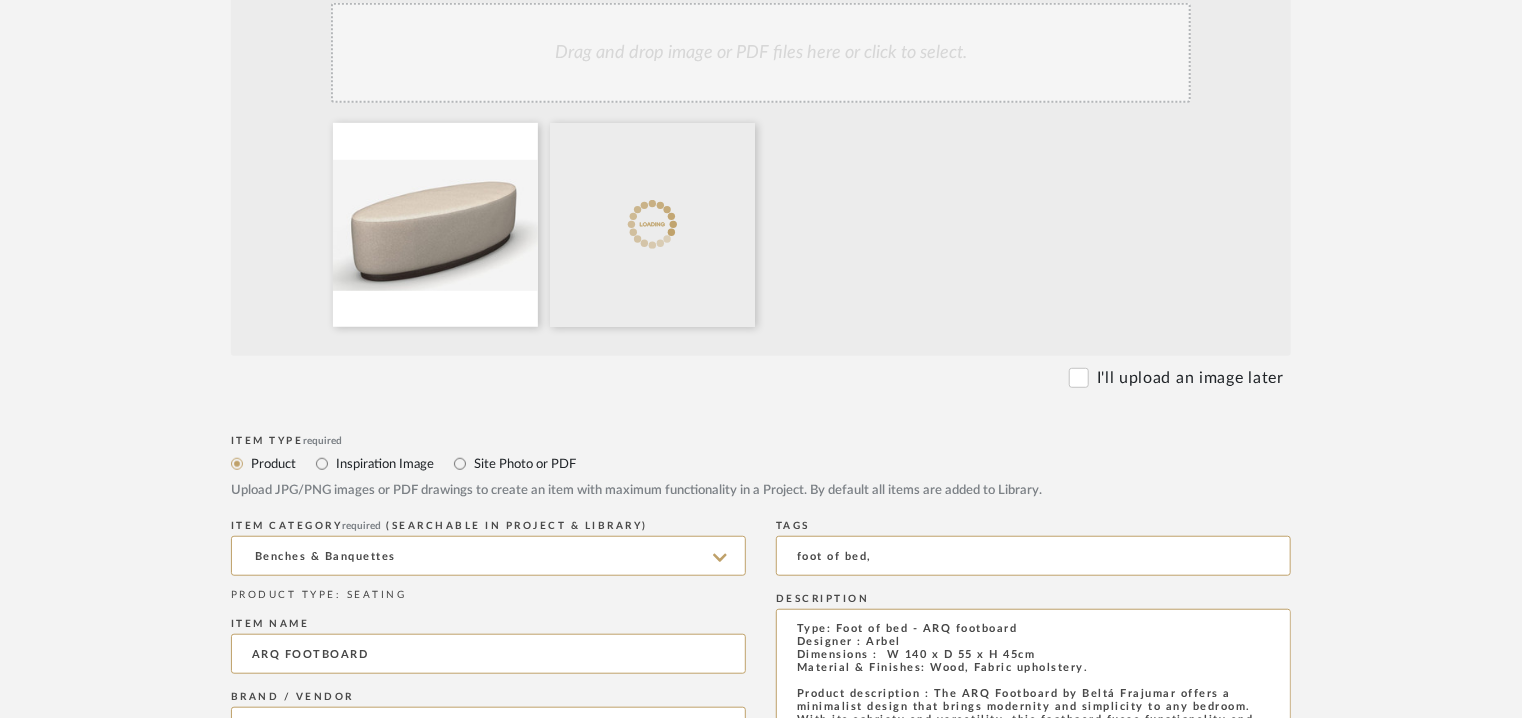 click on "Drag and drop image or PDF files here or click to select." 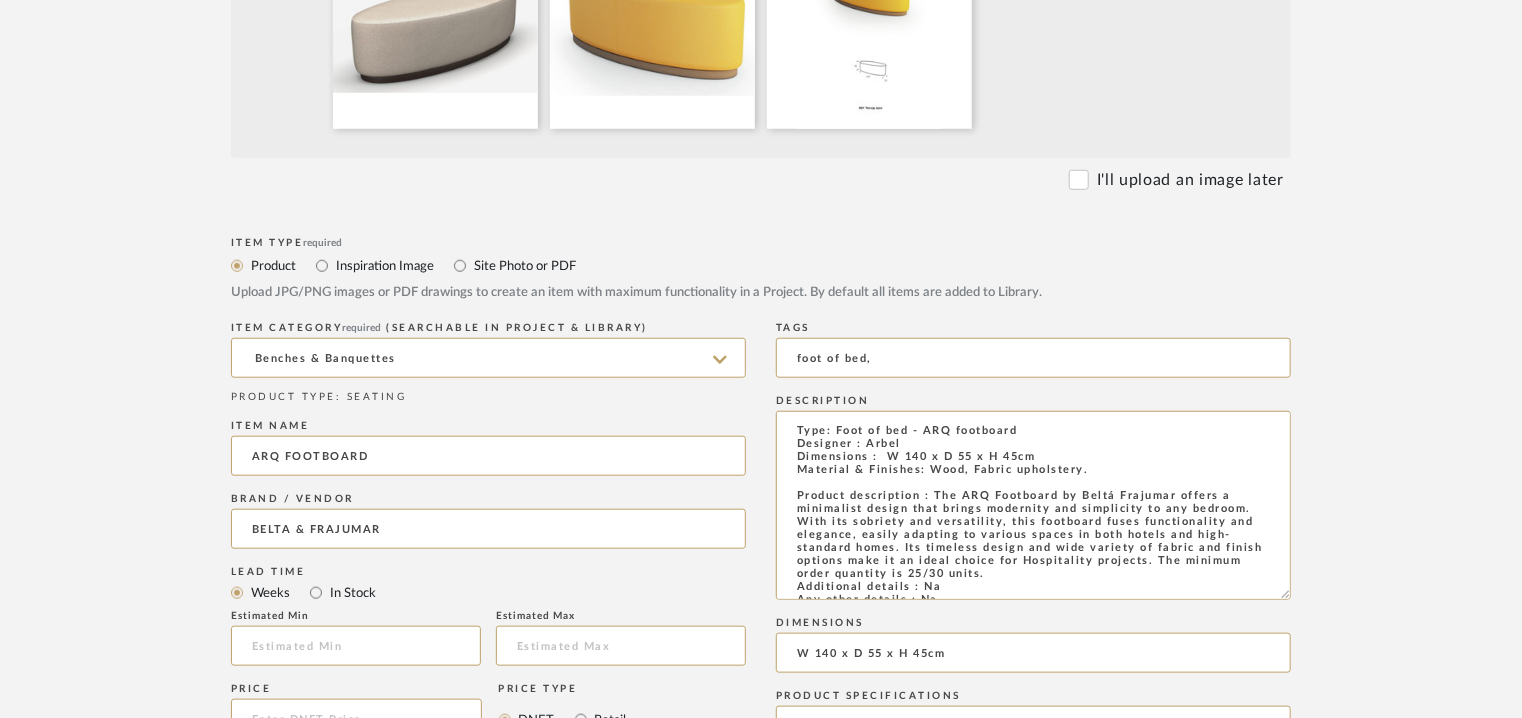 scroll, scrollTop: 700, scrollLeft: 0, axis: vertical 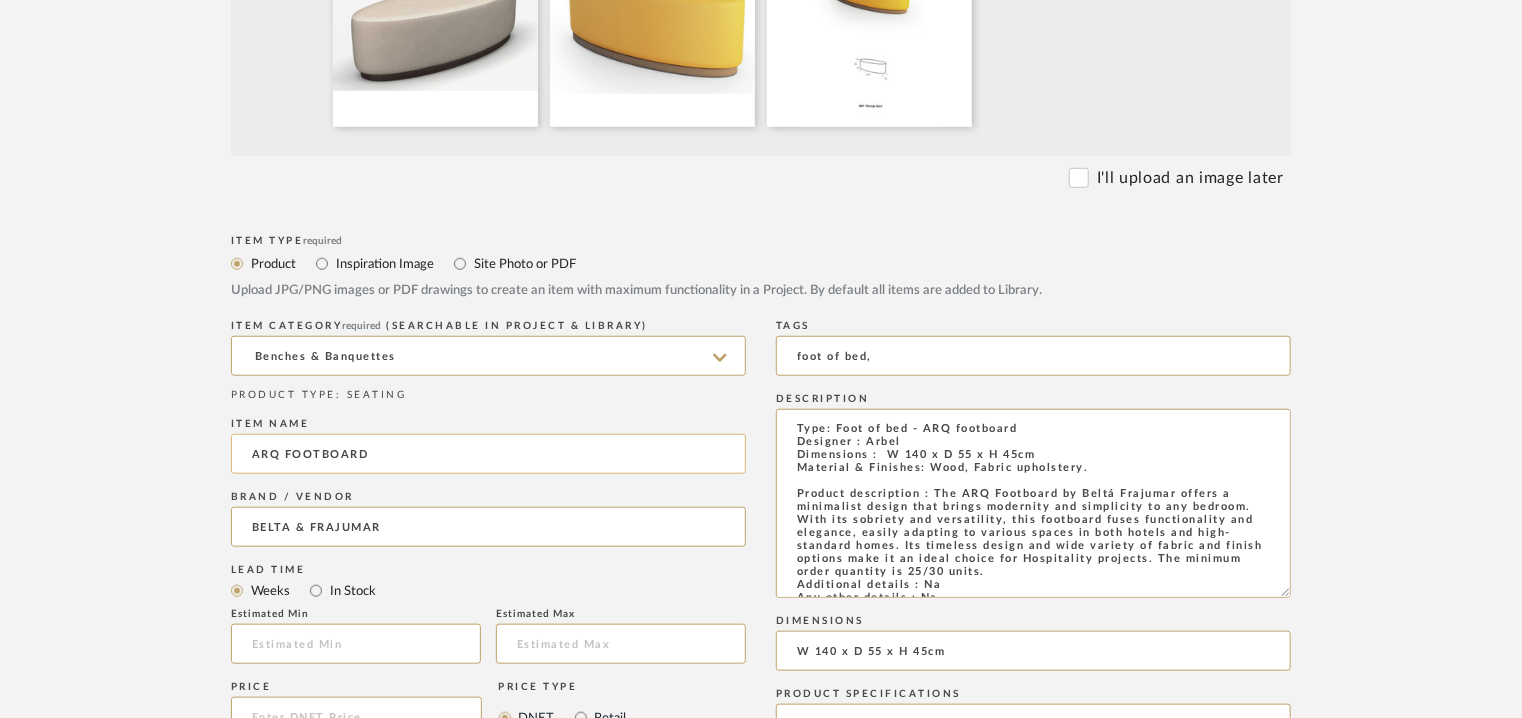 drag, startPoint x: 284, startPoint y: 451, endPoint x: 570, endPoint y: 461, distance: 286.17477 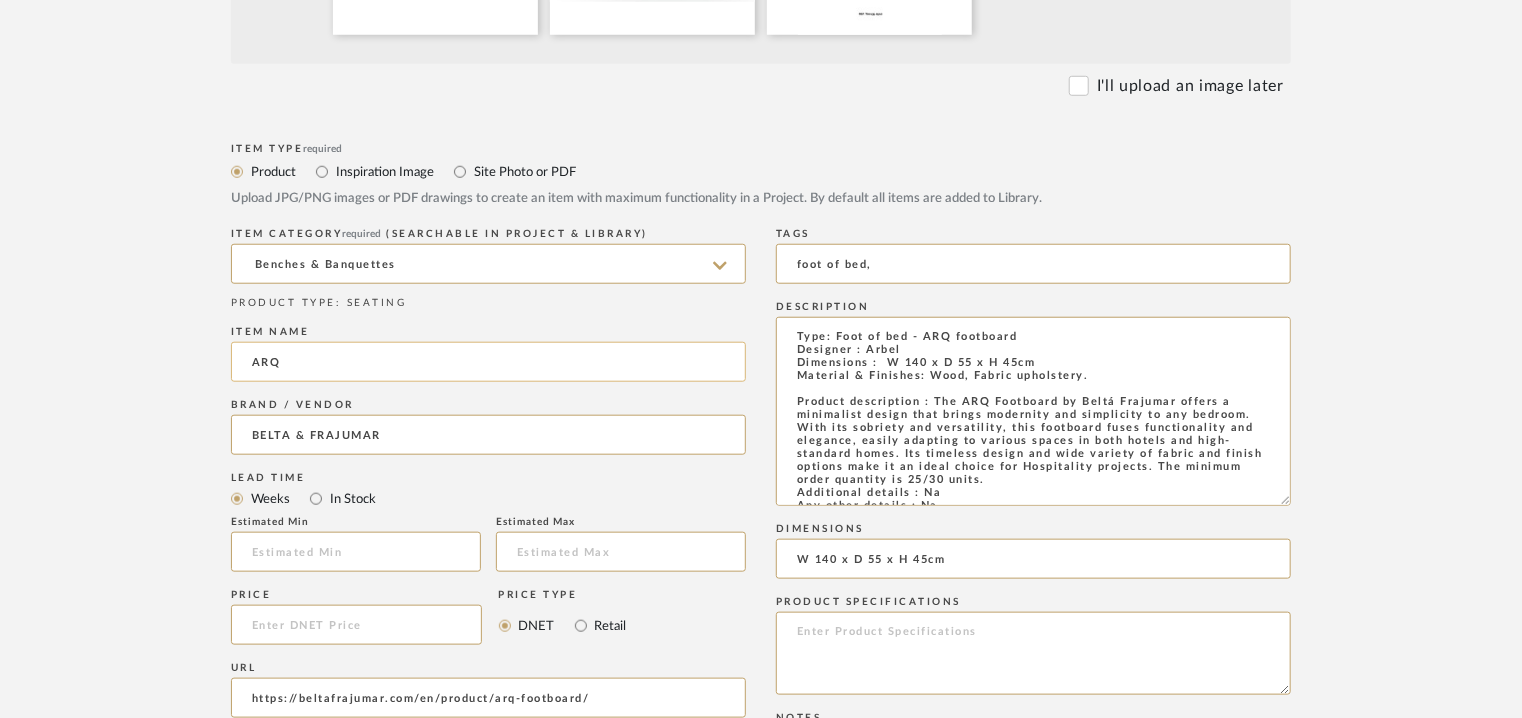 scroll, scrollTop: 900, scrollLeft: 0, axis: vertical 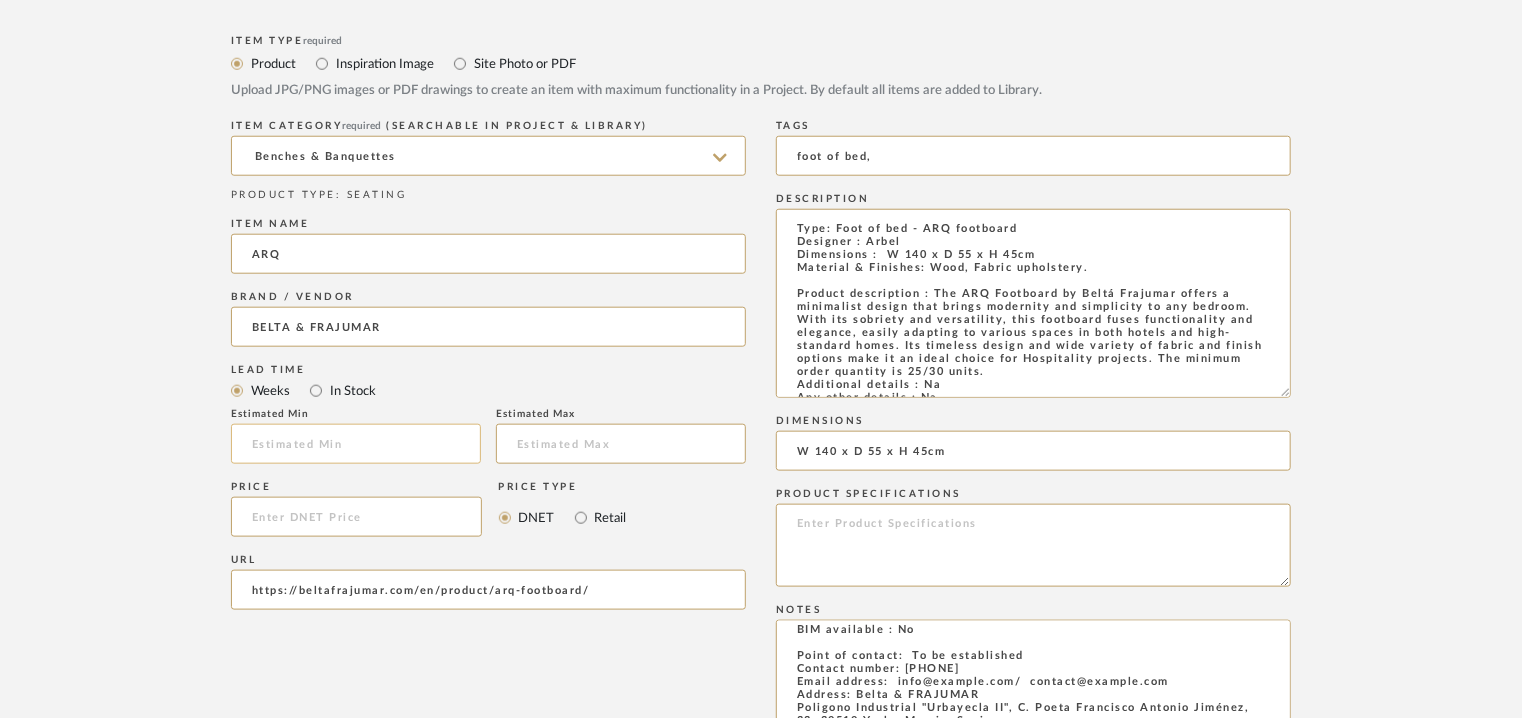 type on "ARQ" 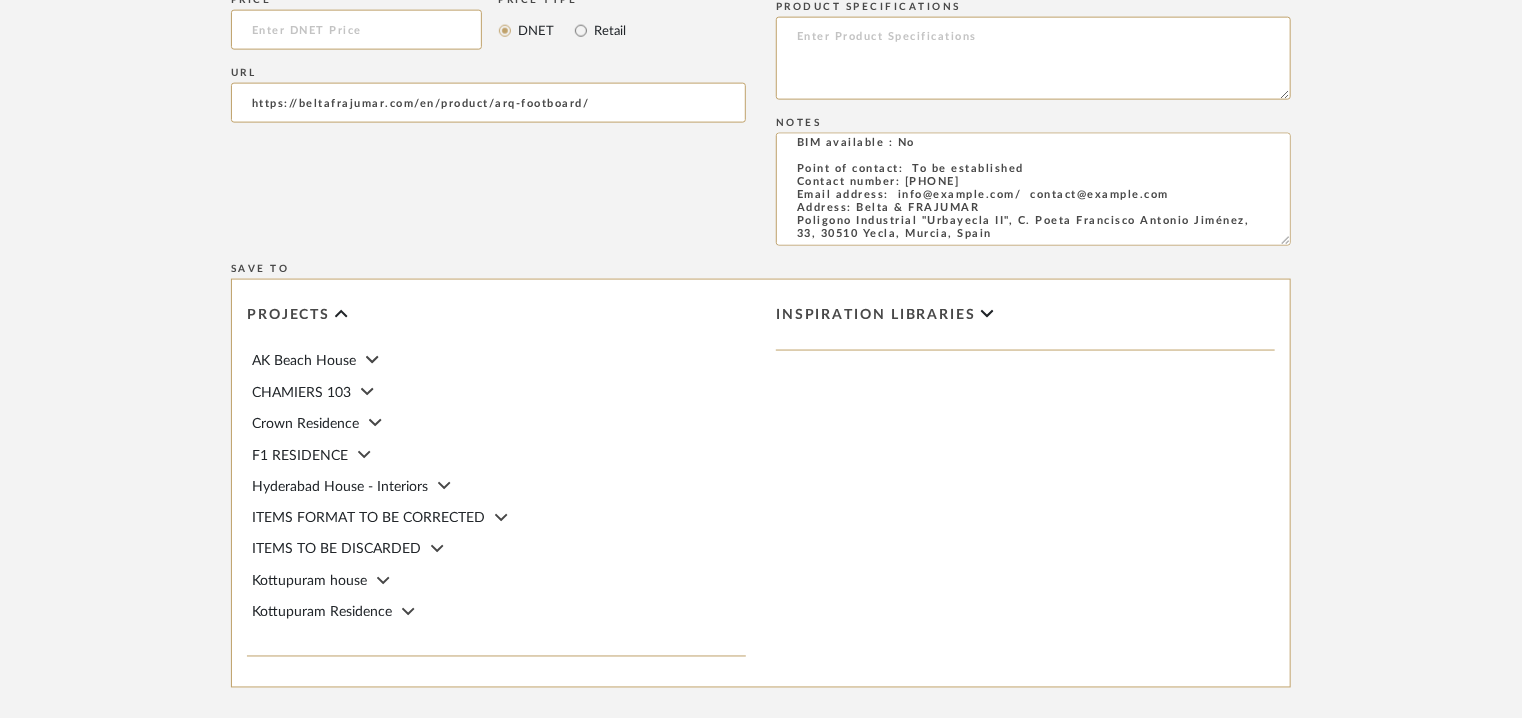 scroll, scrollTop: 1600, scrollLeft: 0, axis: vertical 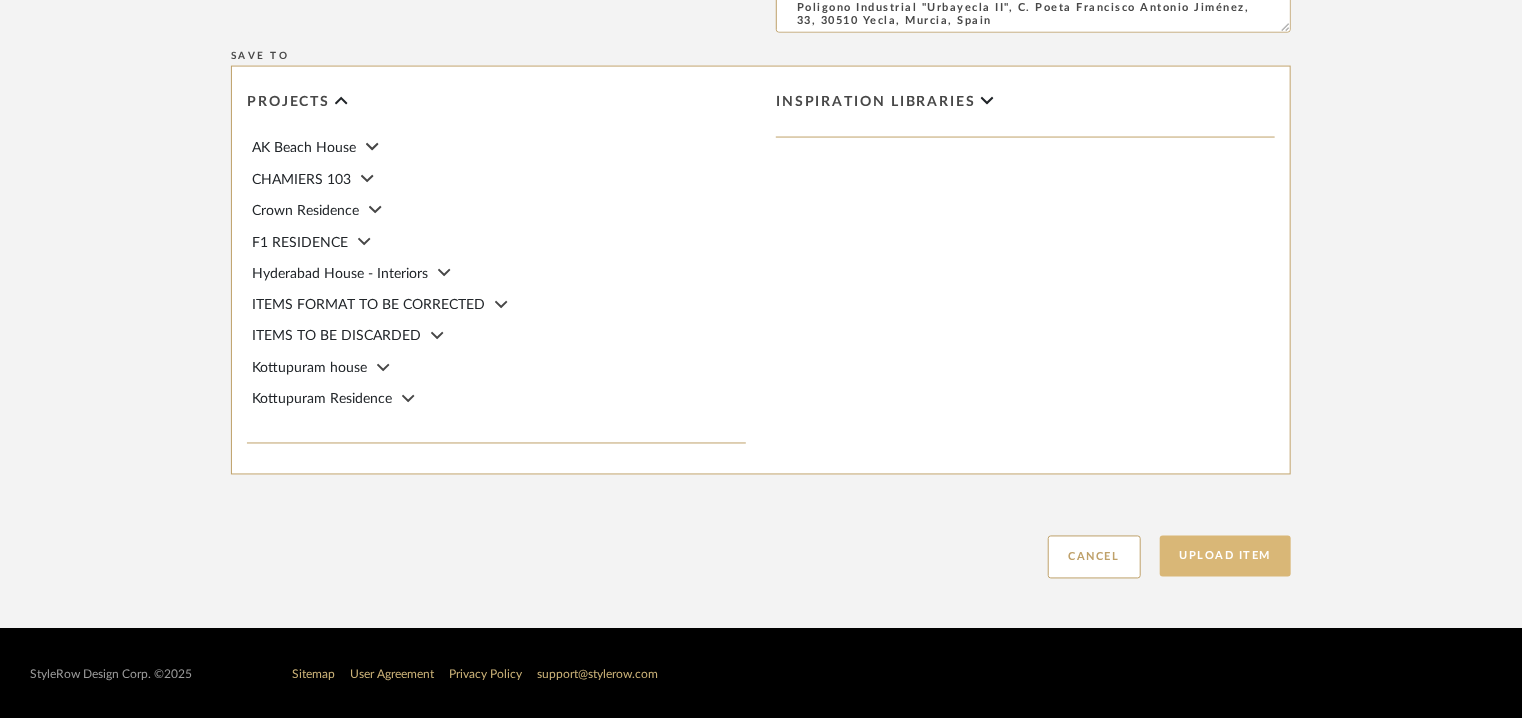 type on "7" 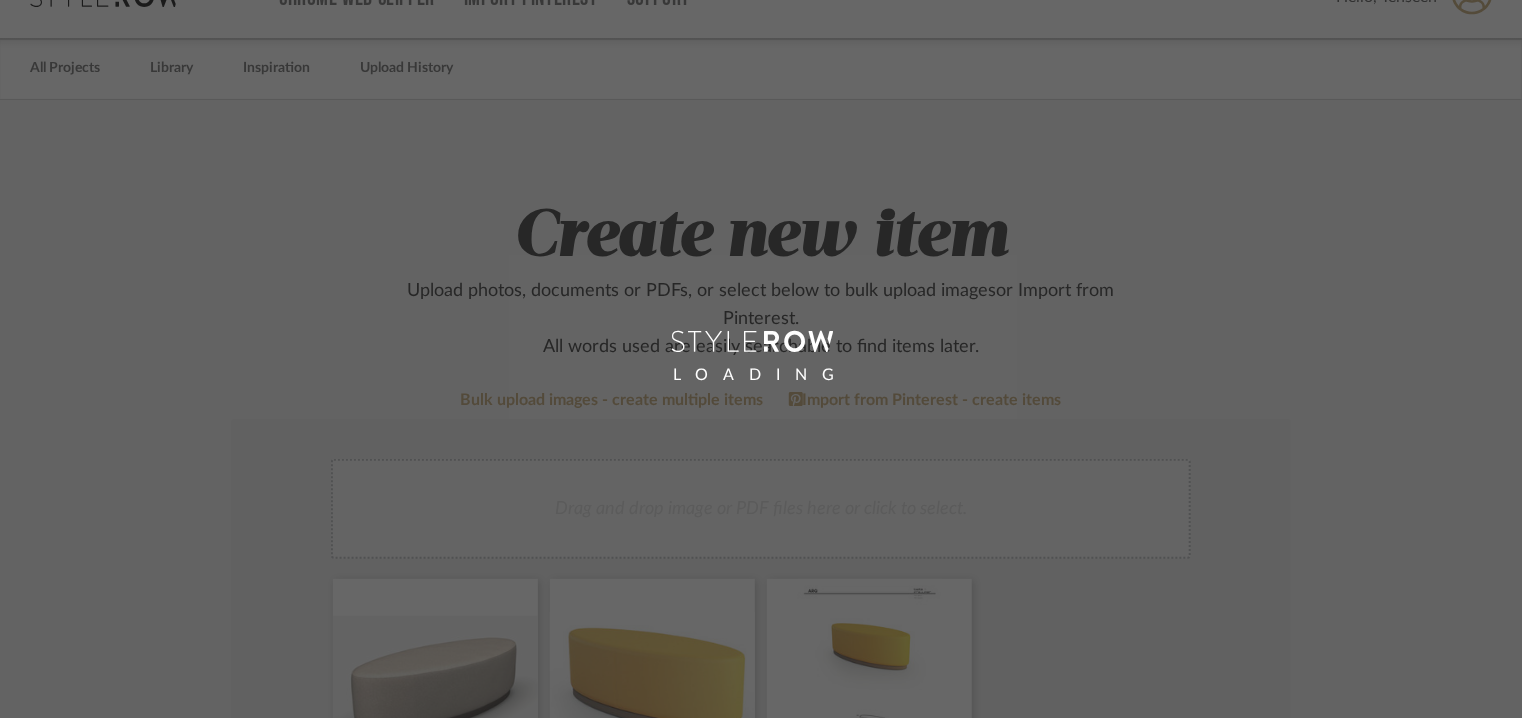 scroll, scrollTop: 0, scrollLeft: 0, axis: both 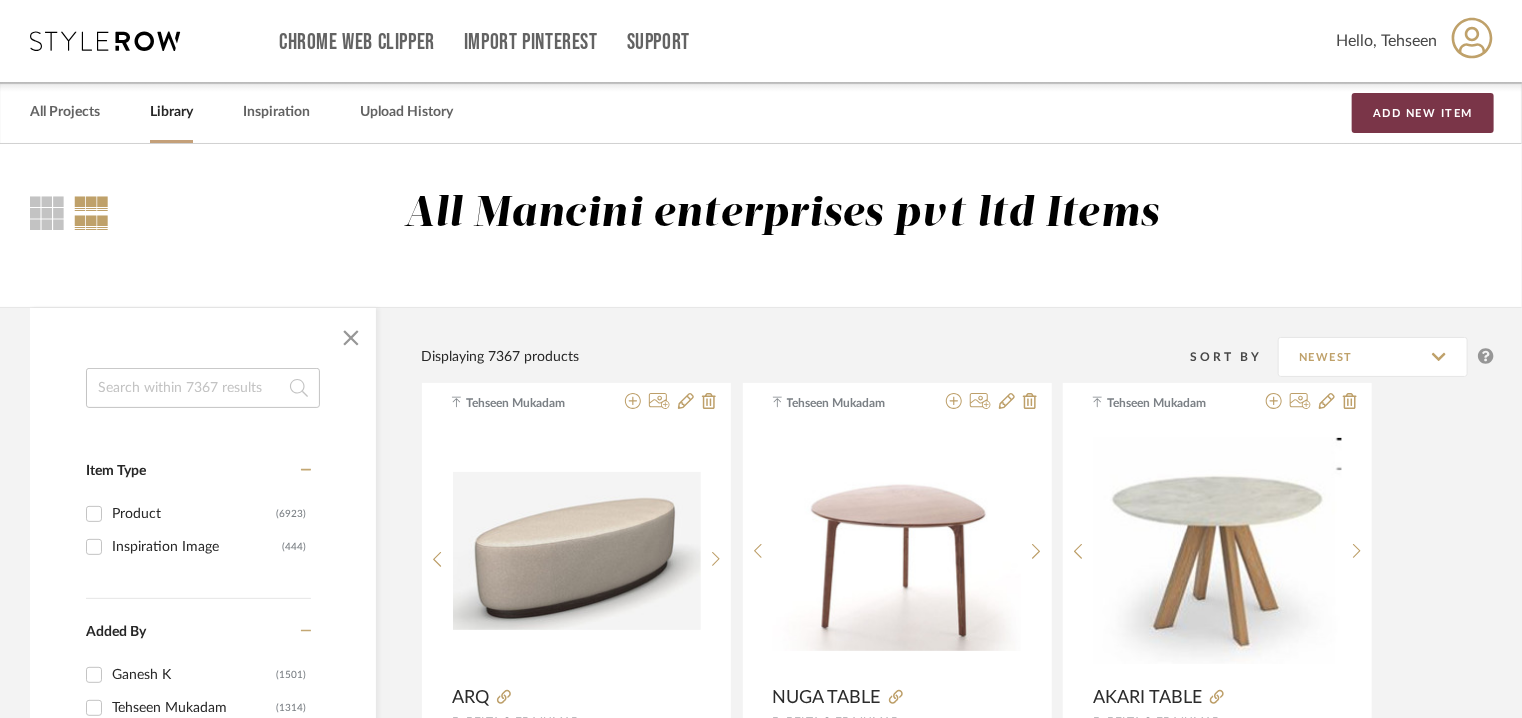 click on "Add New Item" at bounding box center (1423, 113) 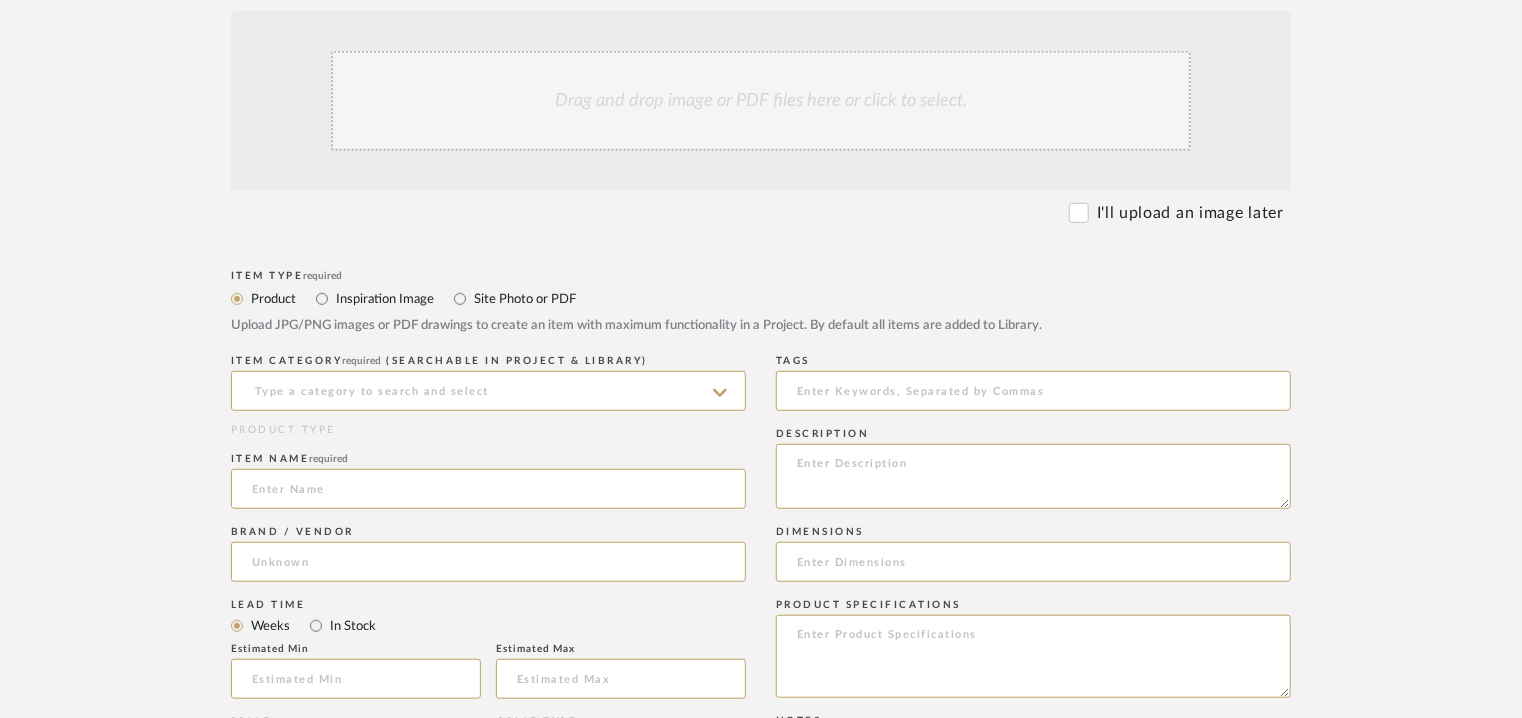 scroll, scrollTop: 600, scrollLeft: 0, axis: vertical 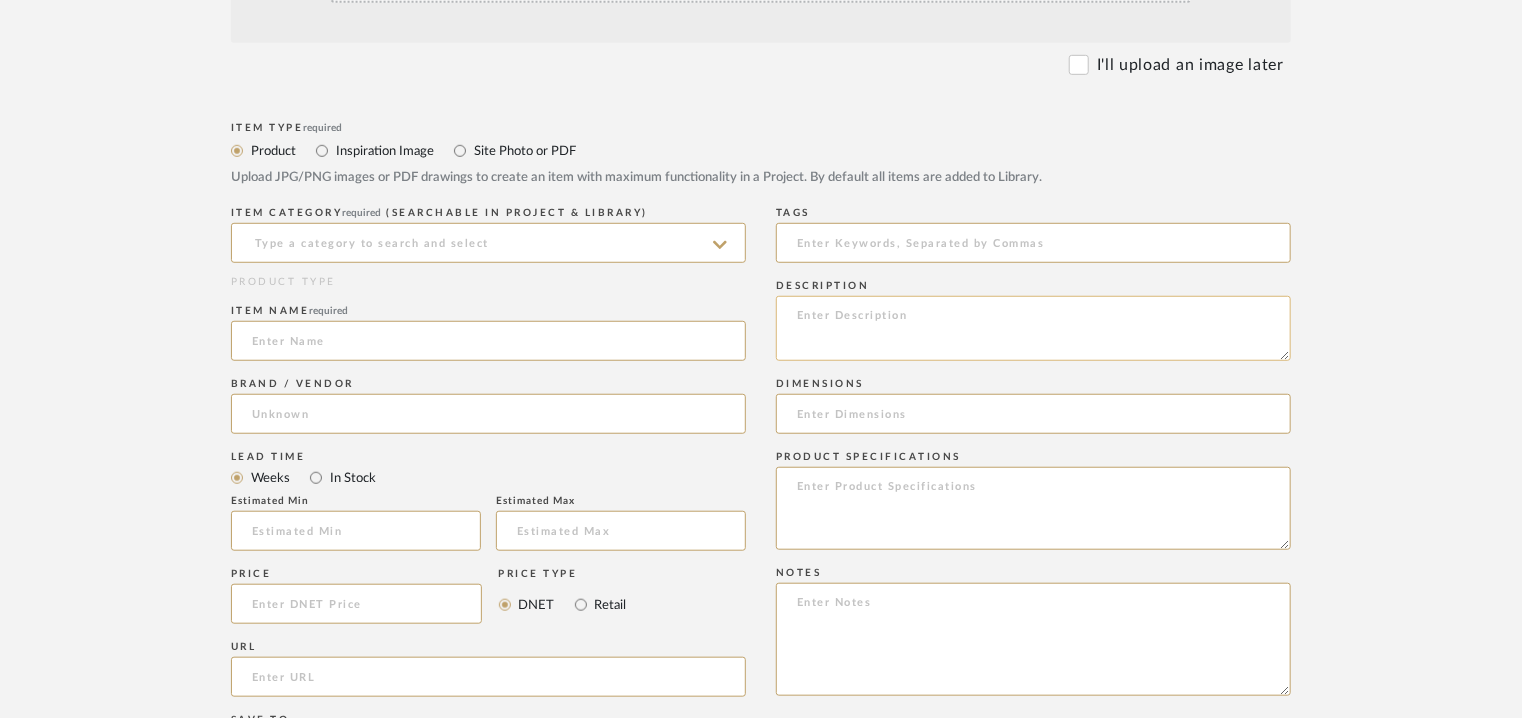 click 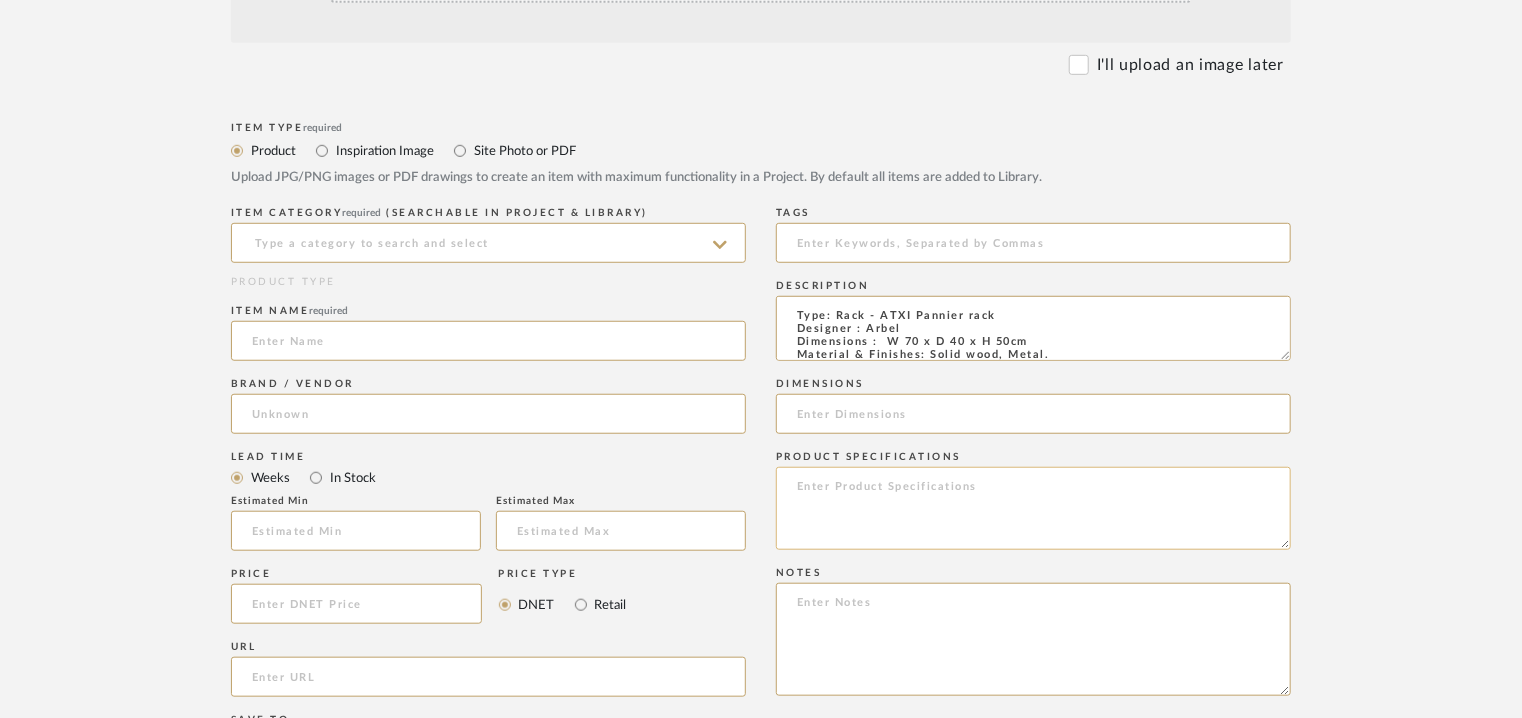 scroll, scrollTop: 96, scrollLeft: 0, axis: vertical 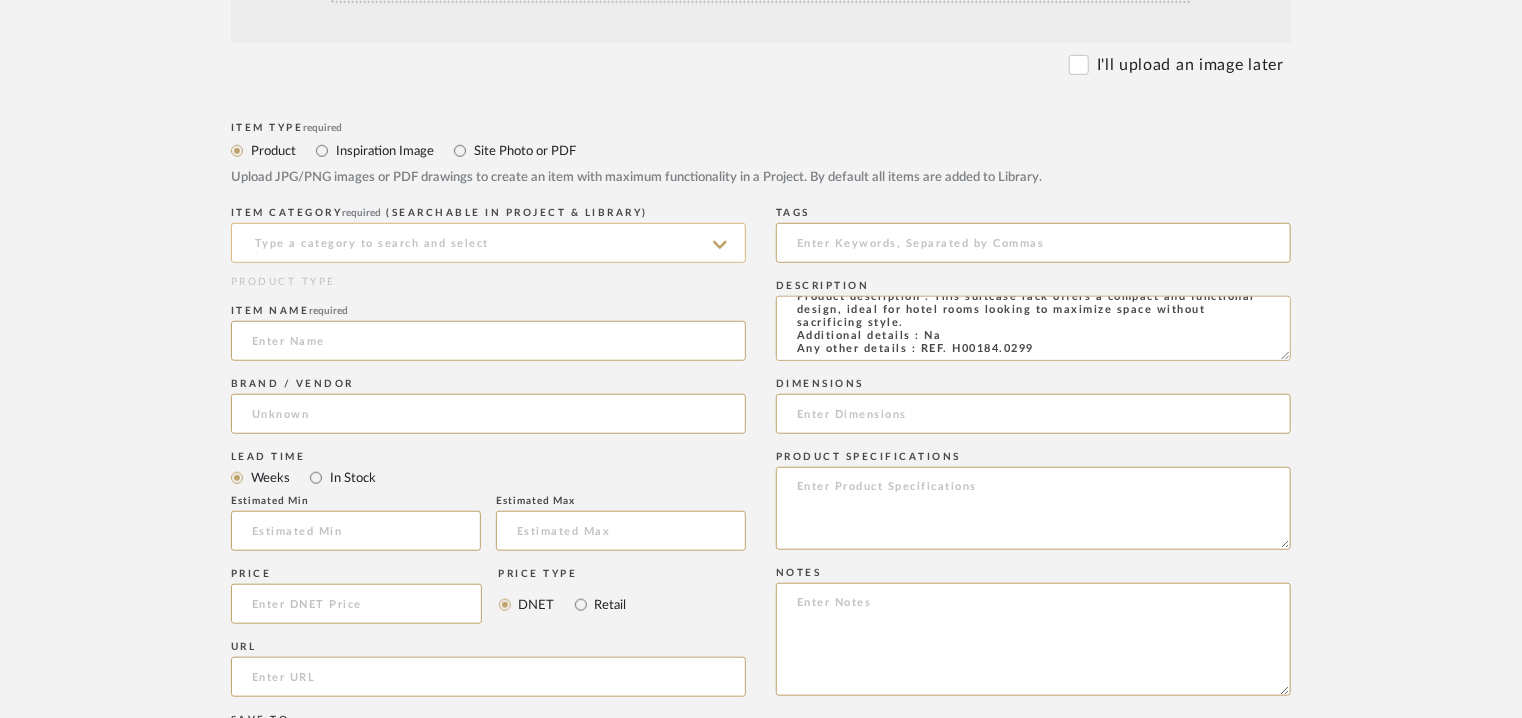 type on "Type: Rack - ATXI Pannier rack
Designer : Arbel
Dimensions :  W 70 x D 40 x H 50cm
Material & Finishes: Solid wood, Metal.
Product description : This suitcase rack offers a compact and functional design, ideal for hotel rooms looking to maximize space without sacrificing style.
Additional details : Na
Any other details : REF. H00184.0299" 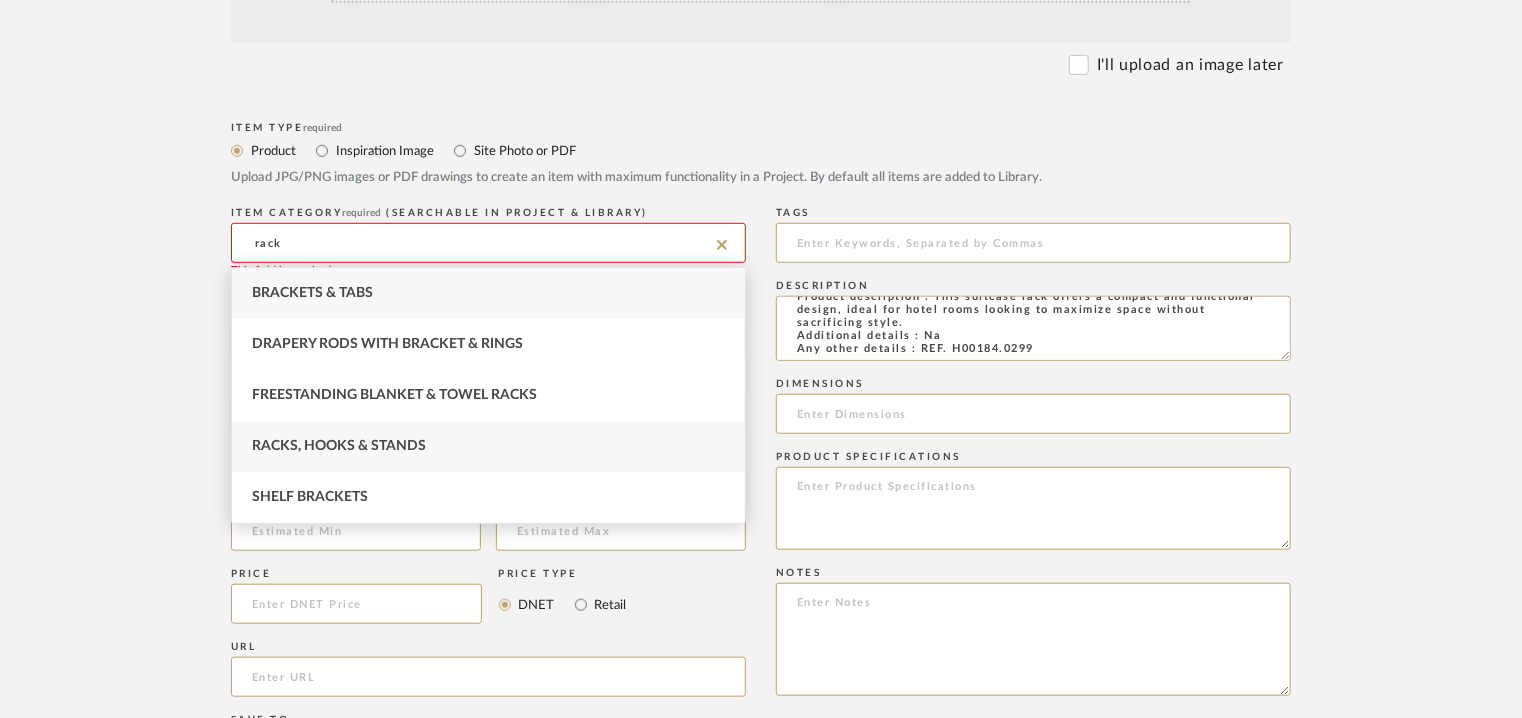click on "Racks, Hooks & Stands" at bounding box center [488, 446] 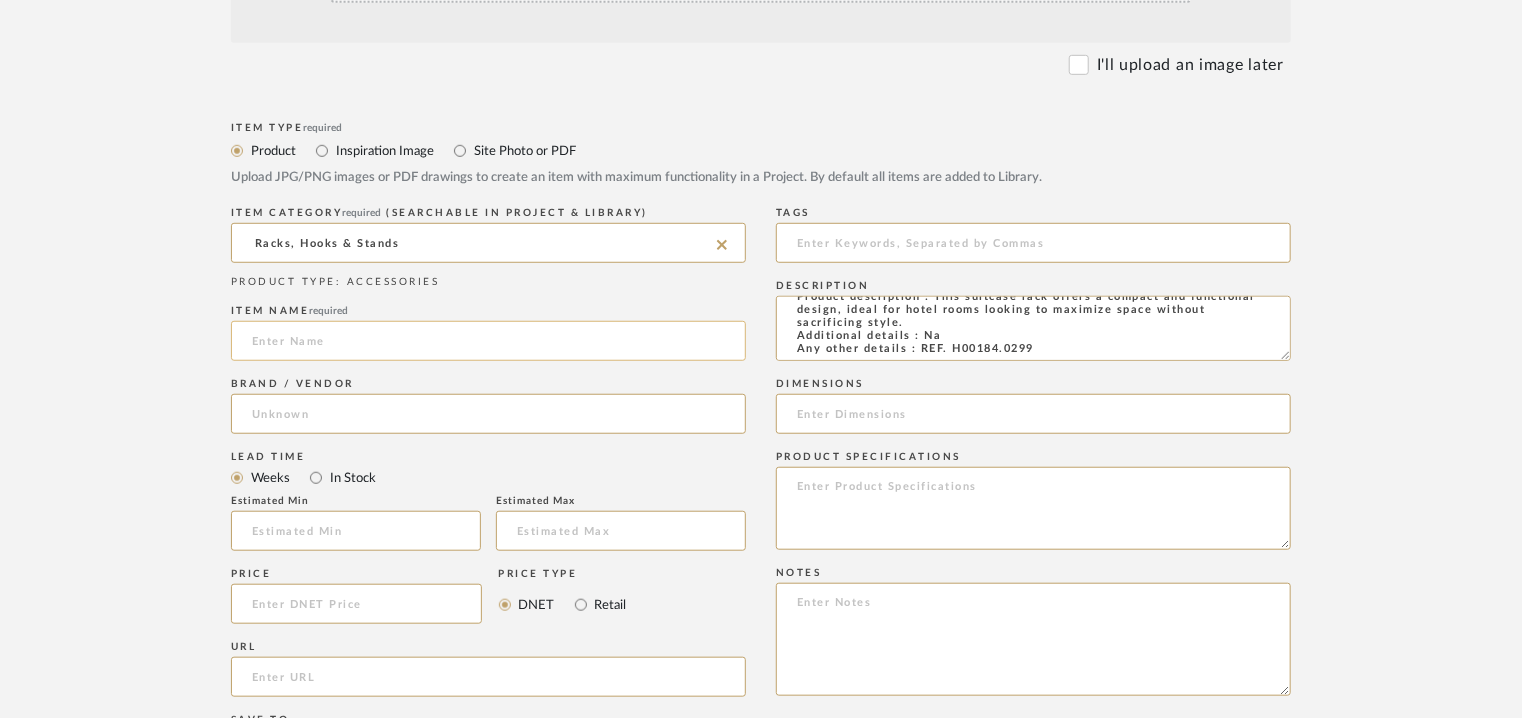 click 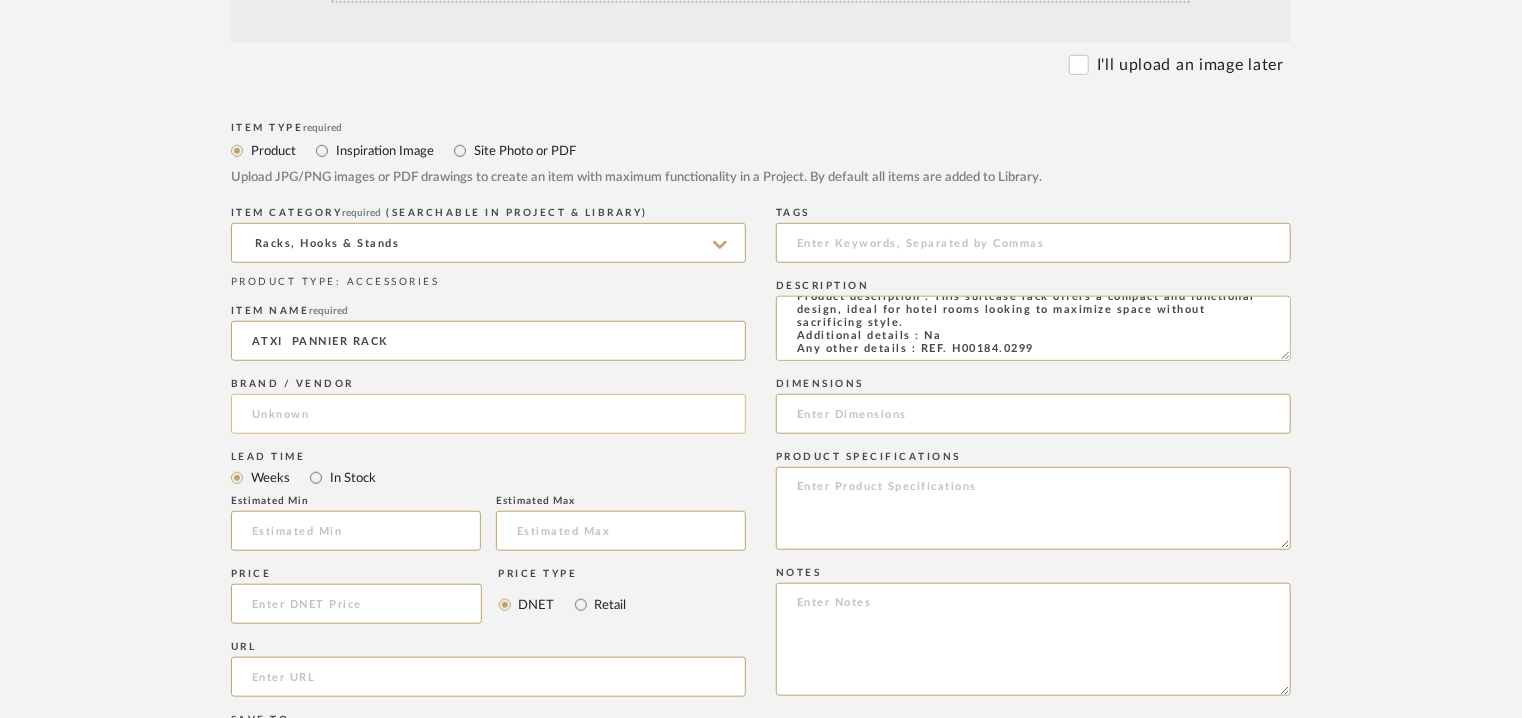 type on "ATXI  PANNIER RACK" 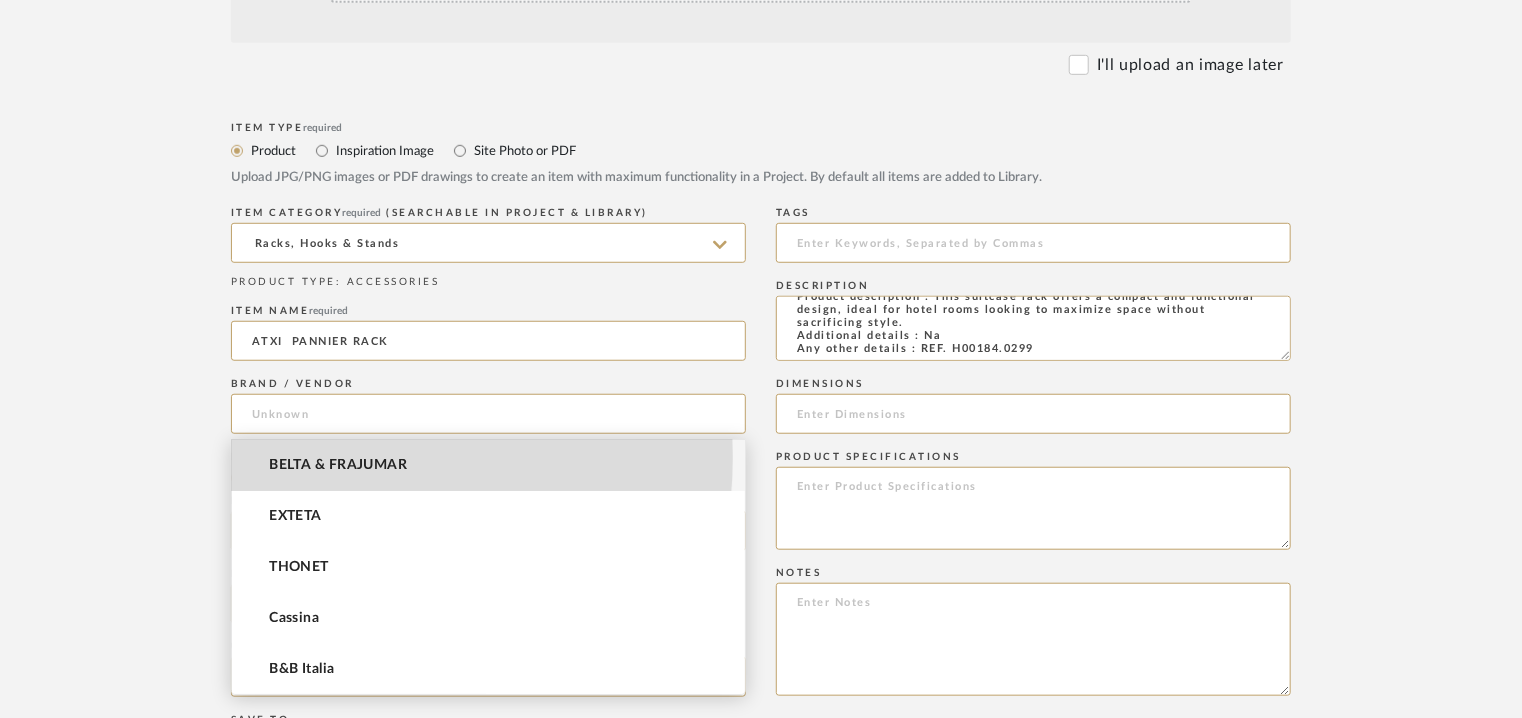 click on "BELTA & FRAJUMAR" at bounding box center (338, 465) 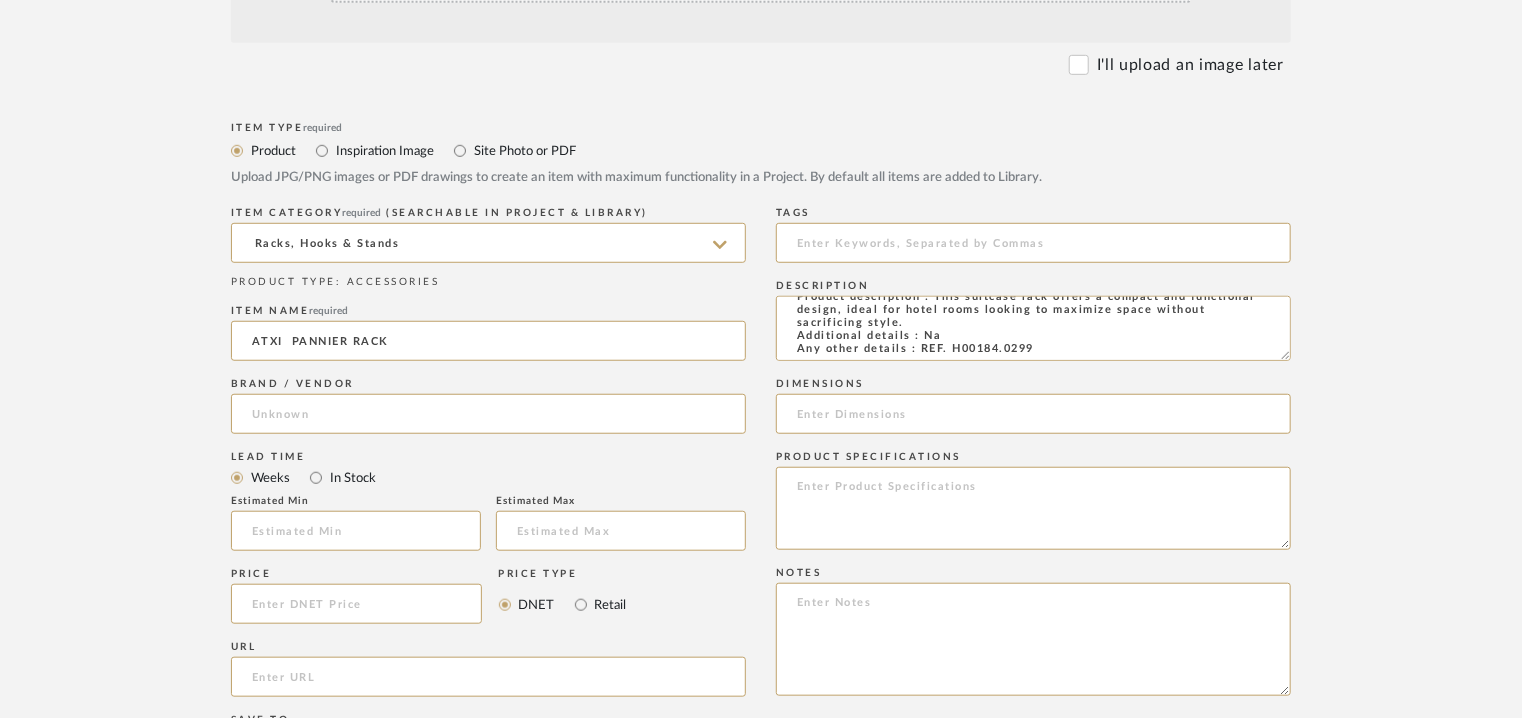 type on "BELTA & FRAJUMAR" 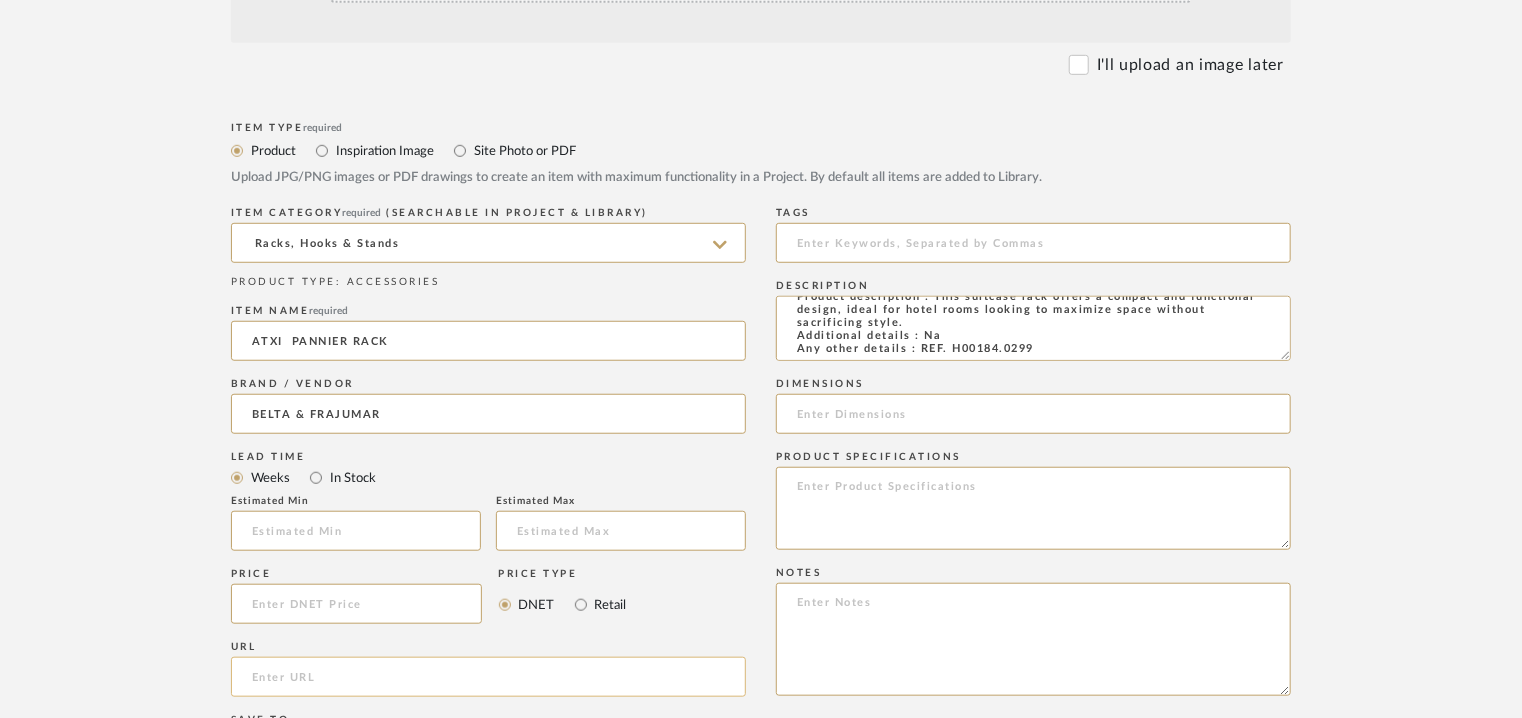 click 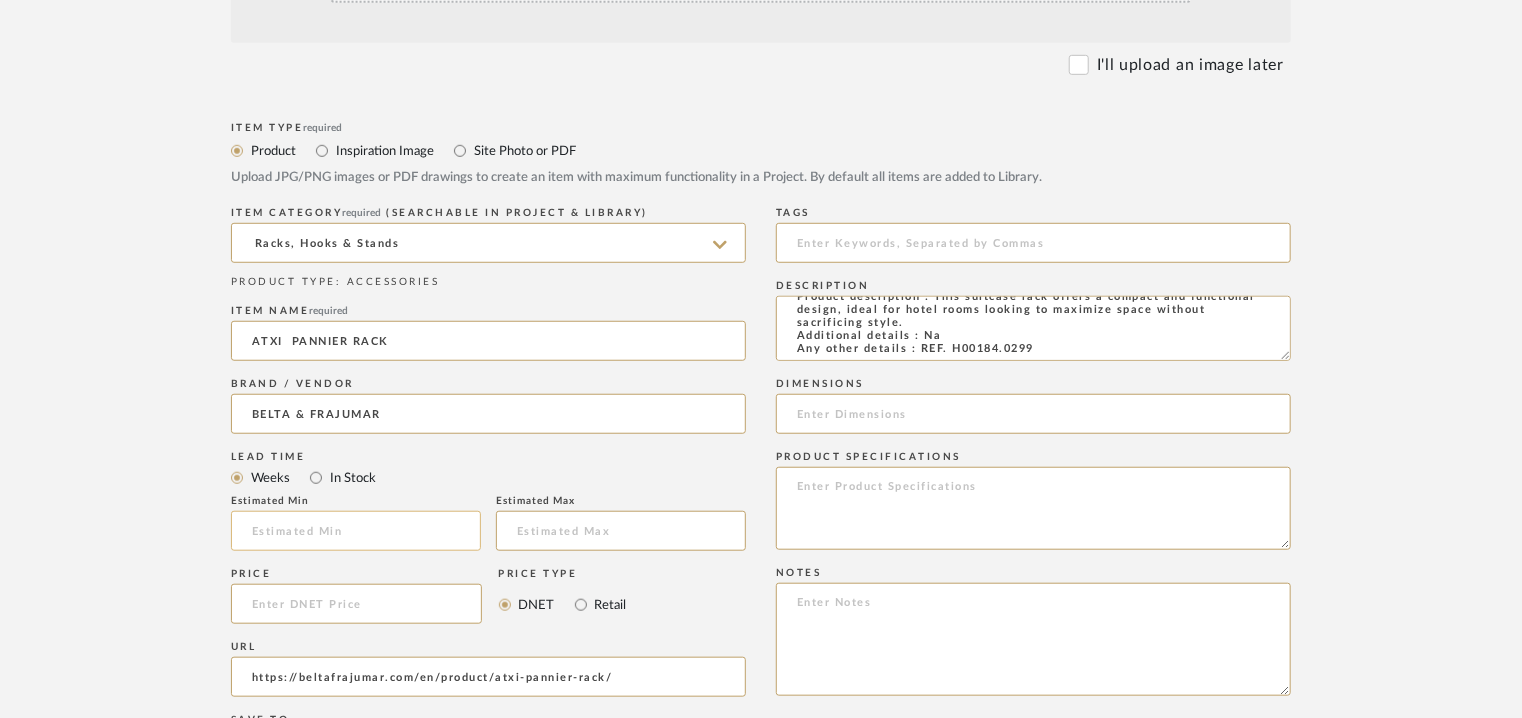 type on "https://beltafrajumar.com/en/product/atxi-pannier-rack/" 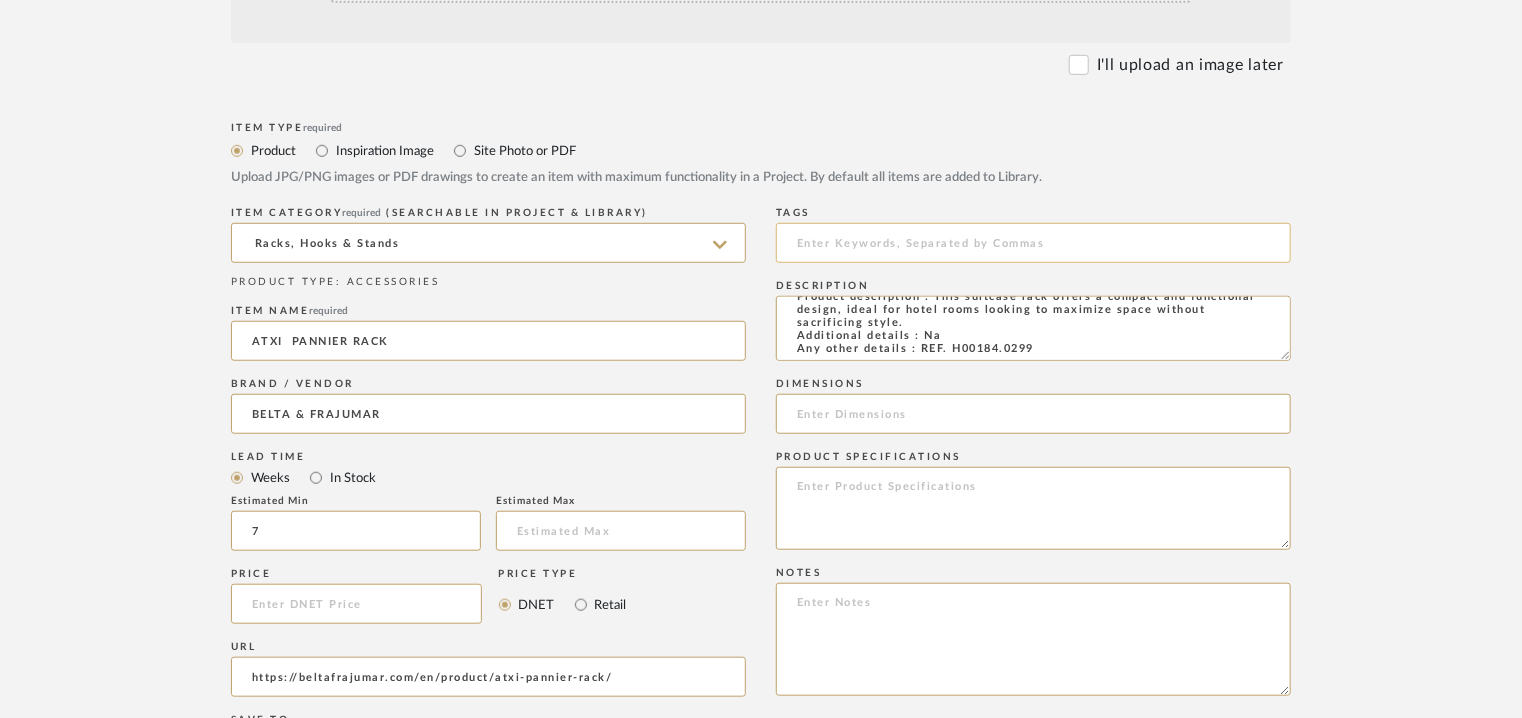 type on "7" 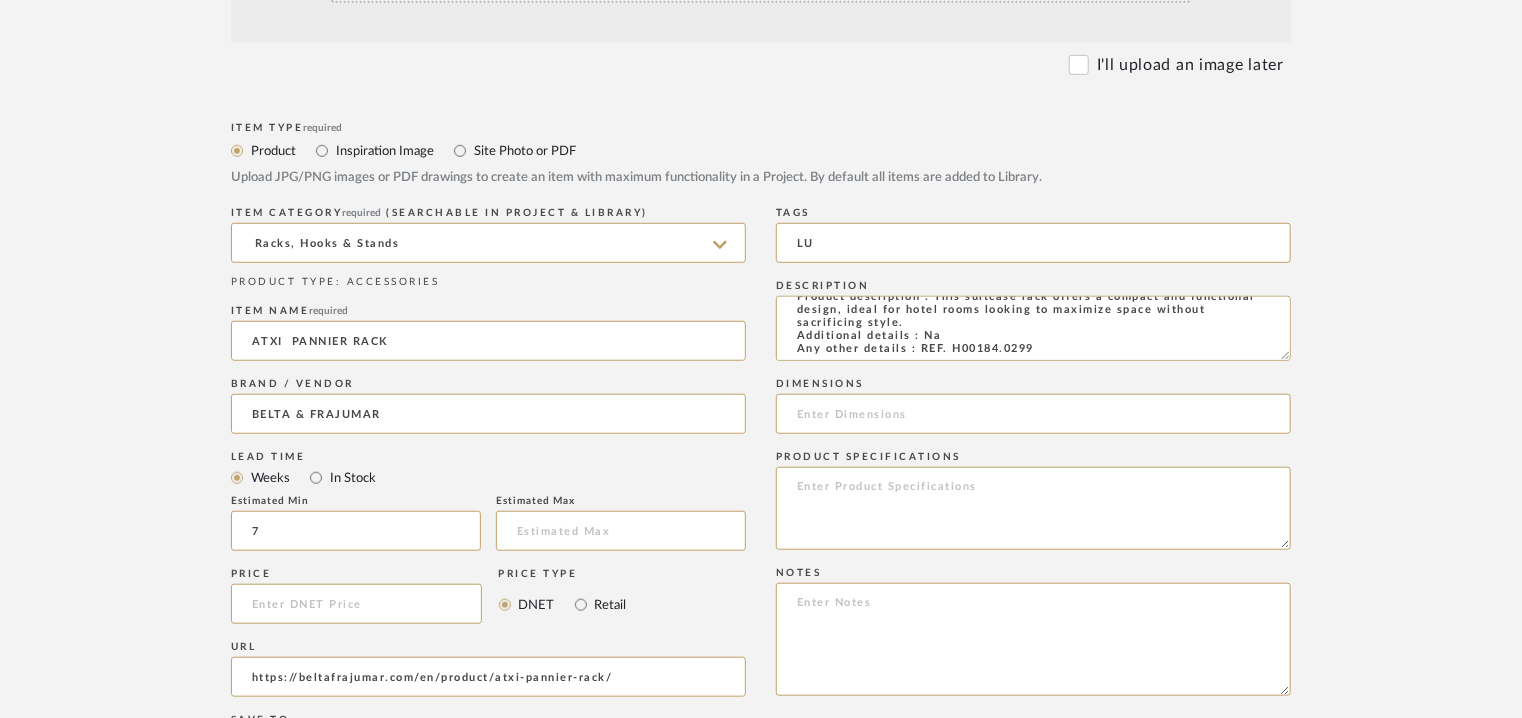 type on "L" 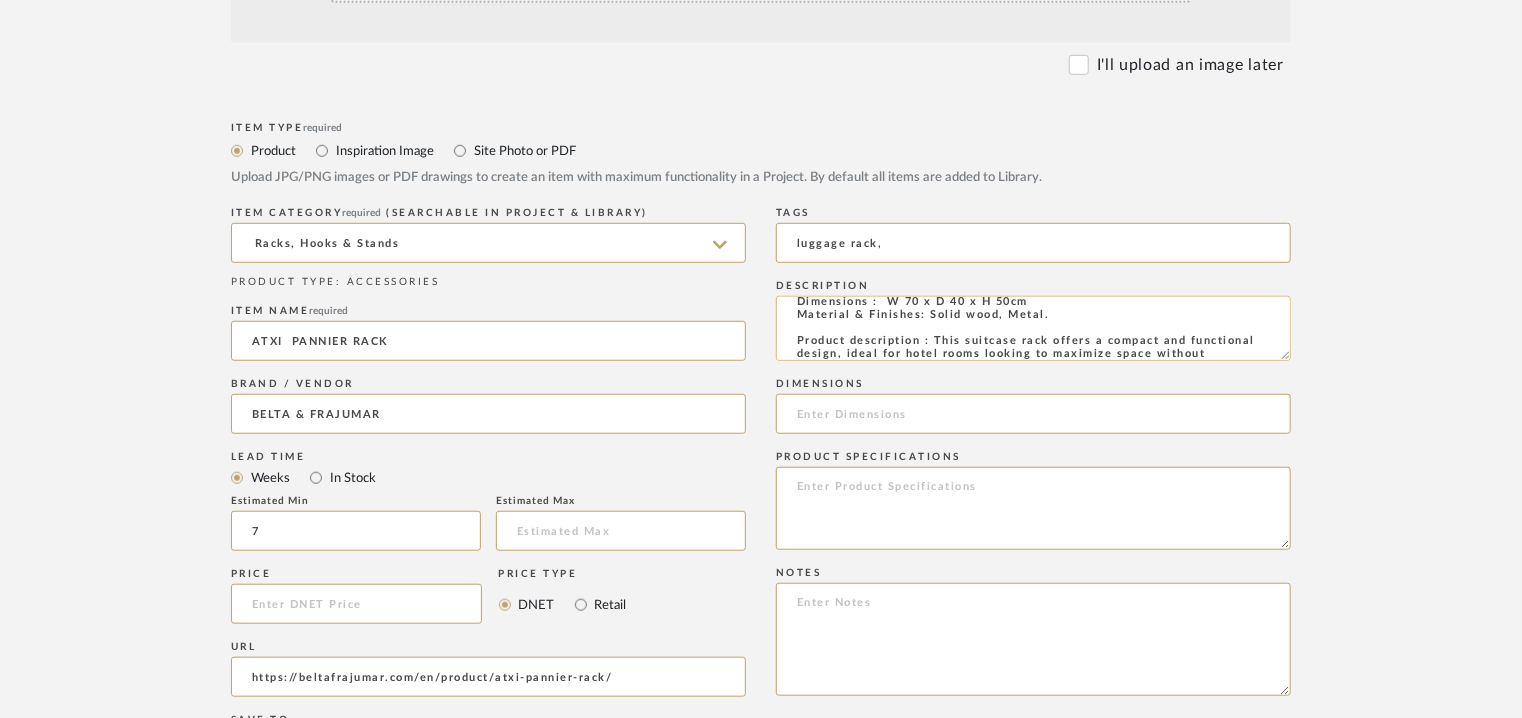 scroll, scrollTop: 0, scrollLeft: 0, axis: both 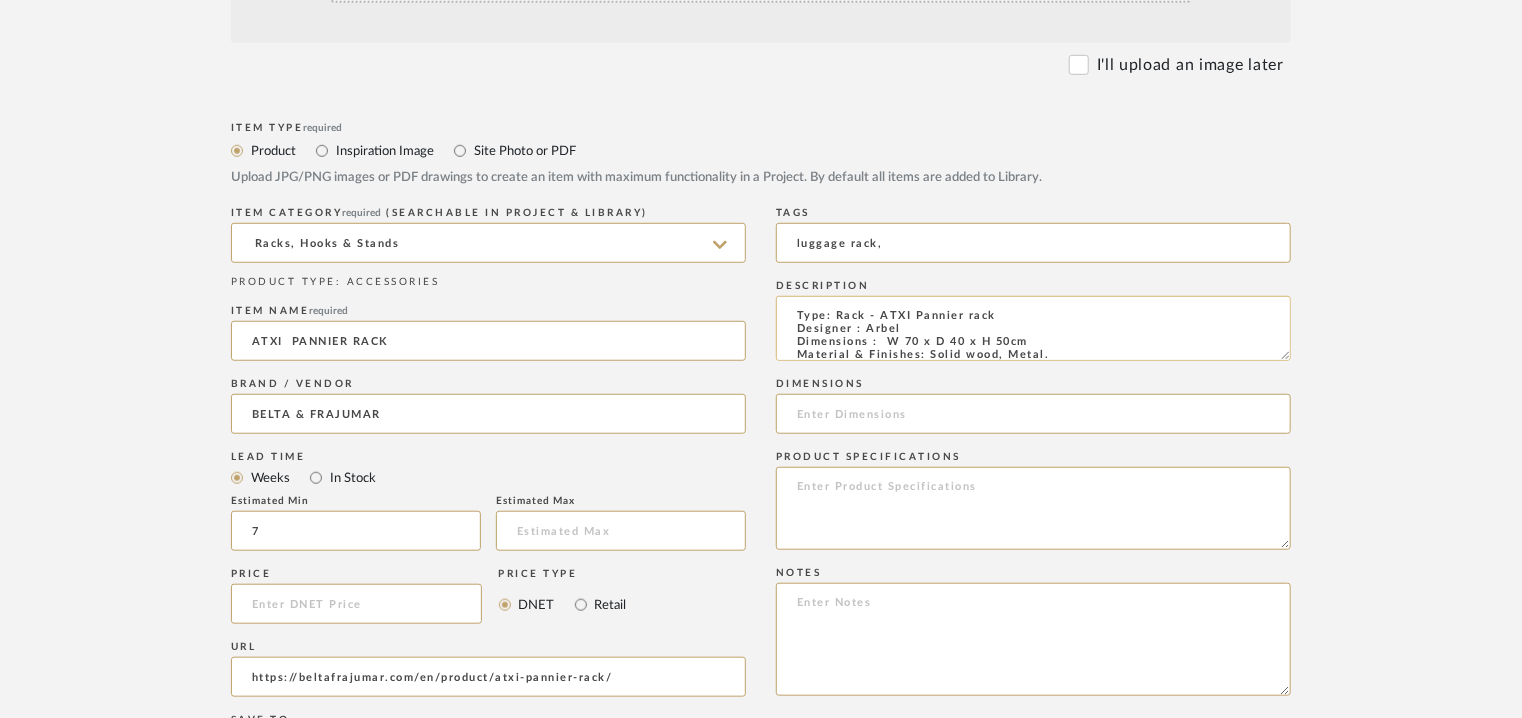 type on "luggage rack," 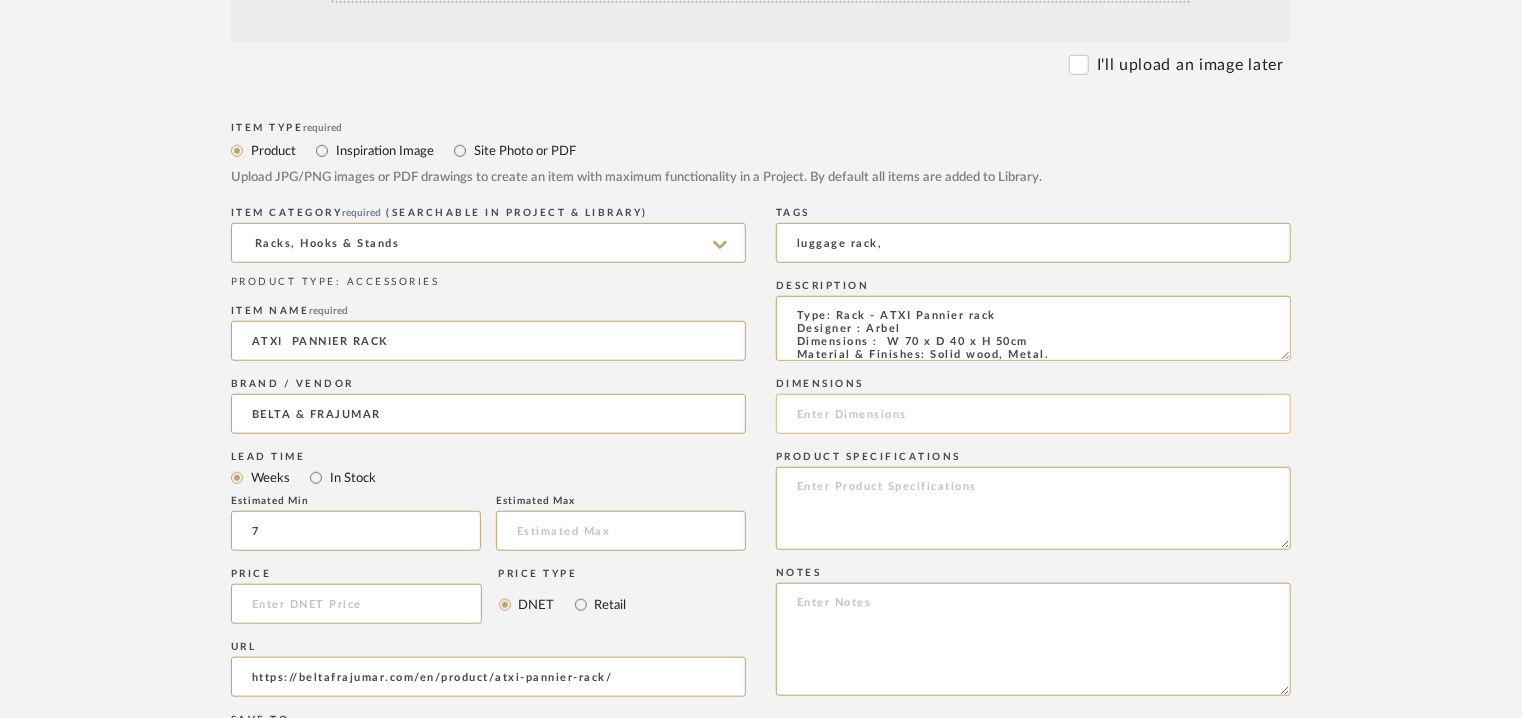click 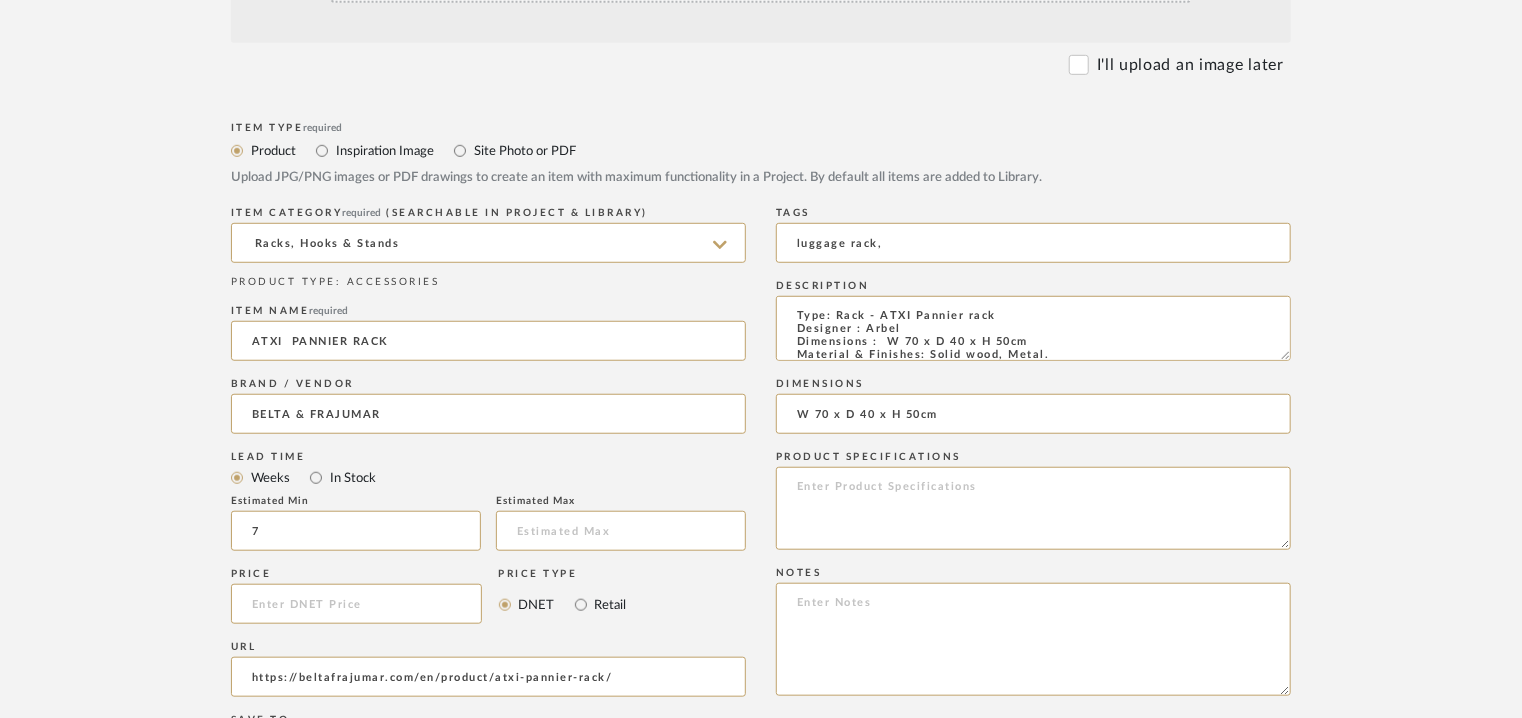 type on "W 70 x D 40 x H 50cm" 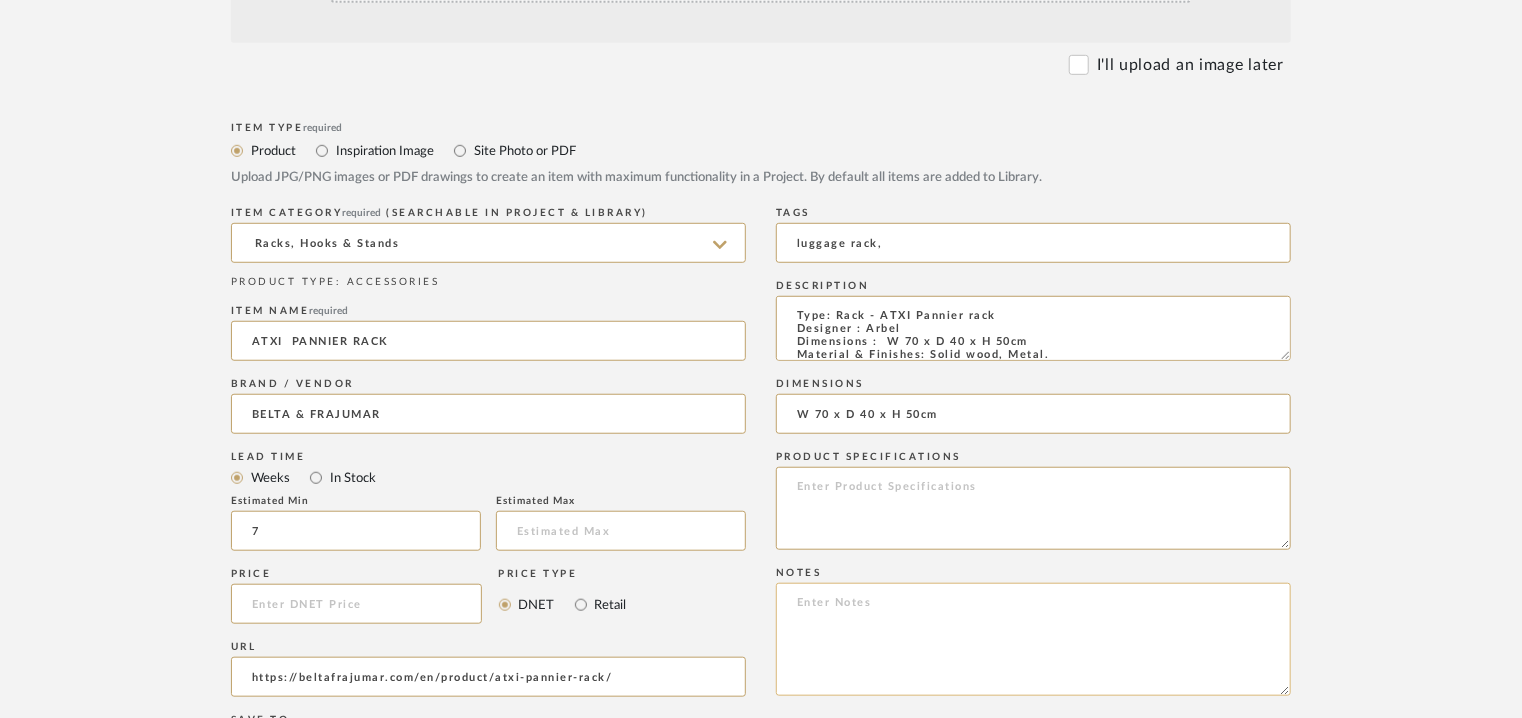 click 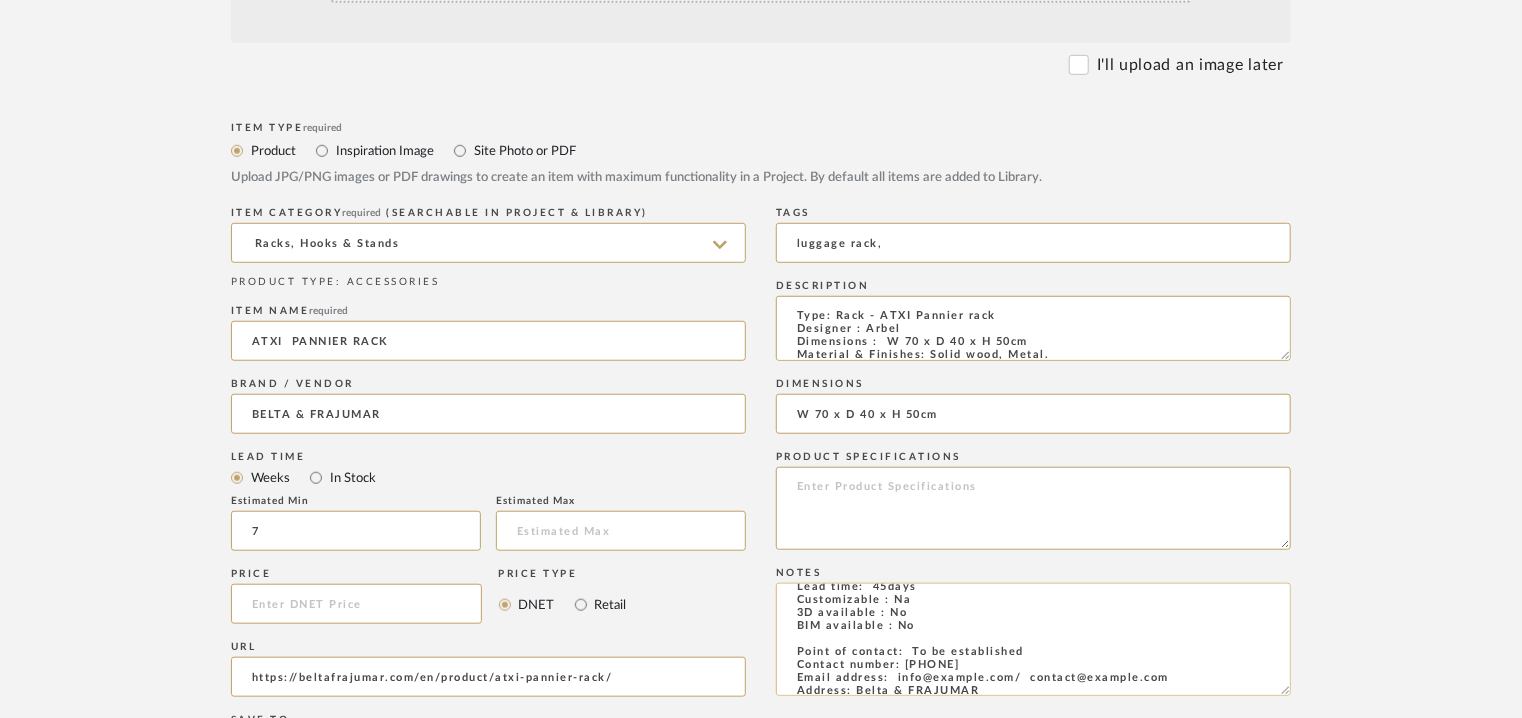 scroll, scrollTop: 0, scrollLeft: 0, axis: both 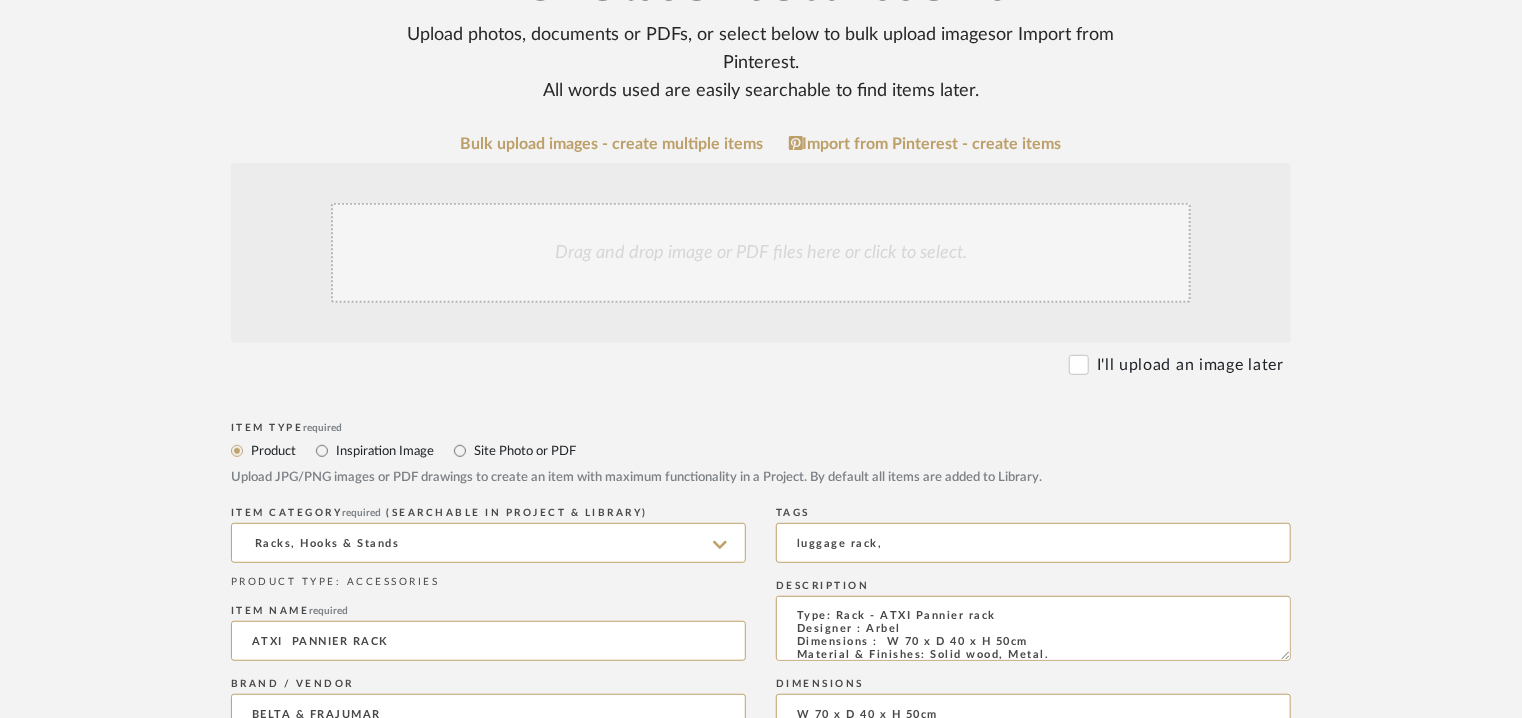 type on "Price: Na
Lead time:  45days
Customizable : Na
3D available : No
BIM available : No
Point of contact:  To be established
Contact number: +34 968 71 91 11
Email address:  info@beltafrajumar.com/  contact@beltafrajumar.com
Address: Belta & FRAJUMAR
Poligono Industrial "Urbayecla II", C. Poeta Francisco Antonio Jiménez, 33, 30510 Yecla, Murcia, Spain
Additional contact information : Na" 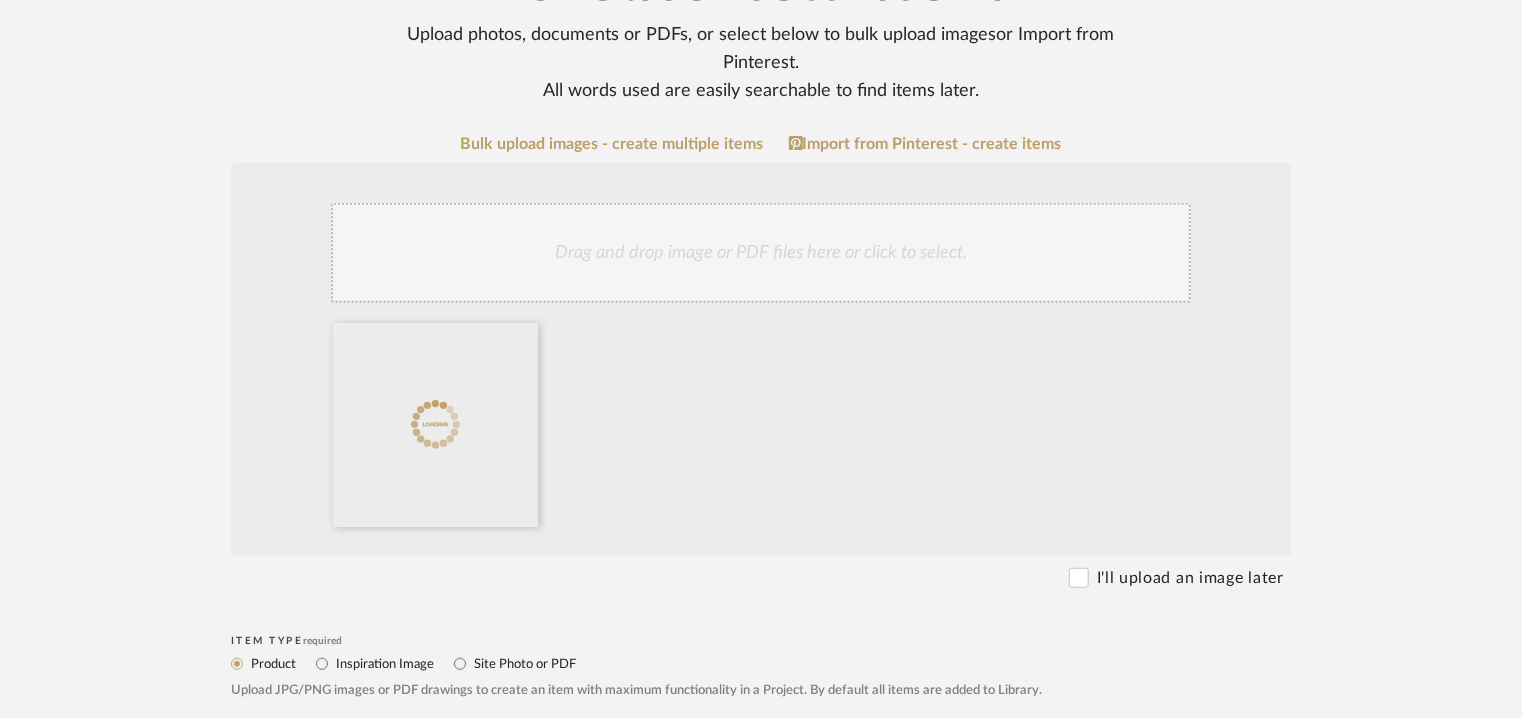 click on "Drag and drop image or PDF files here or click to select." 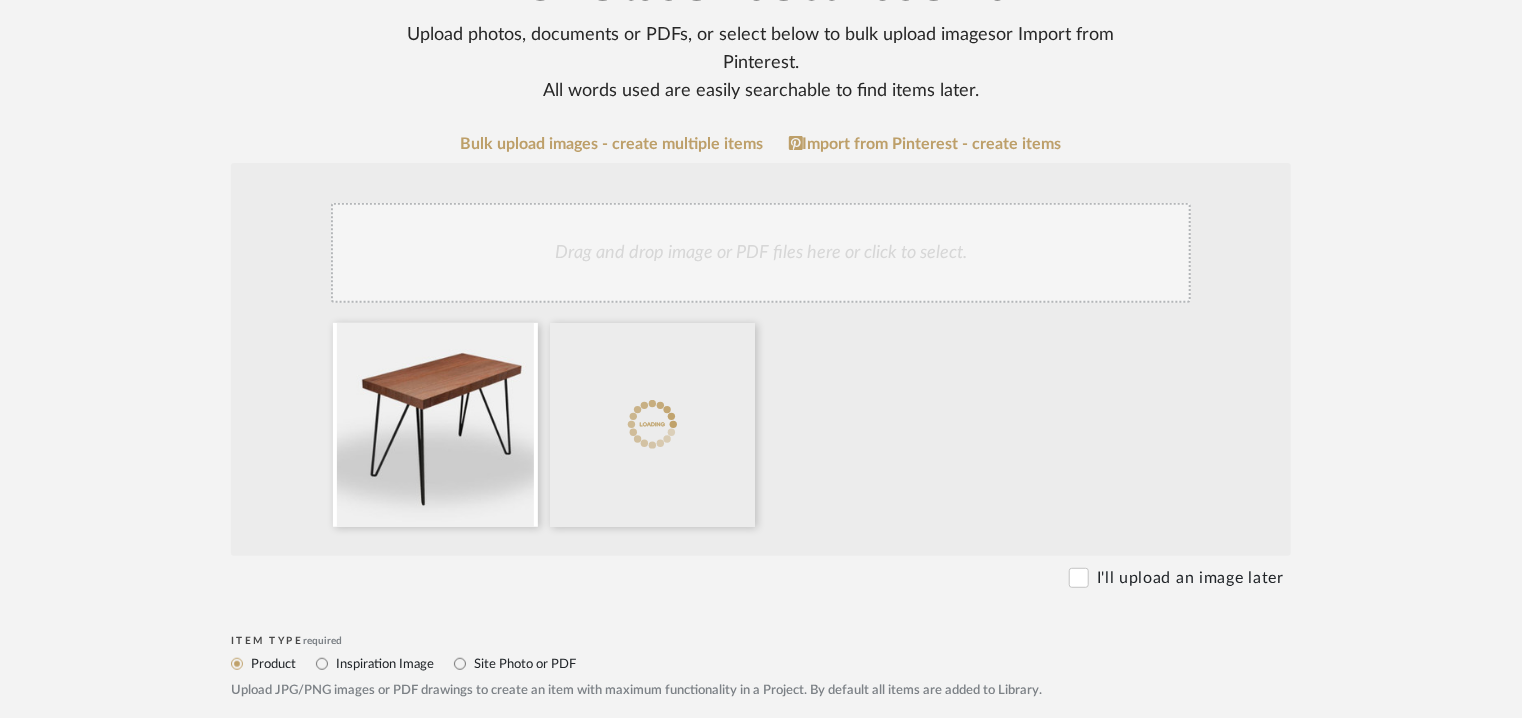 click on "Drag and drop image or PDF files here or click to select." 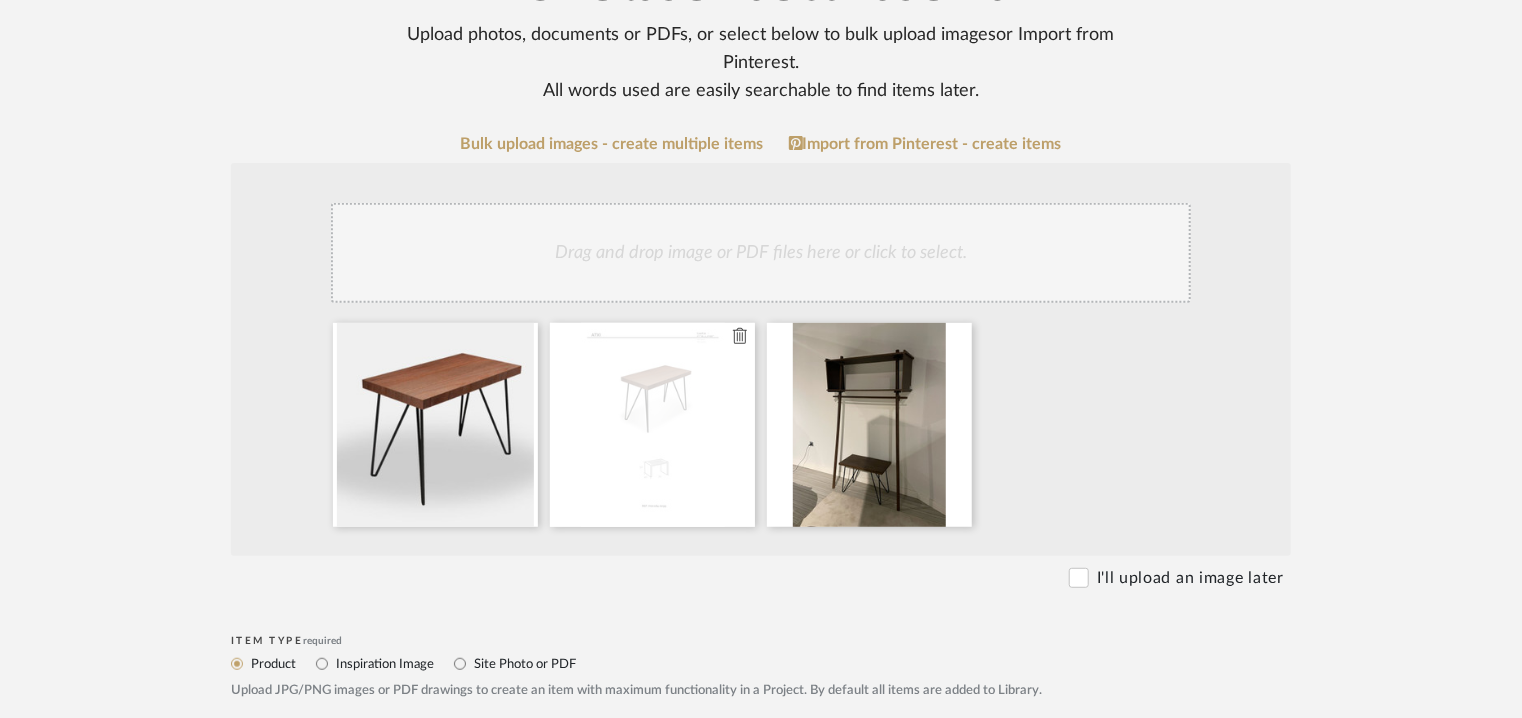 click 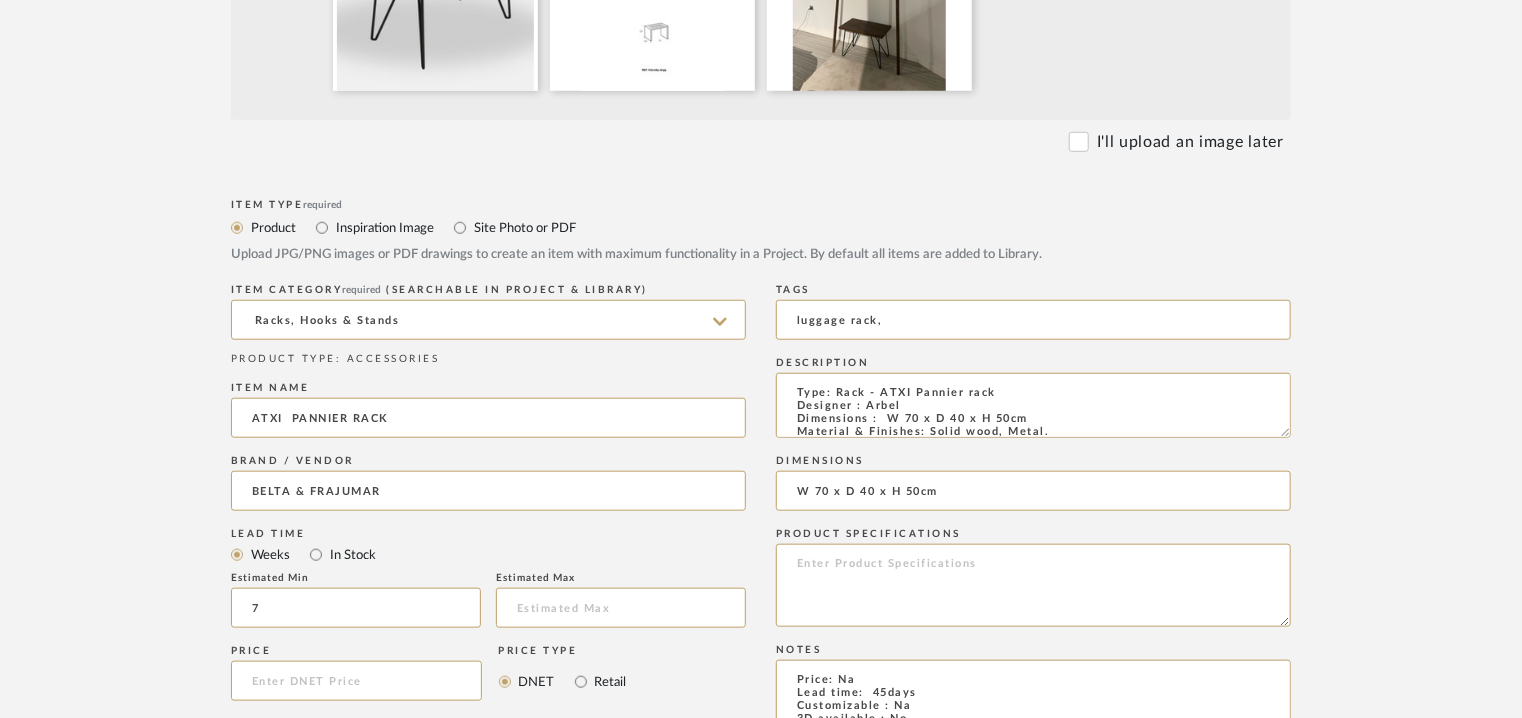 scroll, scrollTop: 1000, scrollLeft: 0, axis: vertical 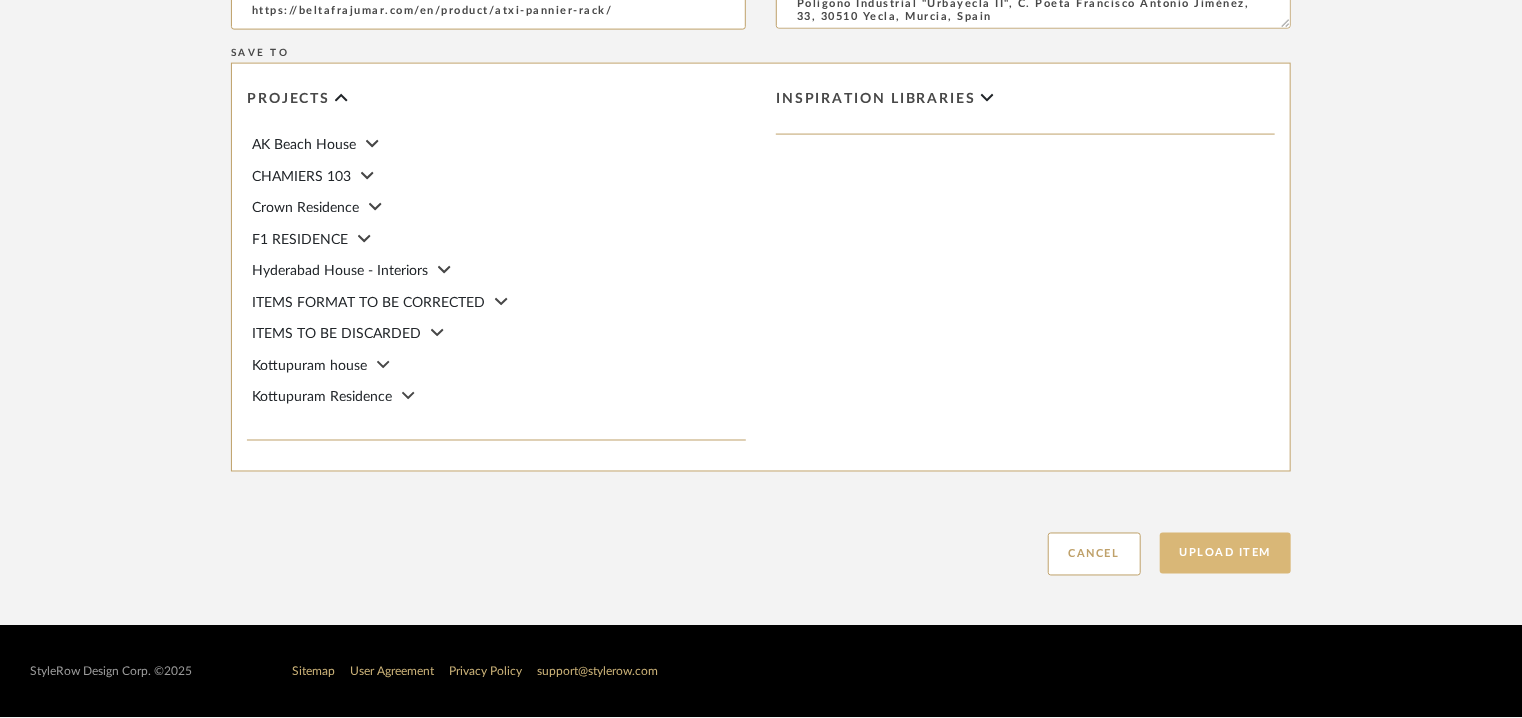 click on "Upload Item" 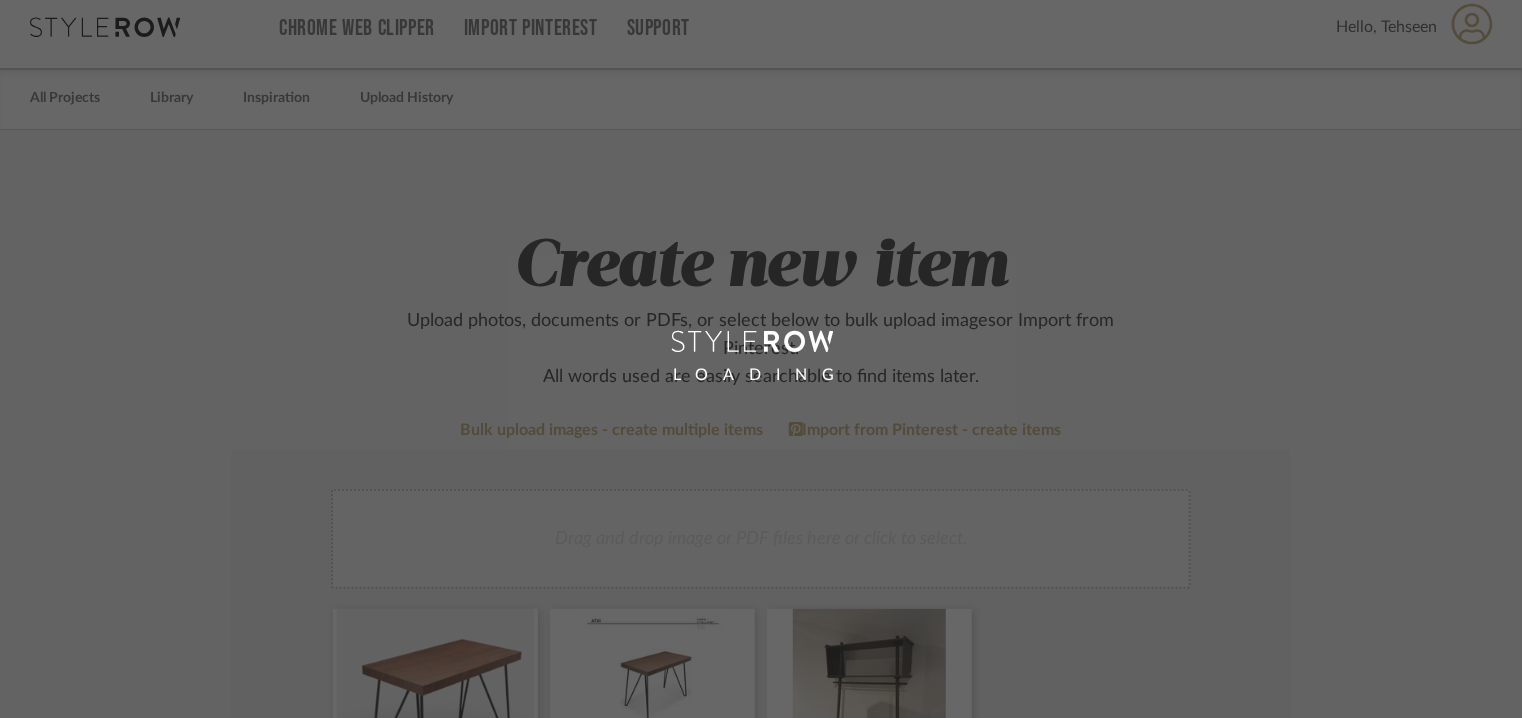 scroll, scrollTop: 0, scrollLeft: 0, axis: both 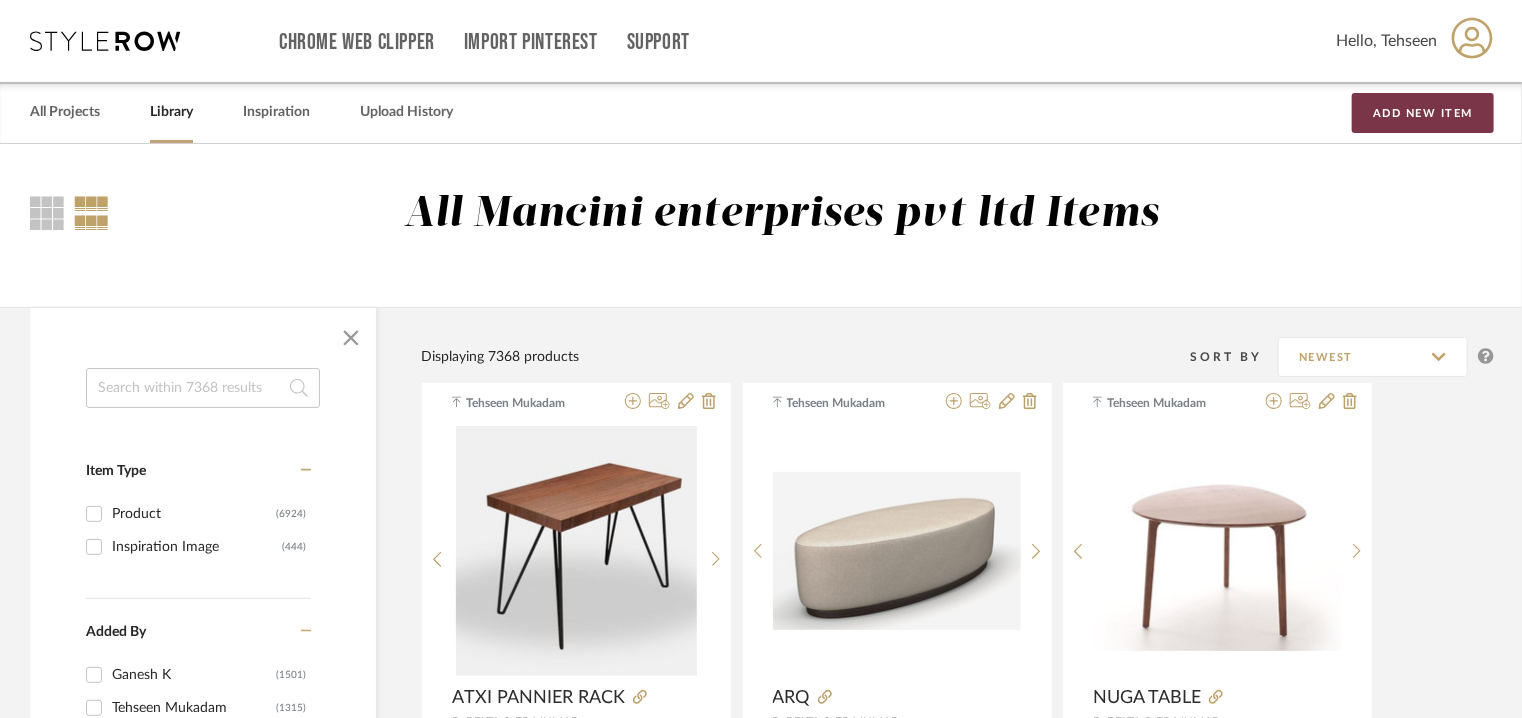 click on "Add New Item" at bounding box center [1423, 113] 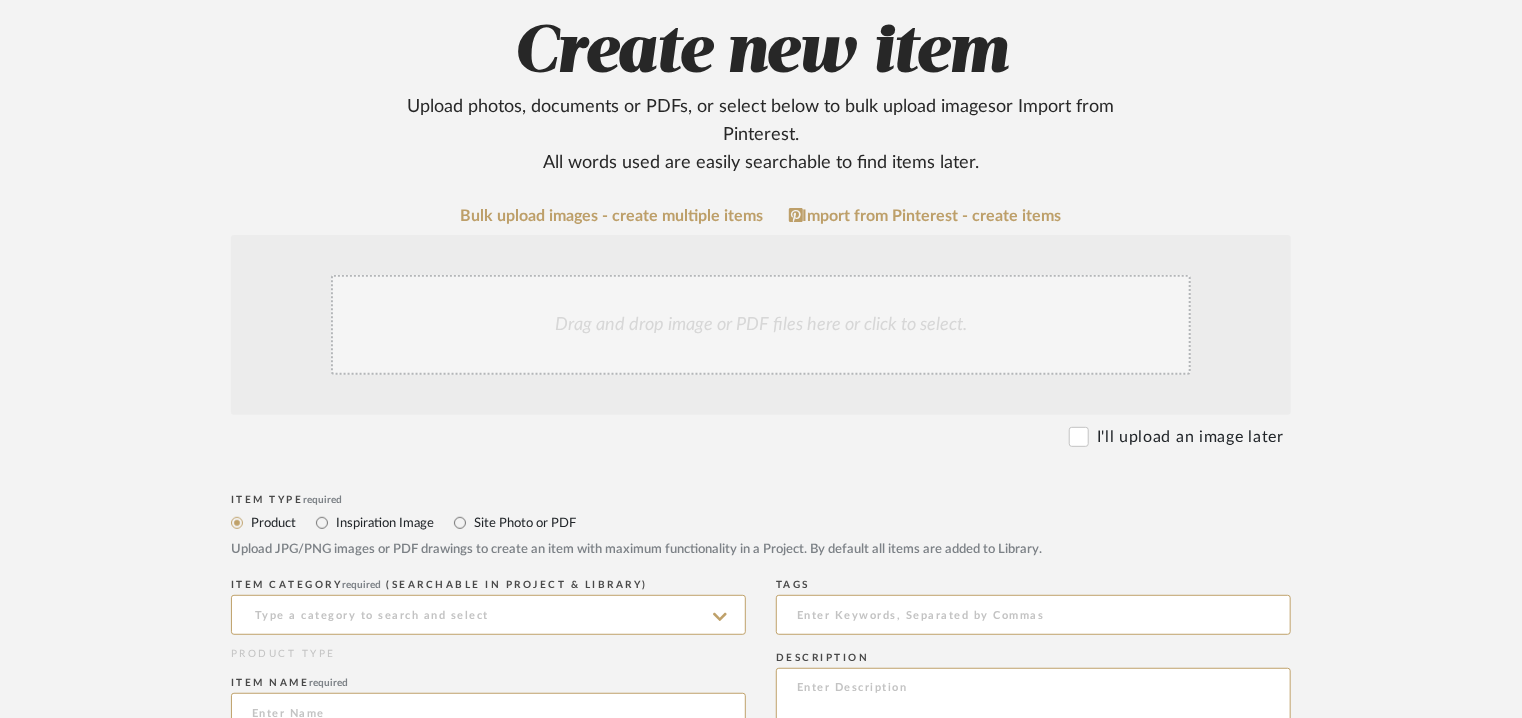 scroll, scrollTop: 500, scrollLeft: 0, axis: vertical 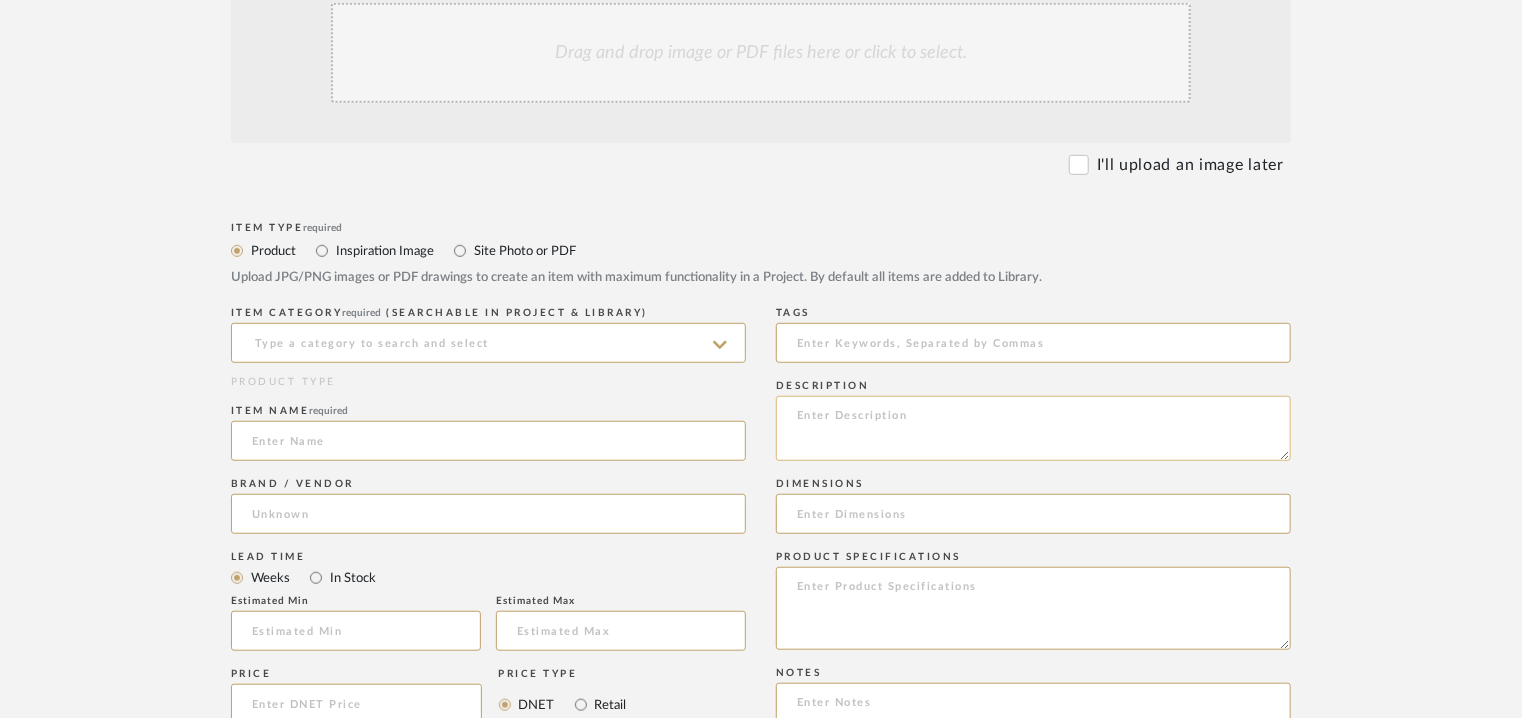 click 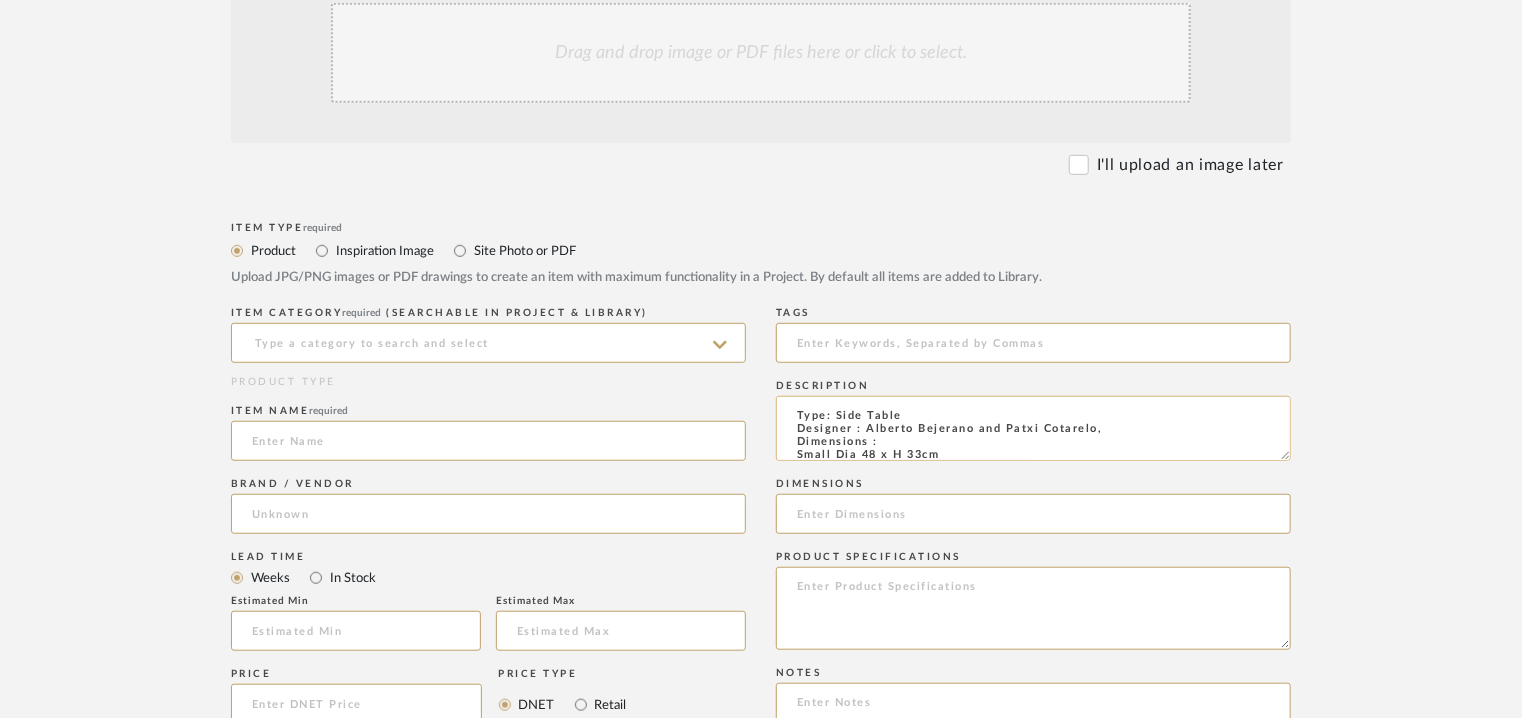 scroll, scrollTop: 219, scrollLeft: 0, axis: vertical 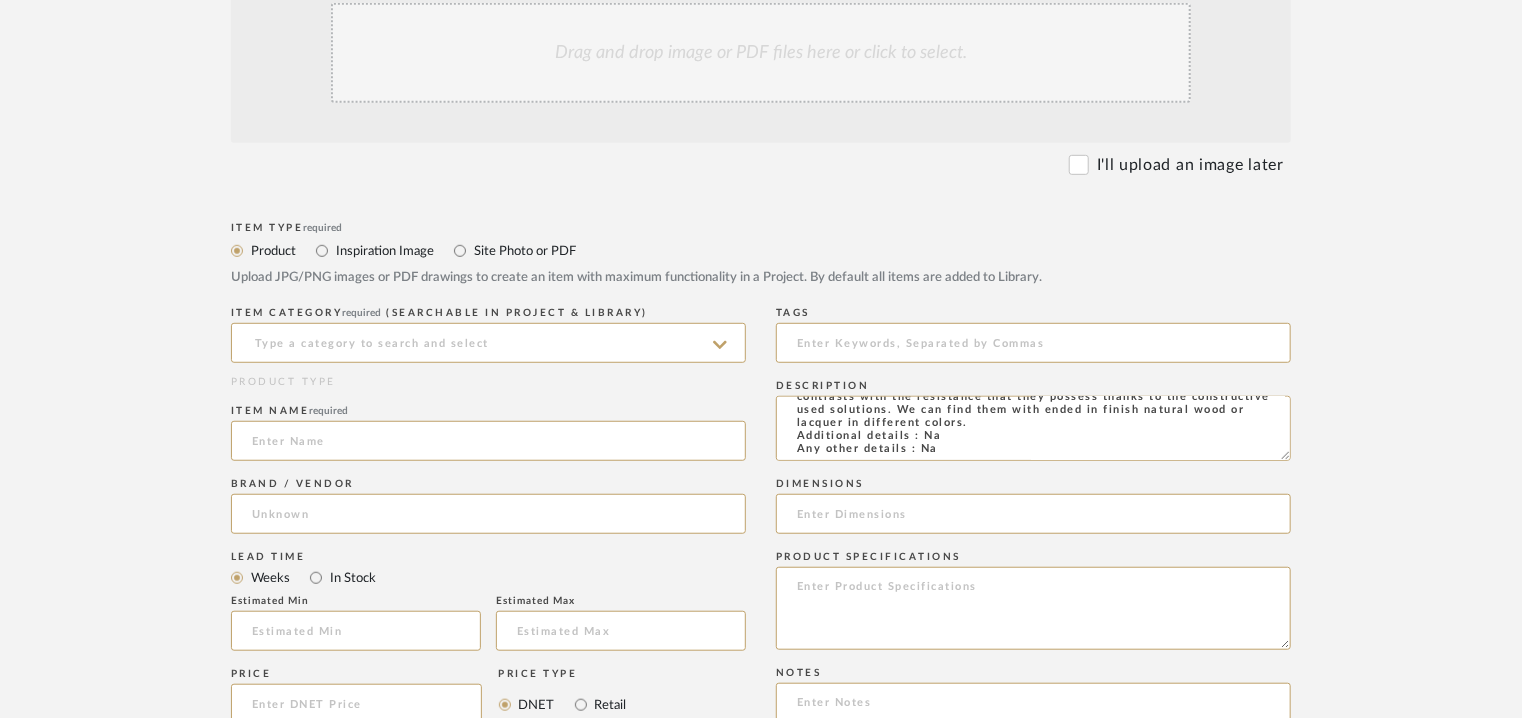 type on "Type: Side Table
Designer : Arbel
Dimensions :
Small Dia 48 x H 33cm
Medium : Dia 59 x H 37cm
Large : Dia 70 x H 40cm
Material & Finishes:  Hard wooden ash structure.
Possibility of finishes in natural, Wenge, walnut, cherry, white
Product description : Rund is a family of three side tables which can be used of independent form or in group, creating different compositions thanks to his sizes and heights. We have looked for the maximum formal simplicity to eliminate everything superfluous and to centre on a few lines that grant a great visual sensitivity to them. This apparent fragility contrasts with the resistance that they possess thanks to the constructive used solutions. We can find them with ended in finish natural wood or lacquer in different colors.
Additional details : Na
Any other details : Na" 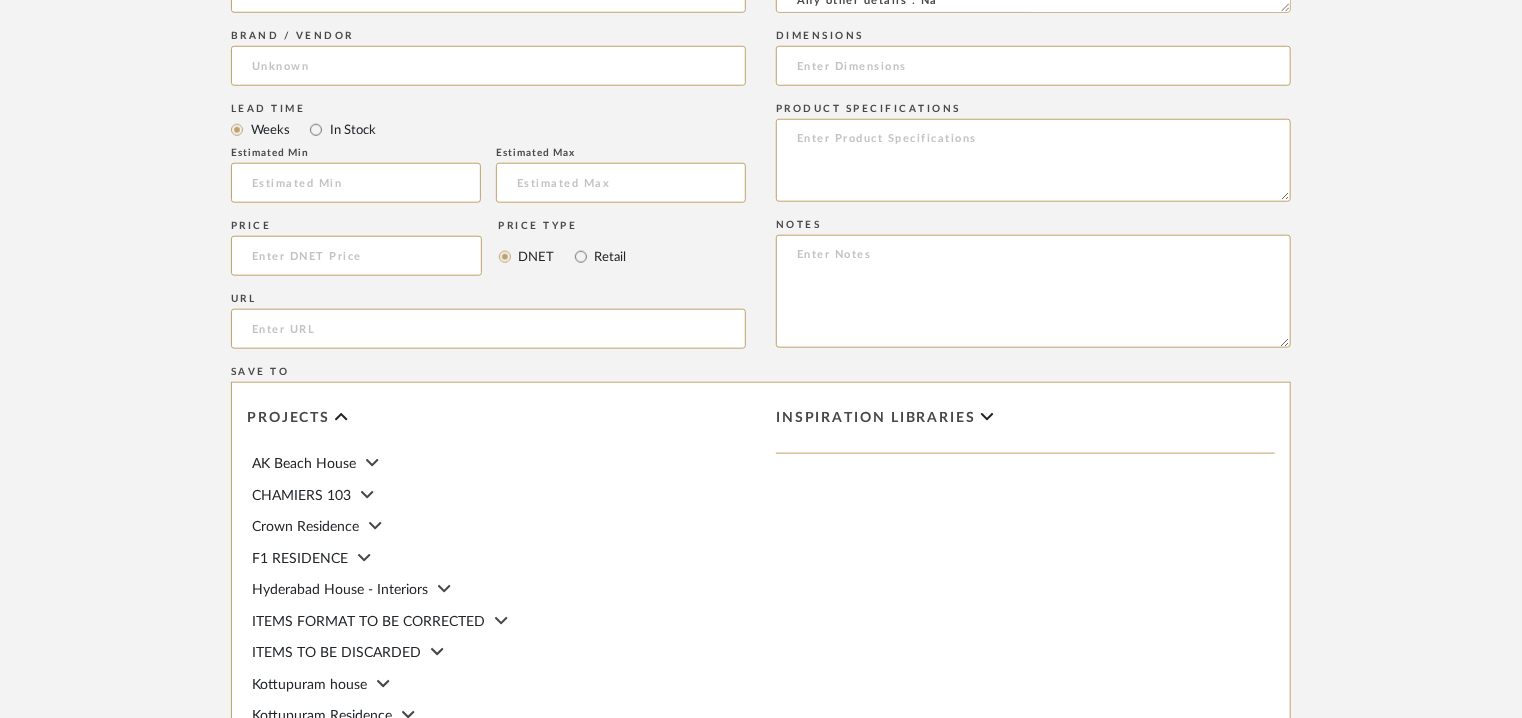 scroll, scrollTop: 900, scrollLeft: 0, axis: vertical 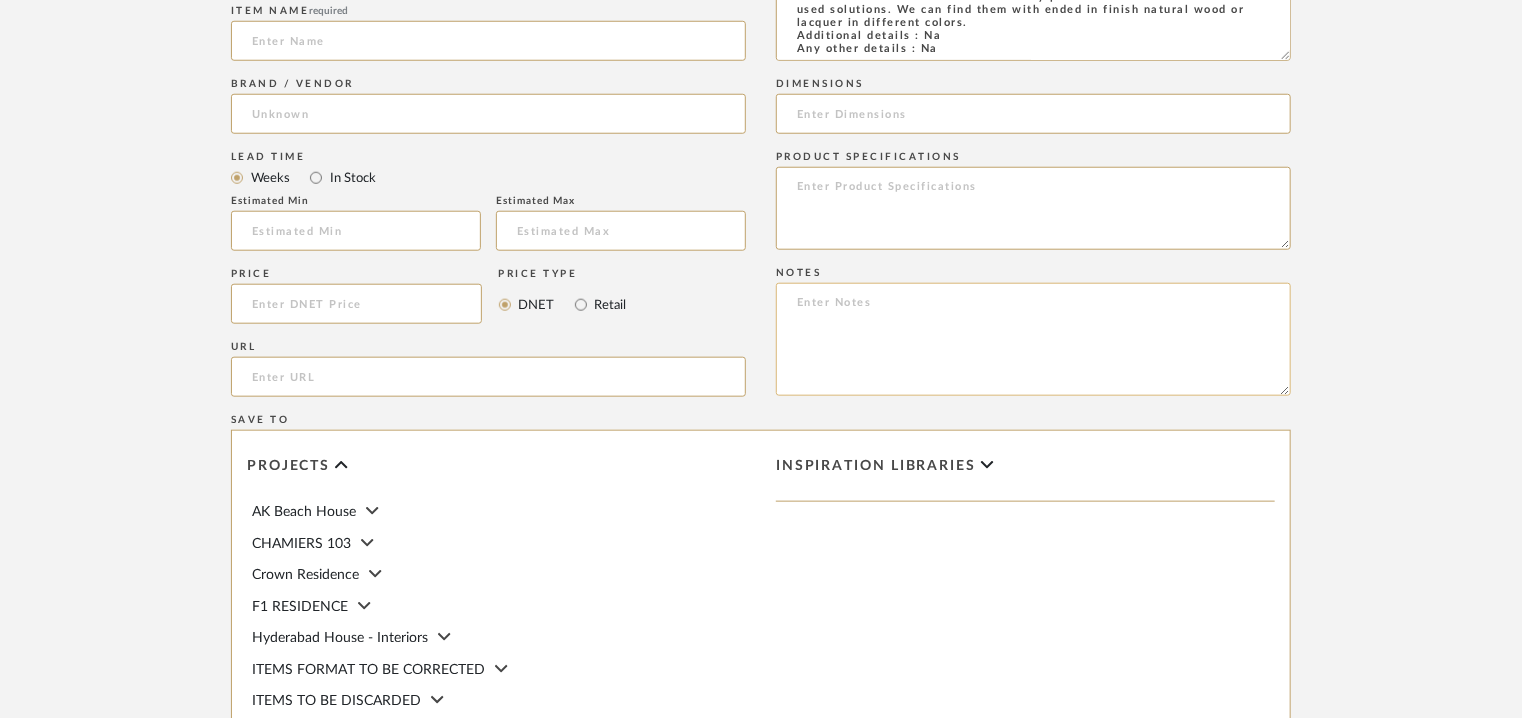 click 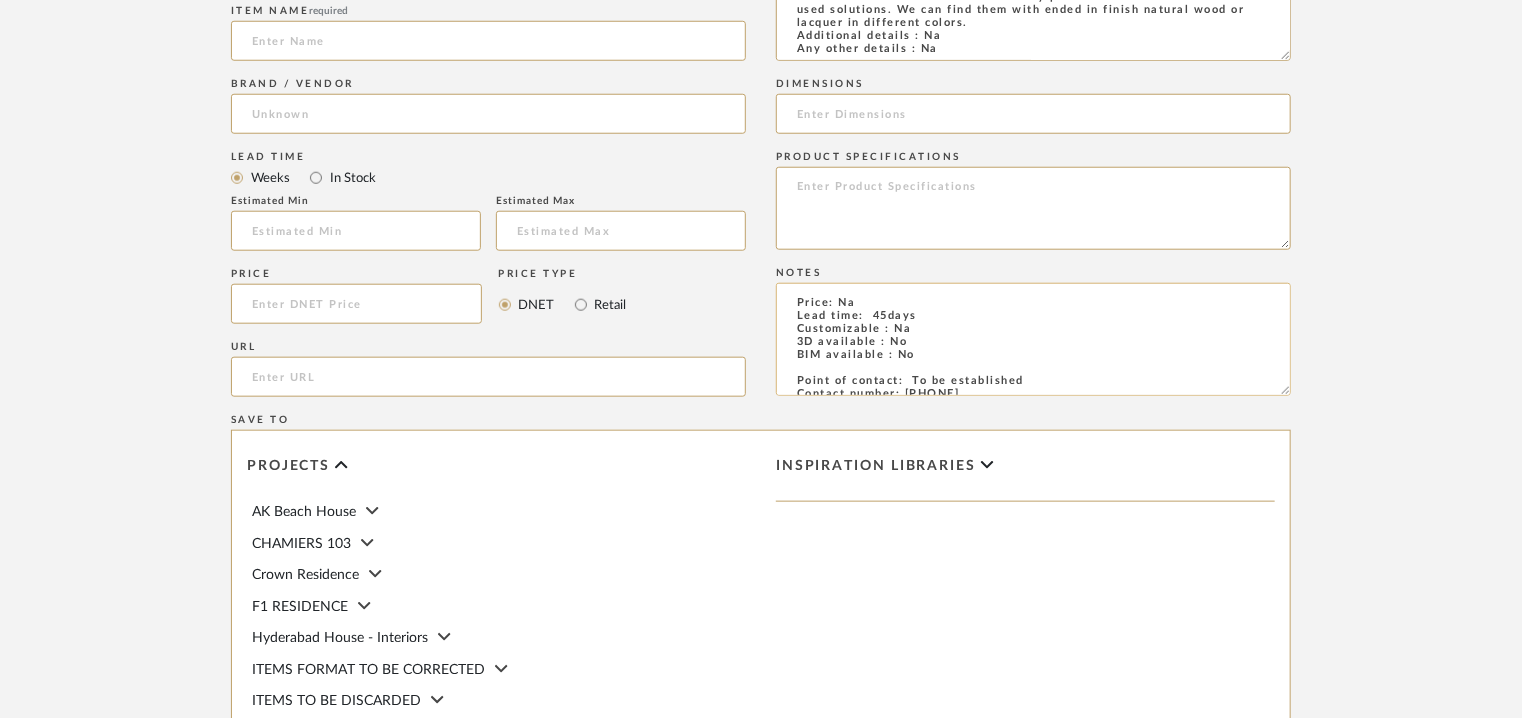 scroll, scrollTop: 89, scrollLeft: 0, axis: vertical 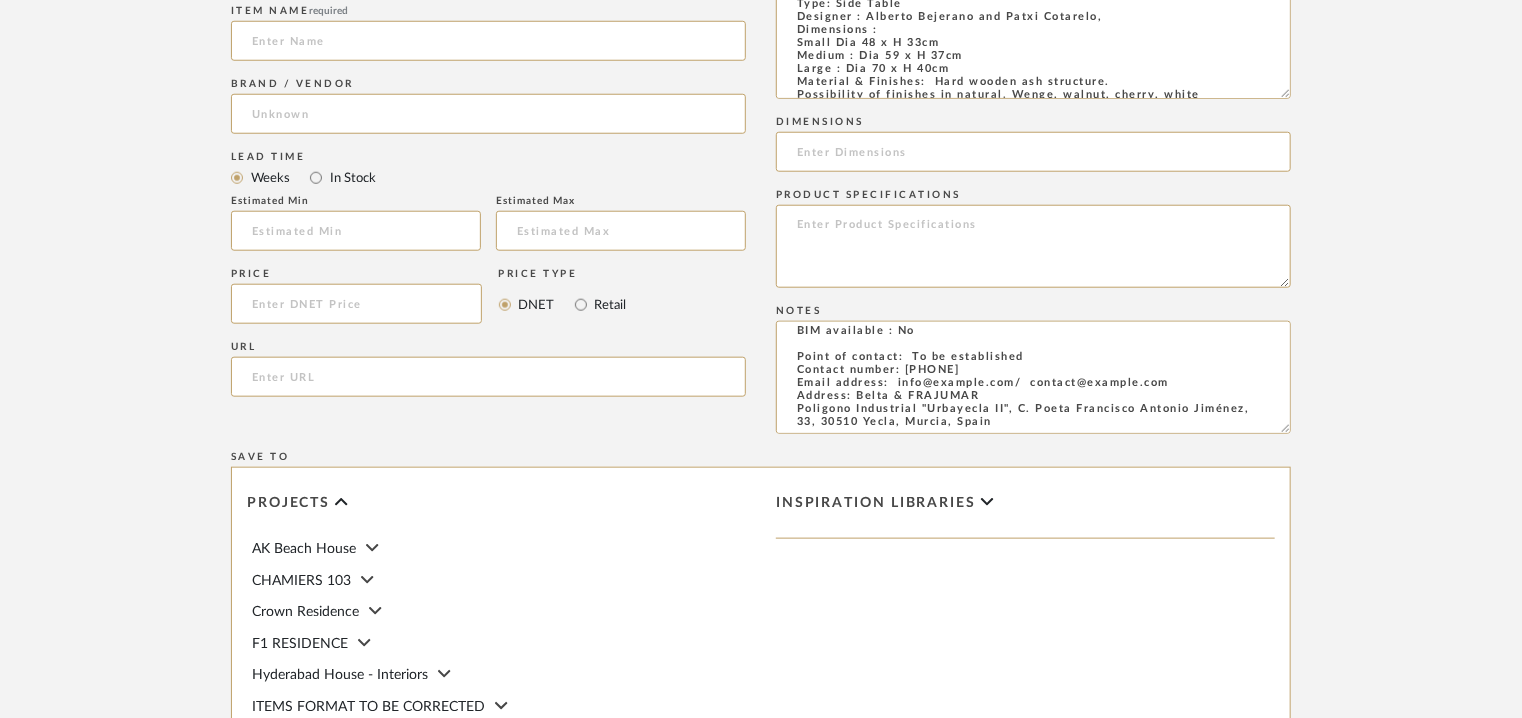 drag, startPoint x: 1284, startPoint y: 55, endPoint x: 1292, endPoint y: 93, distance: 38.832977 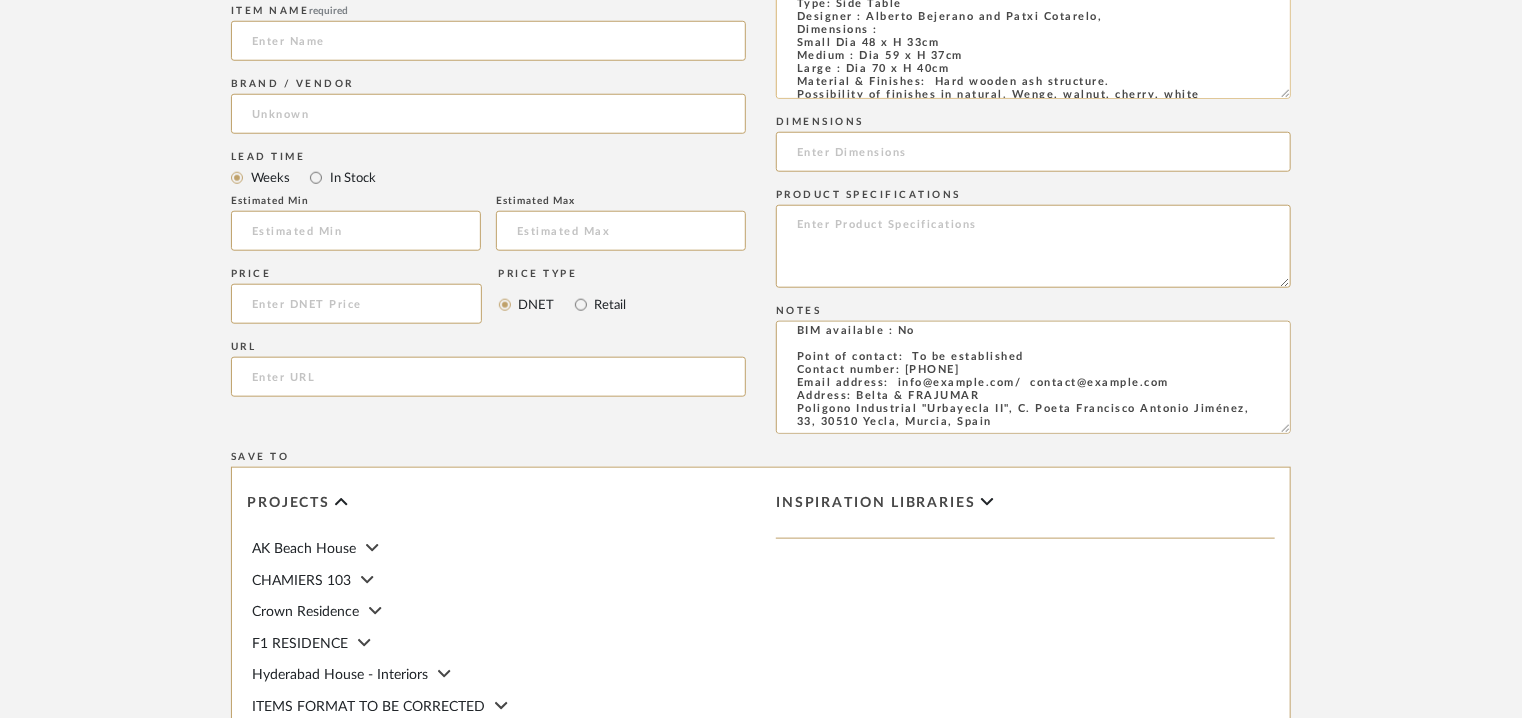 type on "Price: Na
Lead time:  45days
Customizable : Na
3D available : No
BIM available : No
Point of contact:  To be established
Contact number: +34 968 71 91 11
Email address:  info@beltafrajumar.com/  contact@beltafrajumar.com
Address: Belta & FRAJUMAR
Poligono Industrial "Urbayecla II", C. Poeta Francisco Antonio Jiménez, 33, 30510 Yecla, Murcia, Spain
Additional contact information : Na" 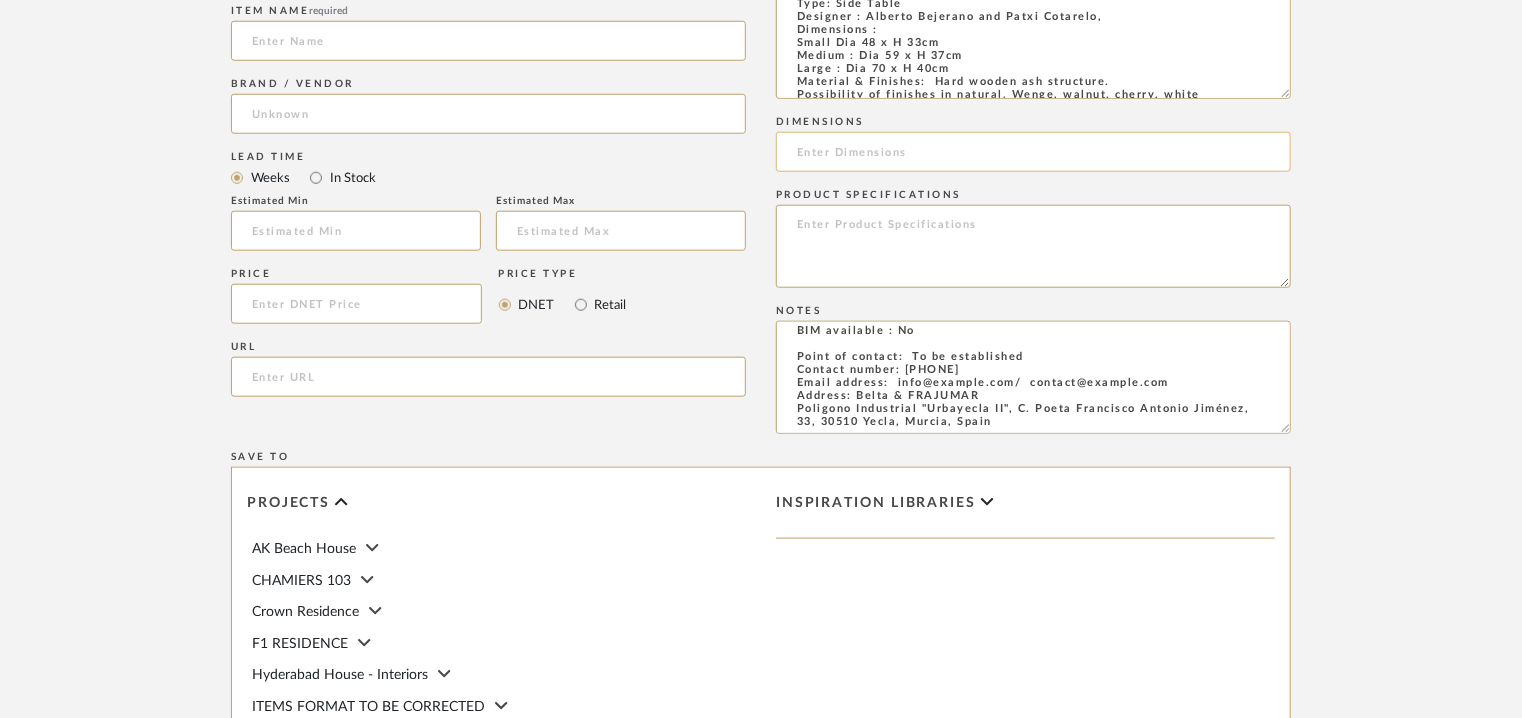 click 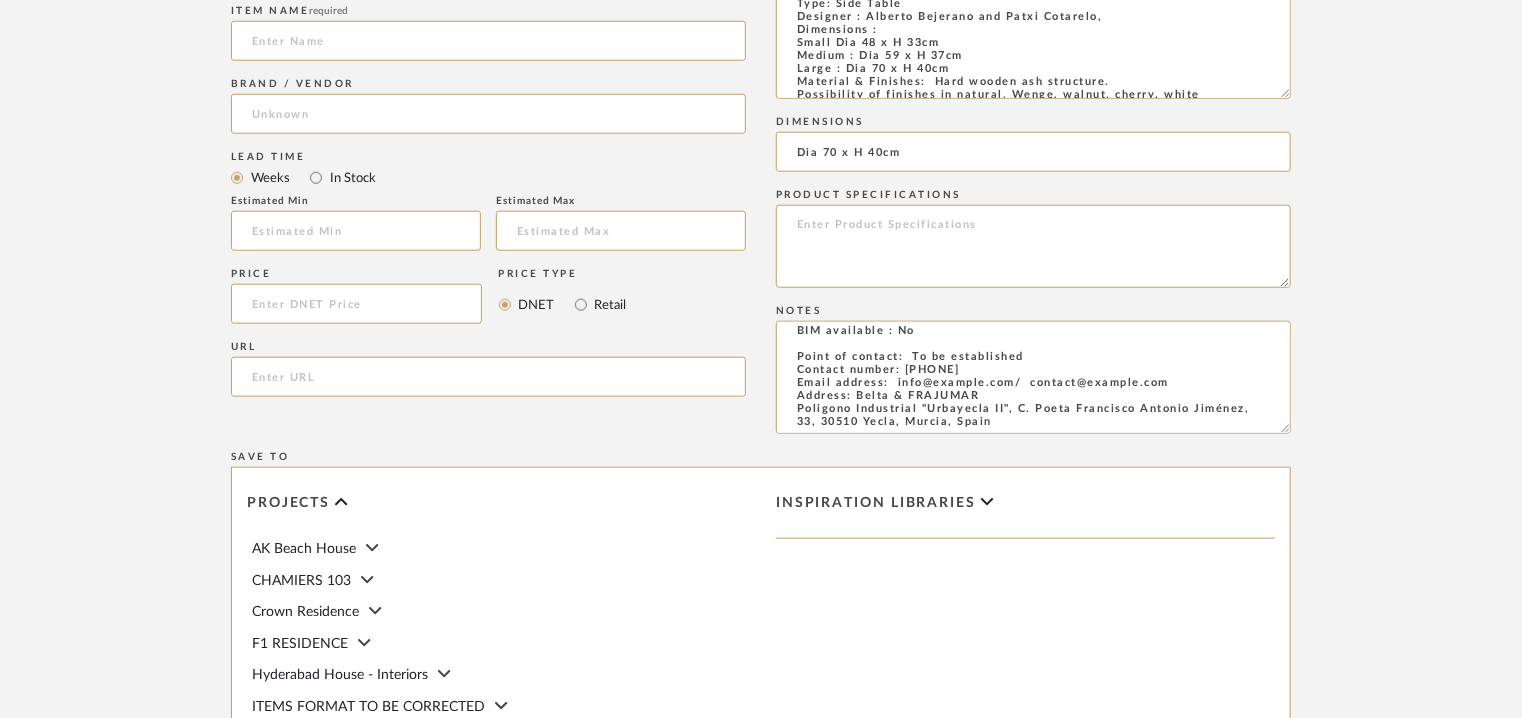 scroll, scrollTop: 800, scrollLeft: 0, axis: vertical 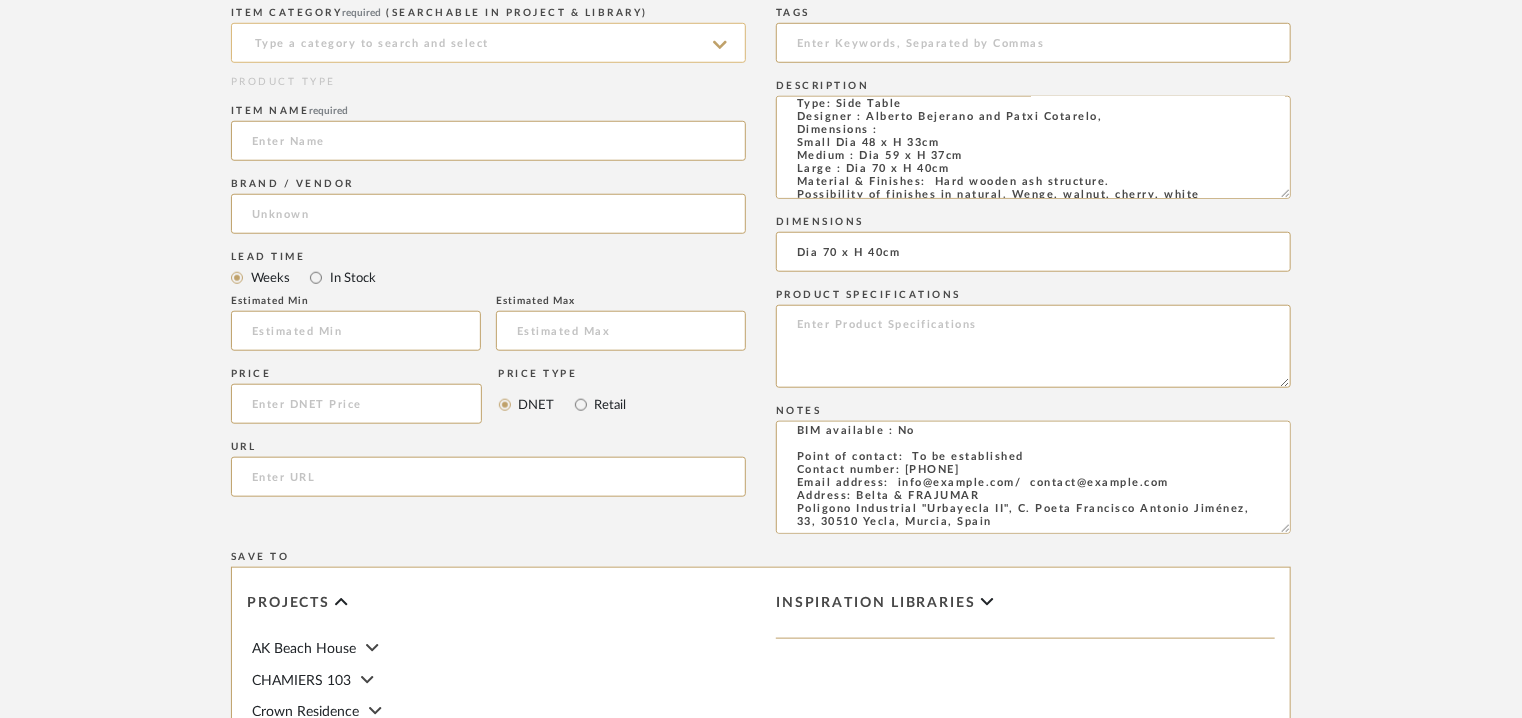 type on "Dia 70 x H 40cm" 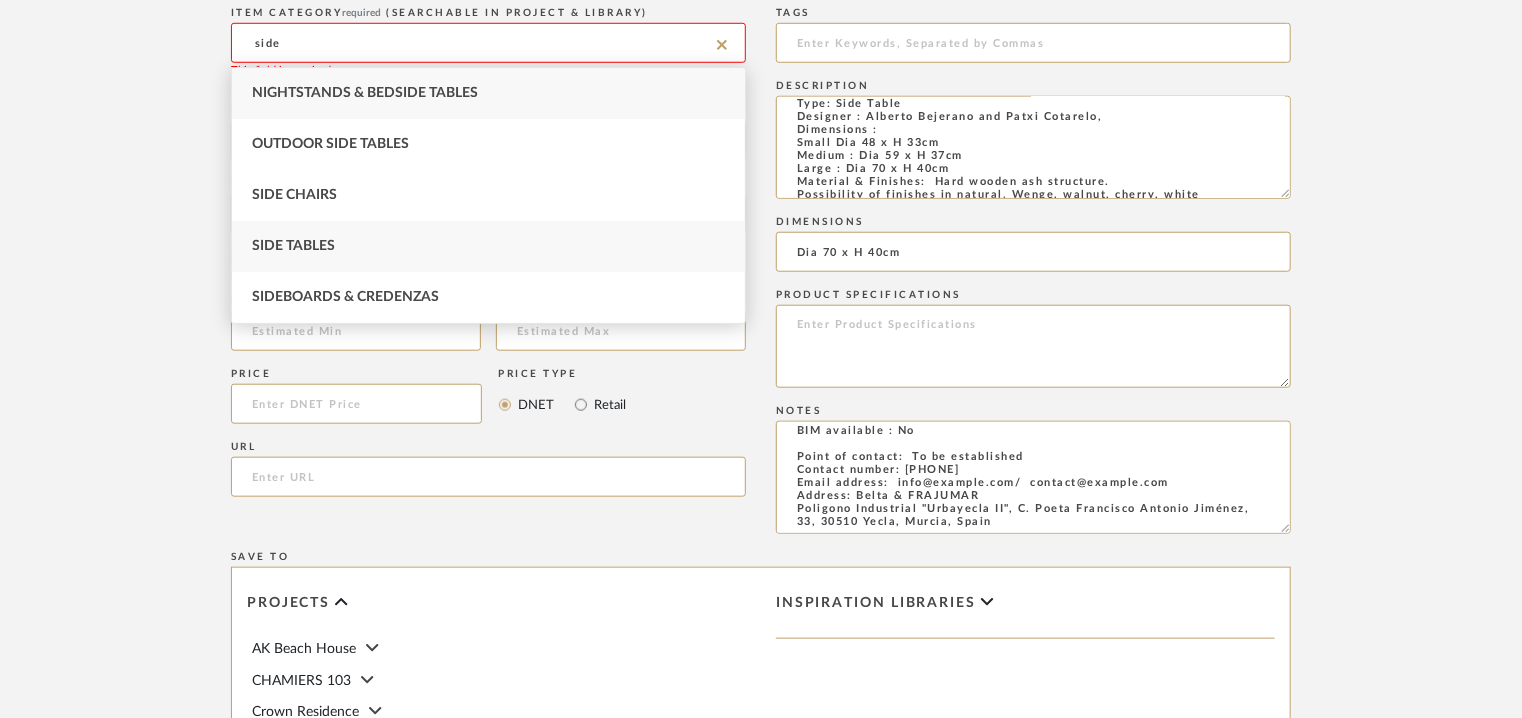 click on "Side Tables" at bounding box center [488, 246] 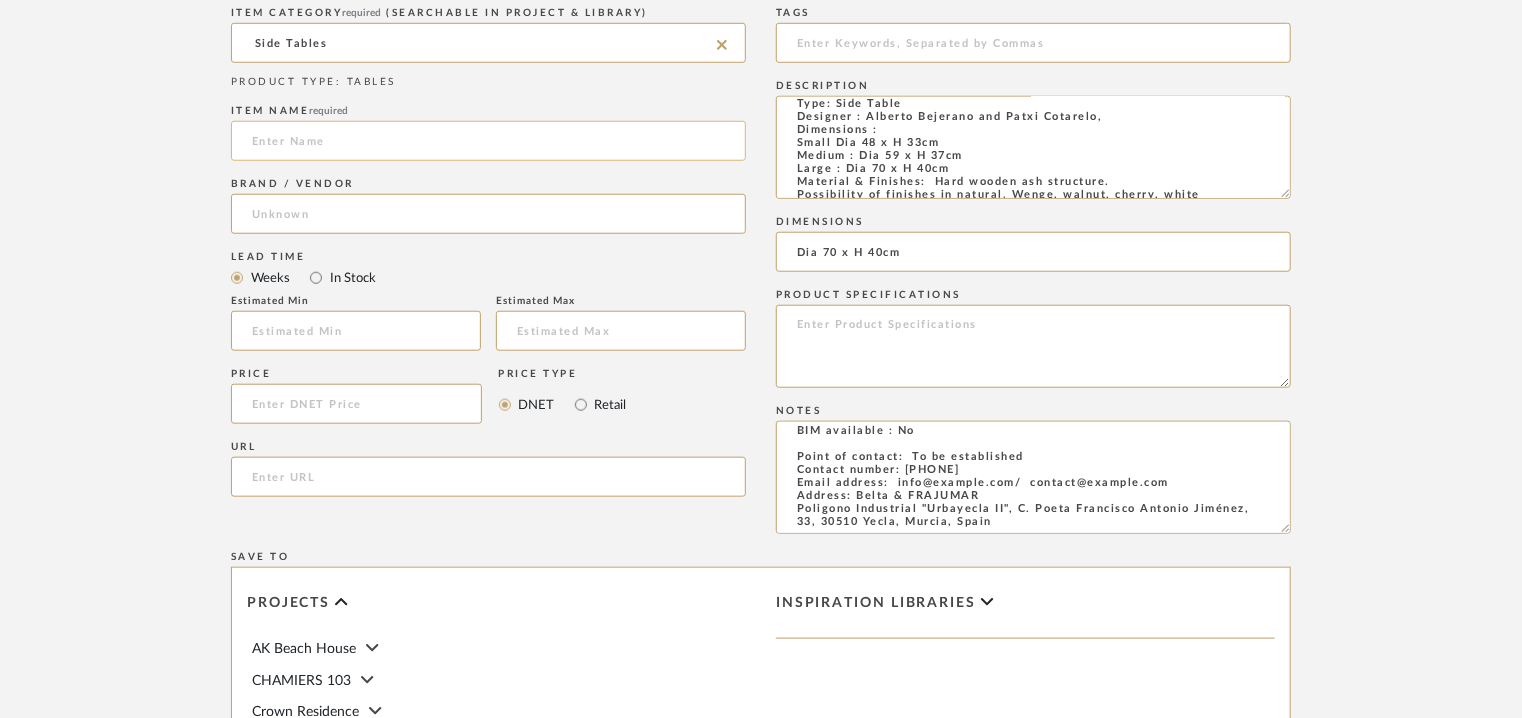 click 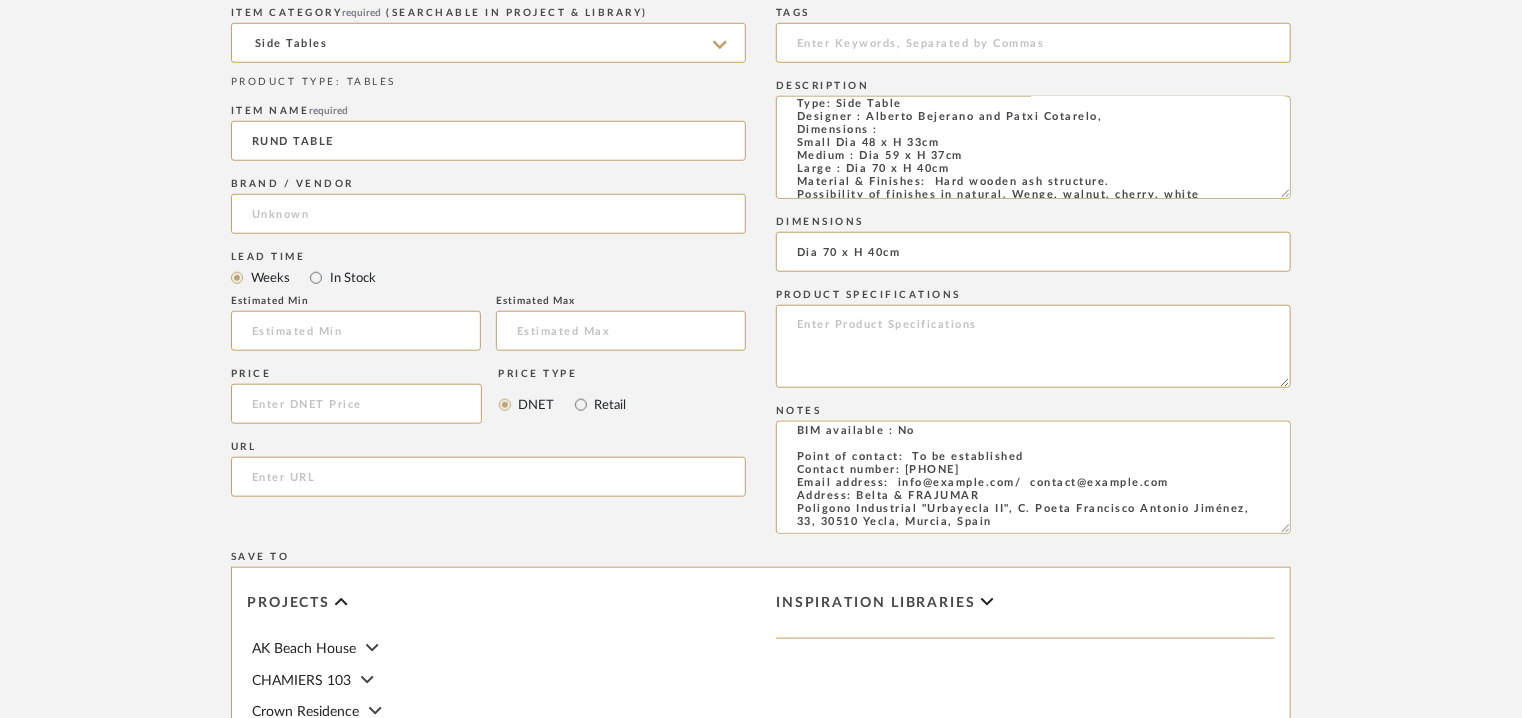 type on "RUND TABLE" 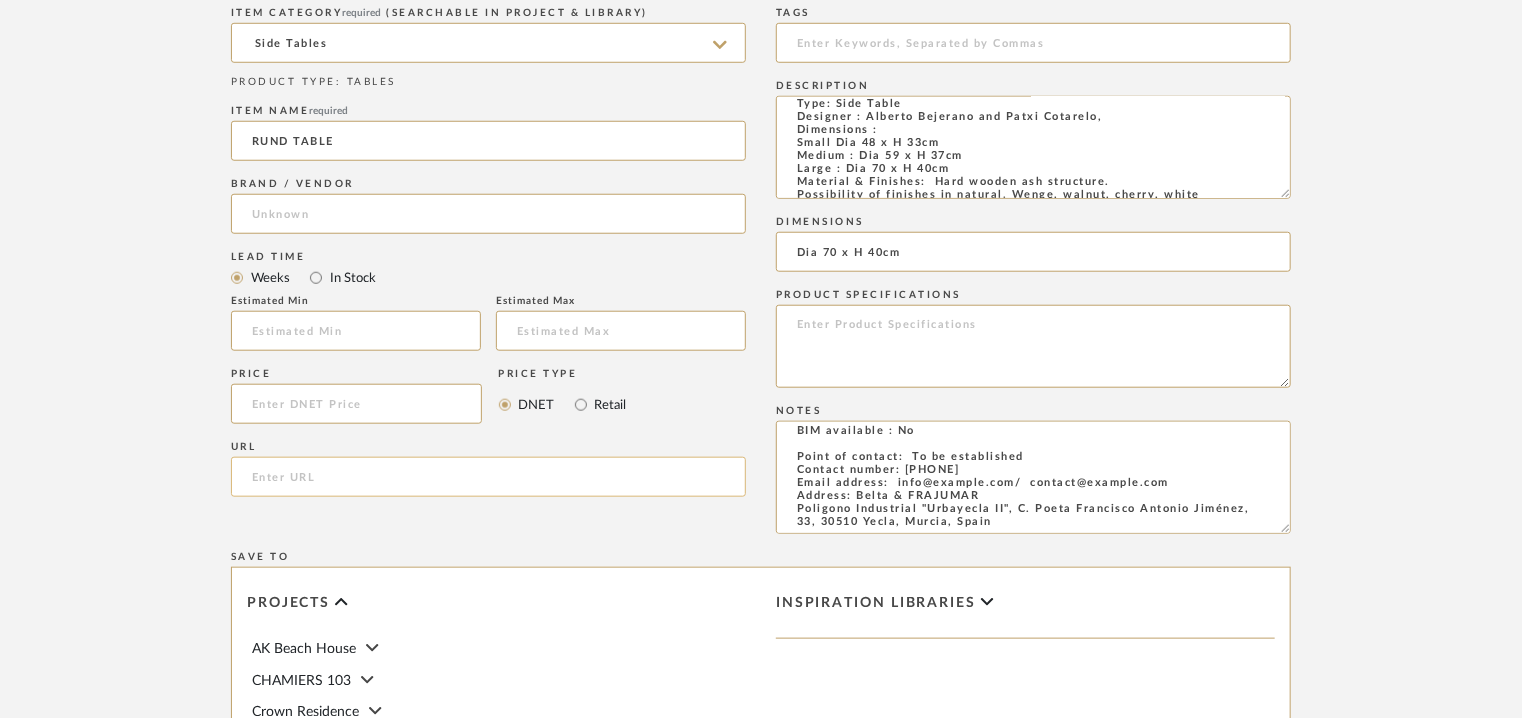 click 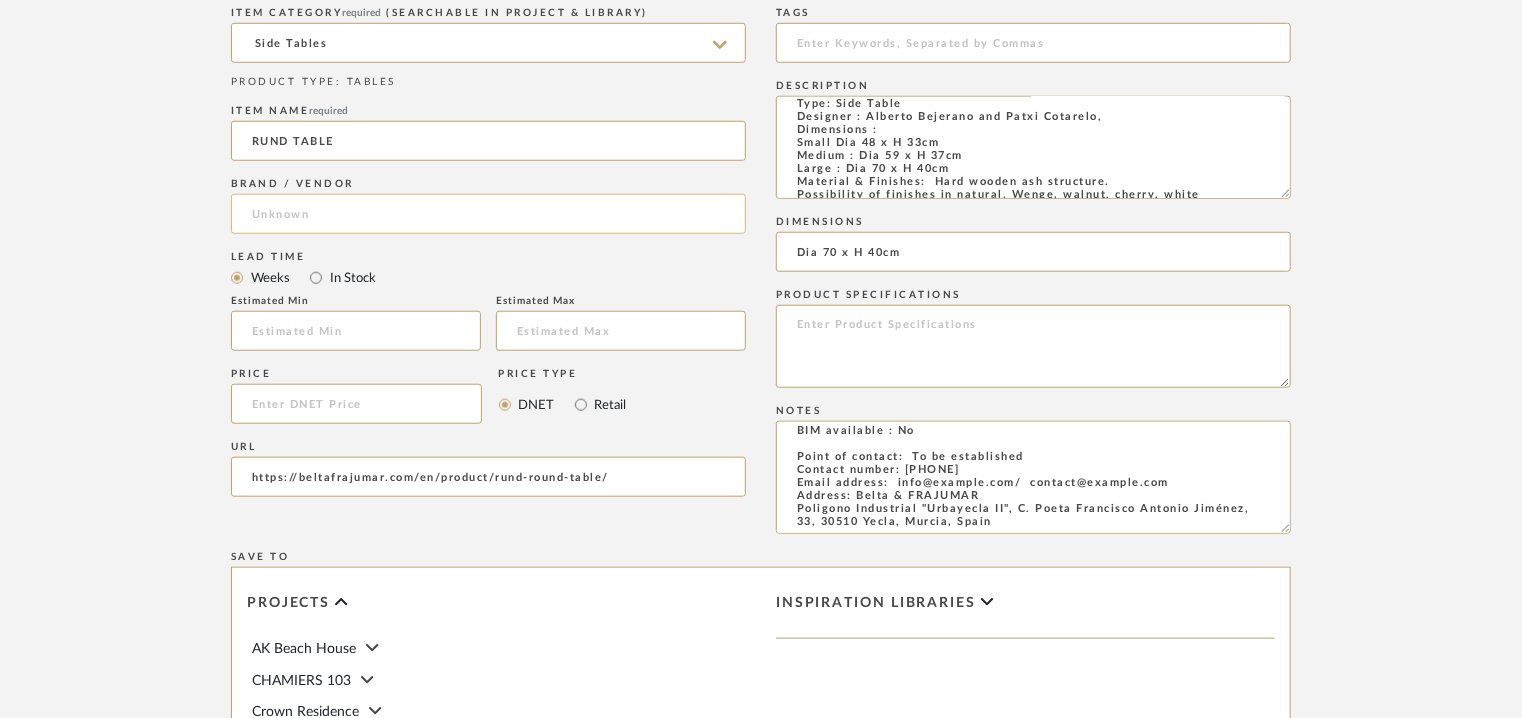 type on "https://beltafrajumar.com/en/product/rund-round-table/" 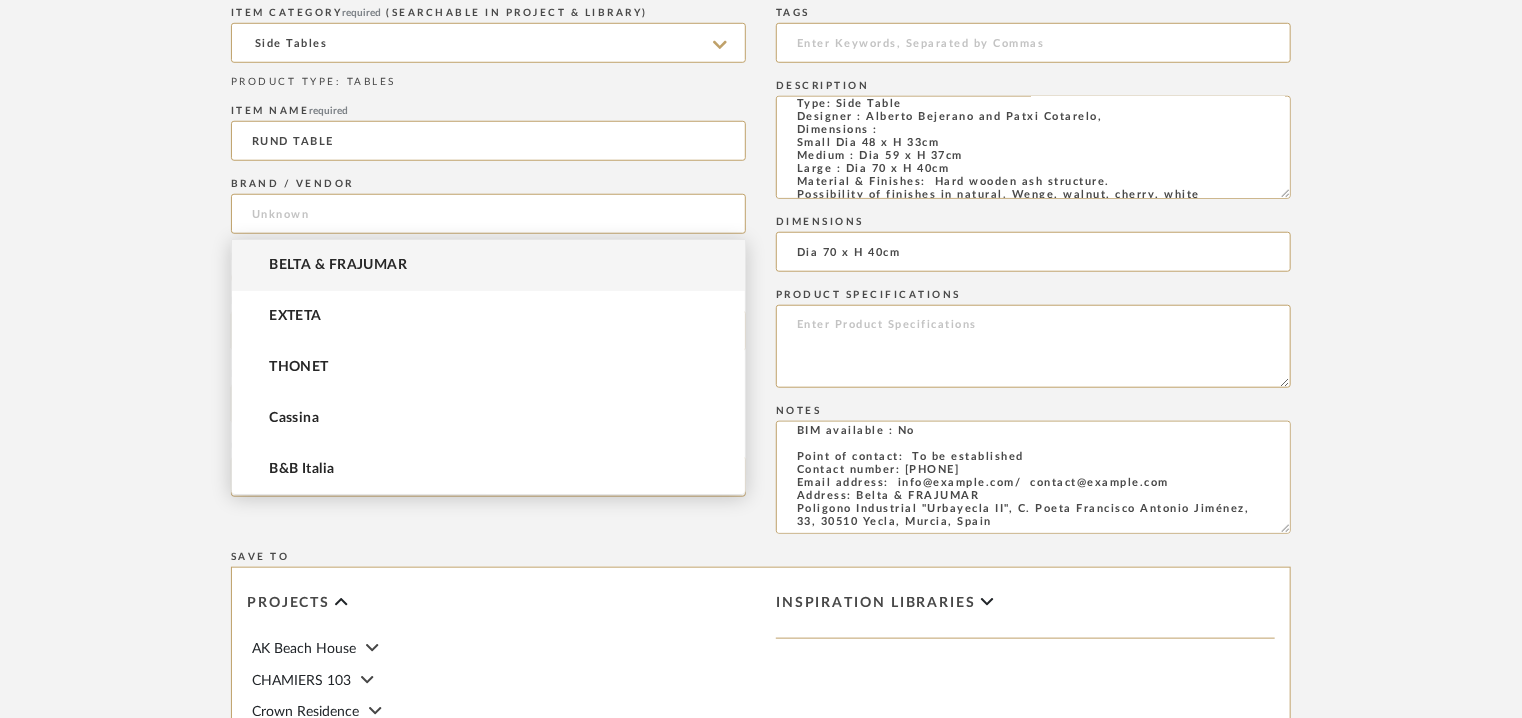 click on "BELTA & FRAJUMAR" at bounding box center (338, 265) 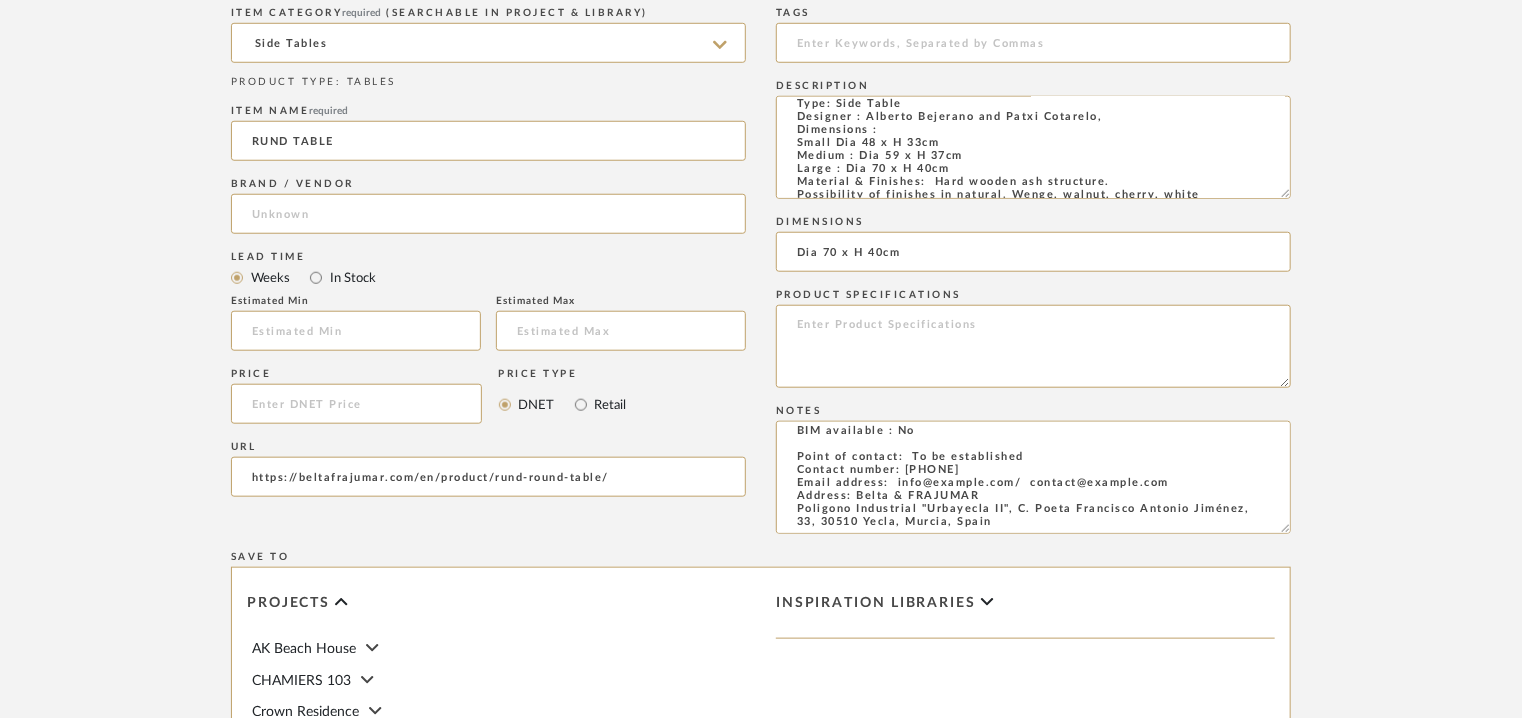 type on "BELTA & FRAJUMAR" 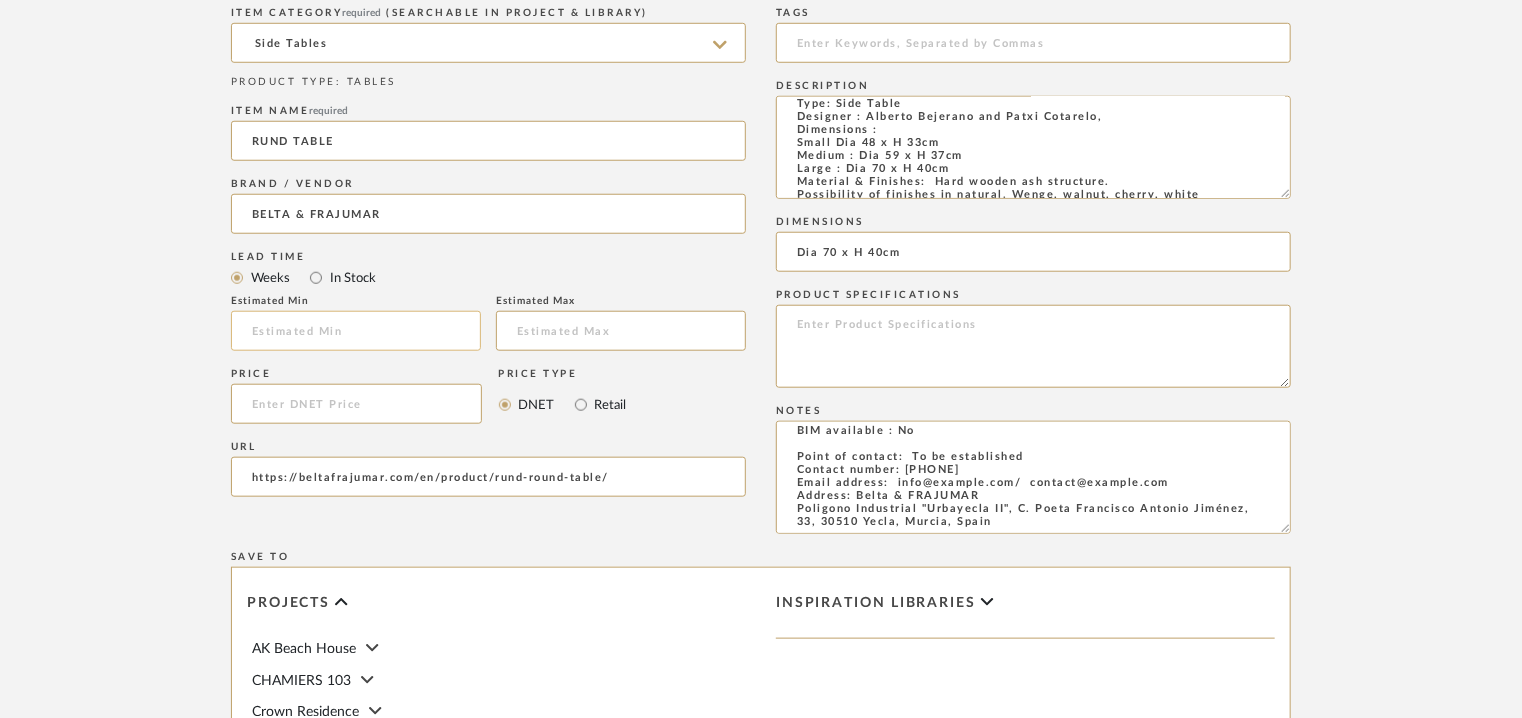 click 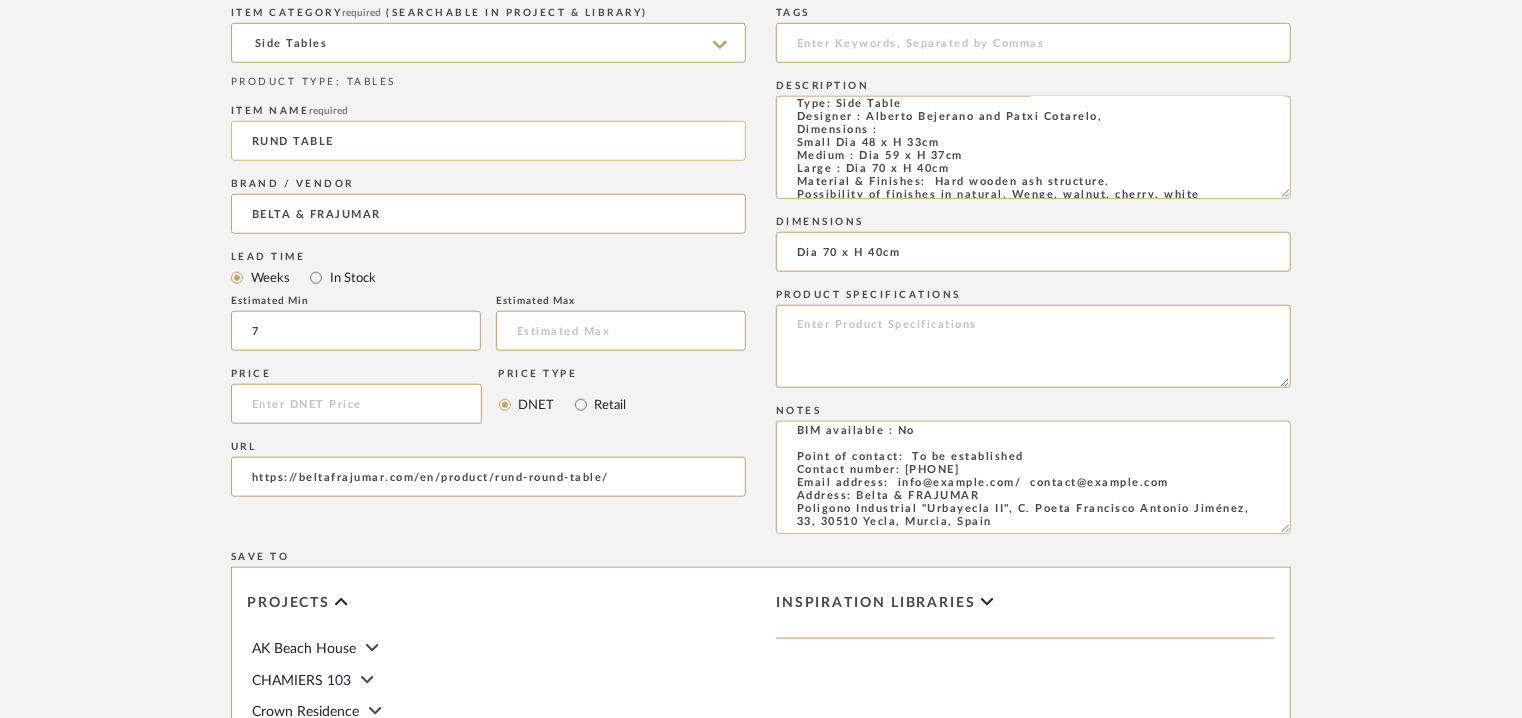 type on "7" 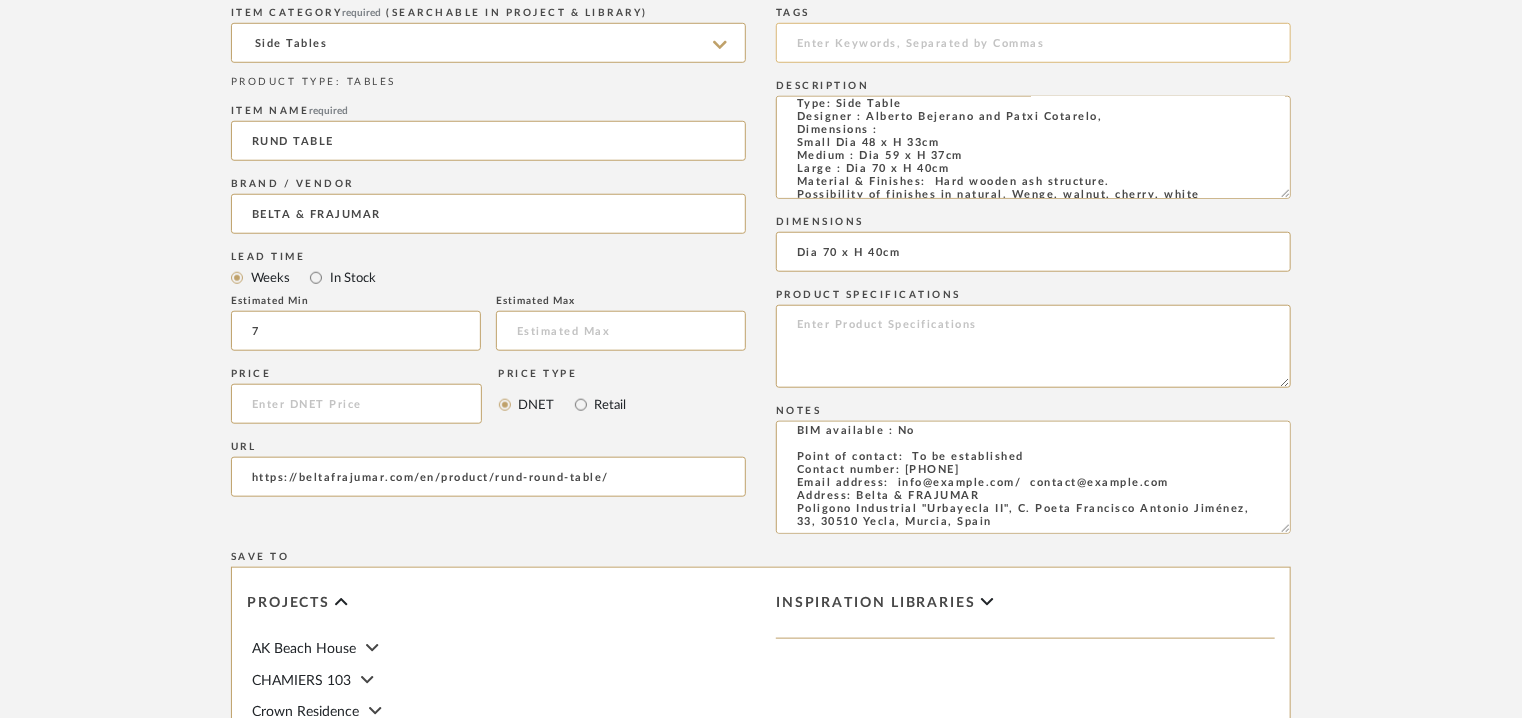 click 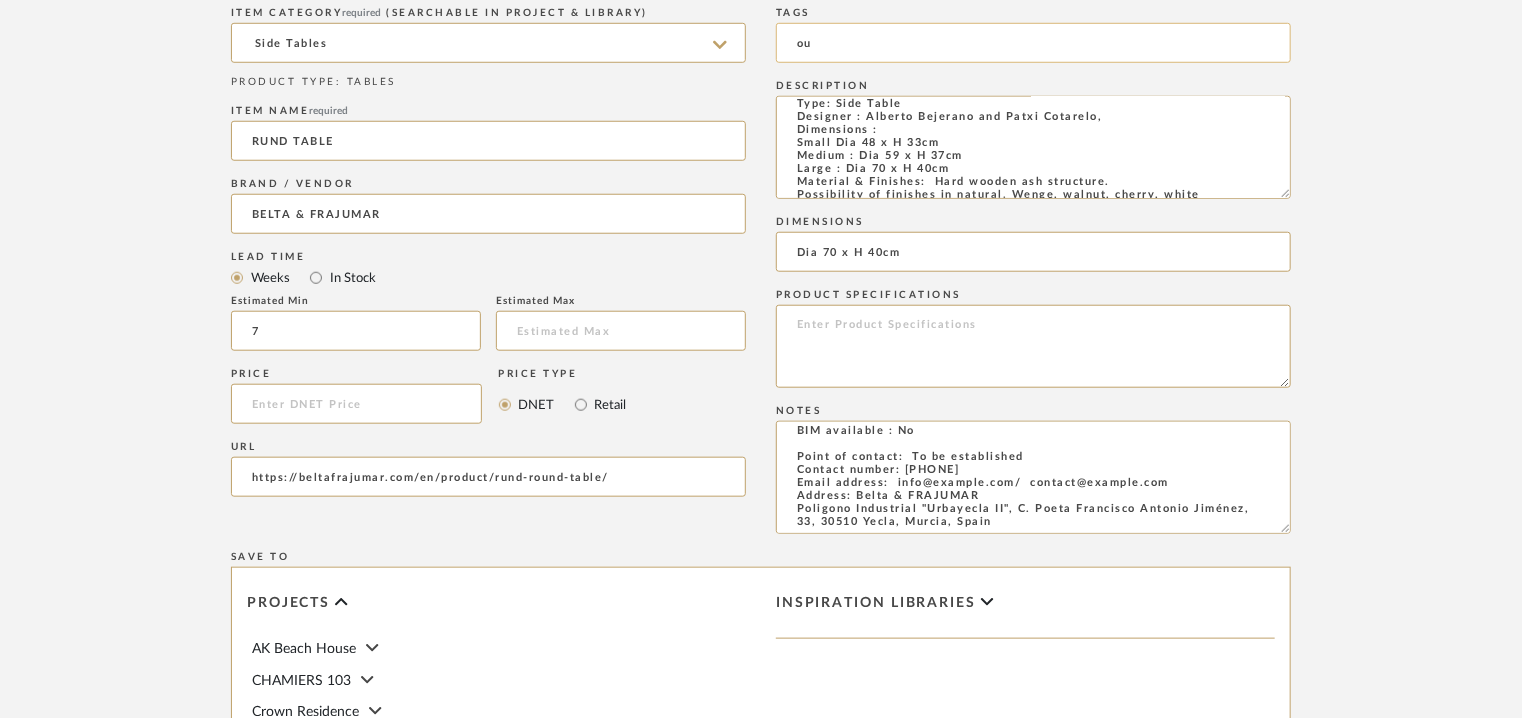 type on "o" 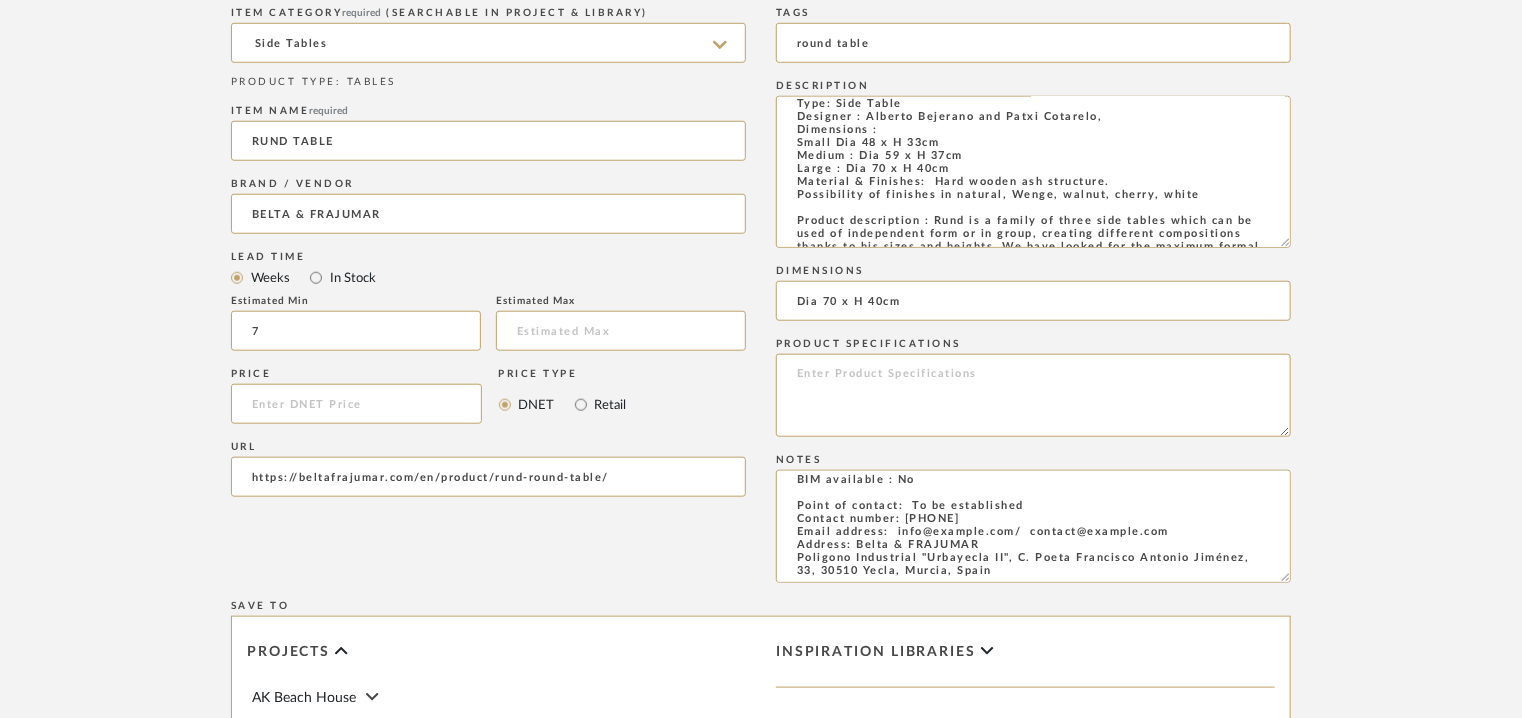 drag, startPoint x: 1284, startPoint y: 196, endPoint x: 1293, endPoint y: 245, distance: 49.819675 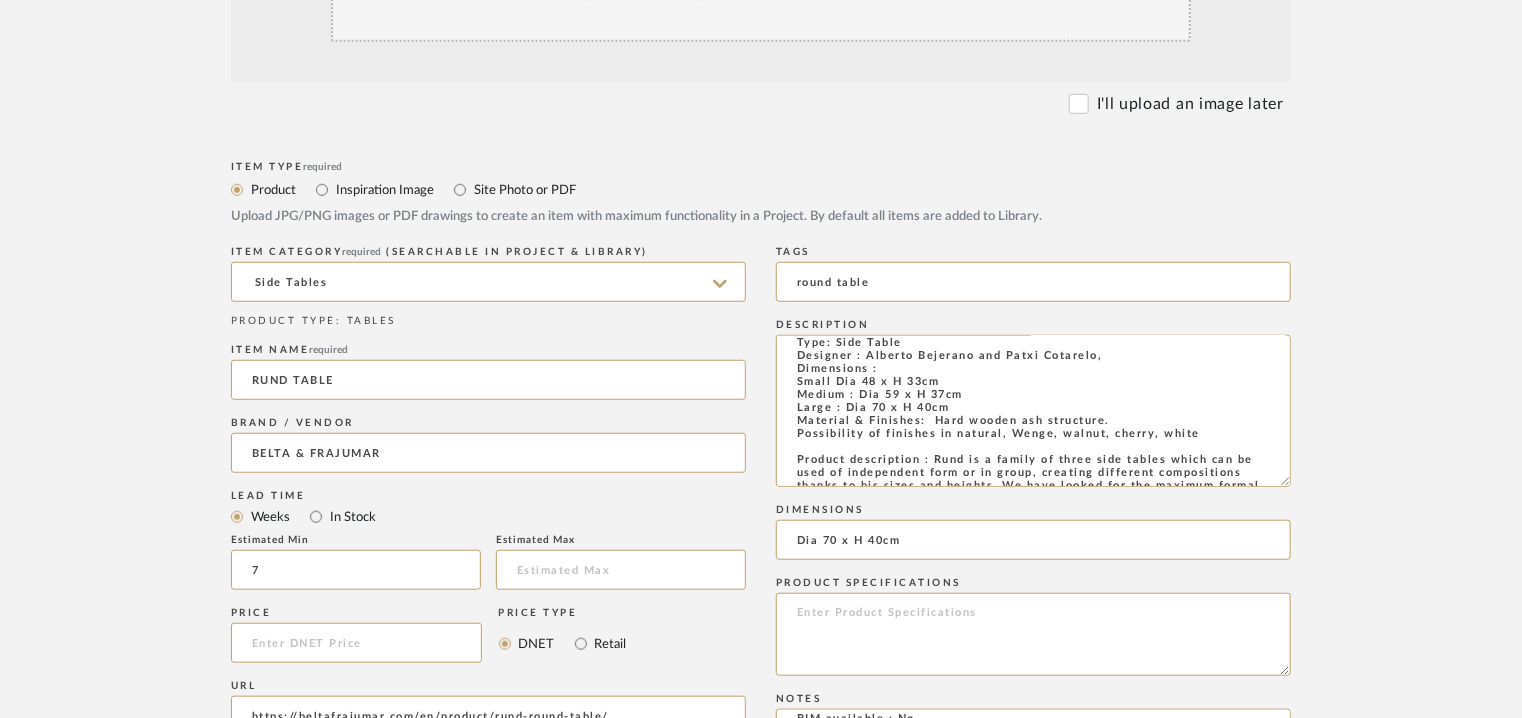 scroll, scrollTop: 400, scrollLeft: 0, axis: vertical 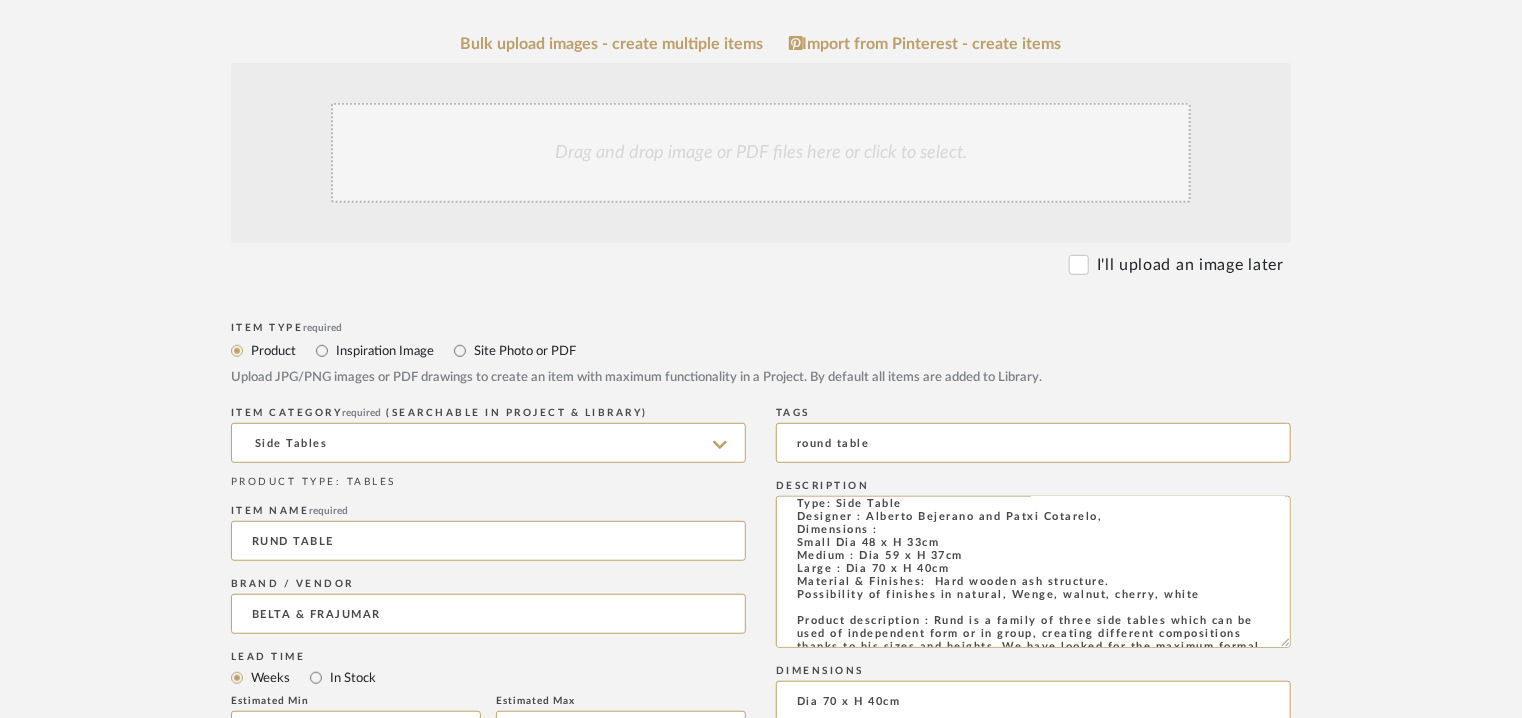 type on "round table" 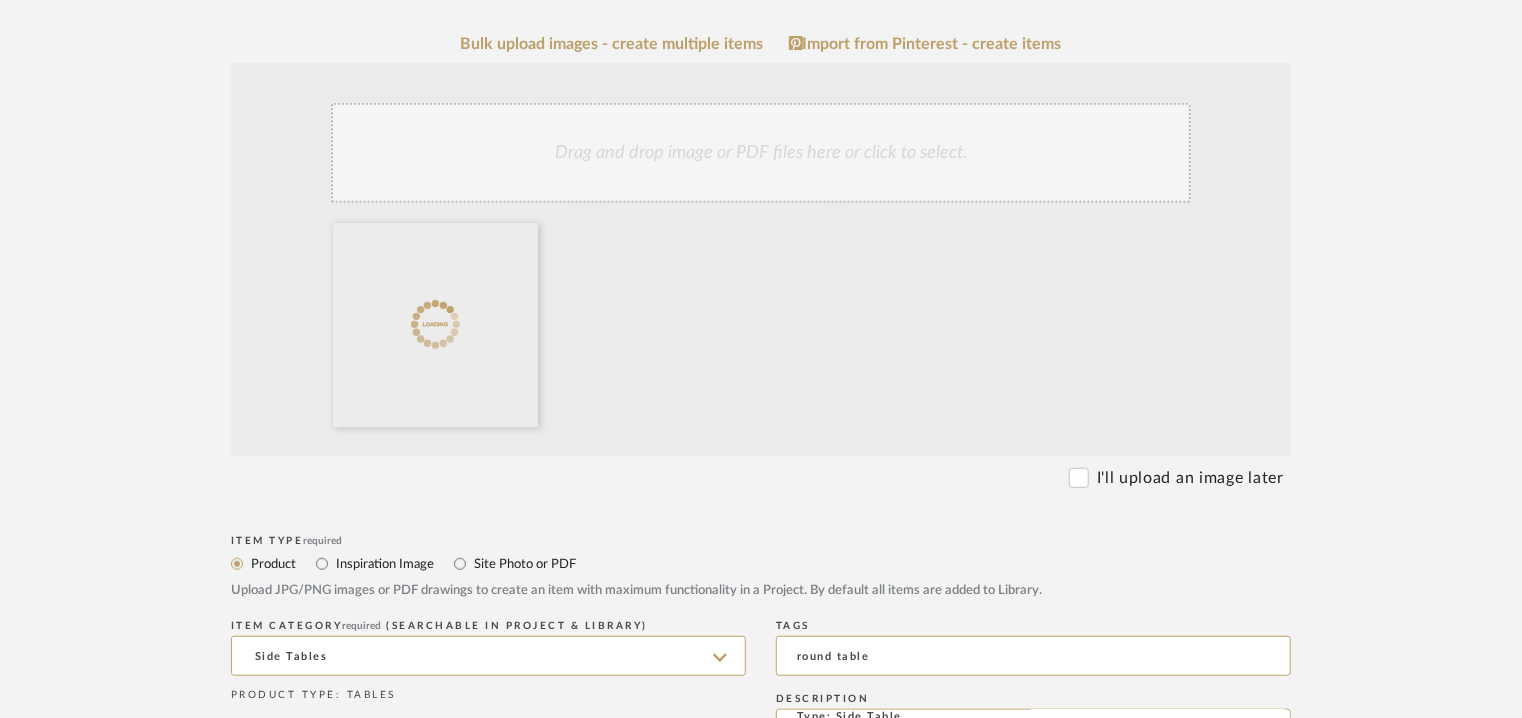 click on "Drag and drop image or PDF files here or click to select." 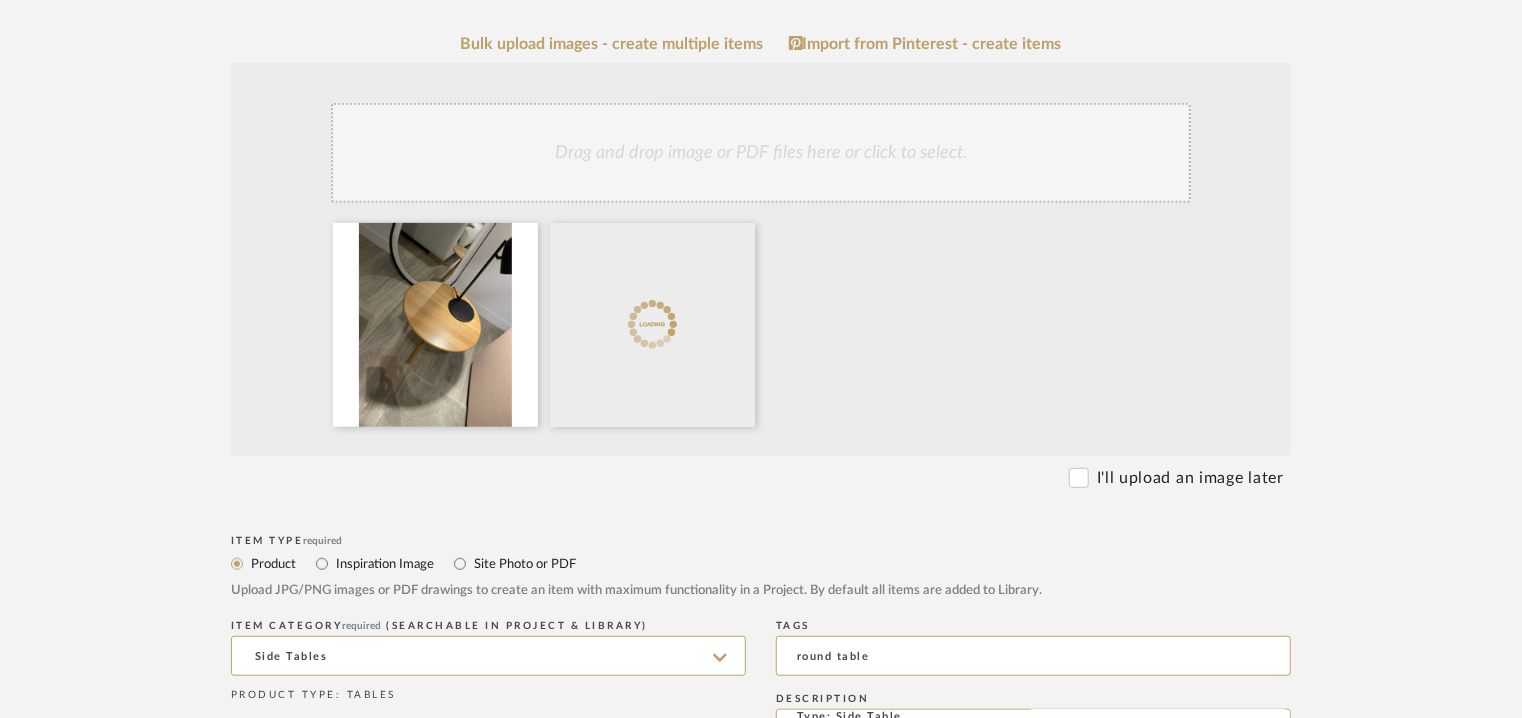 click on "Drag and drop image or PDF files here or click to select." 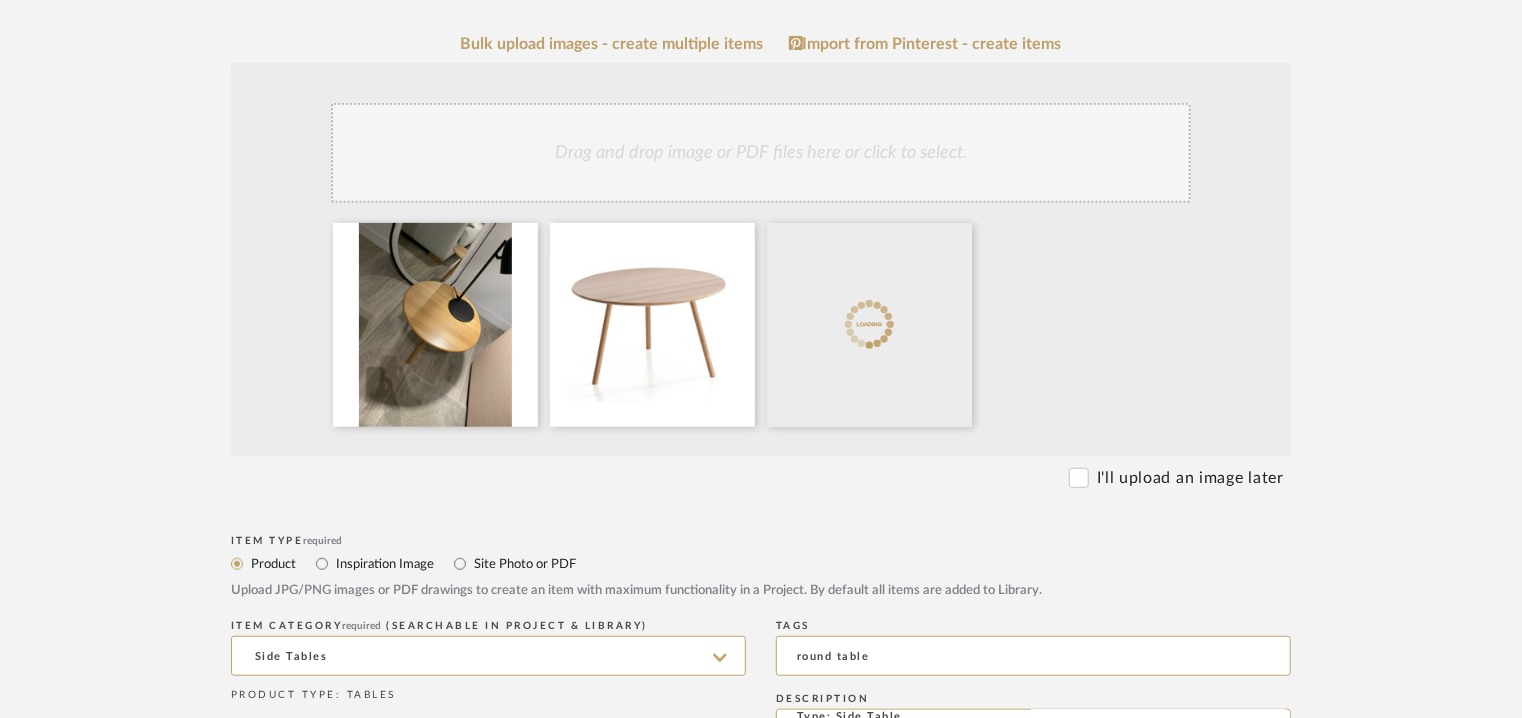 click on "Drag and drop image or PDF files here or click to select." 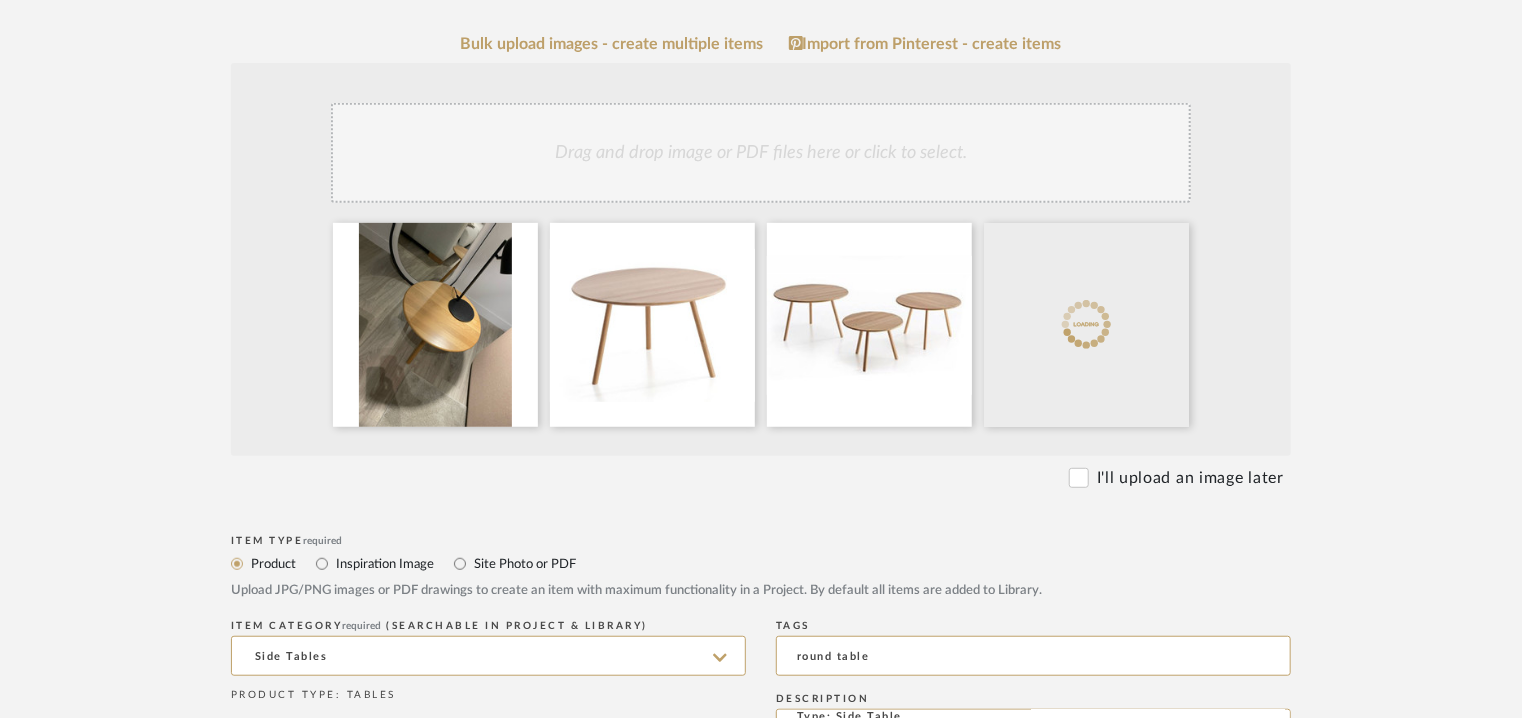 click on "Drag and drop image or PDF files here or click to select." 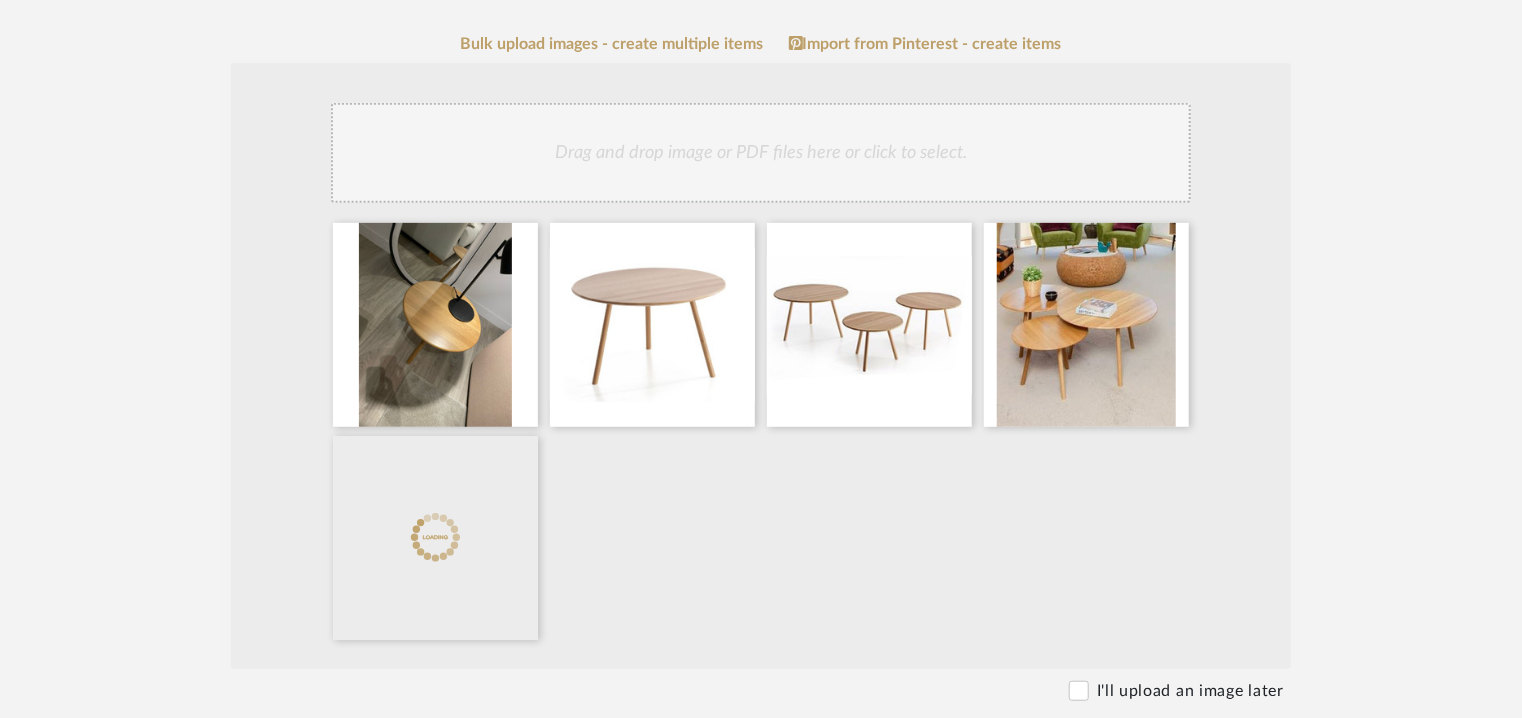 click on "Drag and drop image or PDF files here or click to select." 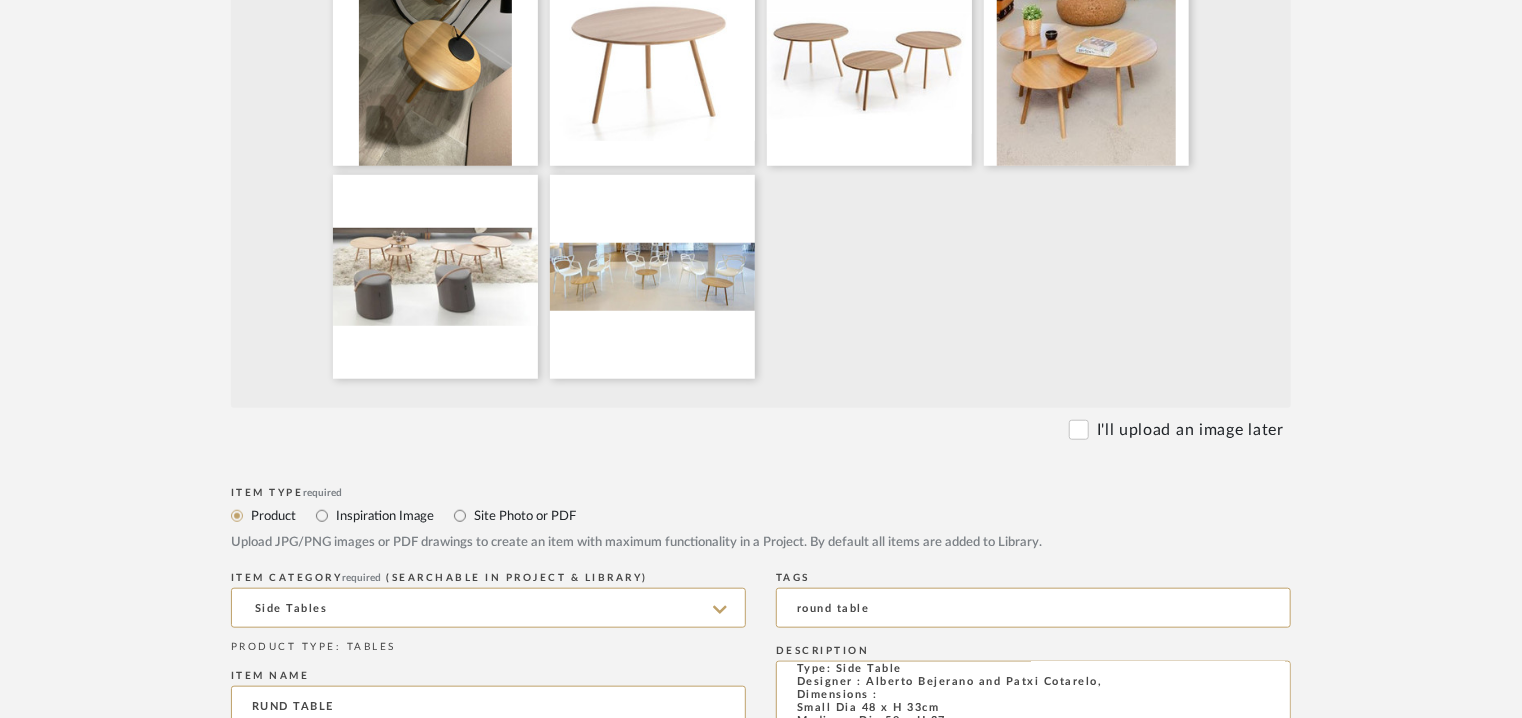 scroll, scrollTop: 1000, scrollLeft: 0, axis: vertical 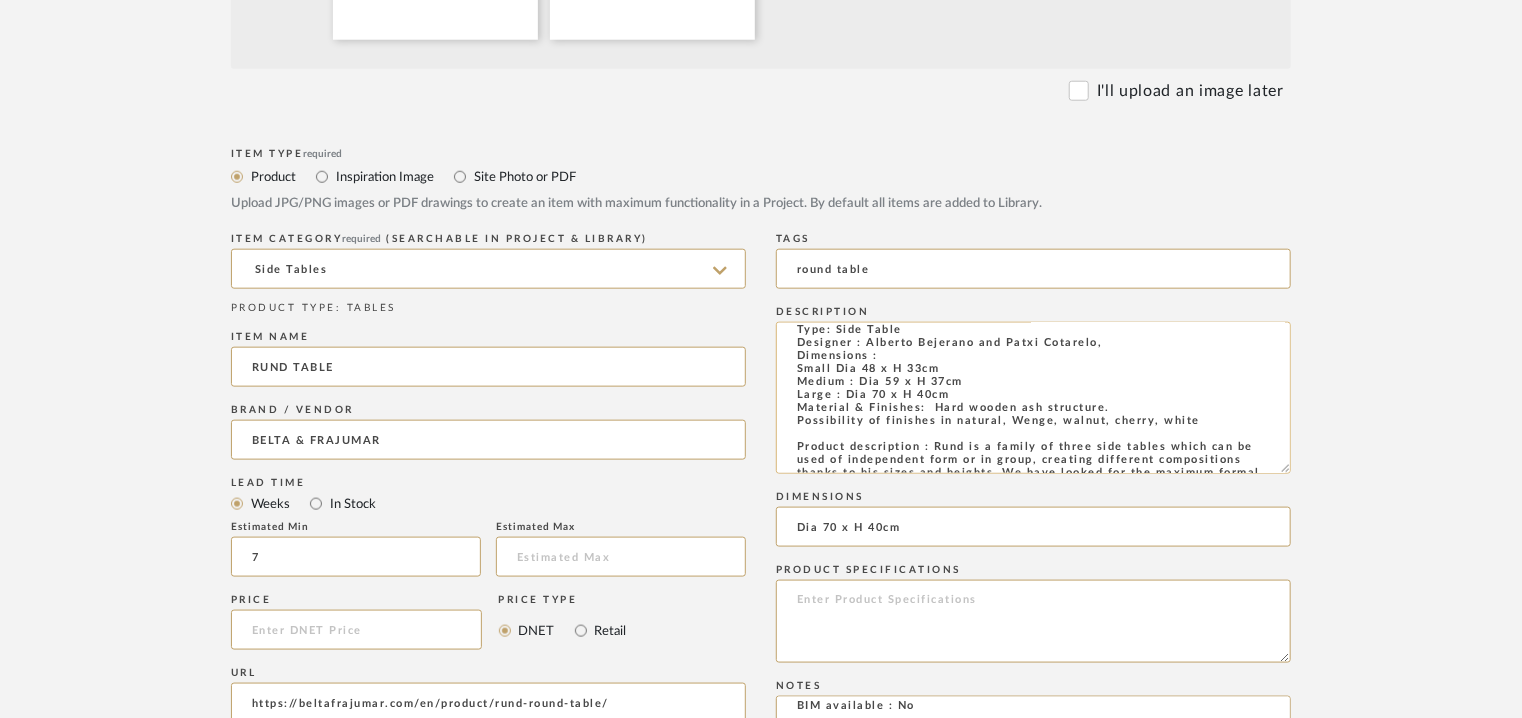 click on "Type: Side Table
Designer : Arbel
Dimensions :
Small Dia 48 x H 33cm
Medium : Dia 59 x H 37cm
Large : Dia 70 x H 40cm
Material & Finishes:  Hard wooden ash structure.
Possibility of finishes in natural, Wenge, walnut, cherry, white
Product description : Rund is a family of three side tables which can be used of independent form or in group, creating different compositions thanks to his sizes and heights. We have looked for the maximum formal simplicity to eliminate everything superfluous and to centre on a few lines that grant a great visual sensitivity to them. This apparent fragility contrasts with the resistance that they possess thanks to the constructive used solutions. We can find them with ended in finish natural wood or lacquer in different colors.
Additional details : Na
Any other details : Na" 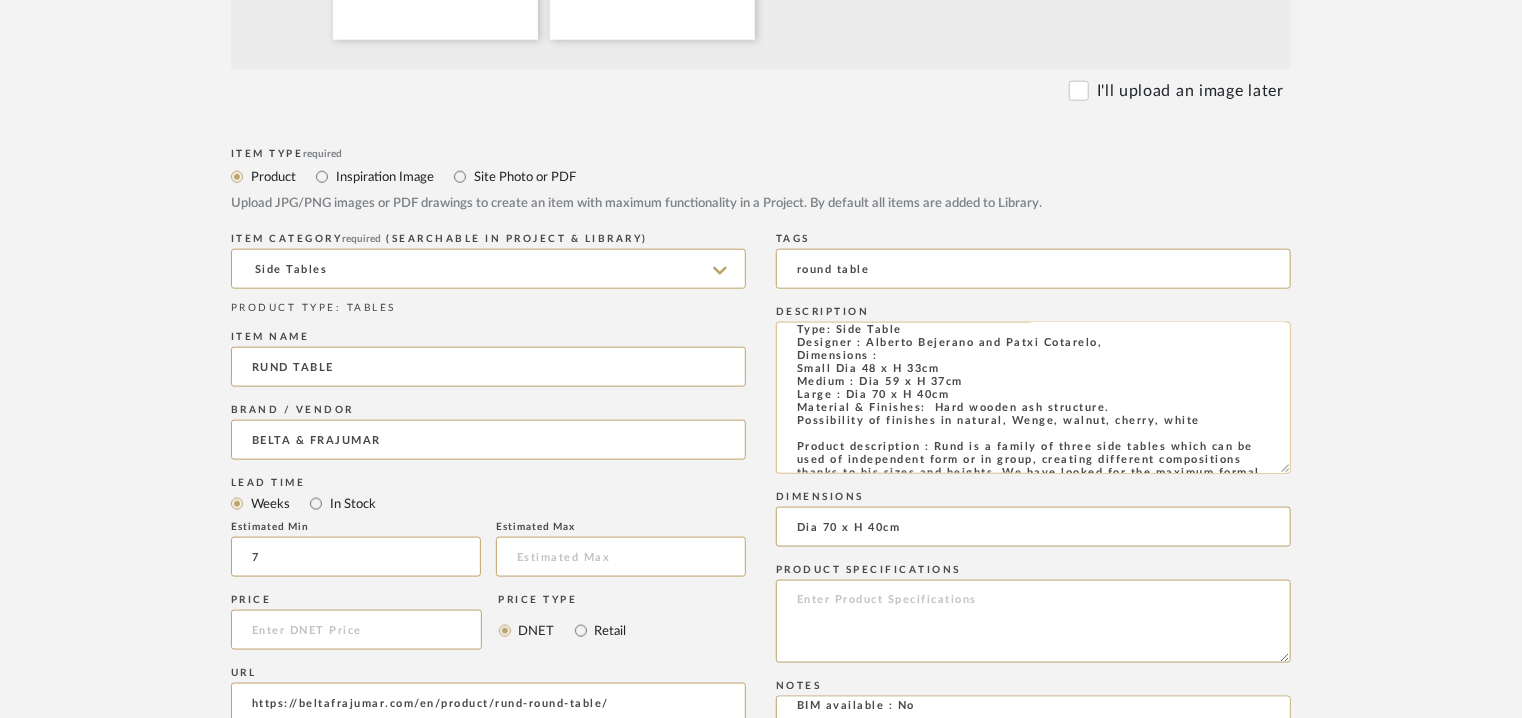 paste on "lberto Bejerano and Patxi Cotarelo," 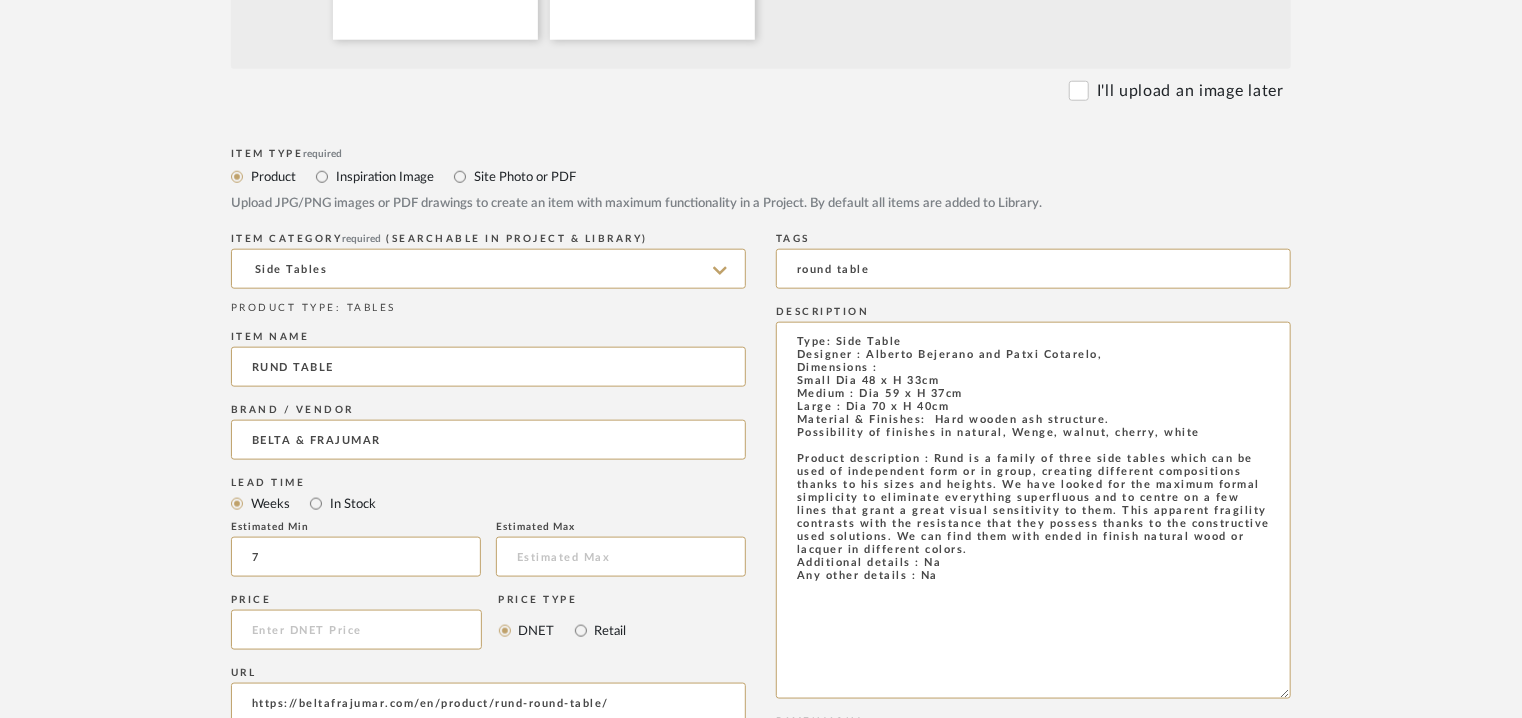 scroll, scrollTop: 0, scrollLeft: 0, axis: both 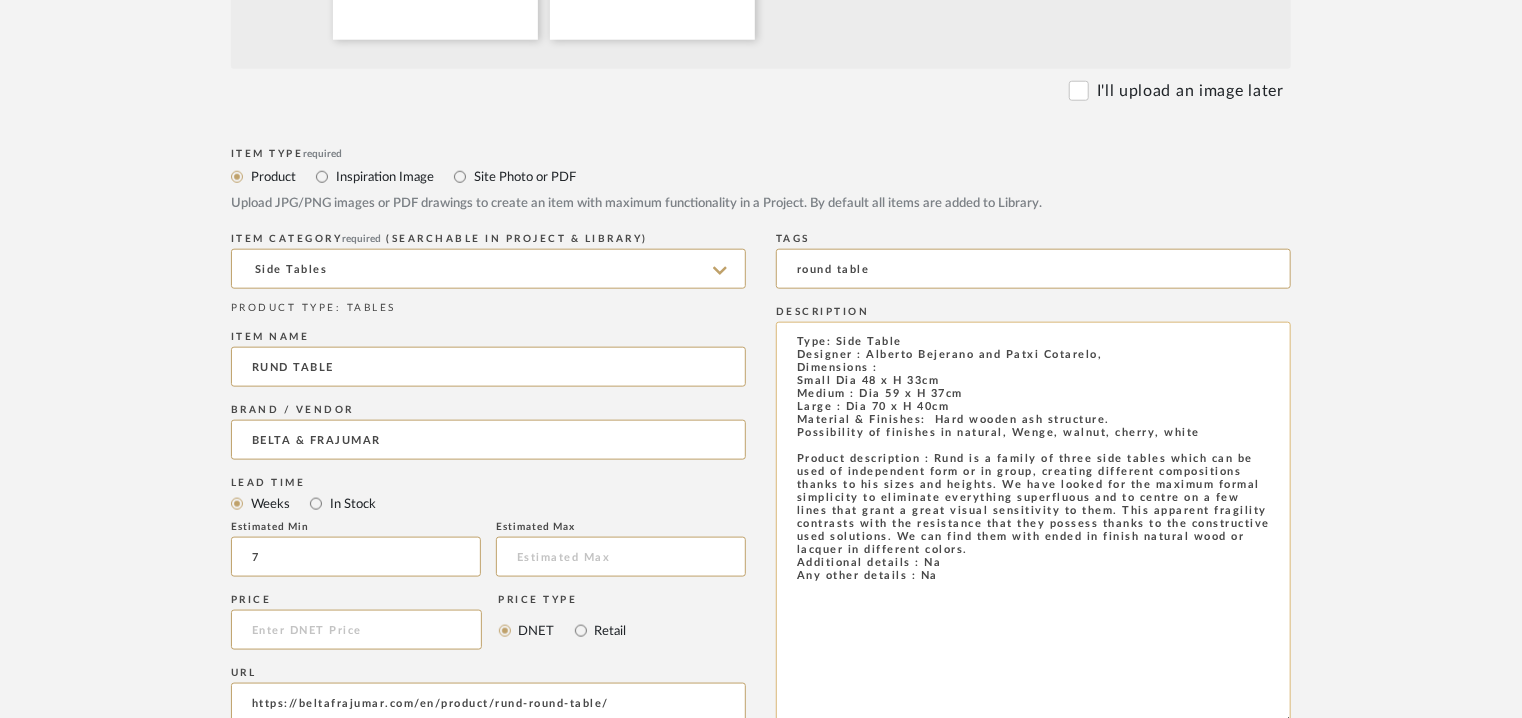 click on "Type: Side Table
Designer : Alberto Bejerano and Patxi Cotarelo,
Dimensions :
Small Dia 48 x H 33cm
Medium : Dia 59 x H 37cm
Large : Dia 70 x H 40cm
Material & Finishes:  Hard wooden ash structure.
Possibility of finishes in natural, Wenge, walnut, cherry, white
Product description : Rund is a family of three side tables which can be used of independent form or in group, creating different compositions thanks to his sizes and heights. We have looked for the maximum formal simplicity to eliminate everything superfluous and to centre on a few lines that grant a great visual sensitivity to them. This apparent fragility contrasts with the resistance that they possess thanks to the constructive used solutions. We can find them with ended in finish natural wood or lacquer in different colors.
Additional details : Na
Any other details : Na" 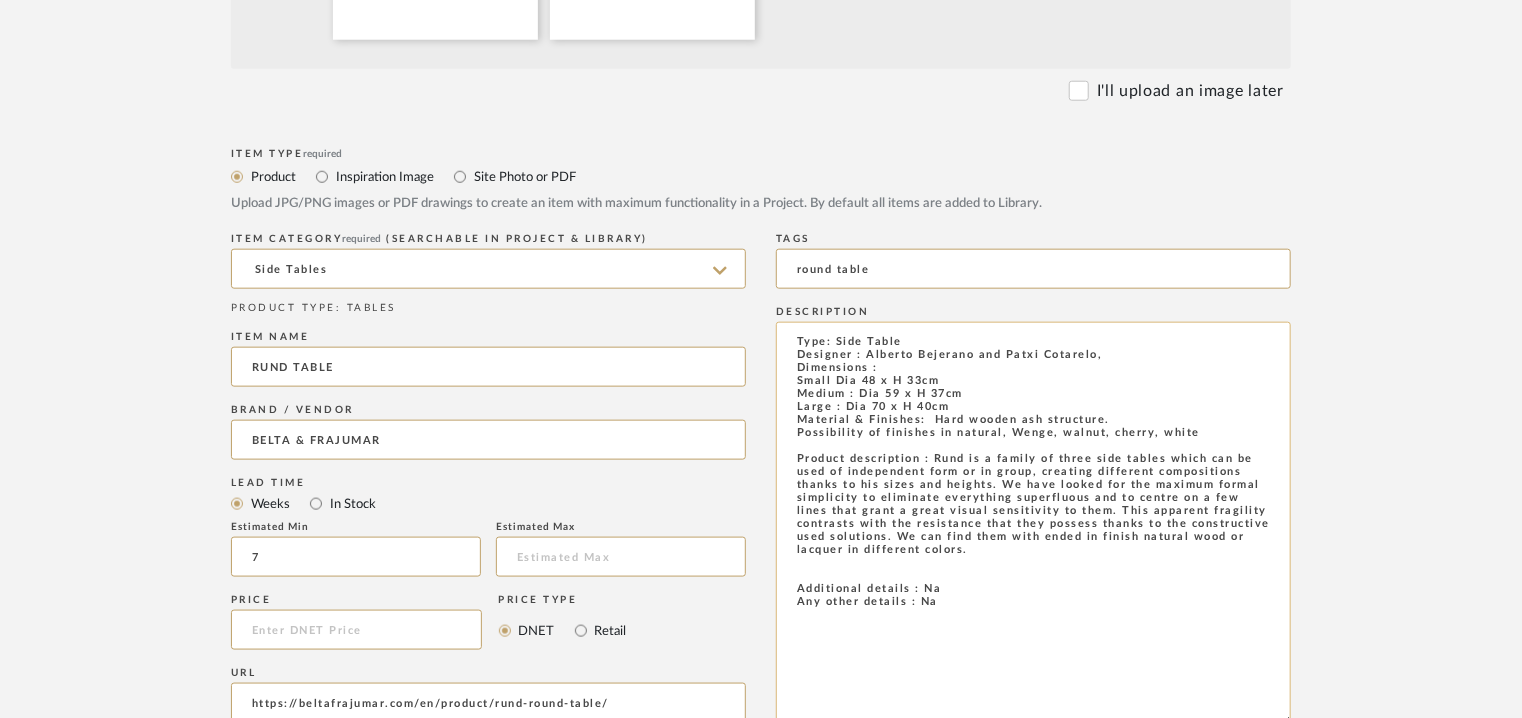 paste on "Rund is a family of auxiliary tables that can be used independently or in groups, creating different compositions thanks to their sizes and heights. We have sought maximum formal simplicity to eliminate everything superfluous and focus on lines that give them great visual delicacy. This apparent fragility contrasts with the resistance they possess thanks to the construction solutions used." 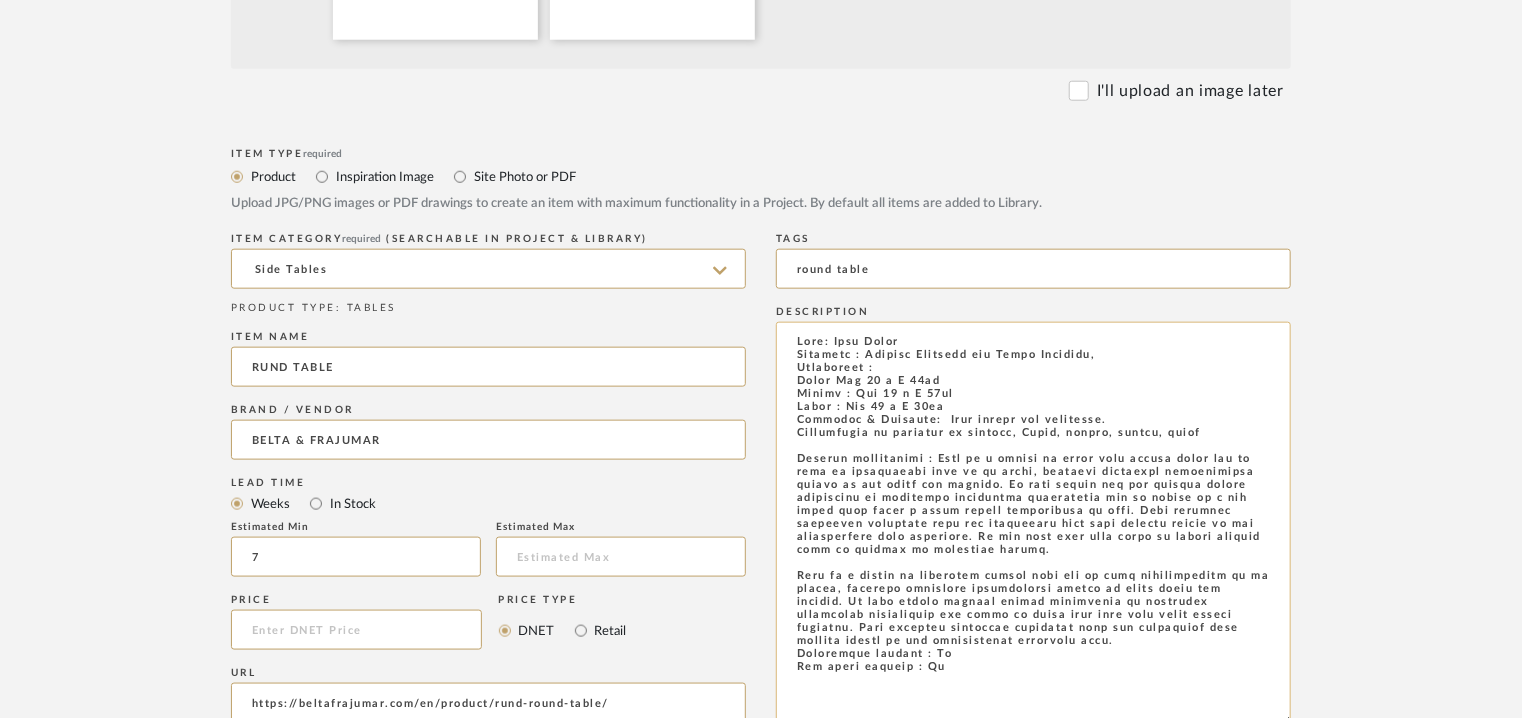 drag, startPoint x: 967, startPoint y: 657, endPoint x: 795, endPoint y: 587, distance: 185.69868 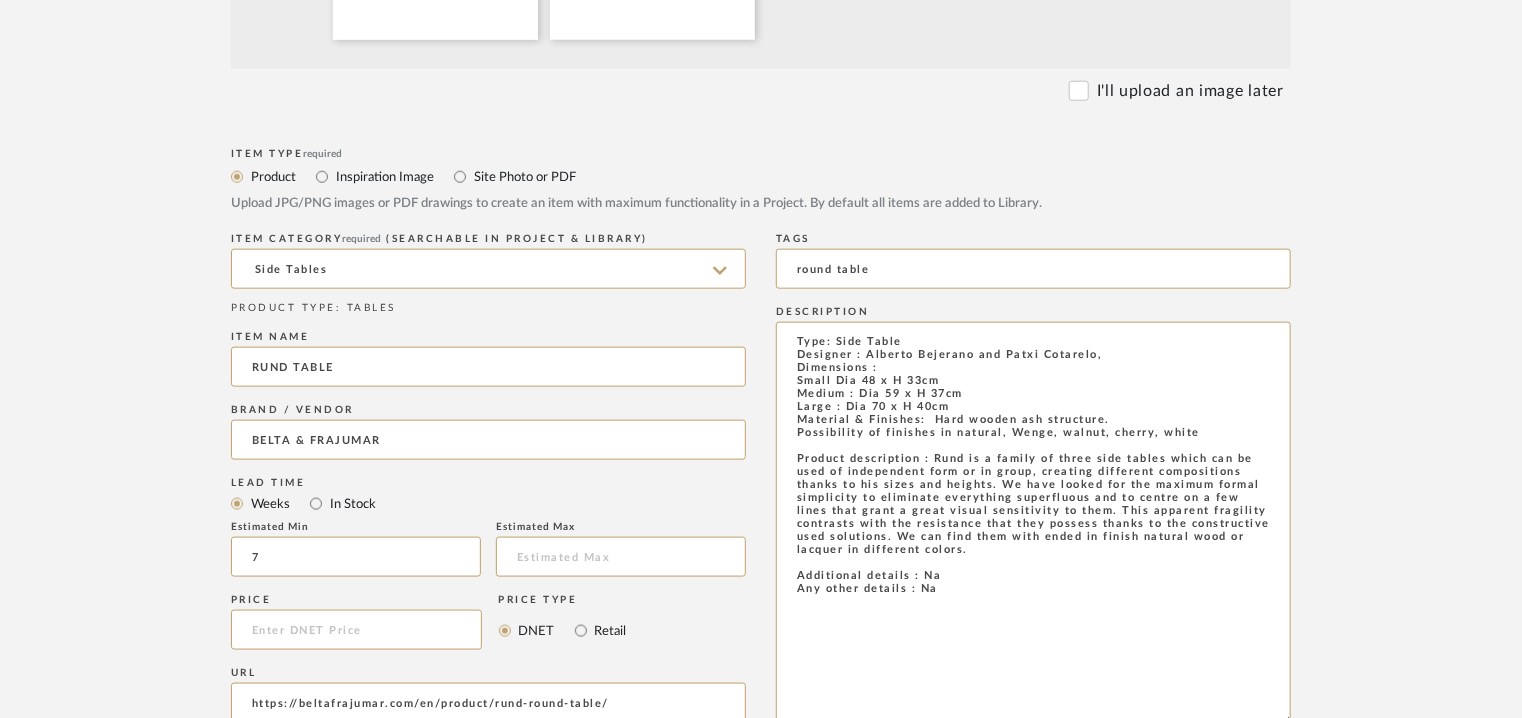 type on "Type: Side Table
Designer : Alberto Bejerano and Patxi Cotarelo,
Dimensions :
Small Dia 48 x H 33cm
Medium : Dia 59 x H 37cm
Large : Dia 70 x H 40cm
Material & Finishes:  Hard wooden ash structure.
Possibility of finishes in natural, Wenge, walnut, cherry, white
Product description : Rund is a family of three side tables which can be used of independent form or in group, creating different compositions thanks to his sizes and heights. We have looked for the maximum formal simplicity to eliminate everything superfluous and to centre on a few lines that grant a great visual sensitivity to them. This apparent fragility contrasts with the resistance that they possess thanks to the constructive used solutions. We can find them with ended in finish natural wood or lacquer in different colors.
Additional details : Na
Any other details : Na" 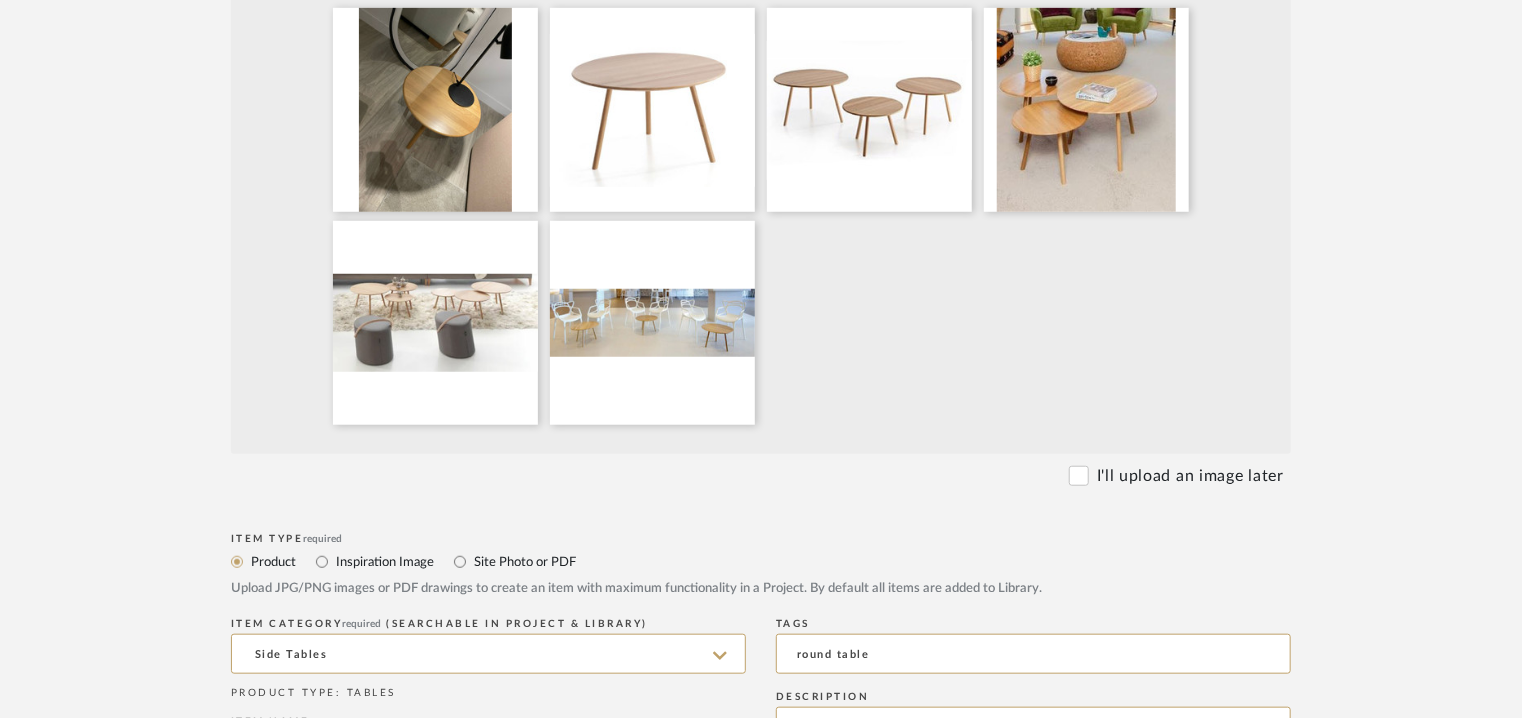 scroll, scrollTop: 400, scrollLeft: 0, axis: vertical 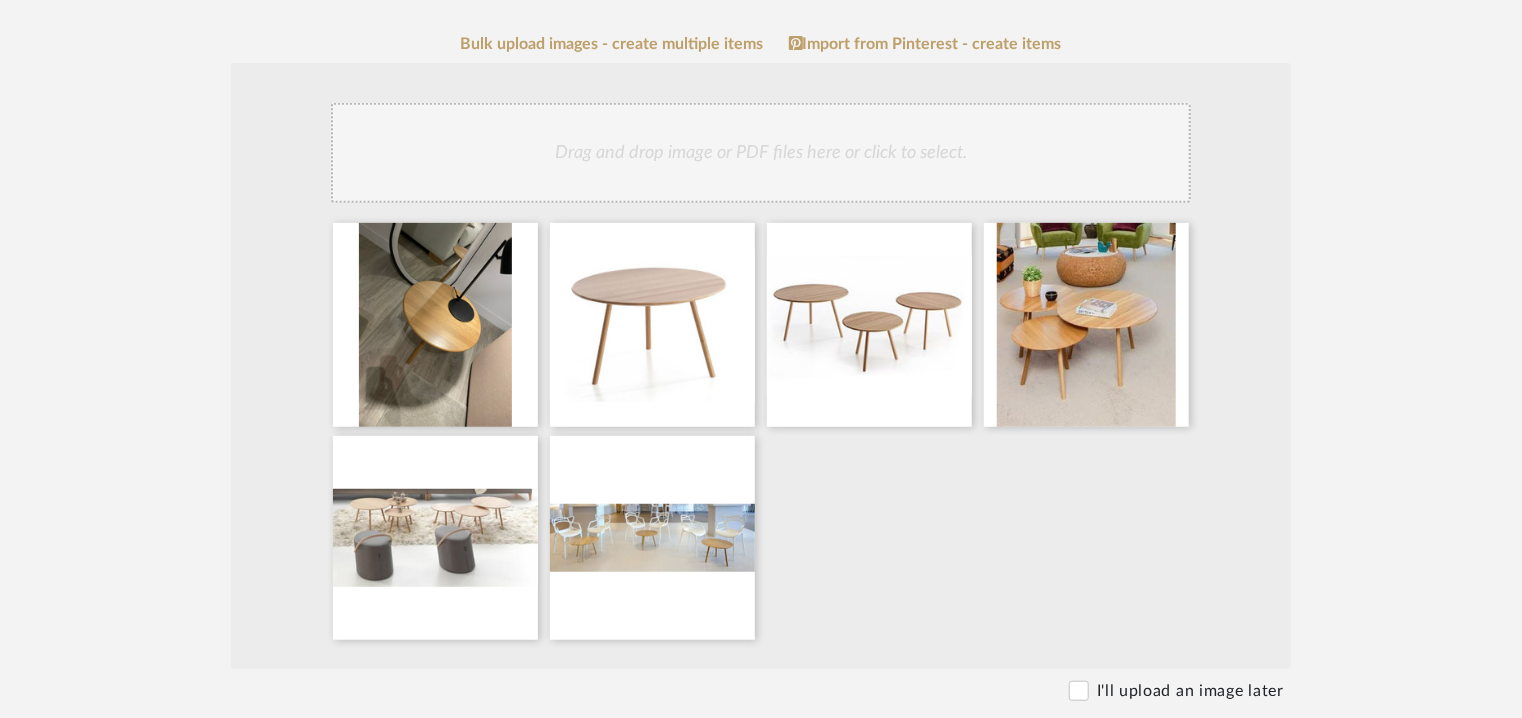 click on "Drag and drop image or PDF files here or click to select." 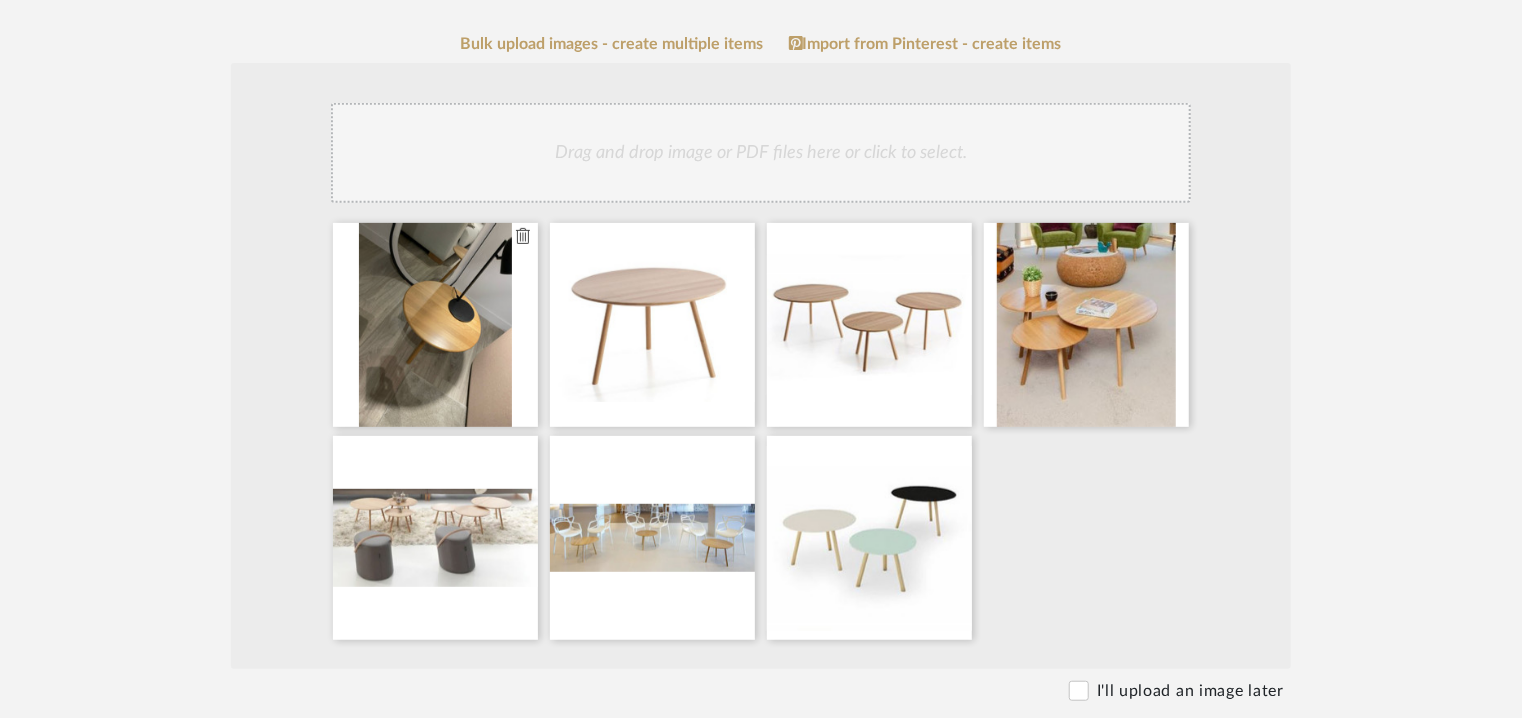 type 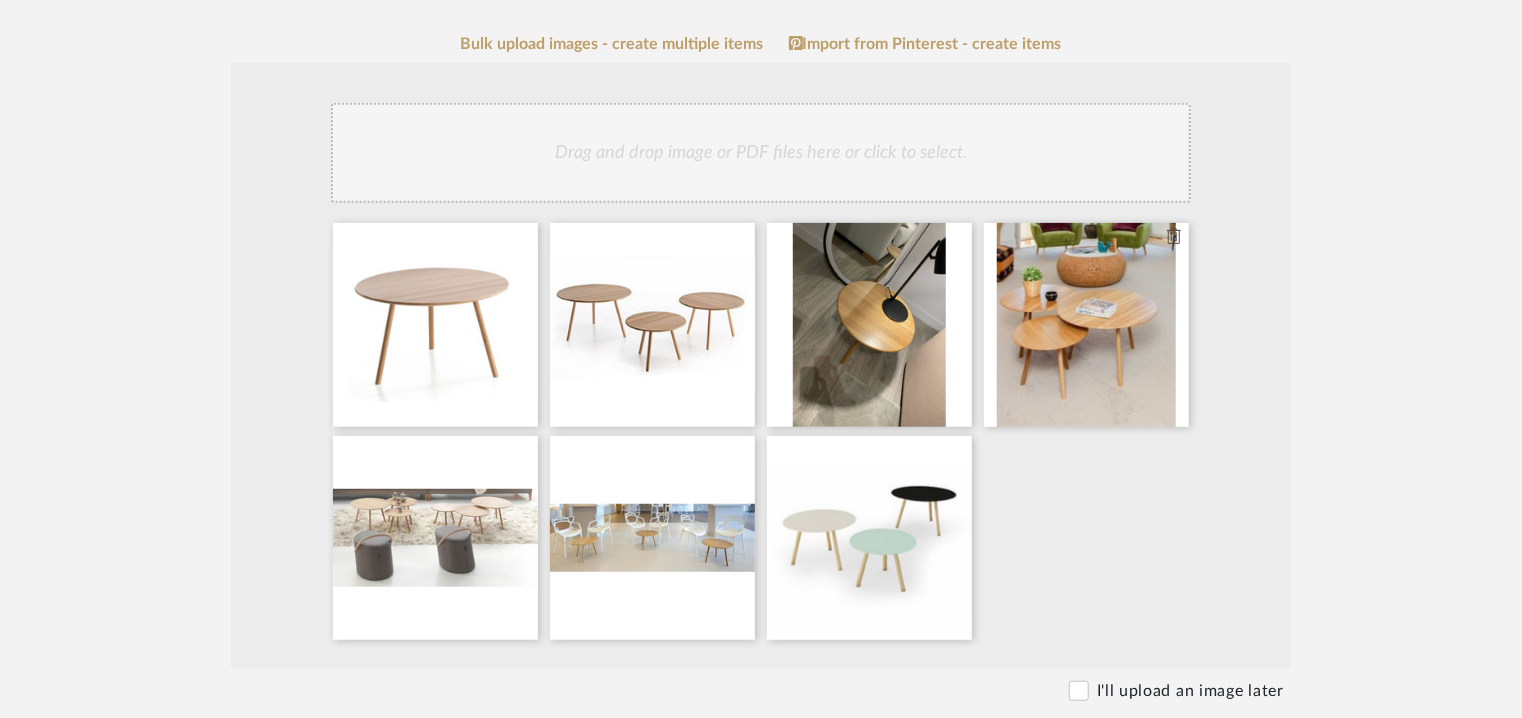 type 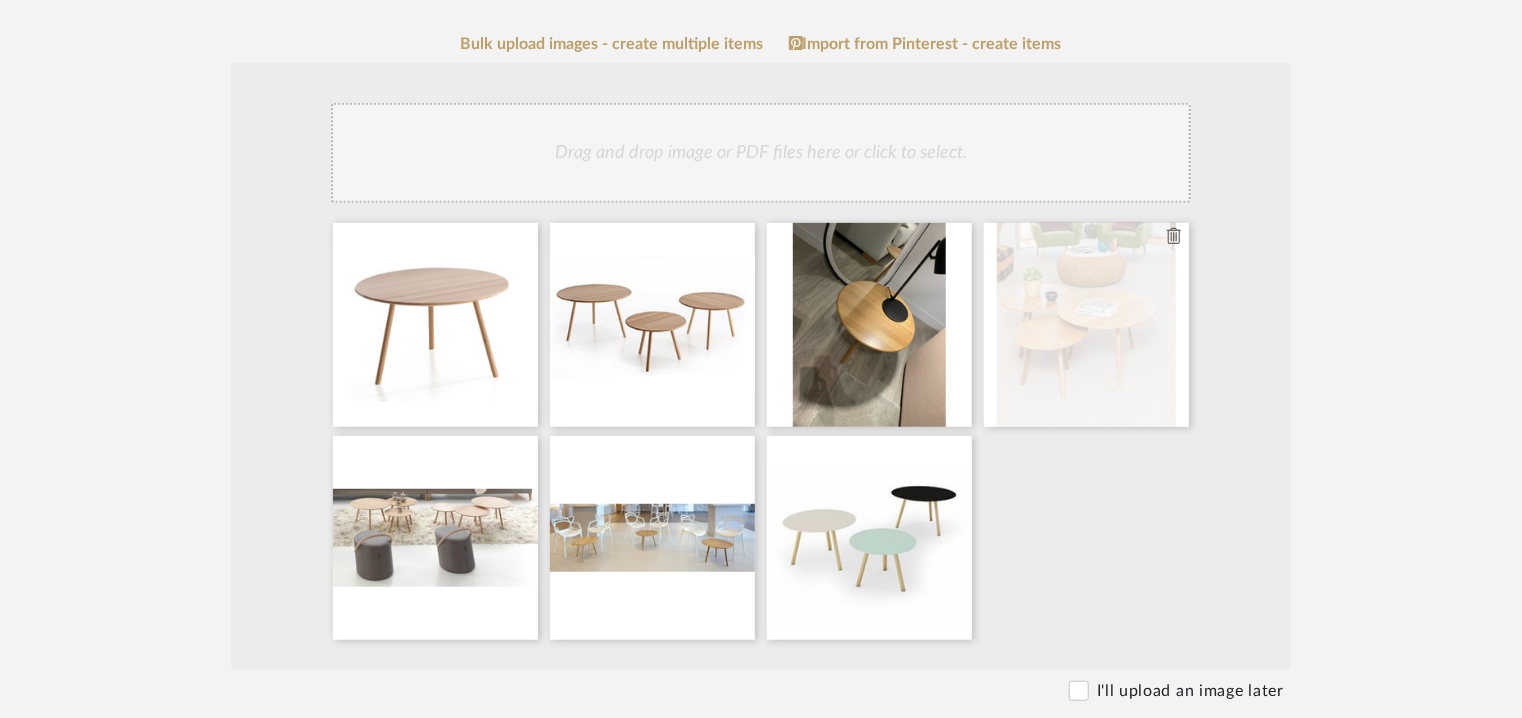 type 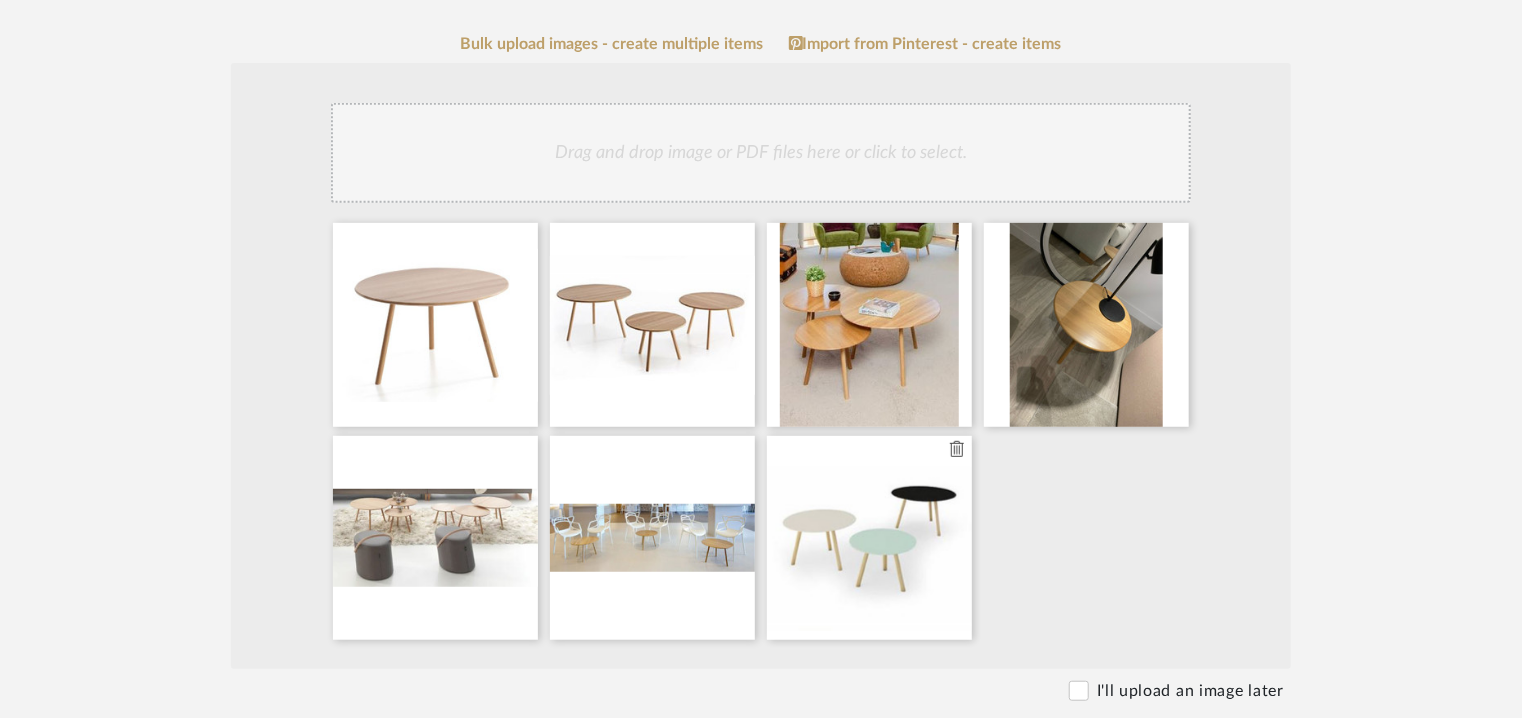 type 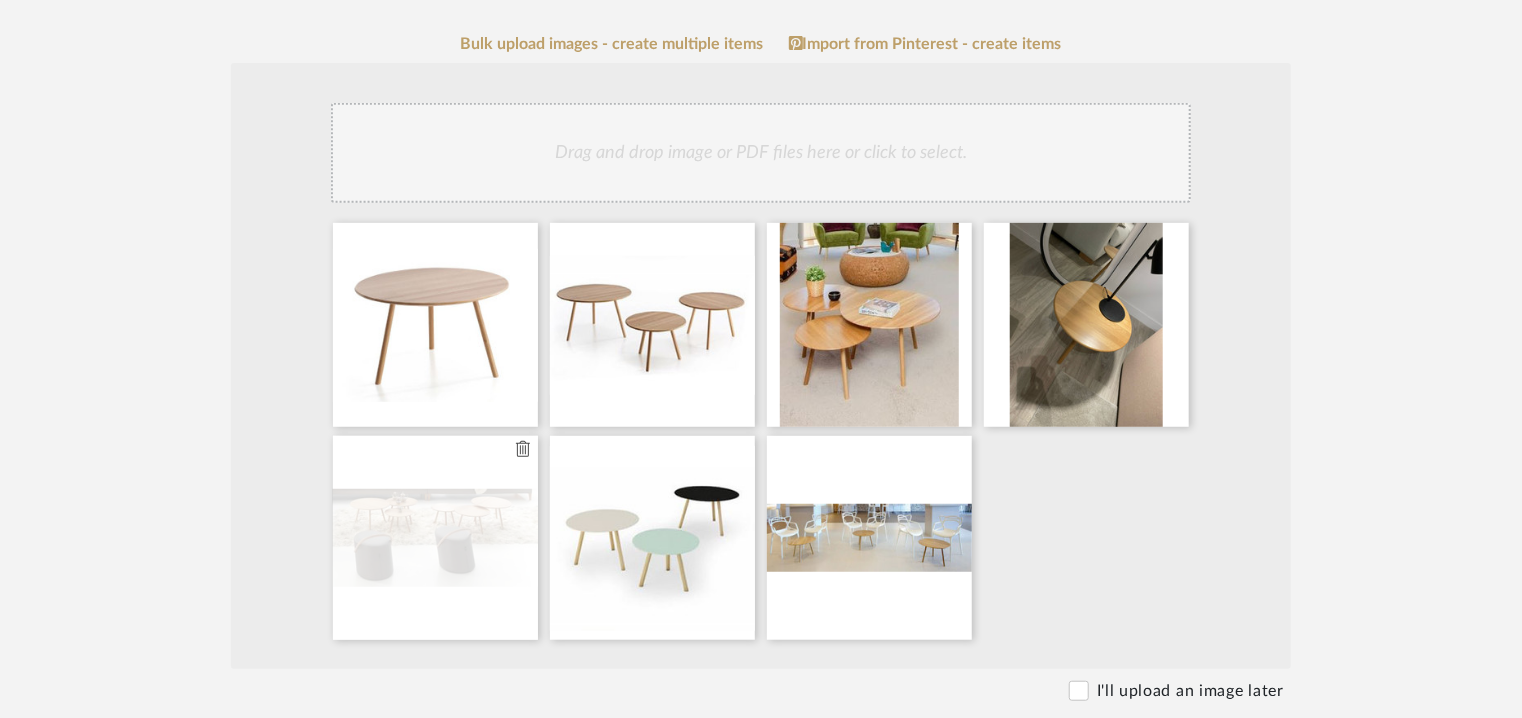 type 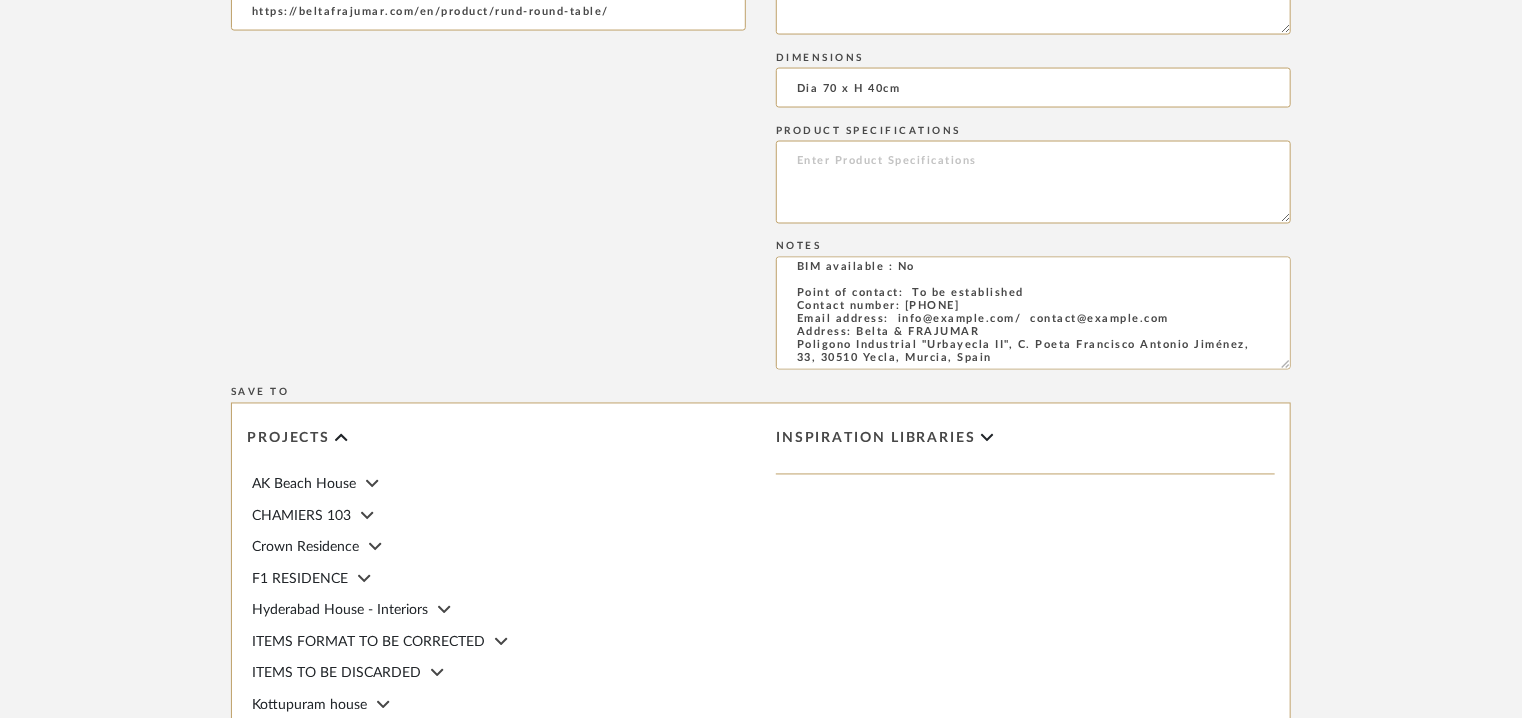 scroll, scrollTop: 1700, scrollLeft: 0, axis: vertical 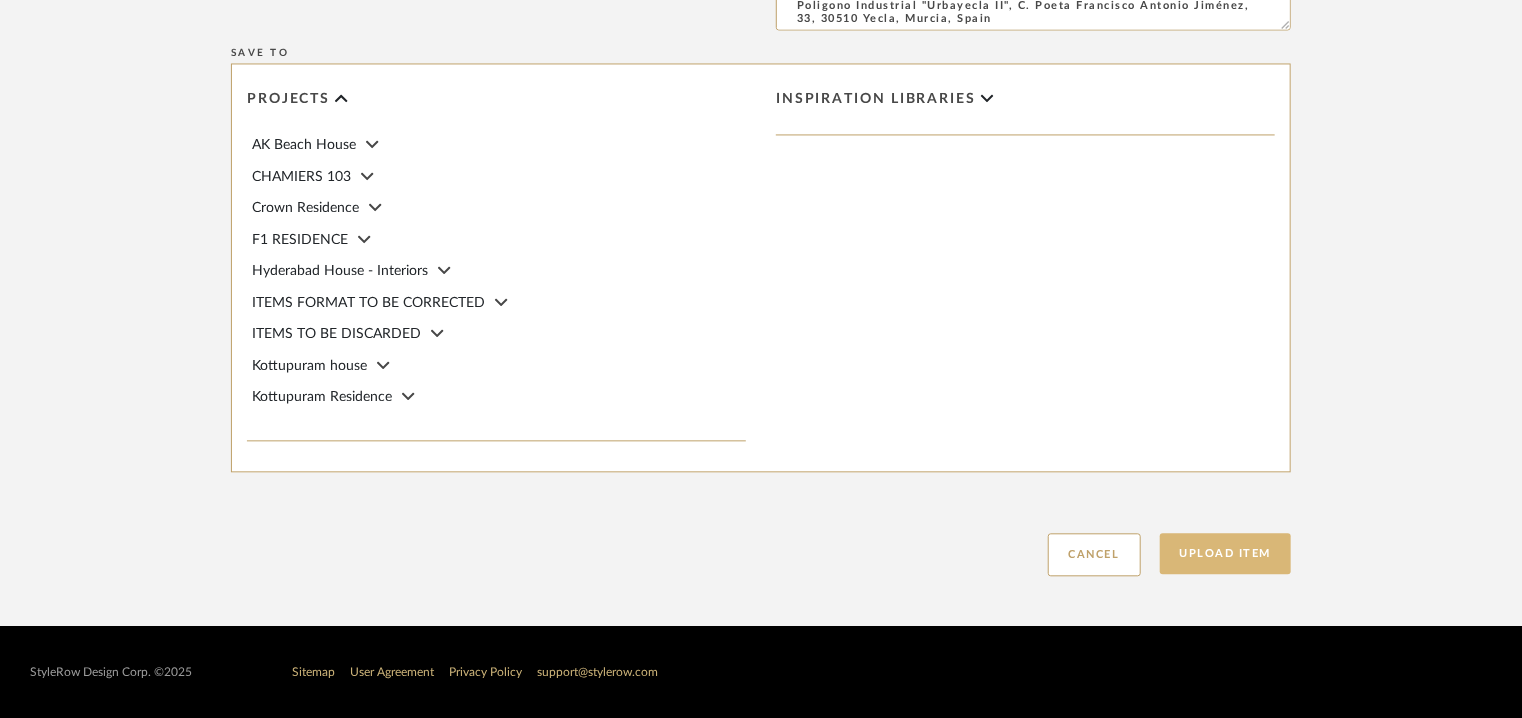 click on "Upload Item" 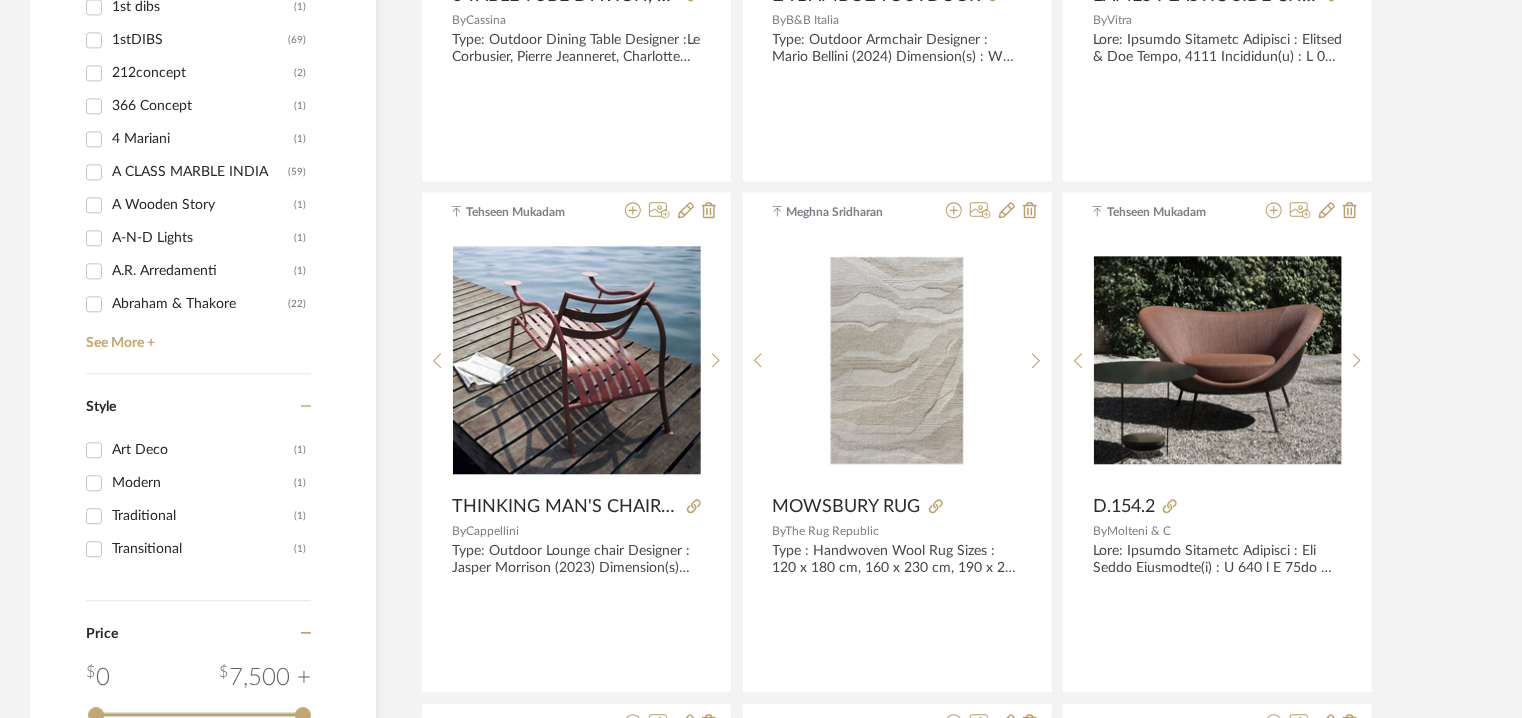 scroll, scrollTop: 2400, scrollLeft: 0, axis: vertical 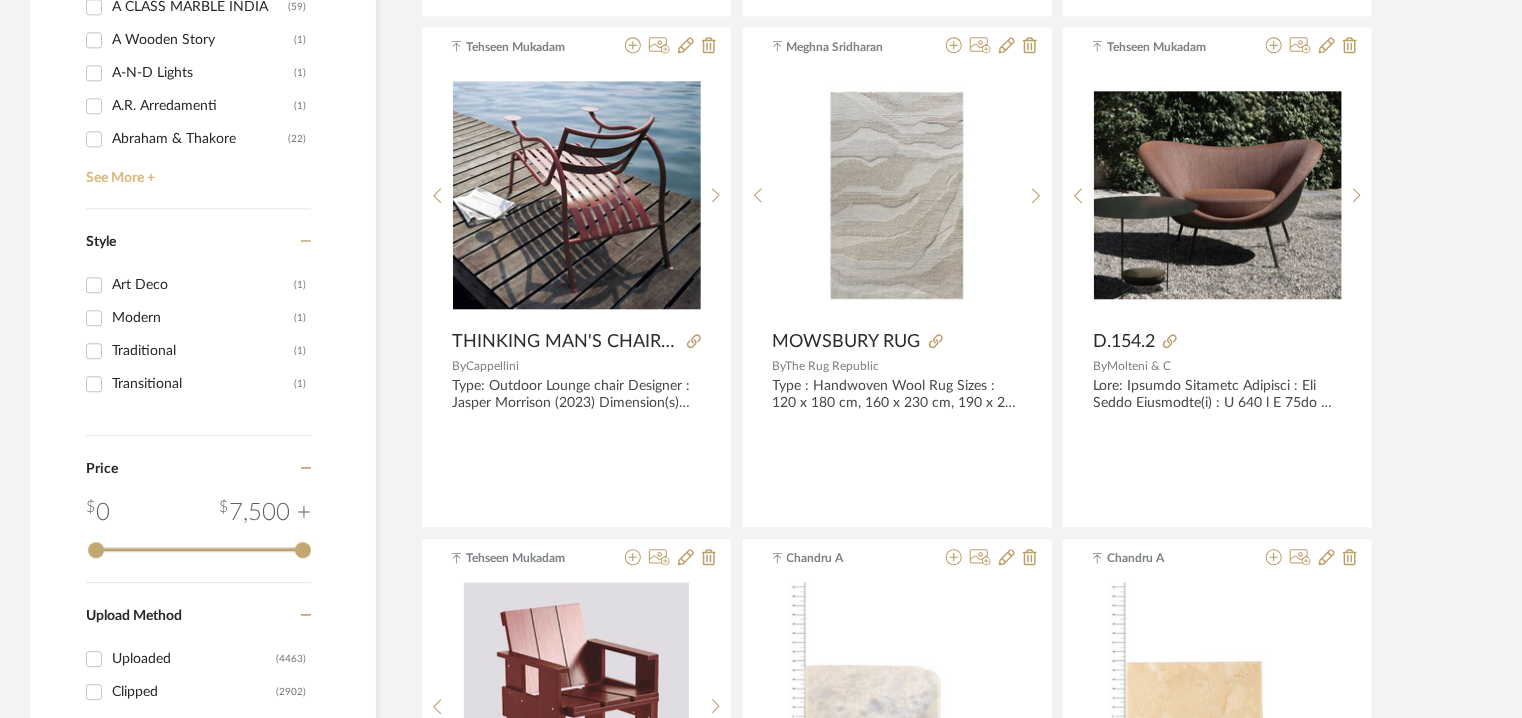 click on "See More +" 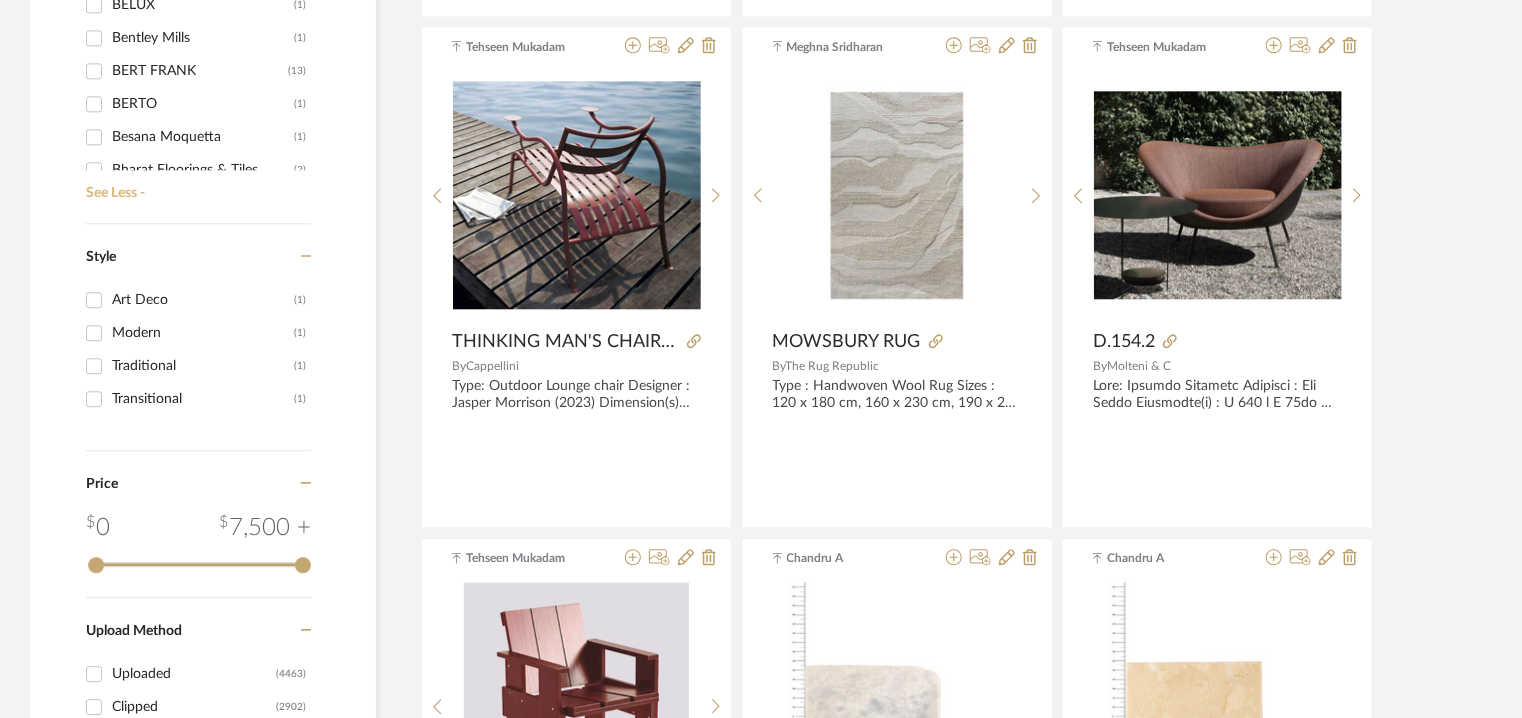 scroll, scrollTop: 3400, scrollLeft: 0, axis: vertical 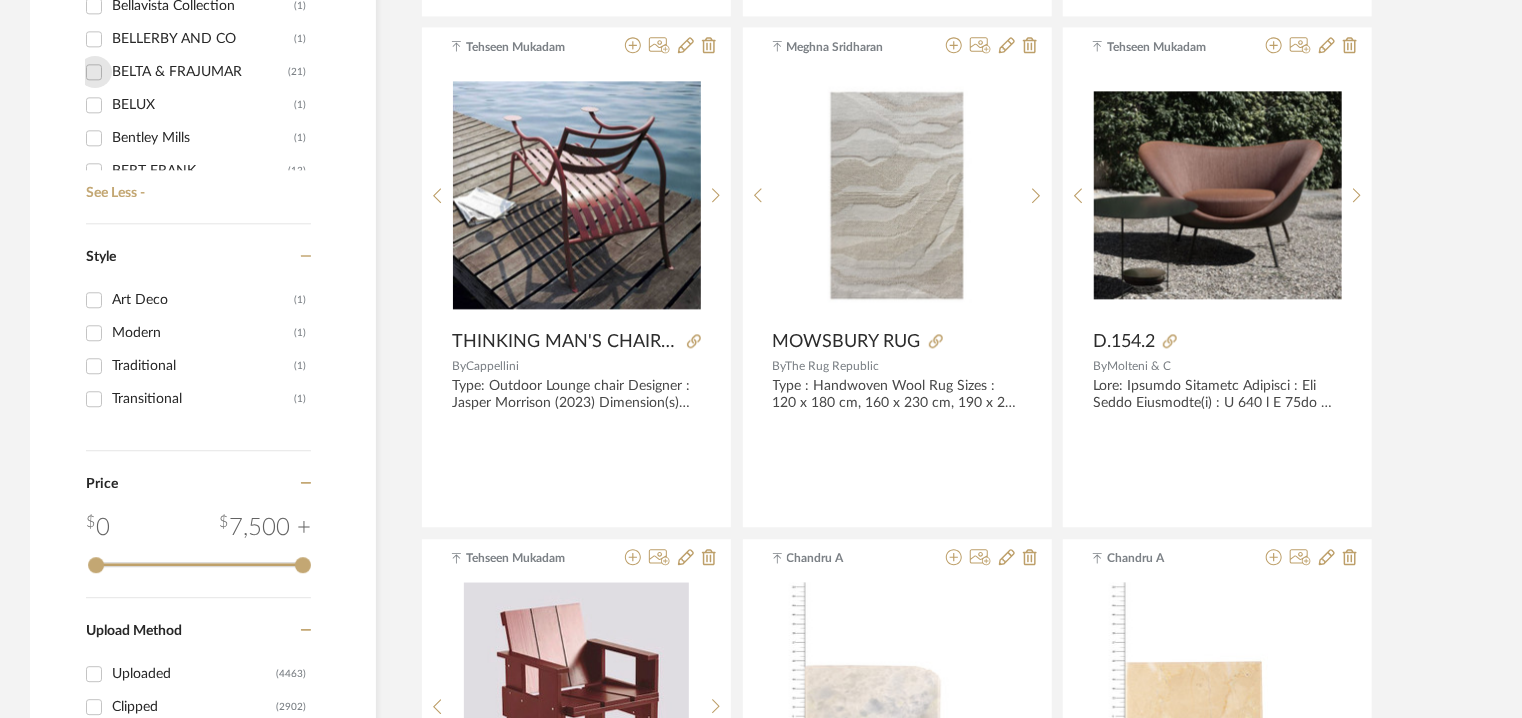 click on "BELTA & FRAJUMAR  (21)" at bounding box center [94, 72] 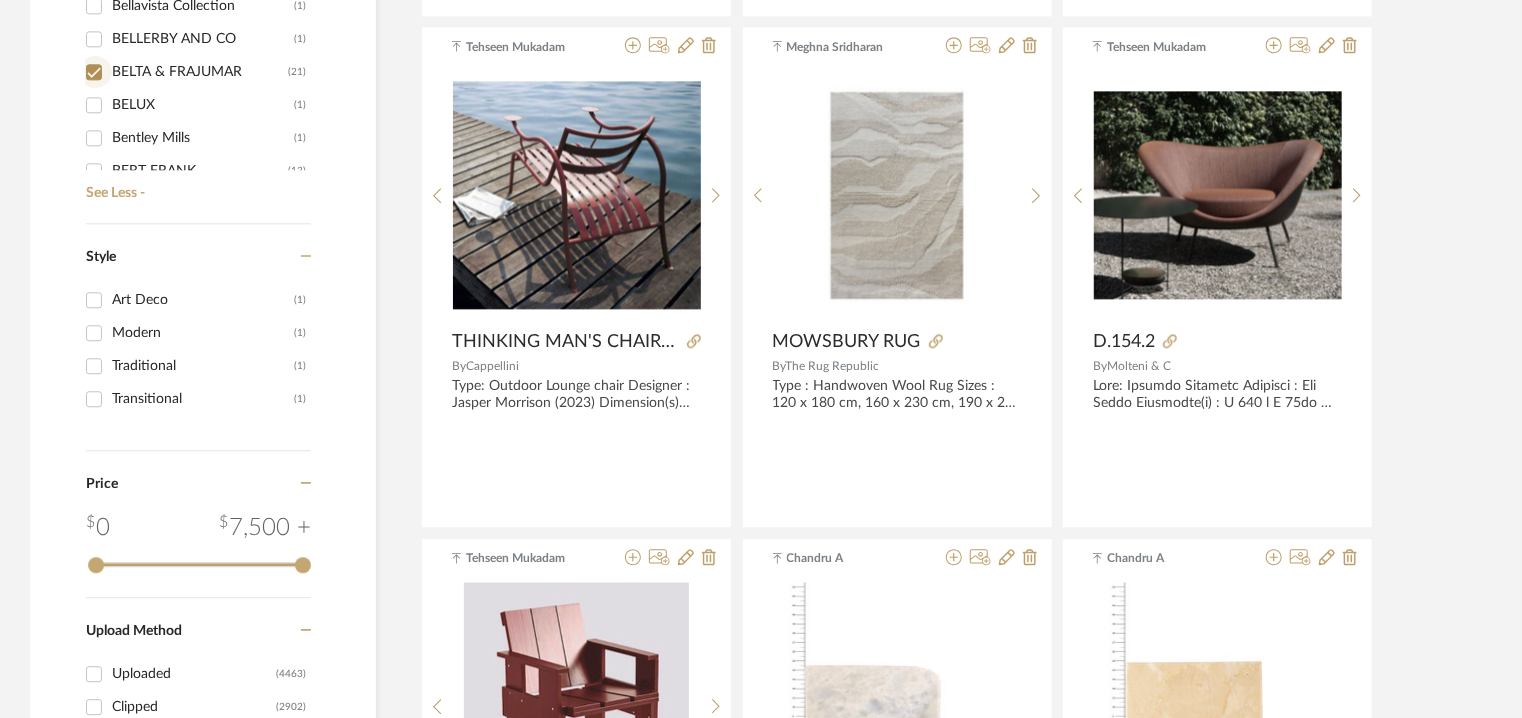 checkbox on "true" 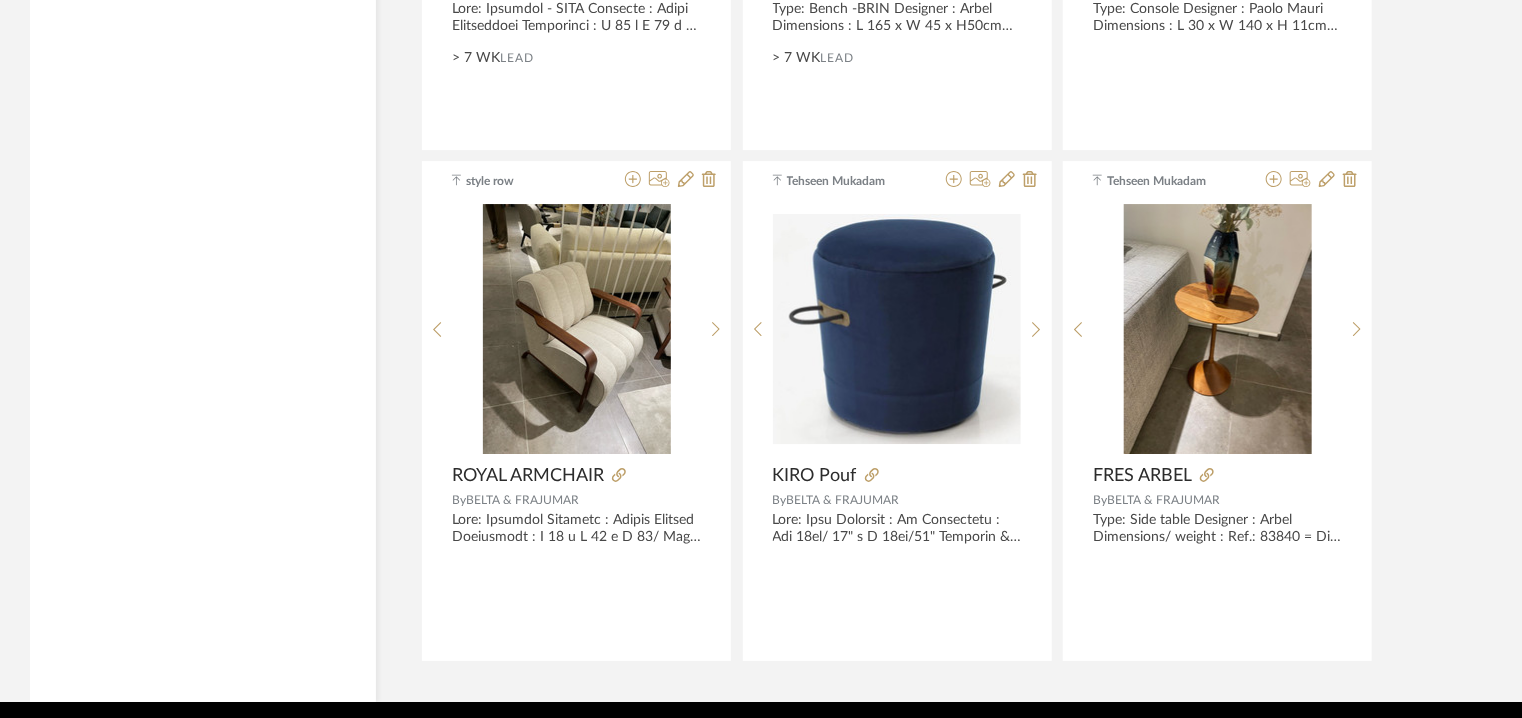 scroll, scrollTop: 3365, scrollLeft: 0, axis: vertical 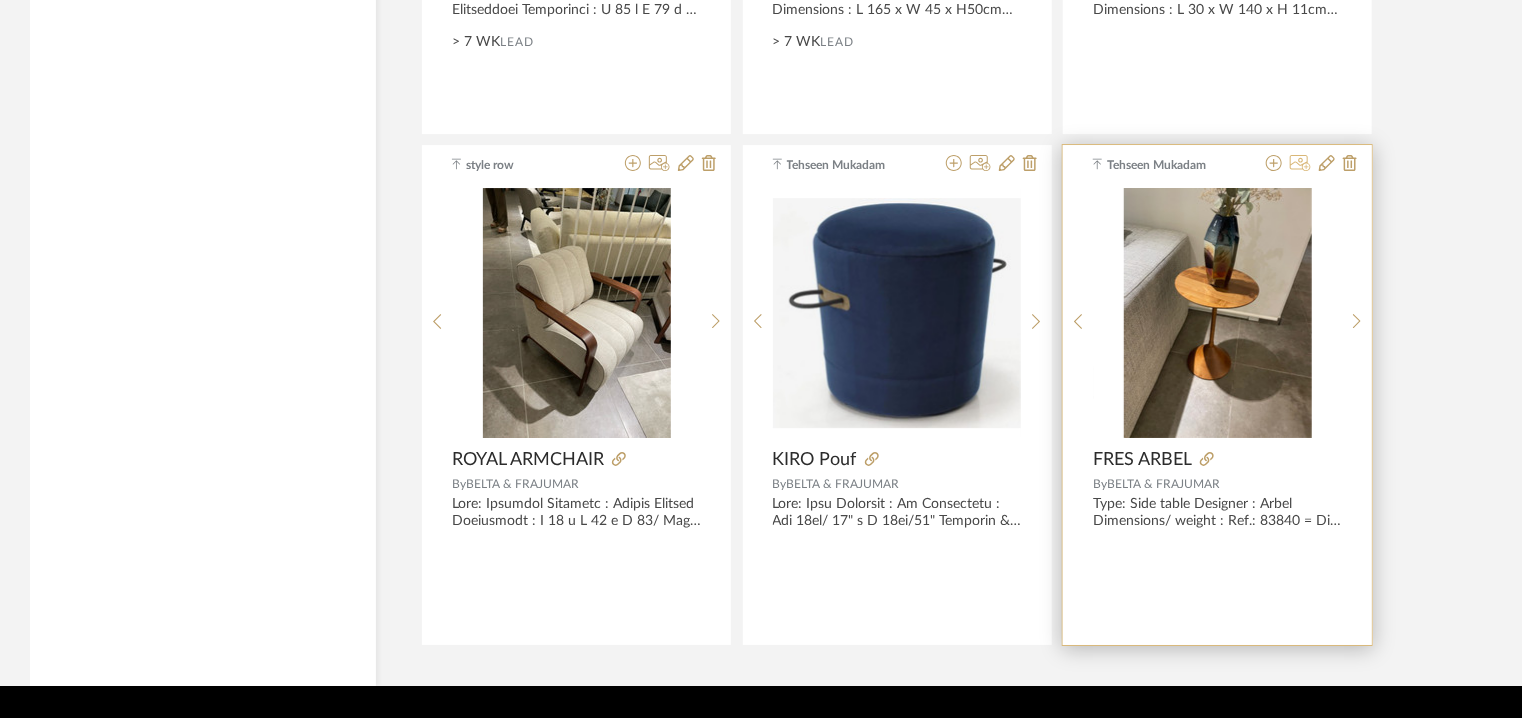 click 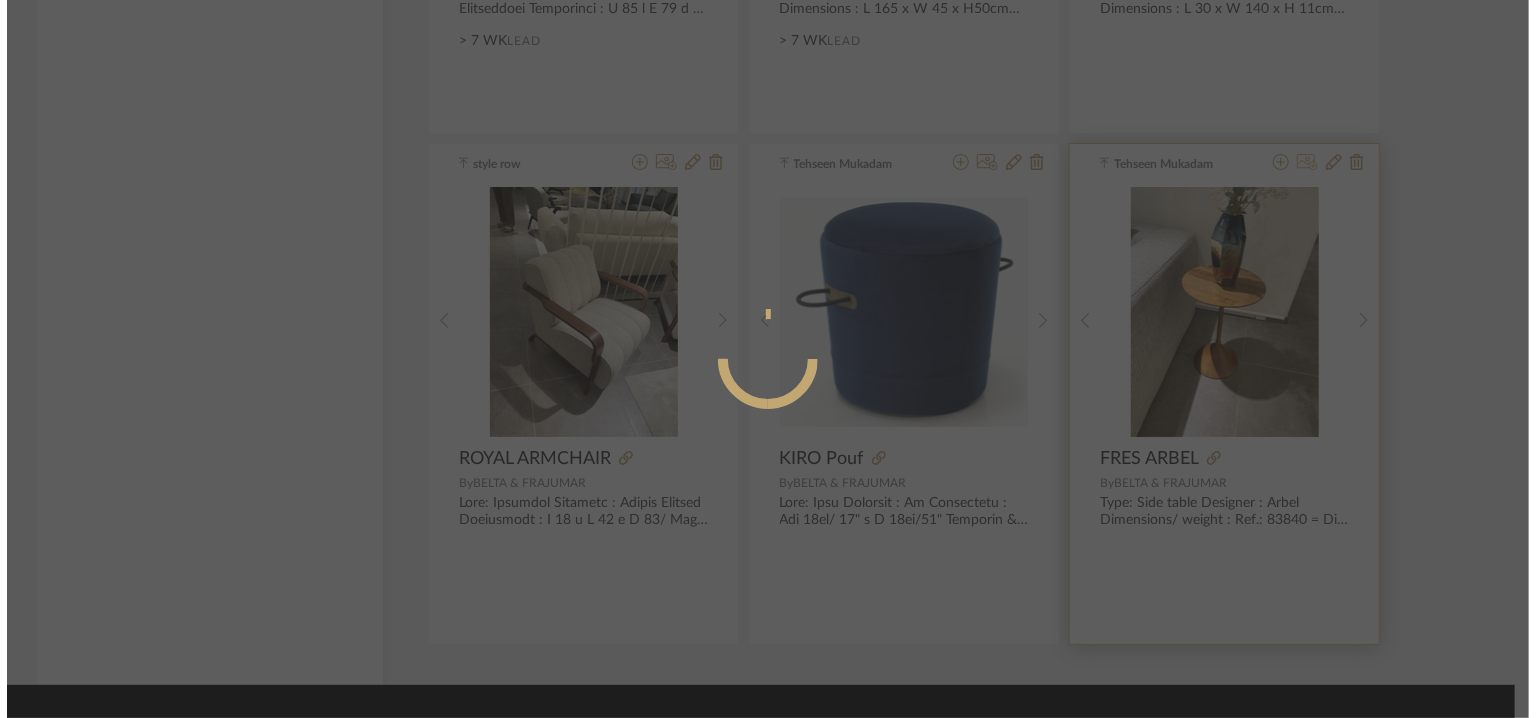 scroll, scrollTop: 0, scrollLeft: 0, axis: both 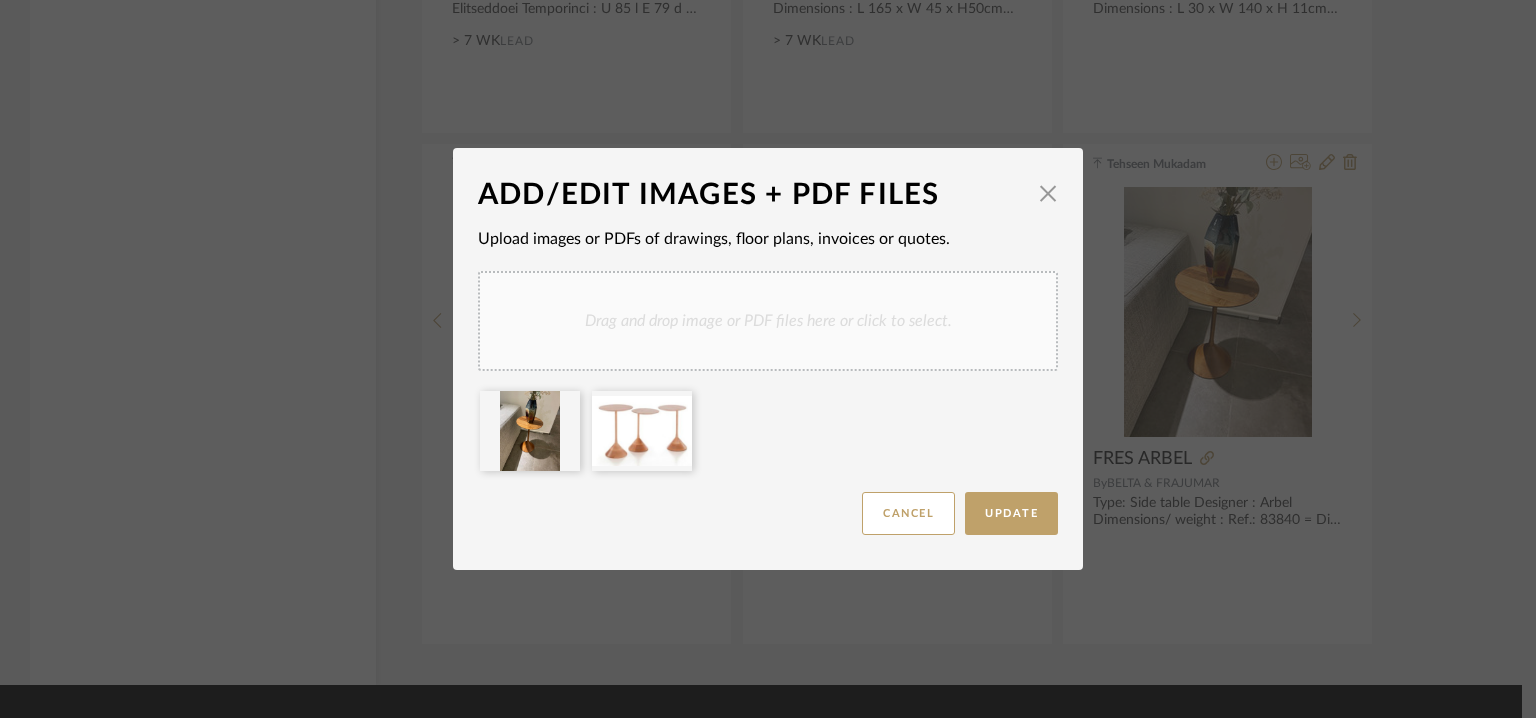 click on "Drag and drop image or PDF files here or click to select." at bounding box center (768, 321) 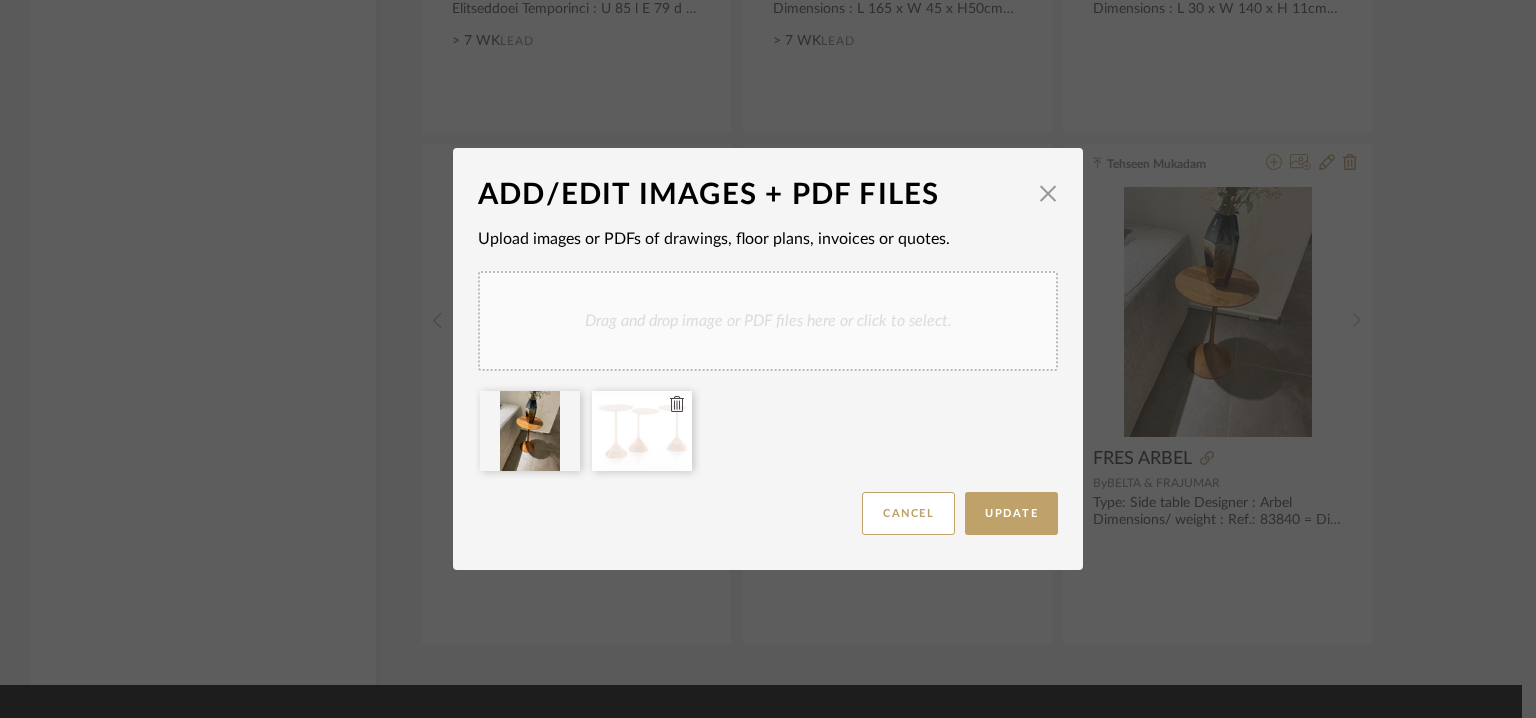 click at bounding box center (642, 431) 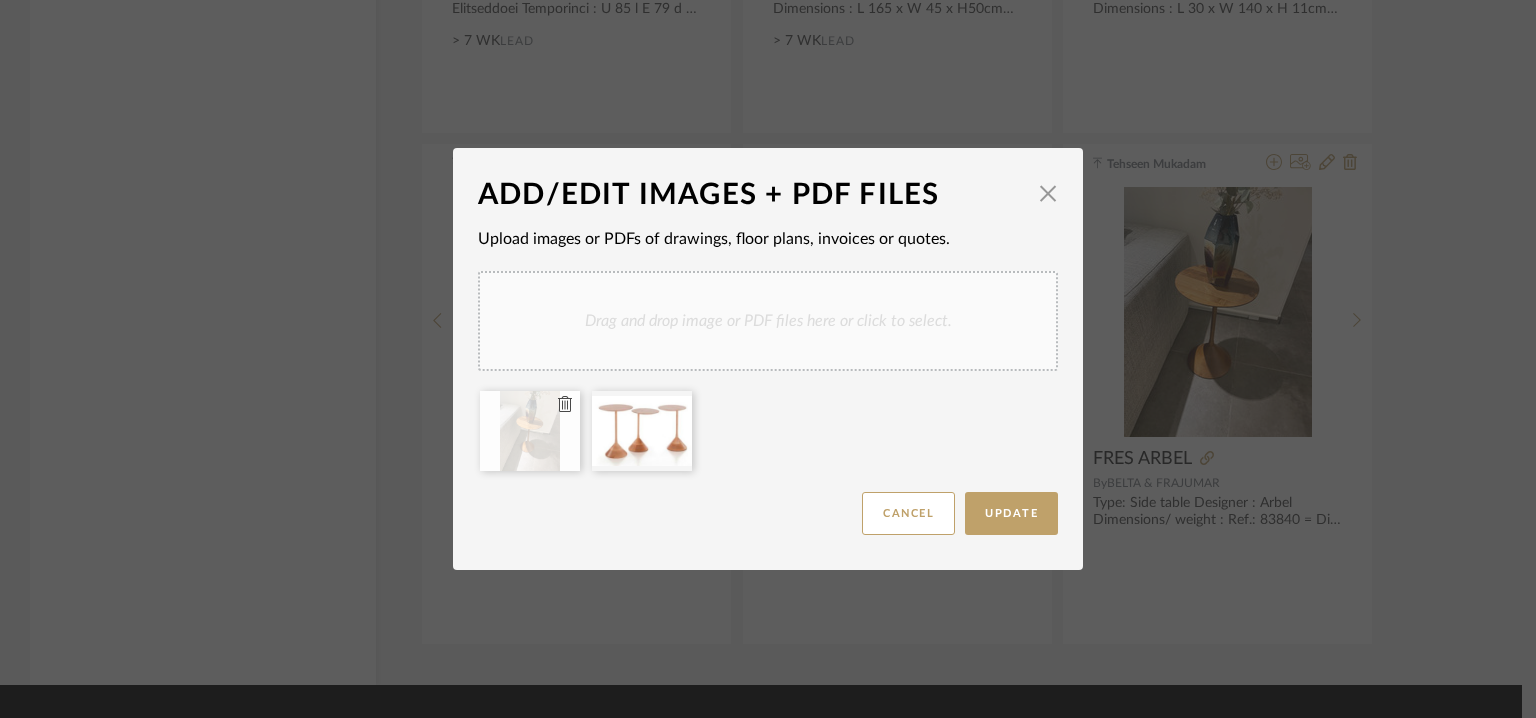 click at bounding box center (530, 431) 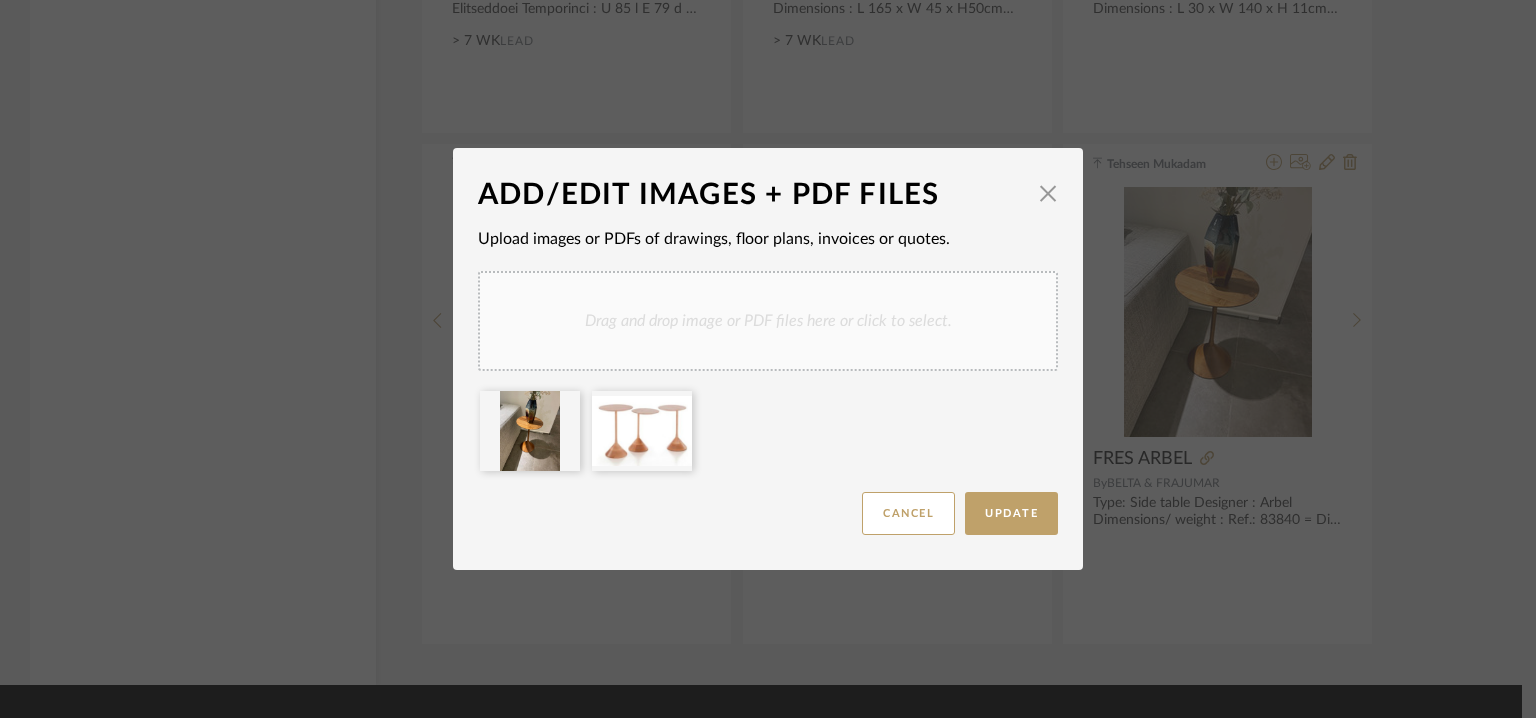 click on "Drag and drop image or PDF files here or click to select." at bounding box center (768, 321) 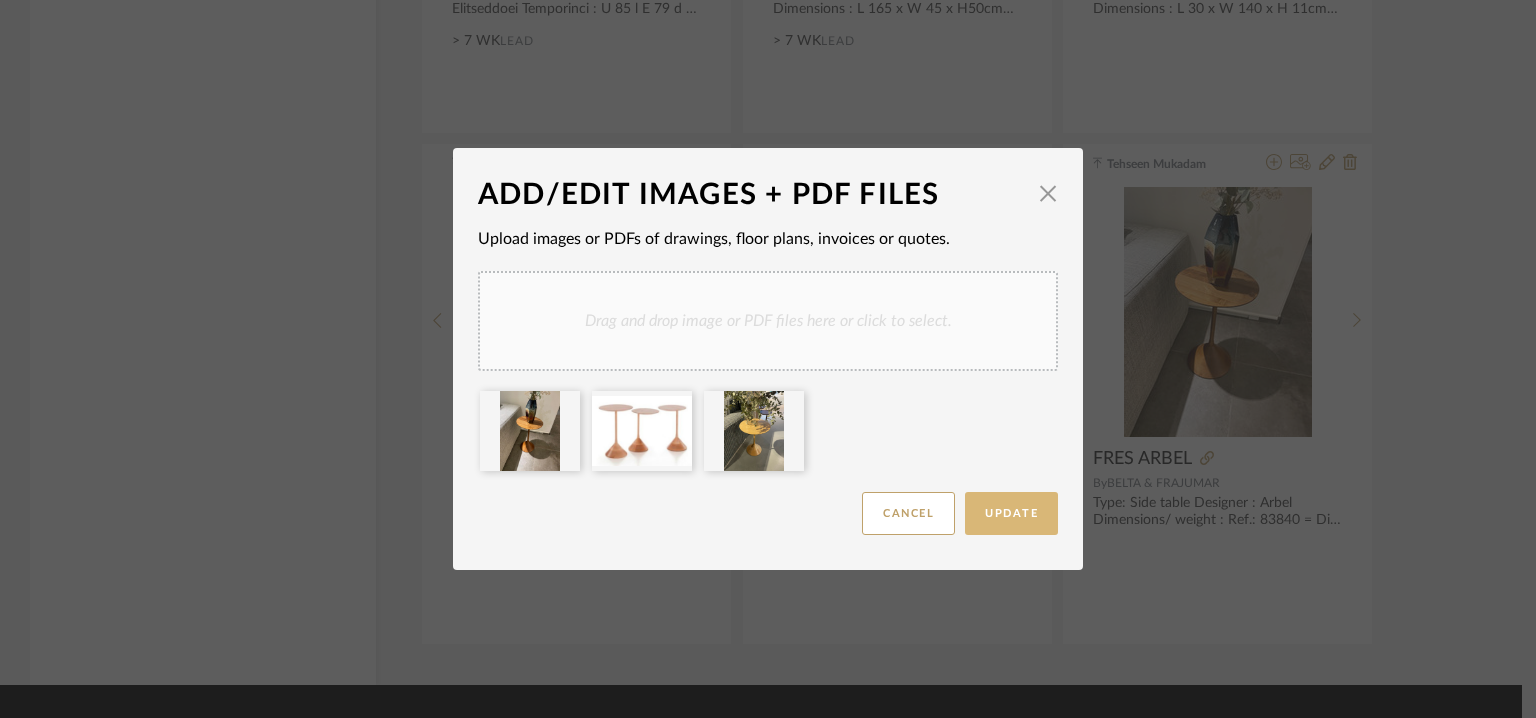 click on "Update" at bounding box center [1011, 513] 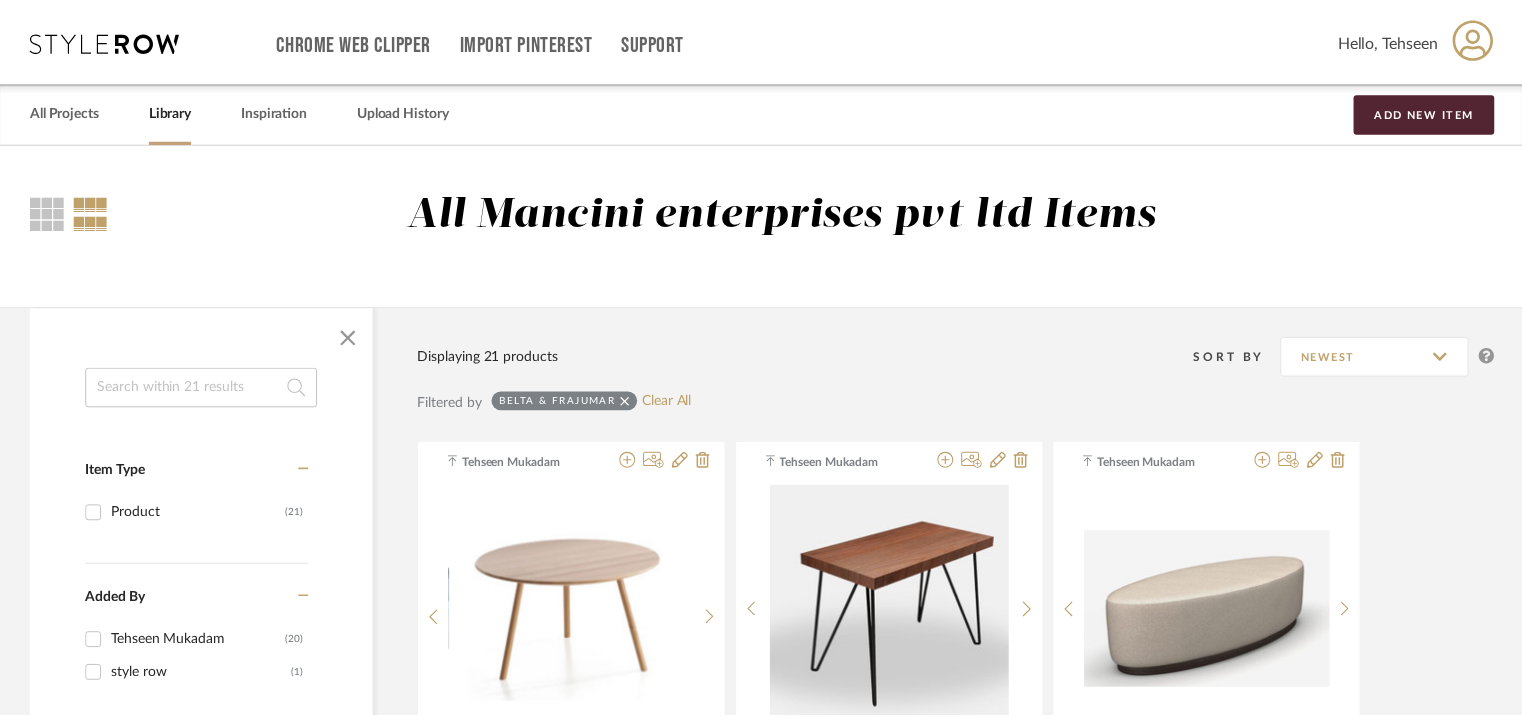 scroll, scrollTop: 3365, scrollLeft: 0, axis: vertical 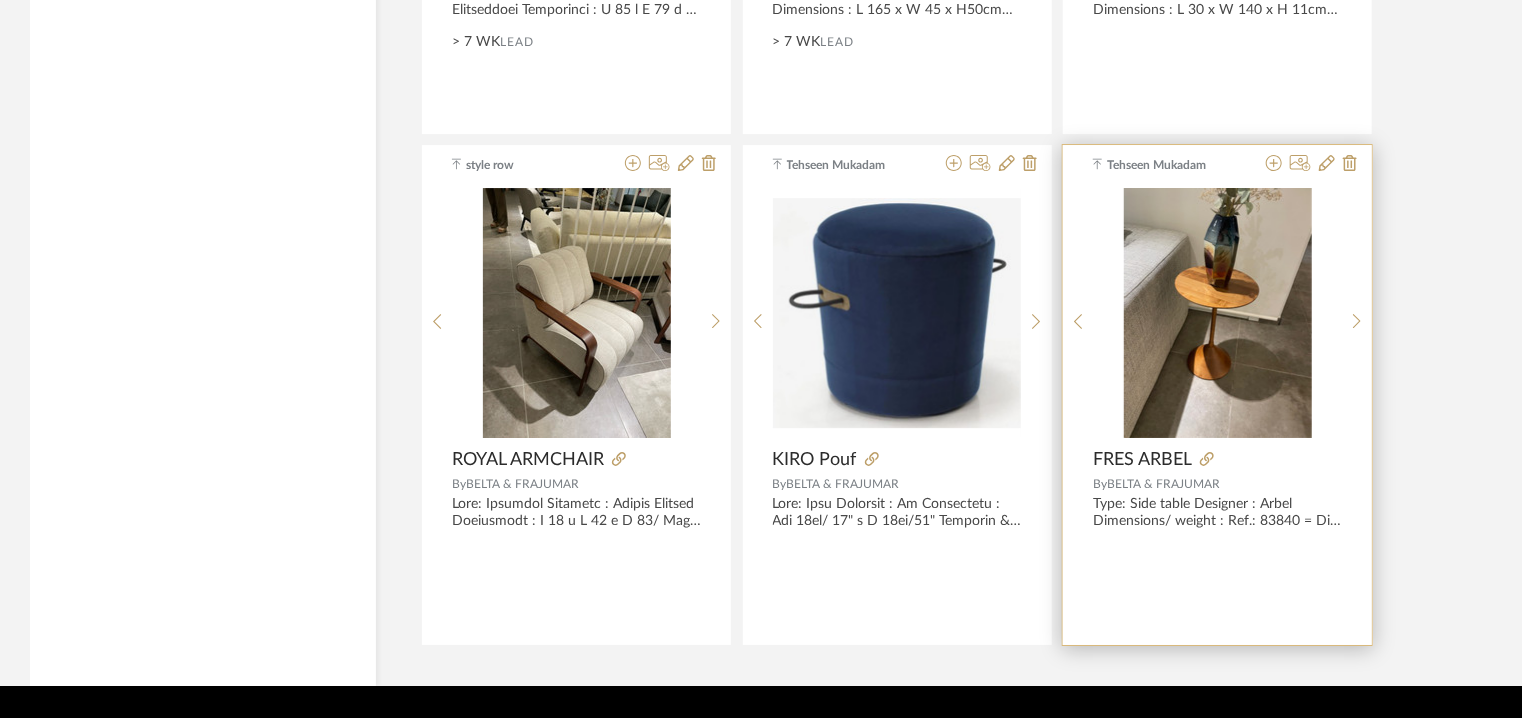 click at bounding box center [1218, 313] 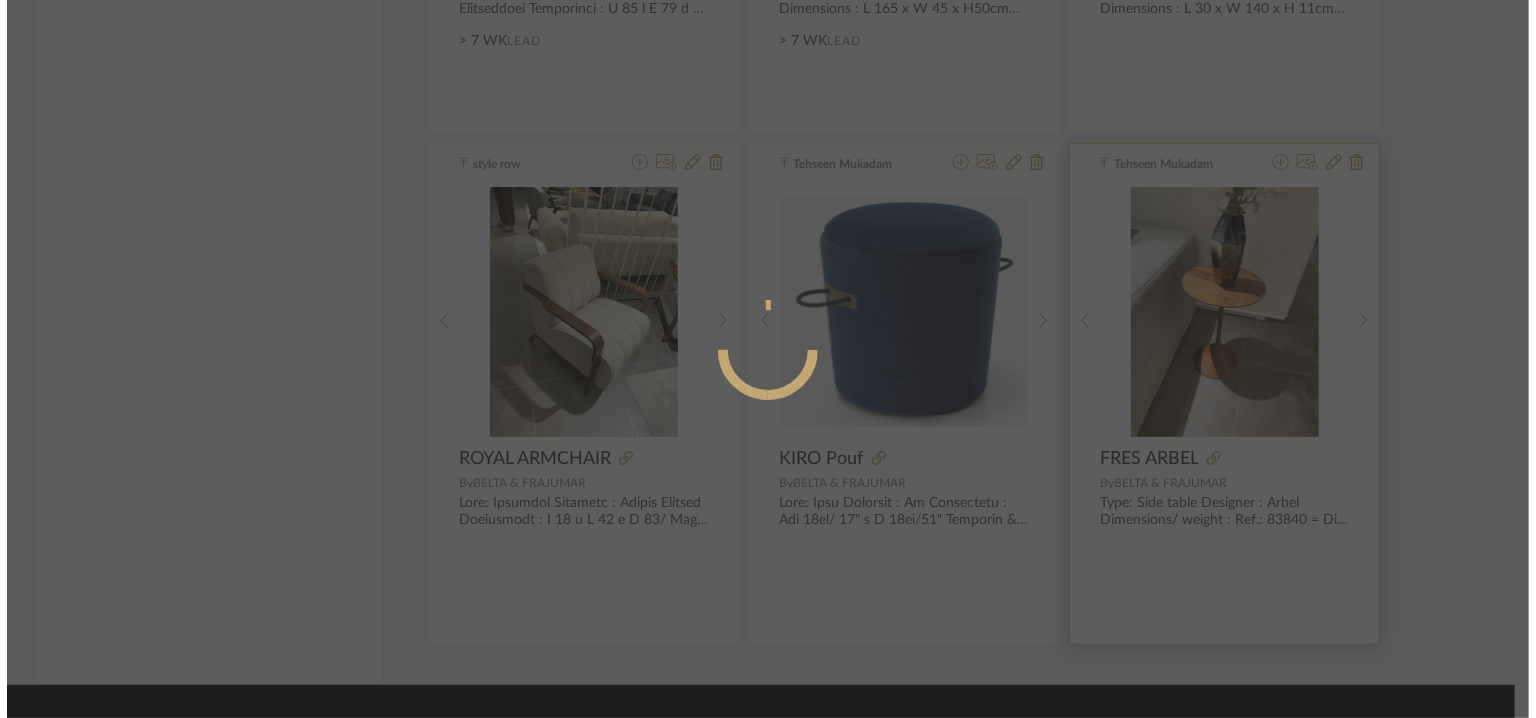 scroll, scrollTop: 0, scrollLeft: 0, axis: both 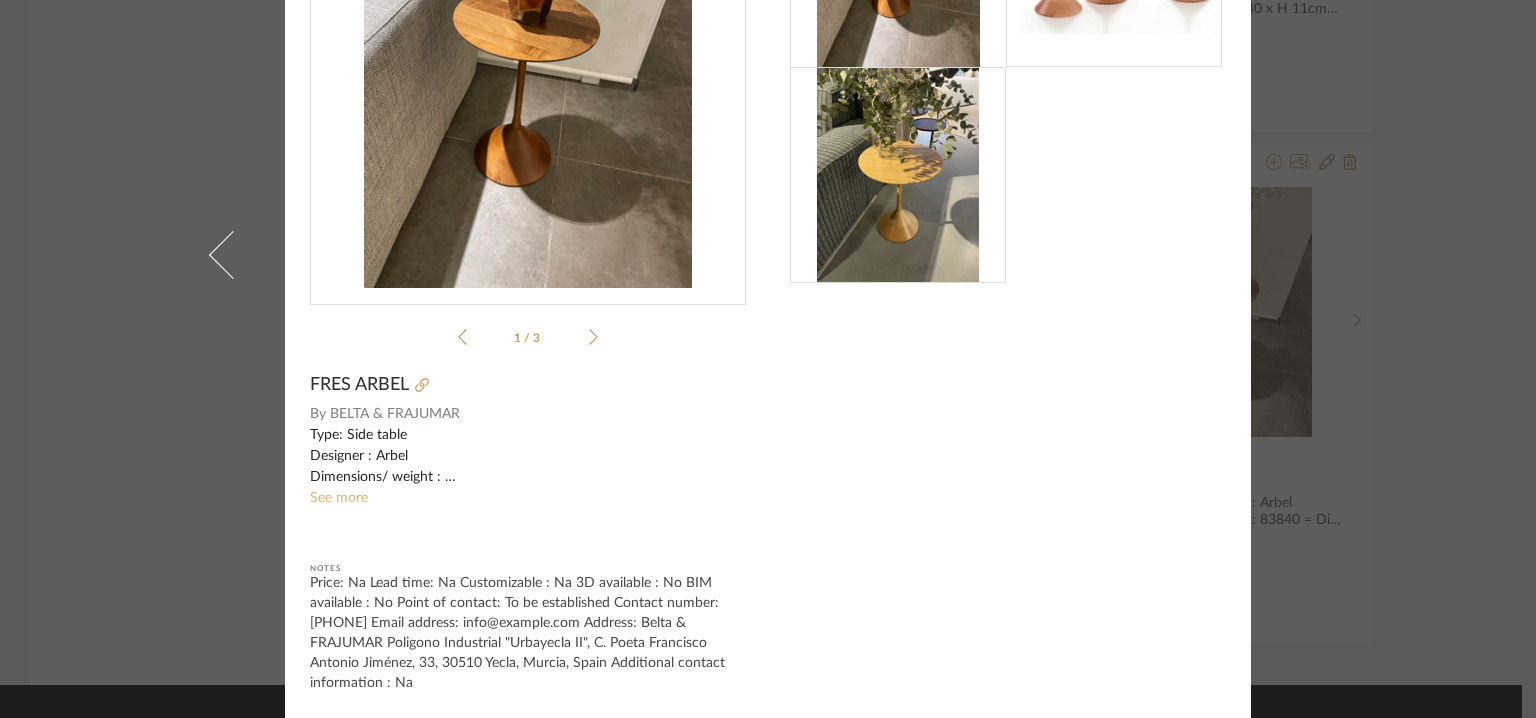 click on "See more" 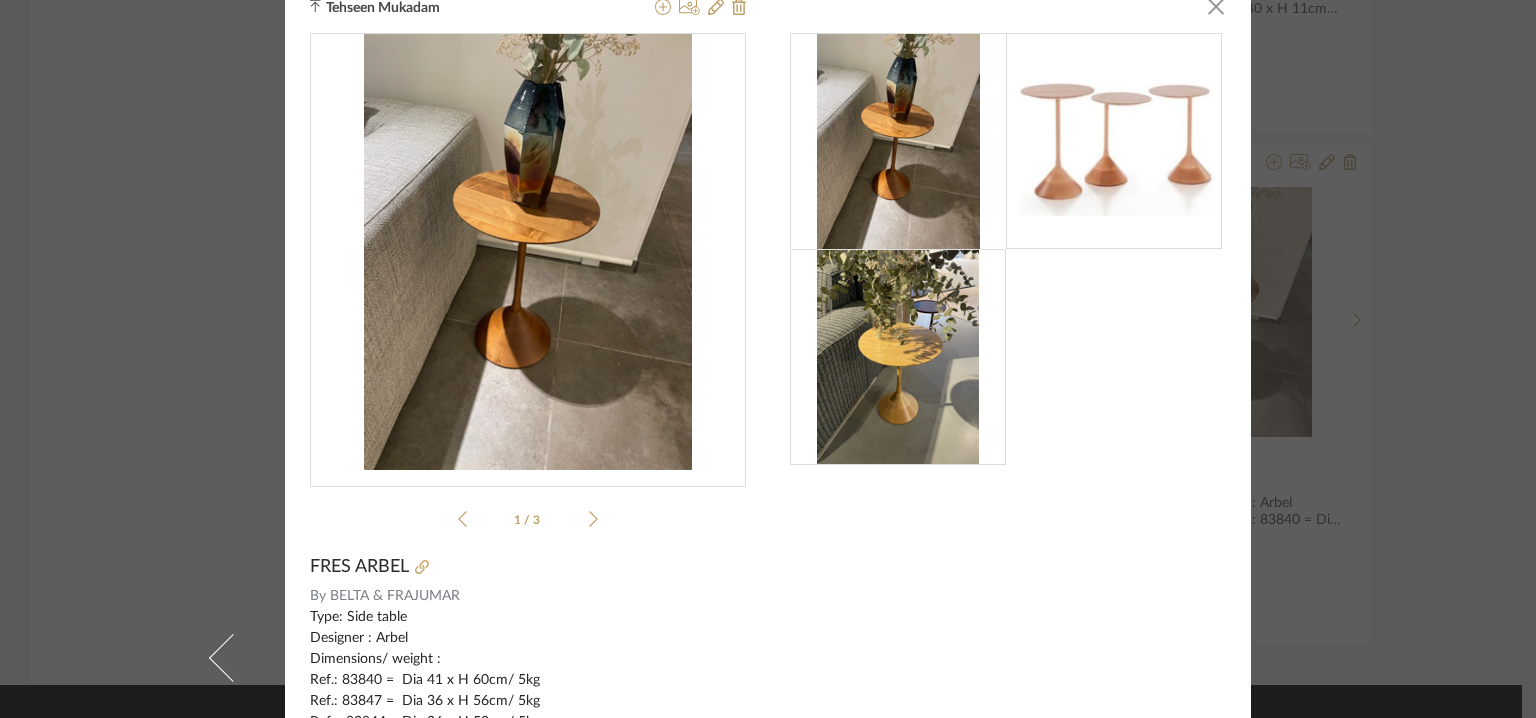 scroll, scrollTop: 0, scrollLeft: 0, axis: both 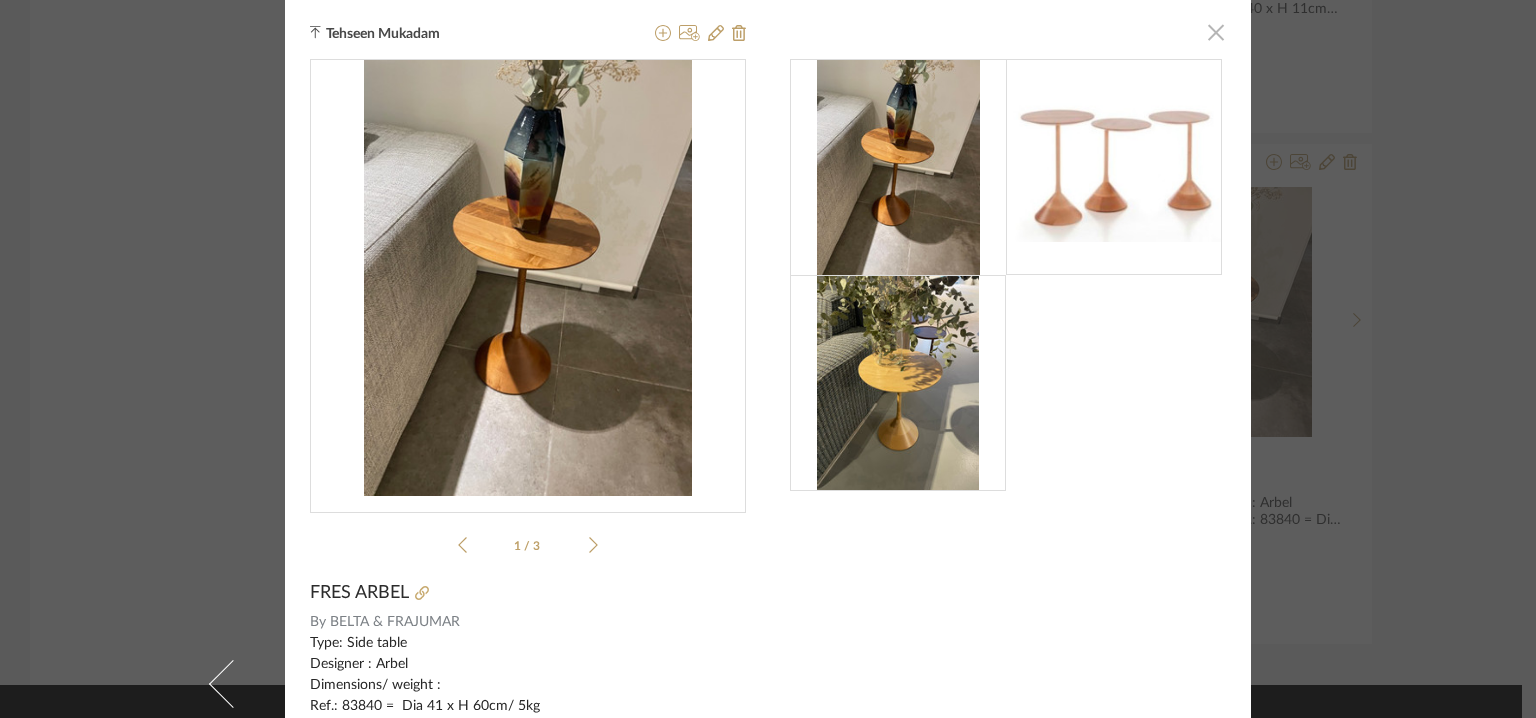 click 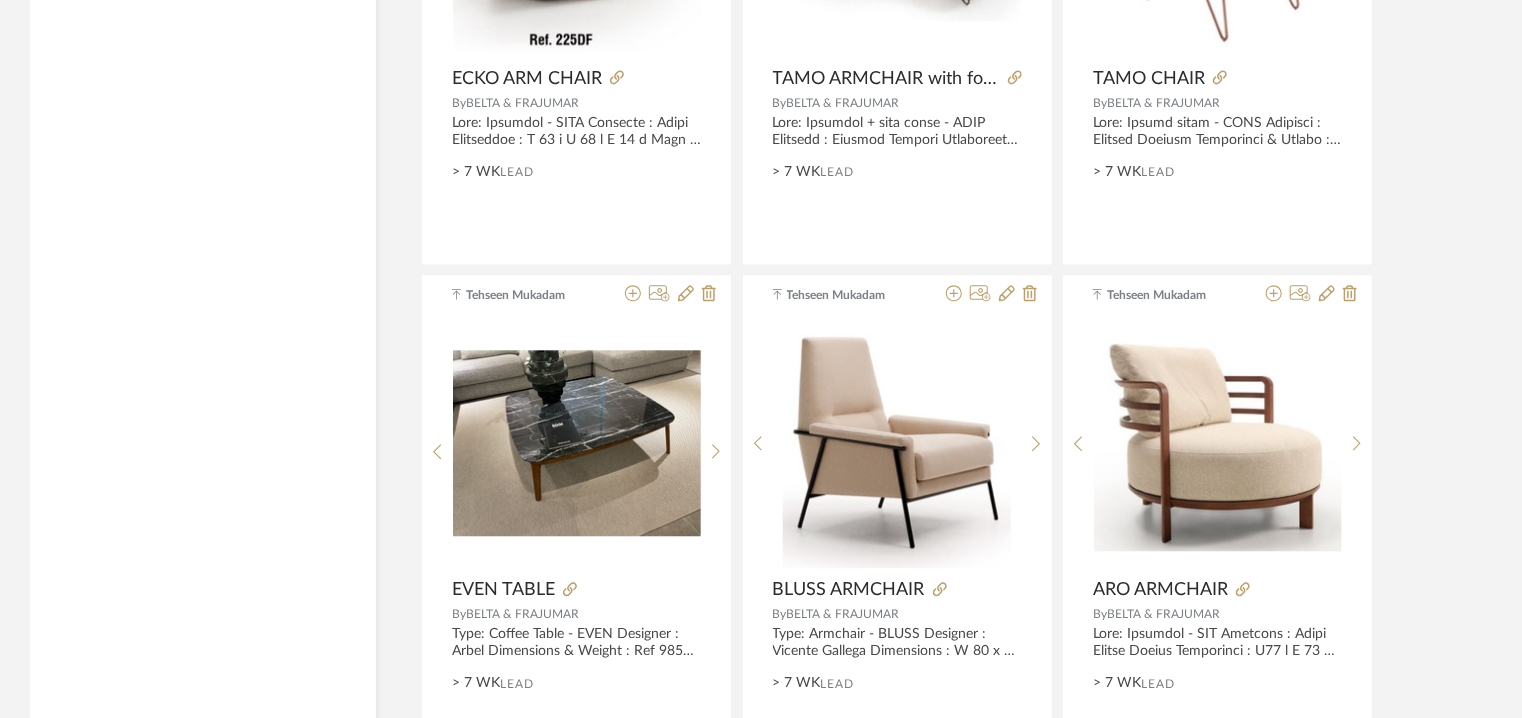 scroll, scrollTop: 2365, scrollLeft: 0, axis: vertical 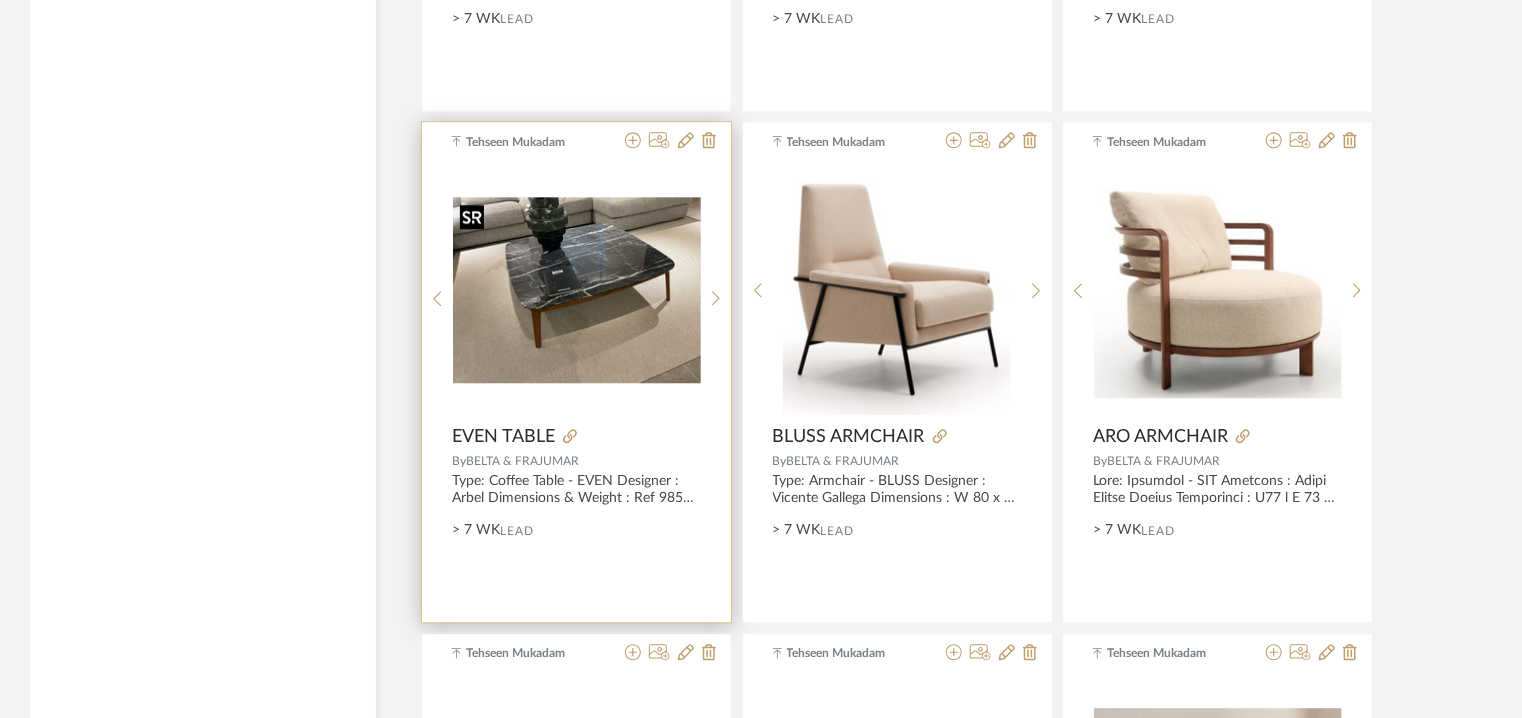 click at bounding box center (577, 290) 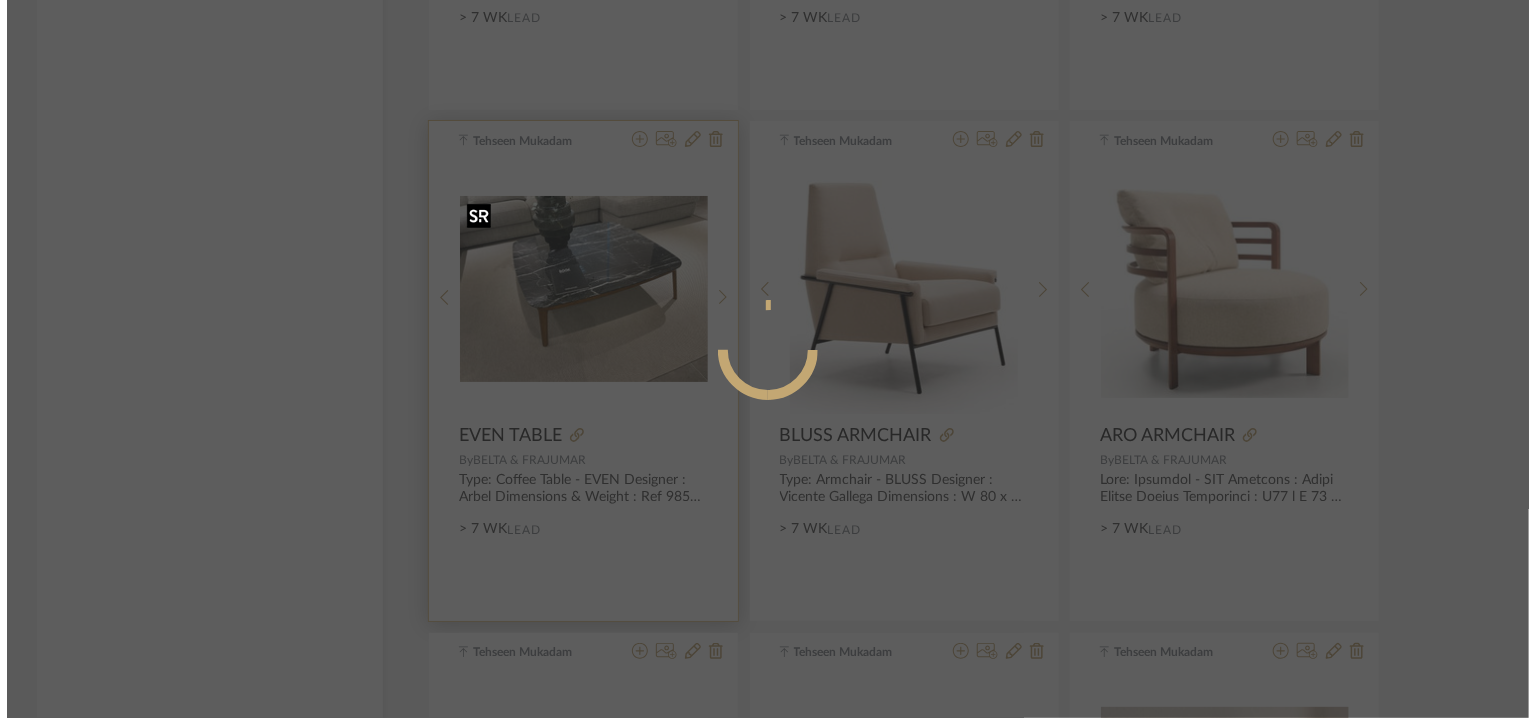 scroll, scrollTop: 0, scrollLeft: 0, axis: both 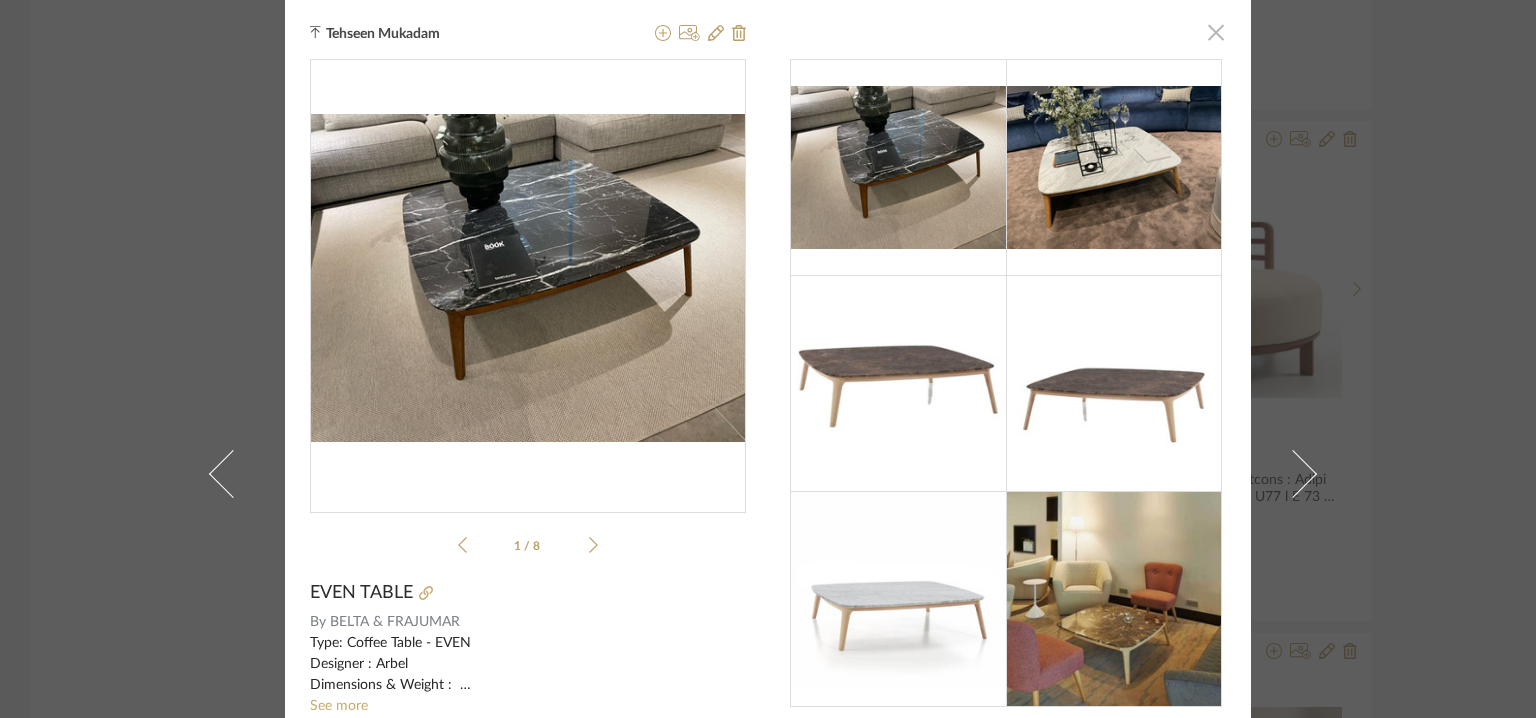 click 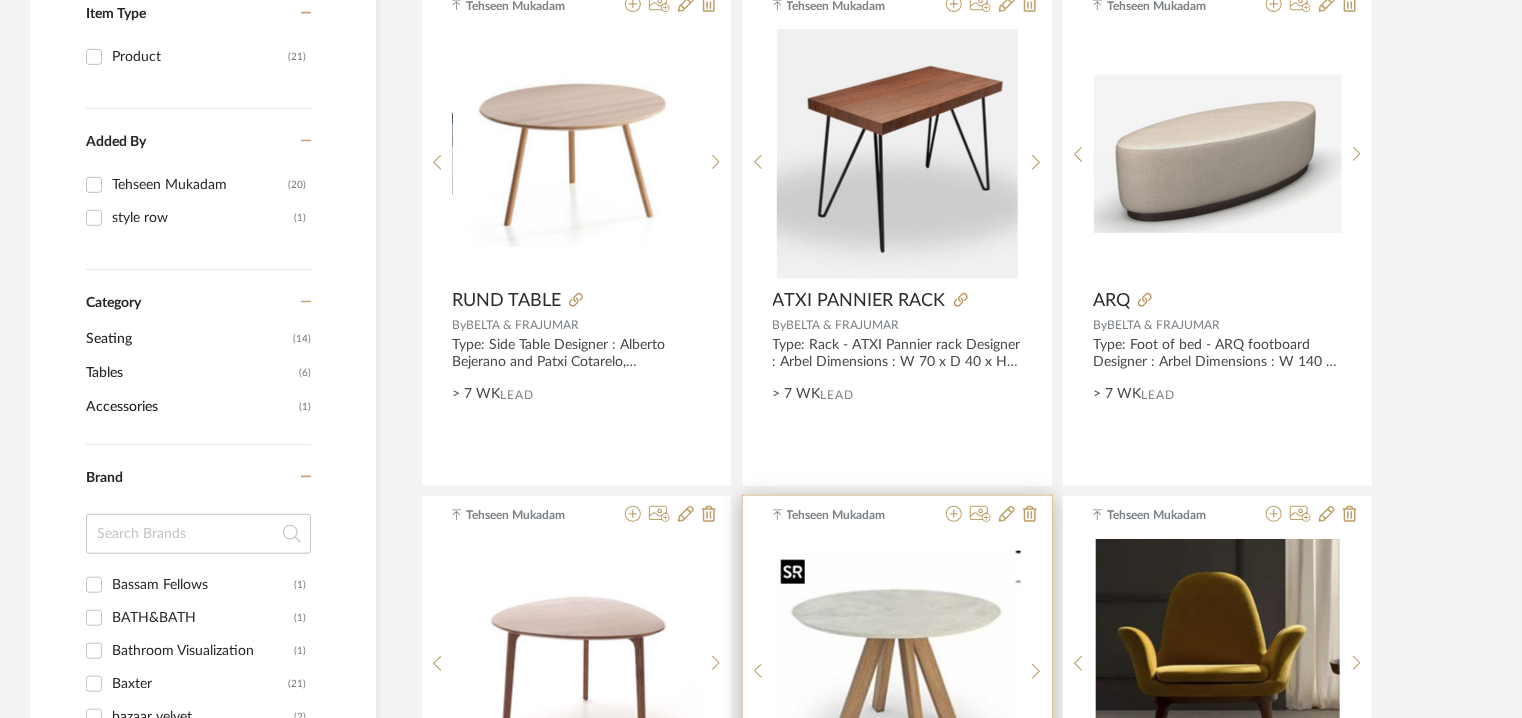 scroll, scrollTop: 465, scrollLeft: 0, axis: vertical 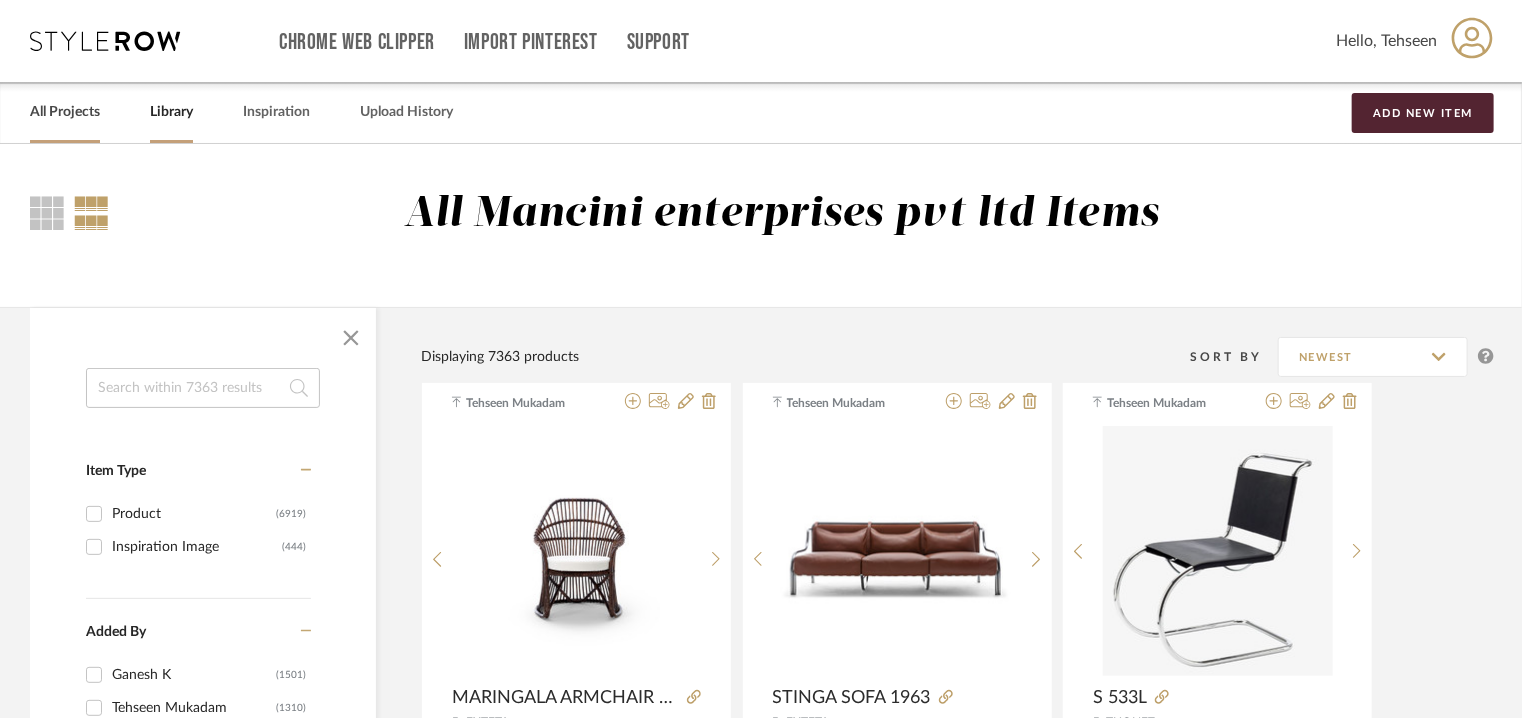 click on "All Projects" at bounding box center [65, 112] 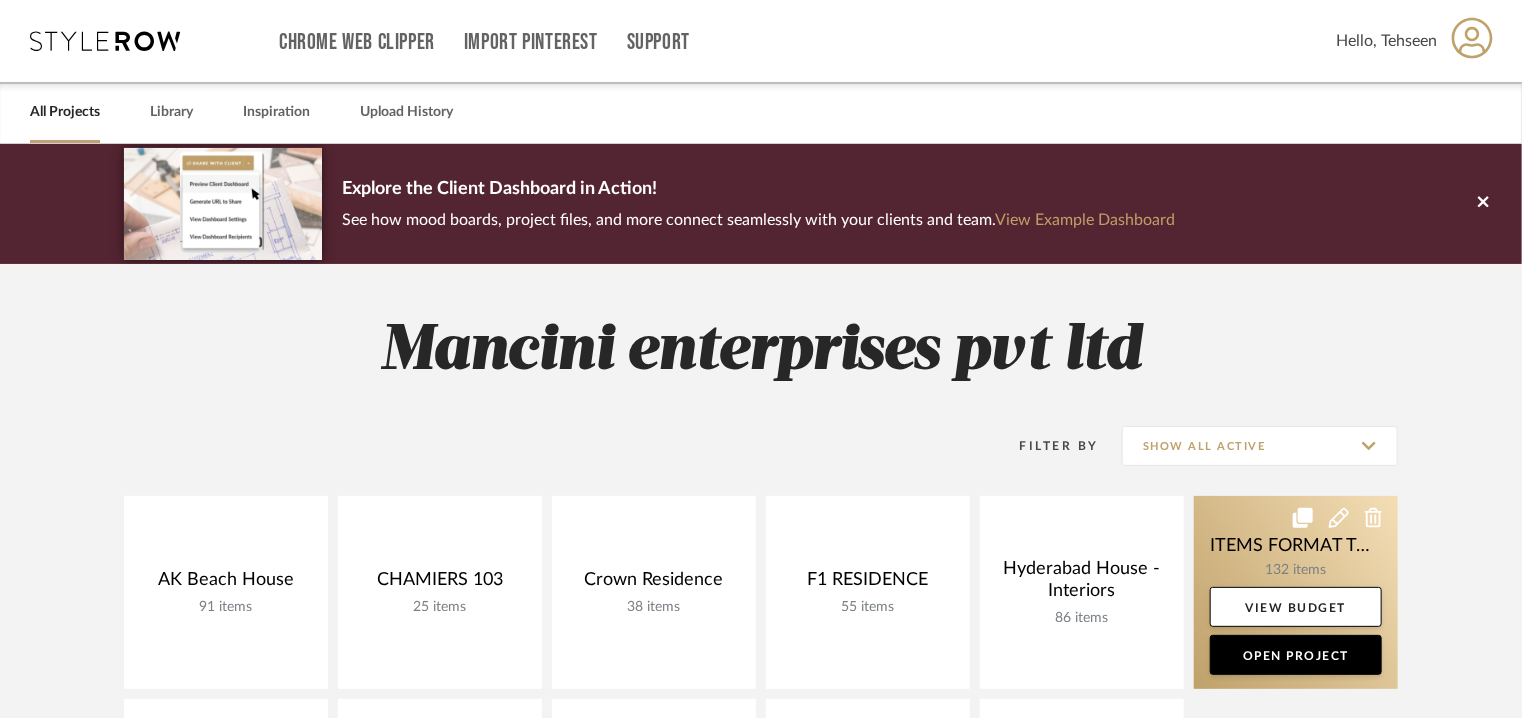 click 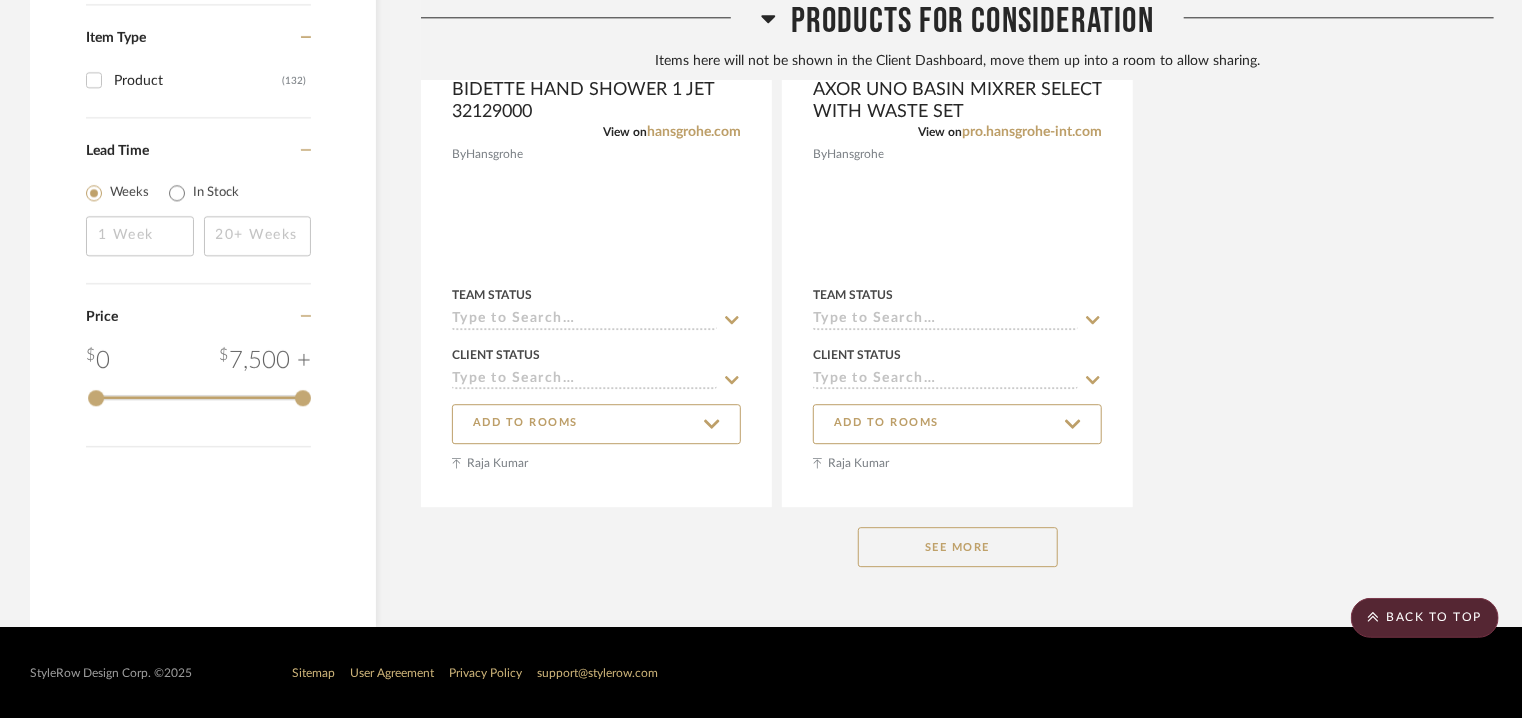 scroll, scrollTop: 2621, scrollLeft: 0, axis: vertical 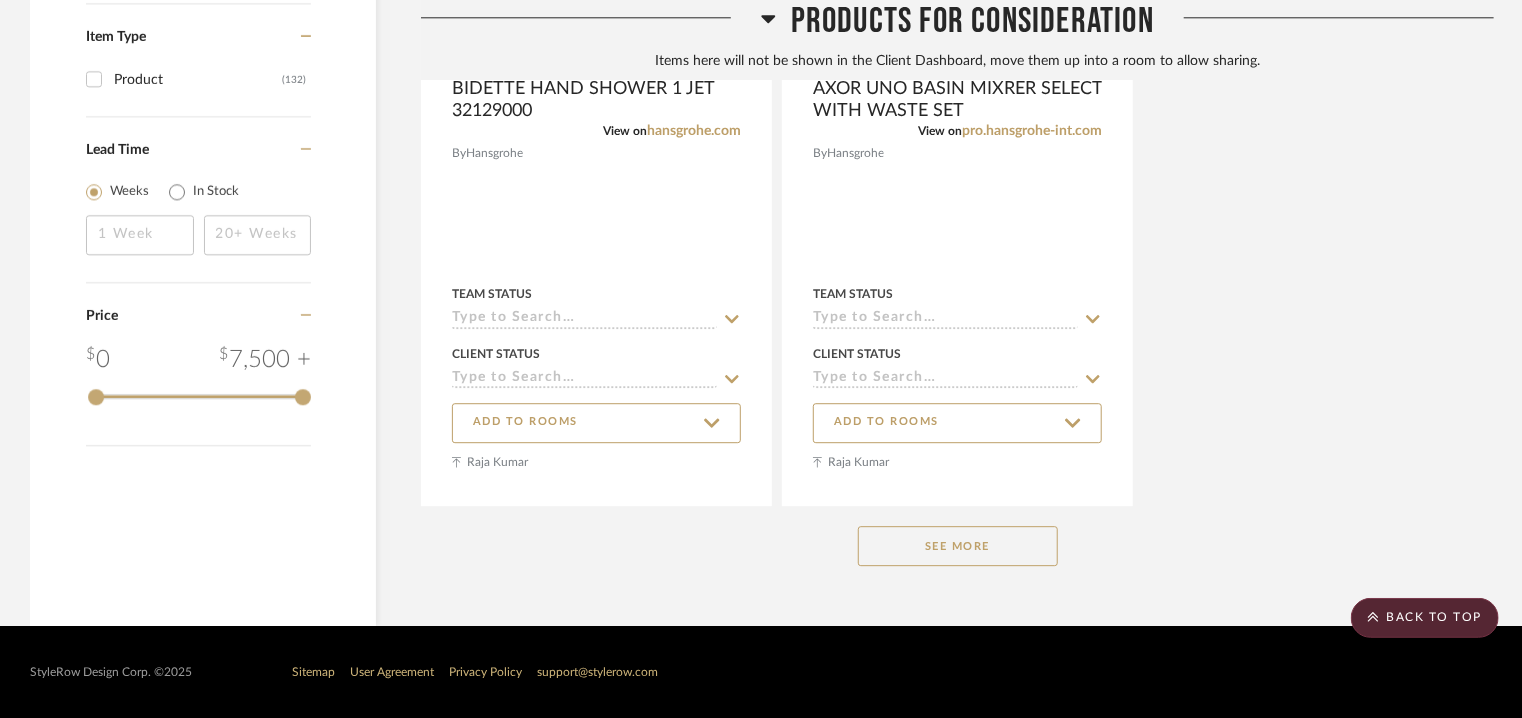 click on "See More" 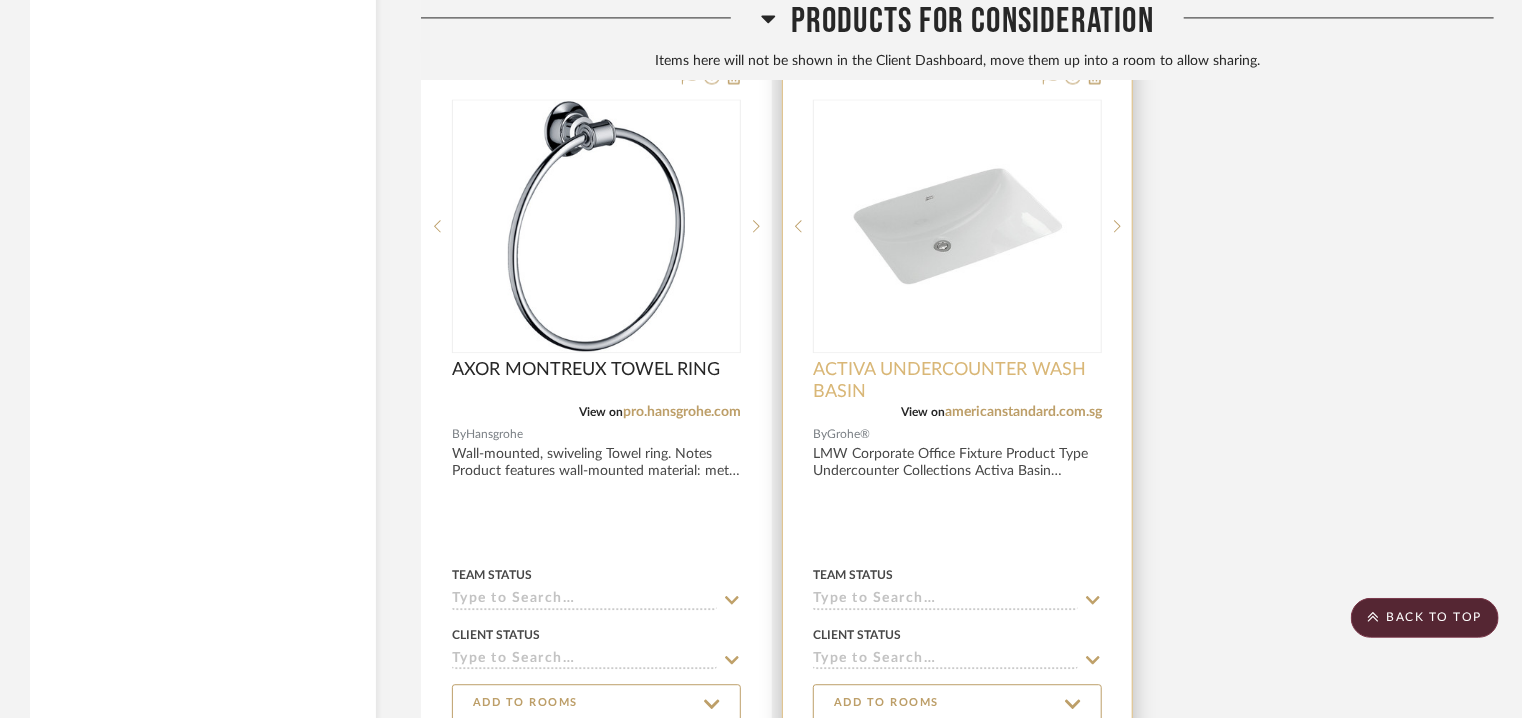 scroll, scrollTop: 6046, scrollLeft: 0, axis: vertical 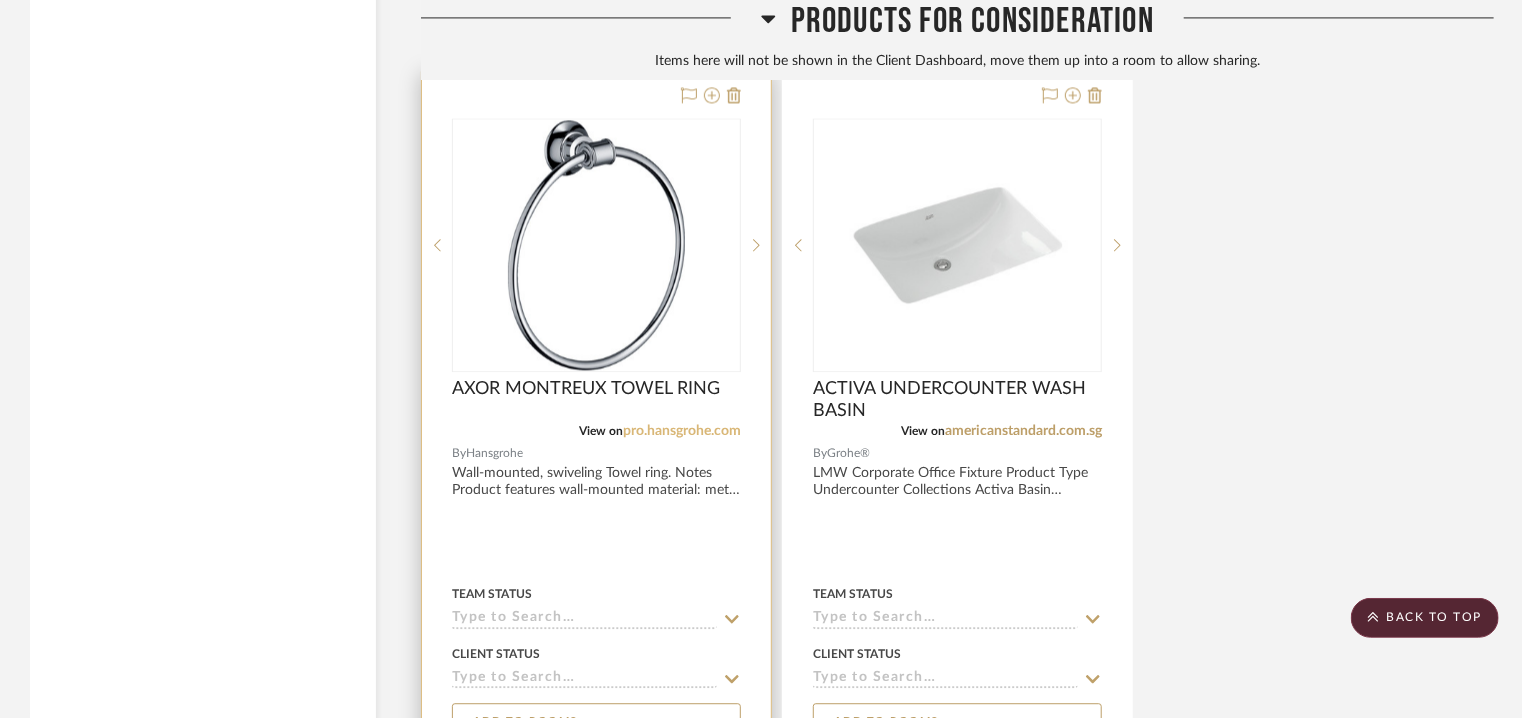 click on "pro.hansgrohe.com" at bounding box center [682, 431] 